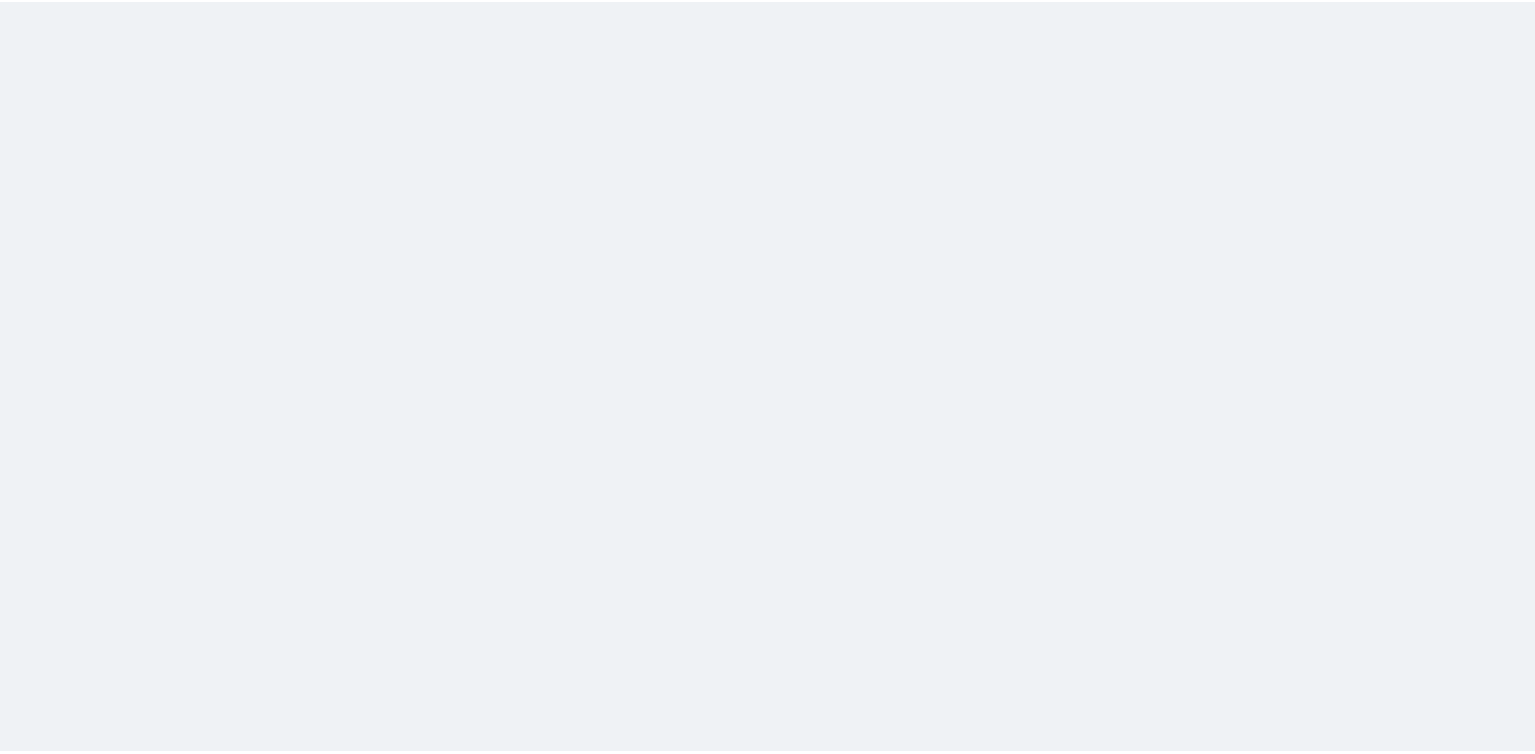 scroll, scrollTop: 0, scrollLeft: 0, axis: both 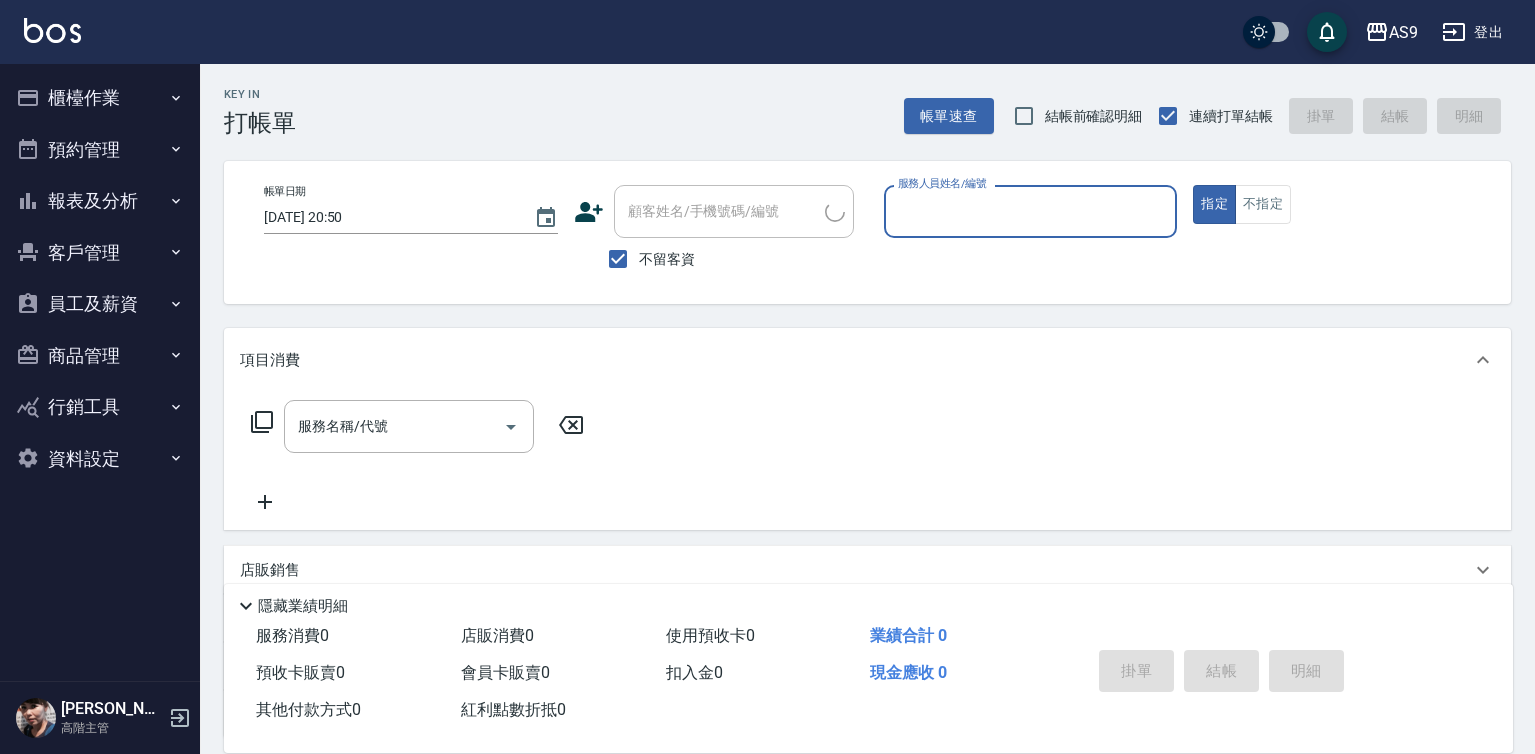 click on "櫃檯作業" at bounding box center (100, 98) 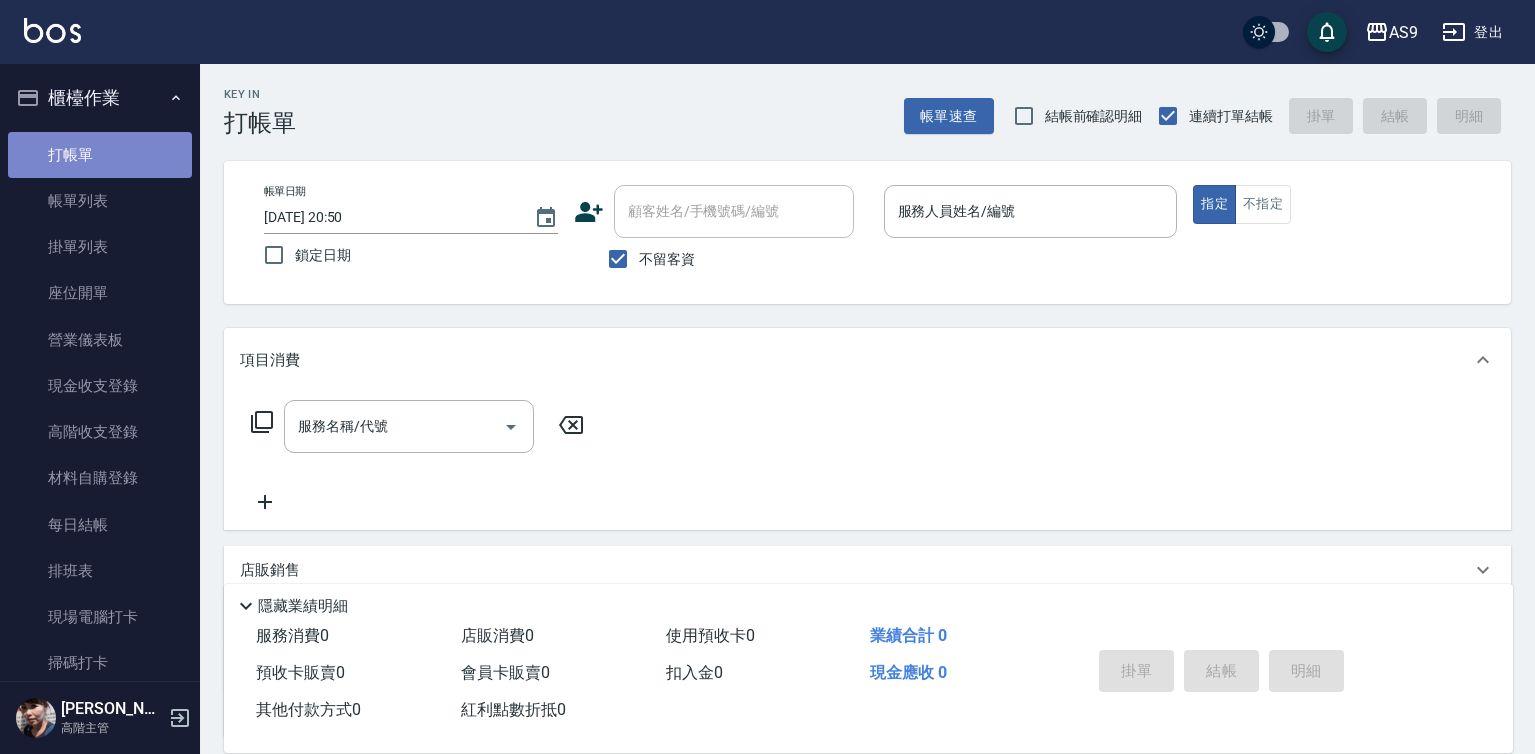 click on "打帳單" at bounding box center (100, 155) 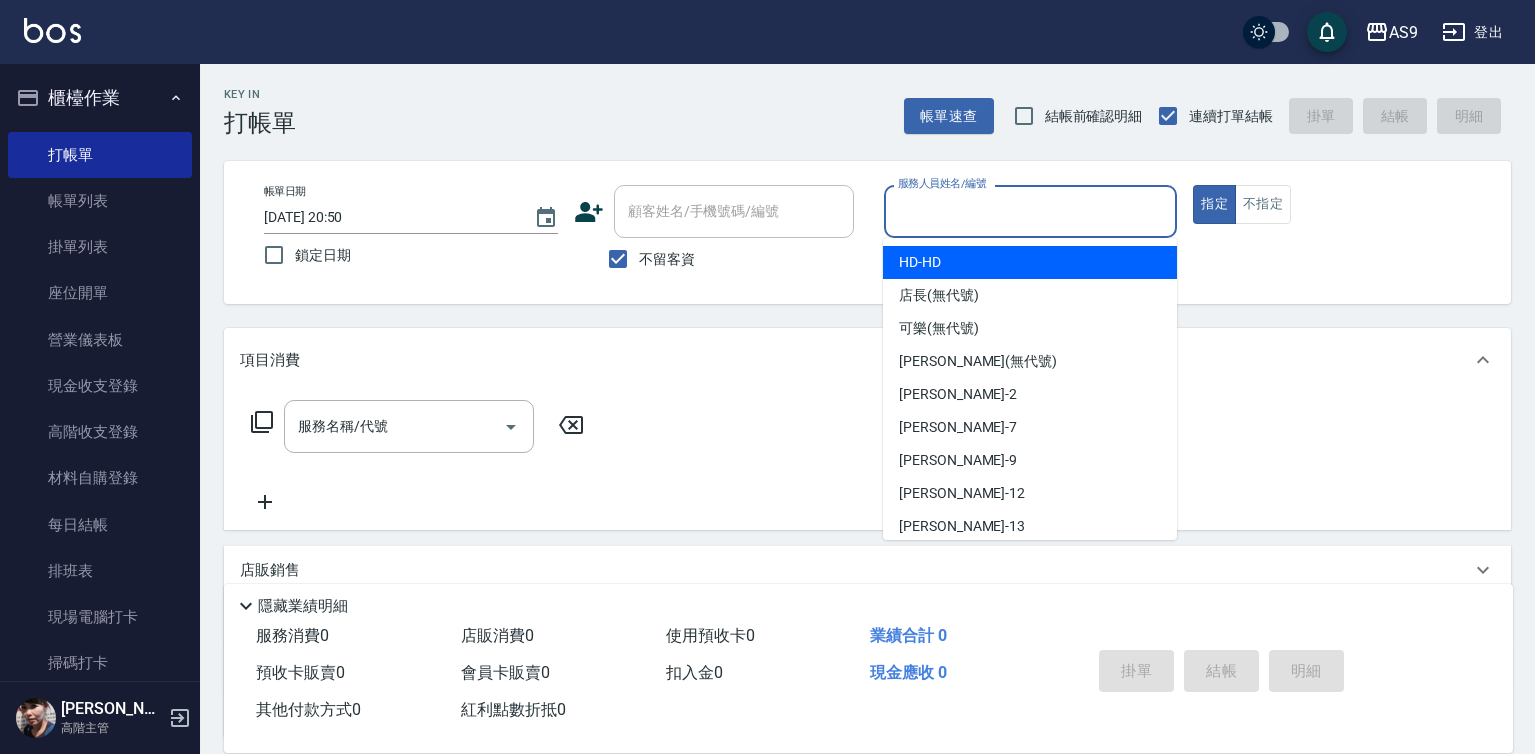 click on "服務人員姓名/編號" at bounding box center (1031, 211) 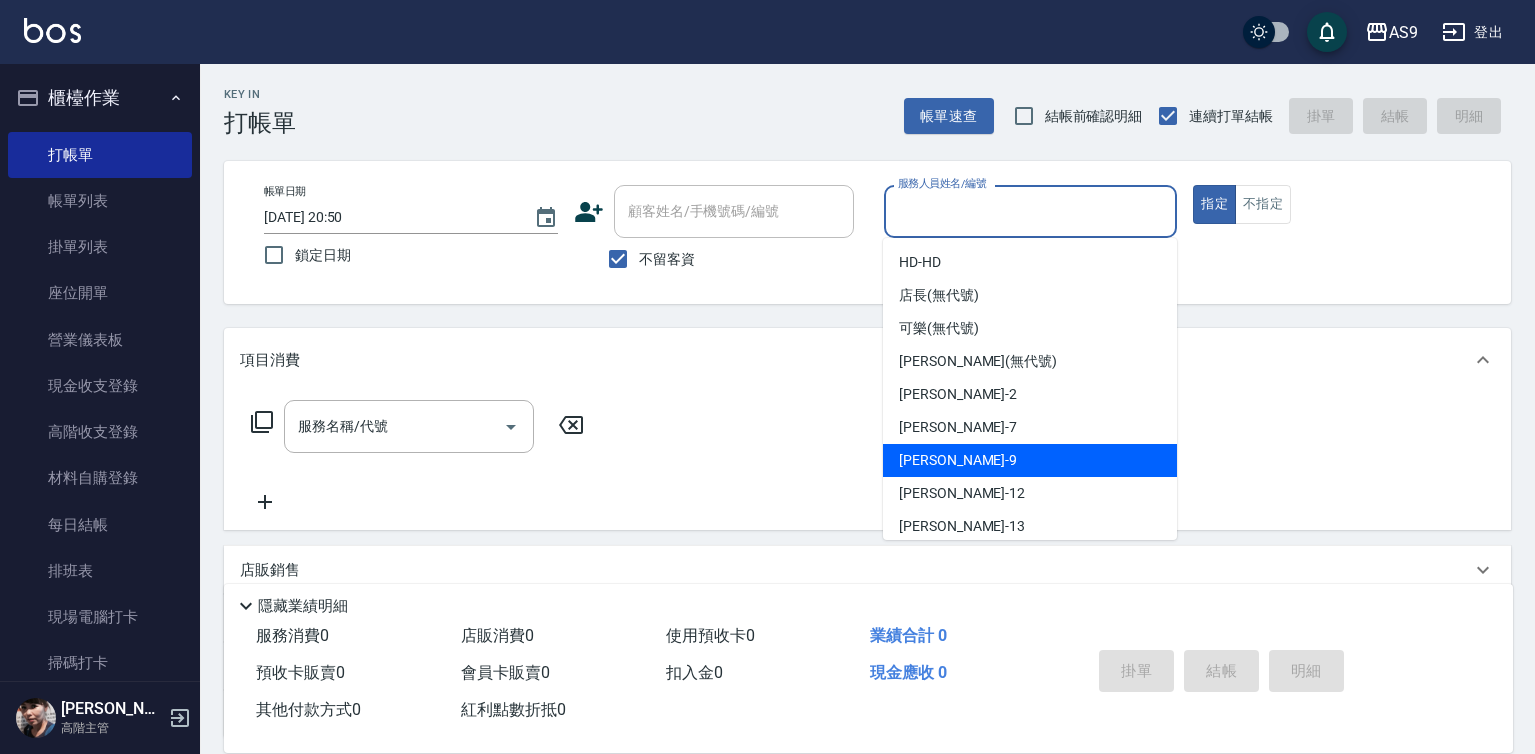drag, startPoint x: 973, startPoint y: 456, endPoint x: 710, endPoint y: 429, distance: 264.3823 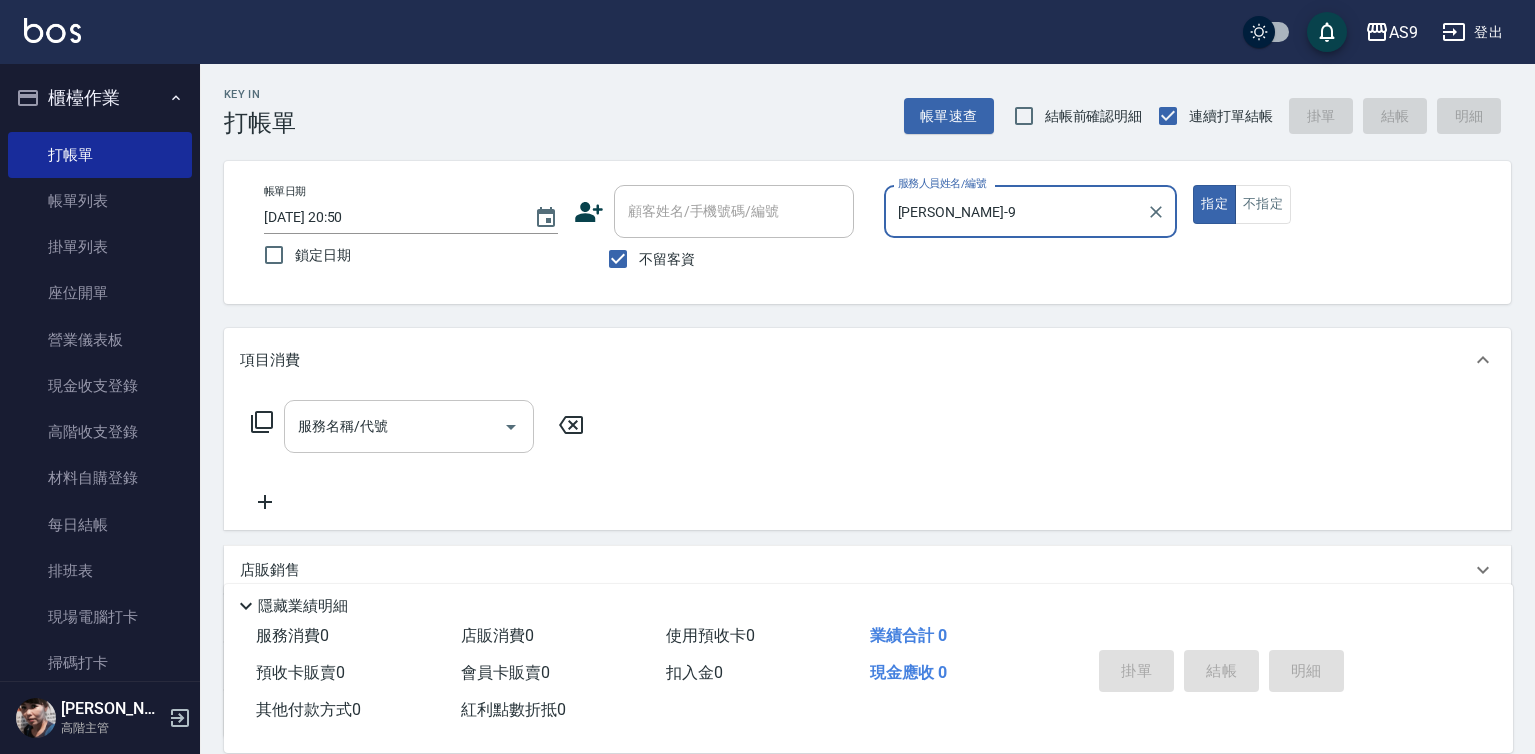click on "服務名稱/代號" at bounding box center [394, 426] 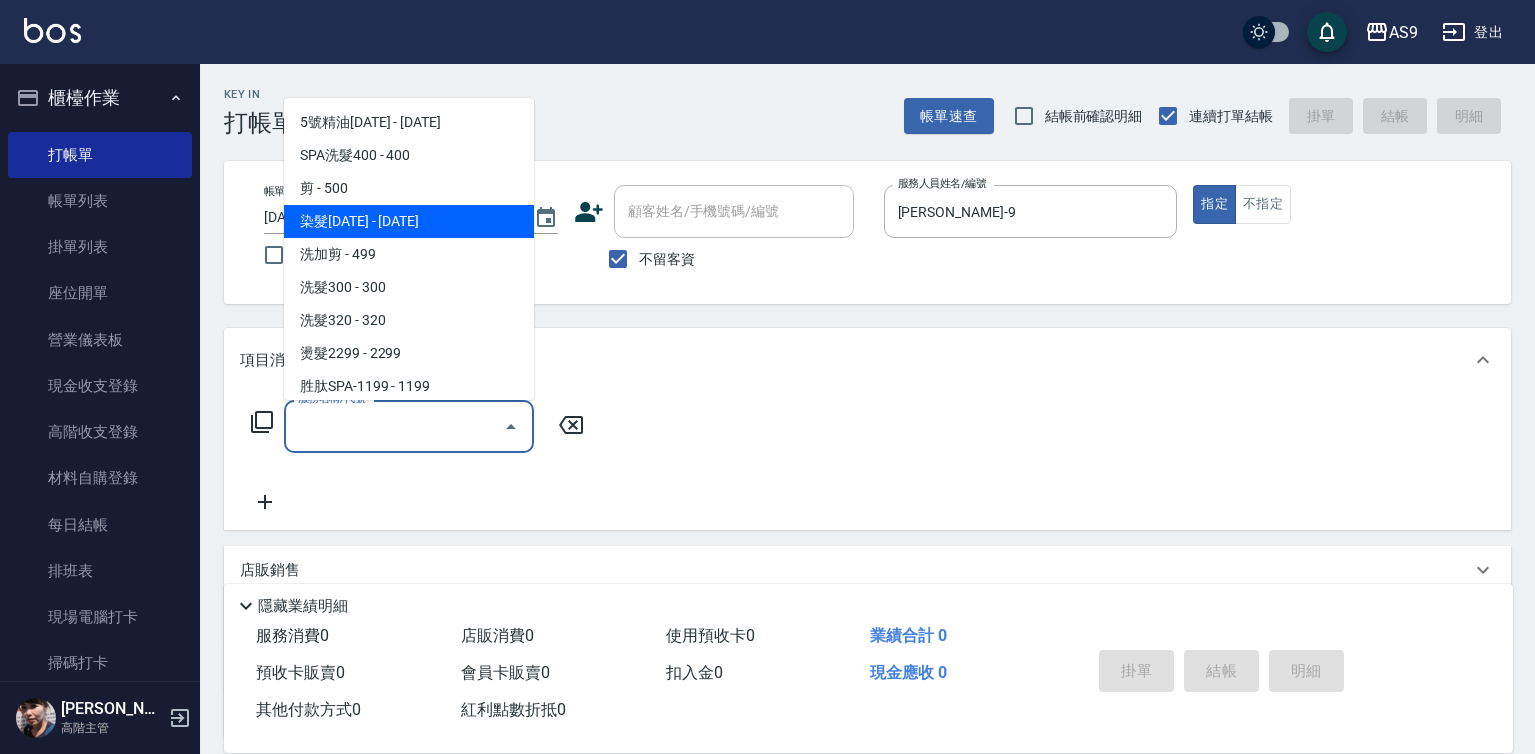 click on "染髮[DATE] - [DATE]" at bounding box center [409, 221] 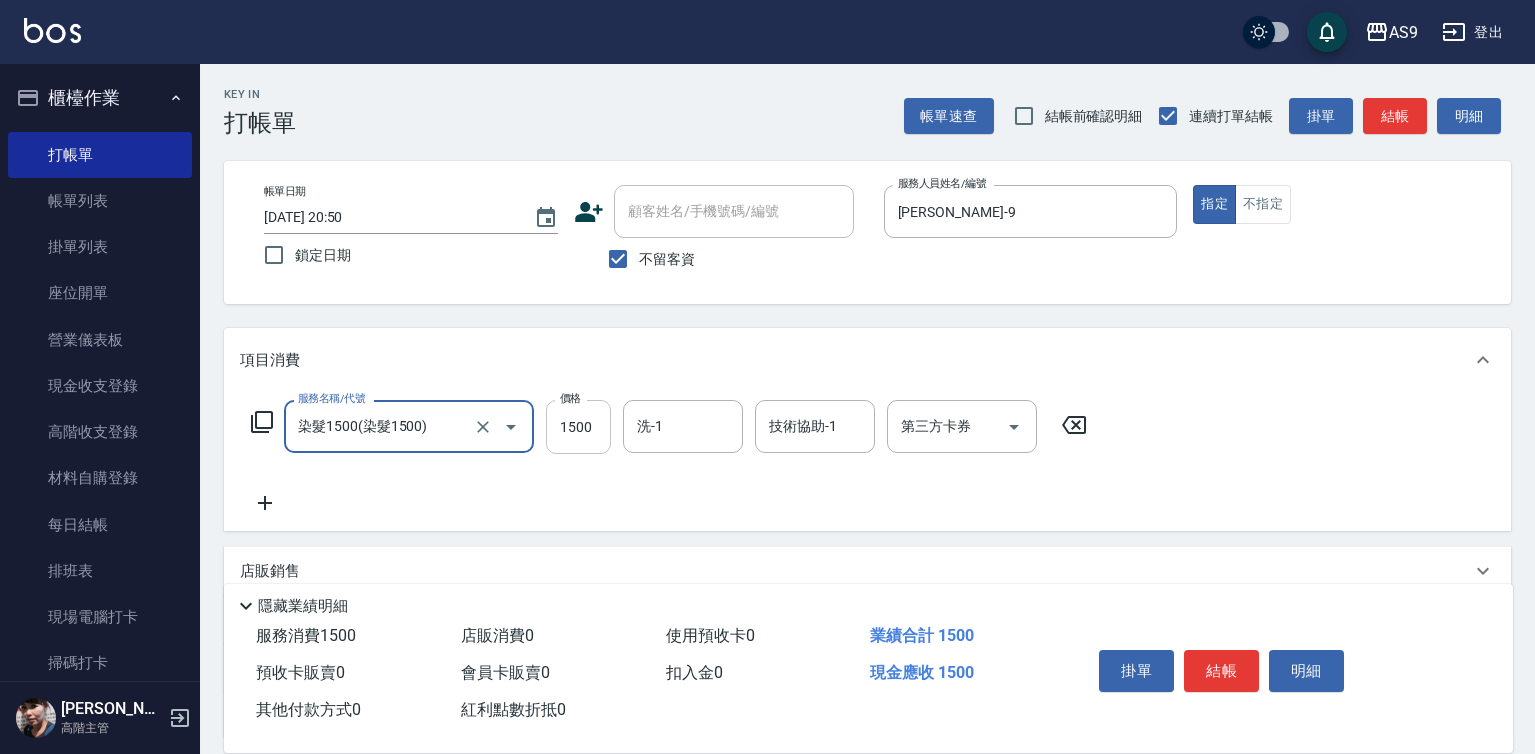 click on "1500" at bounding box center [578, 427] 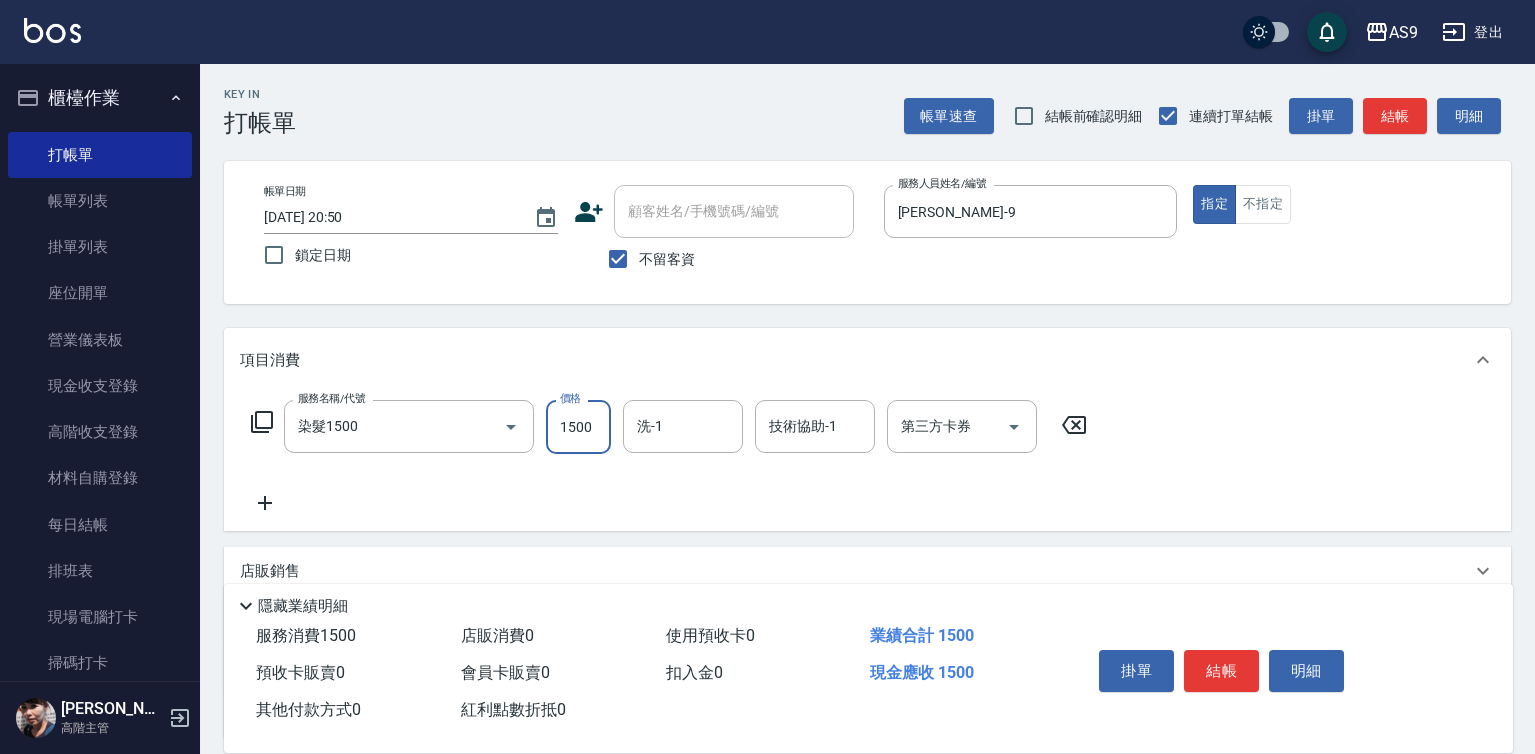 click on "1500" at bounding box center (578, 427) 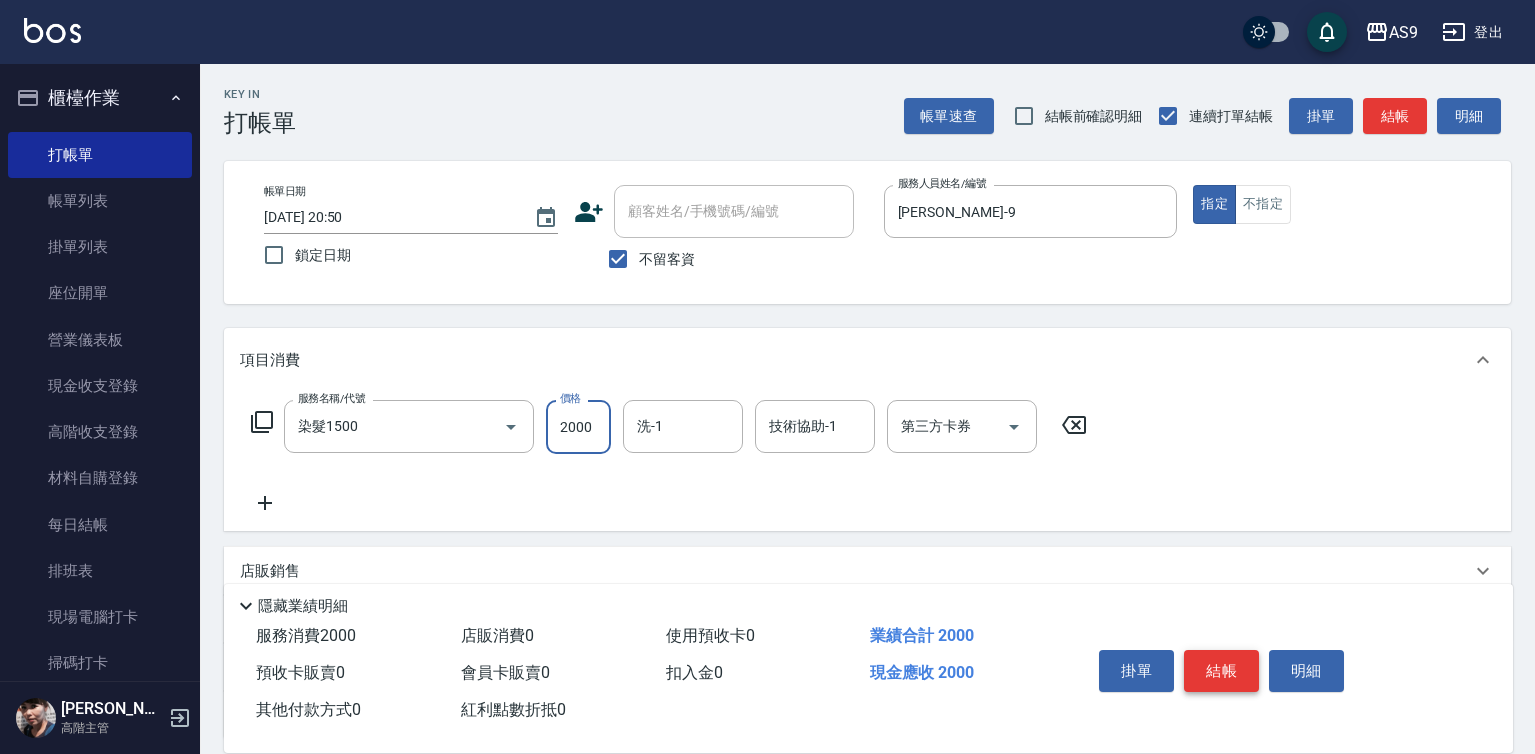 type on "2000" 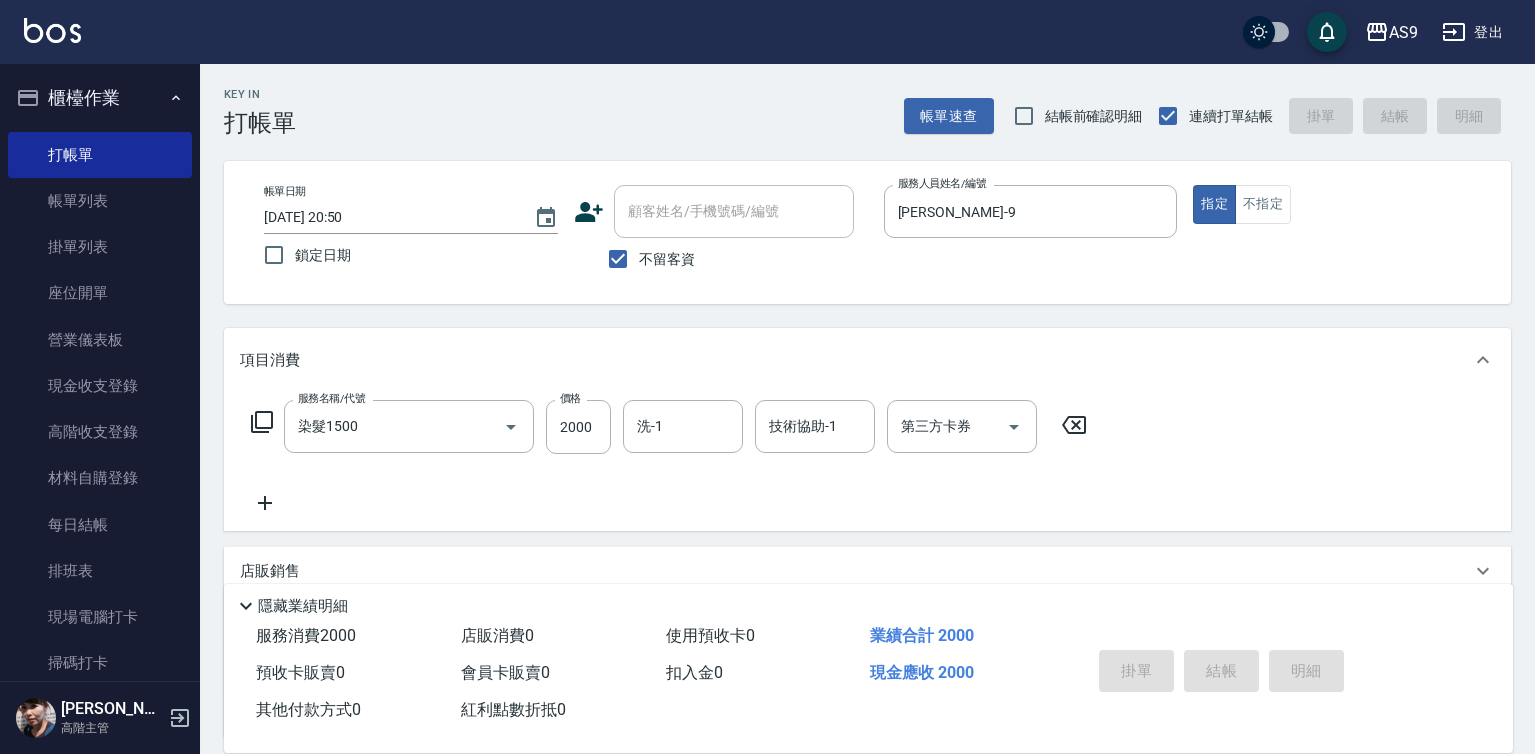 type 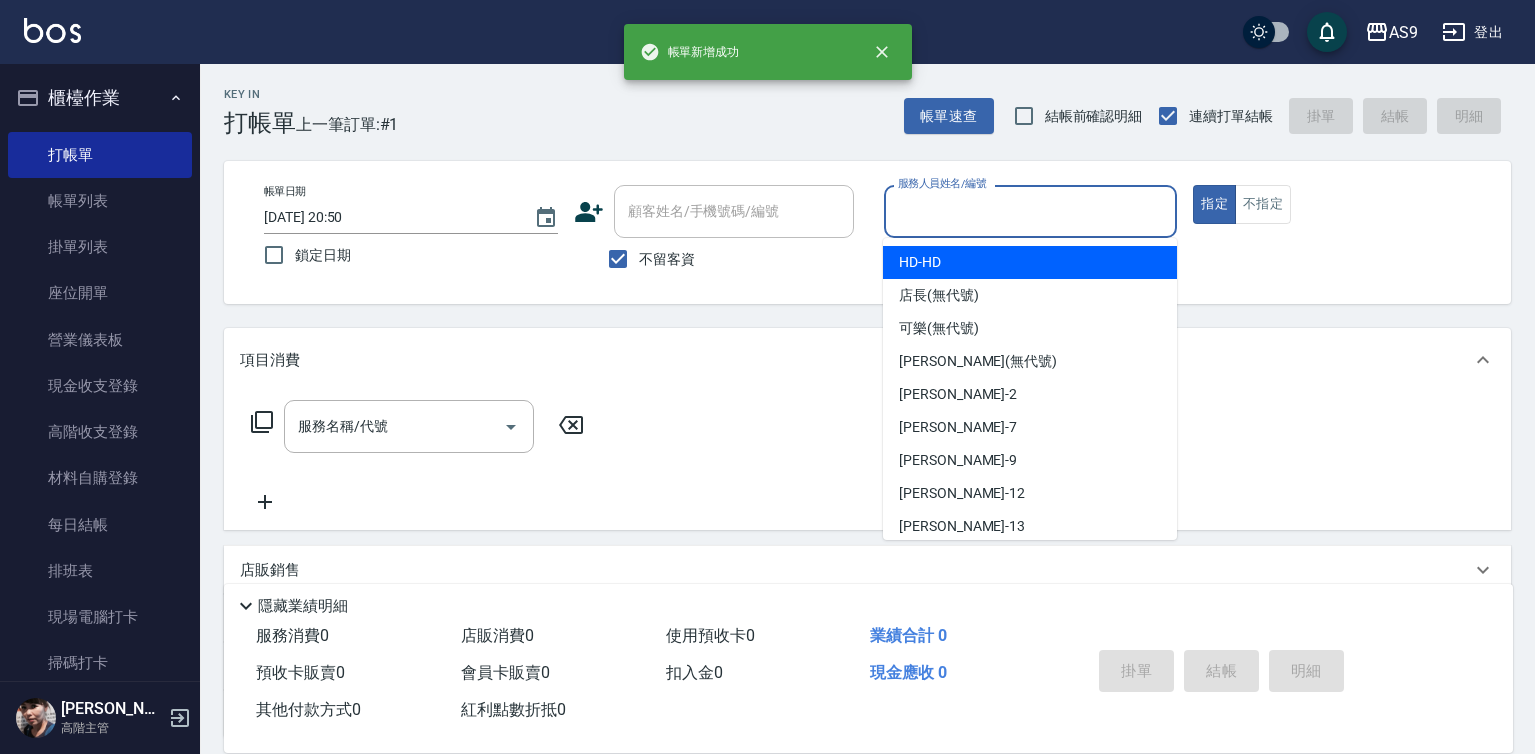 click on "服務人員姓名/編號" at bounding box center (1031, 211) 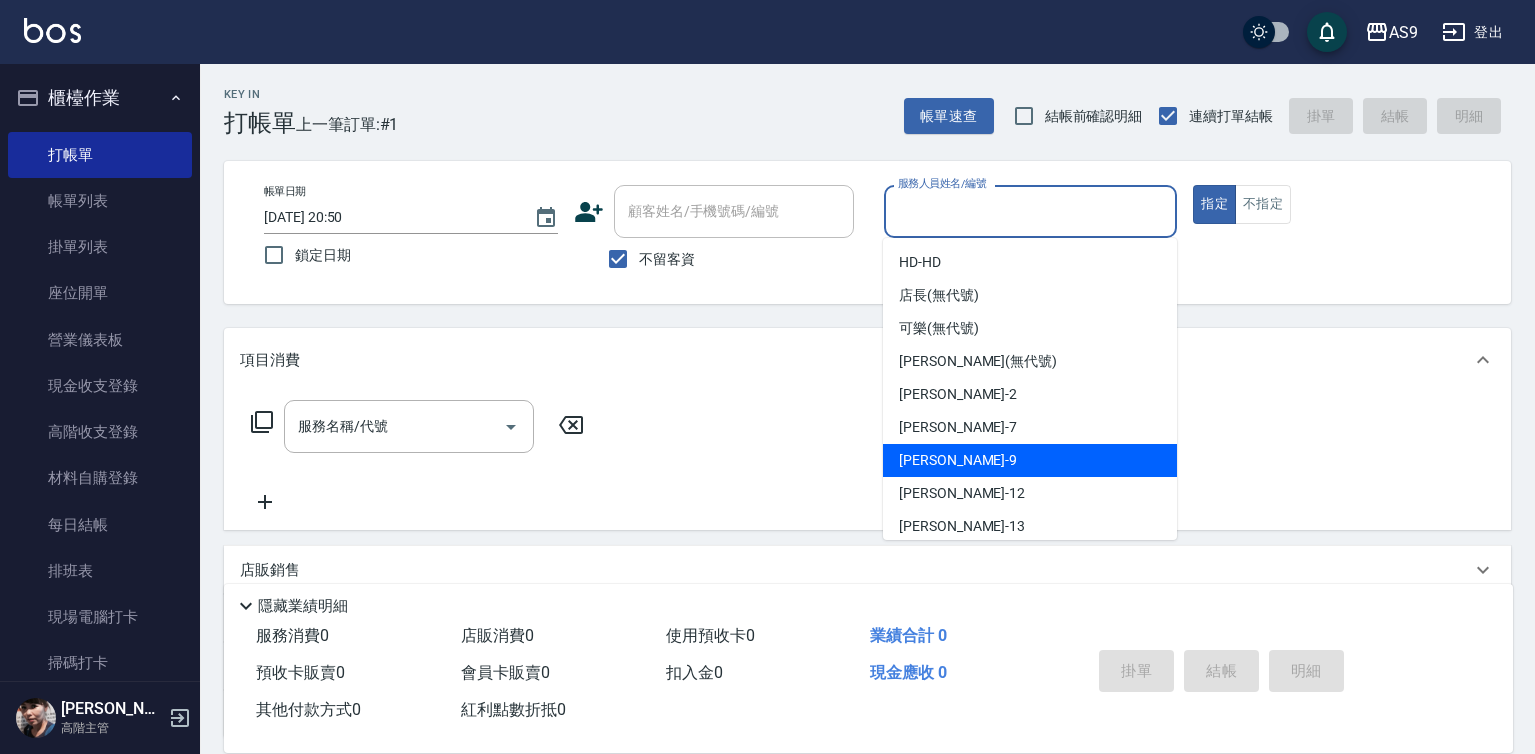 click on "[PERSON_NAME] -9" at bounding box center [1030, 460] 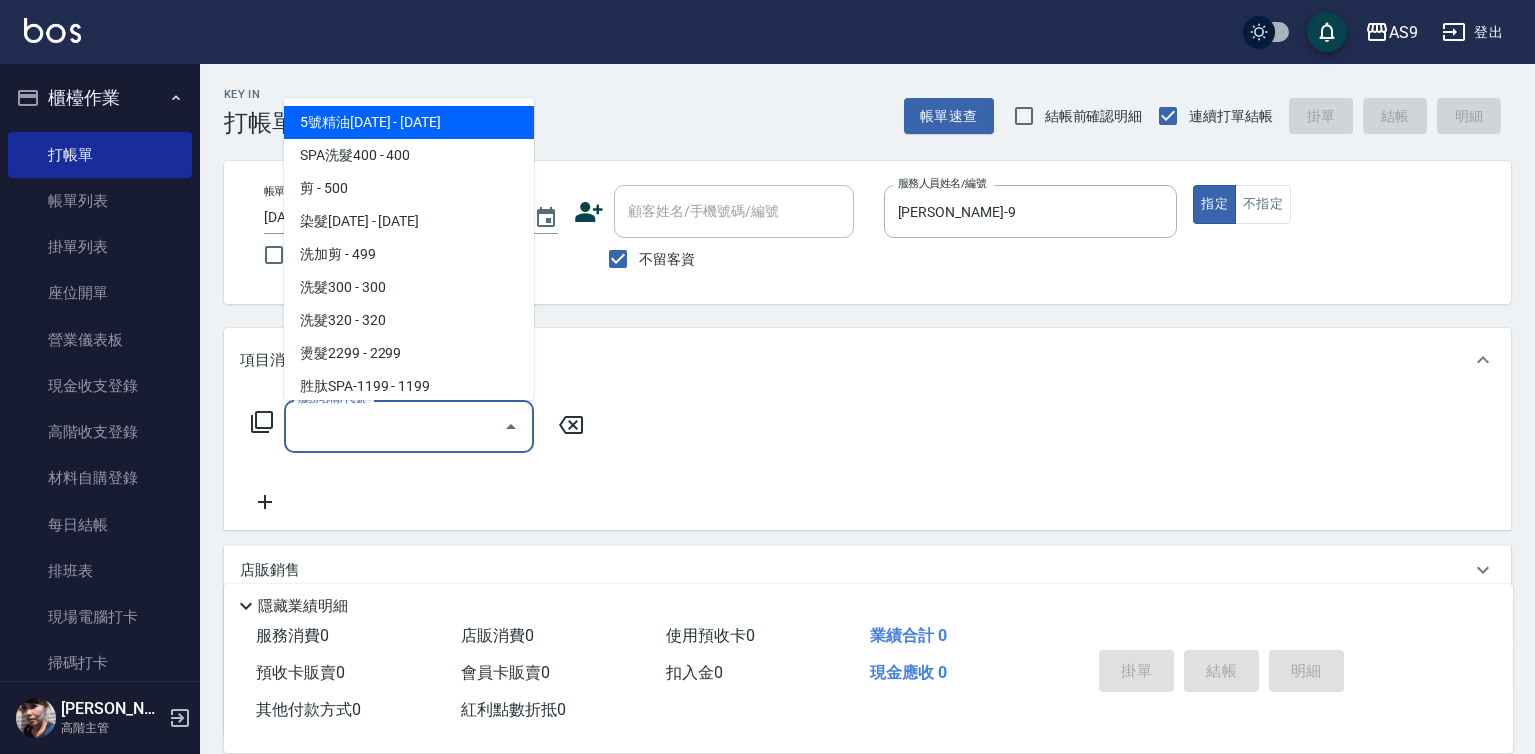 click on "服務名稱/代號" at bounding box center [394, 426] 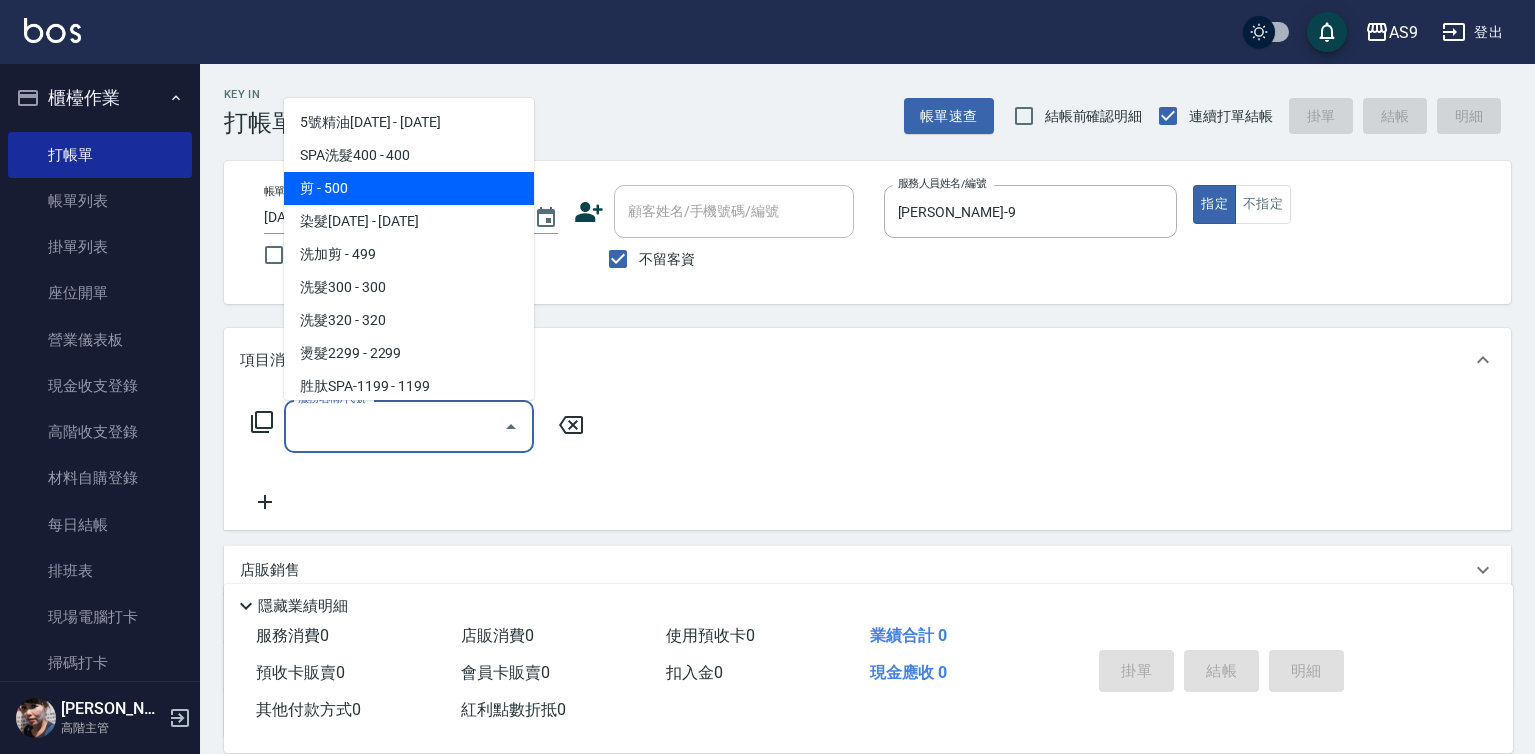 click on "剪 - 500" at bounding box center (409, 188) 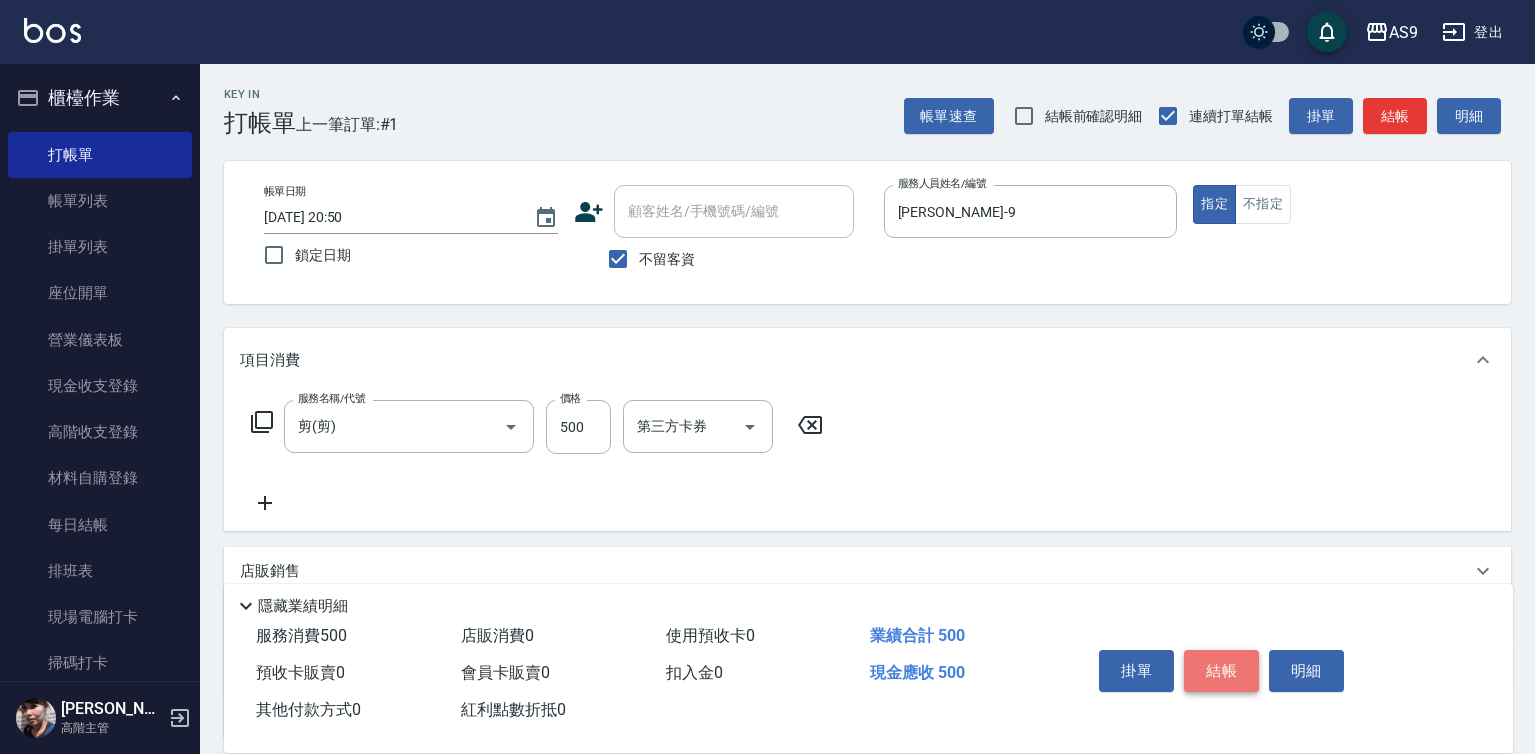 click on "結帳" at bounding box center (1221, 671) 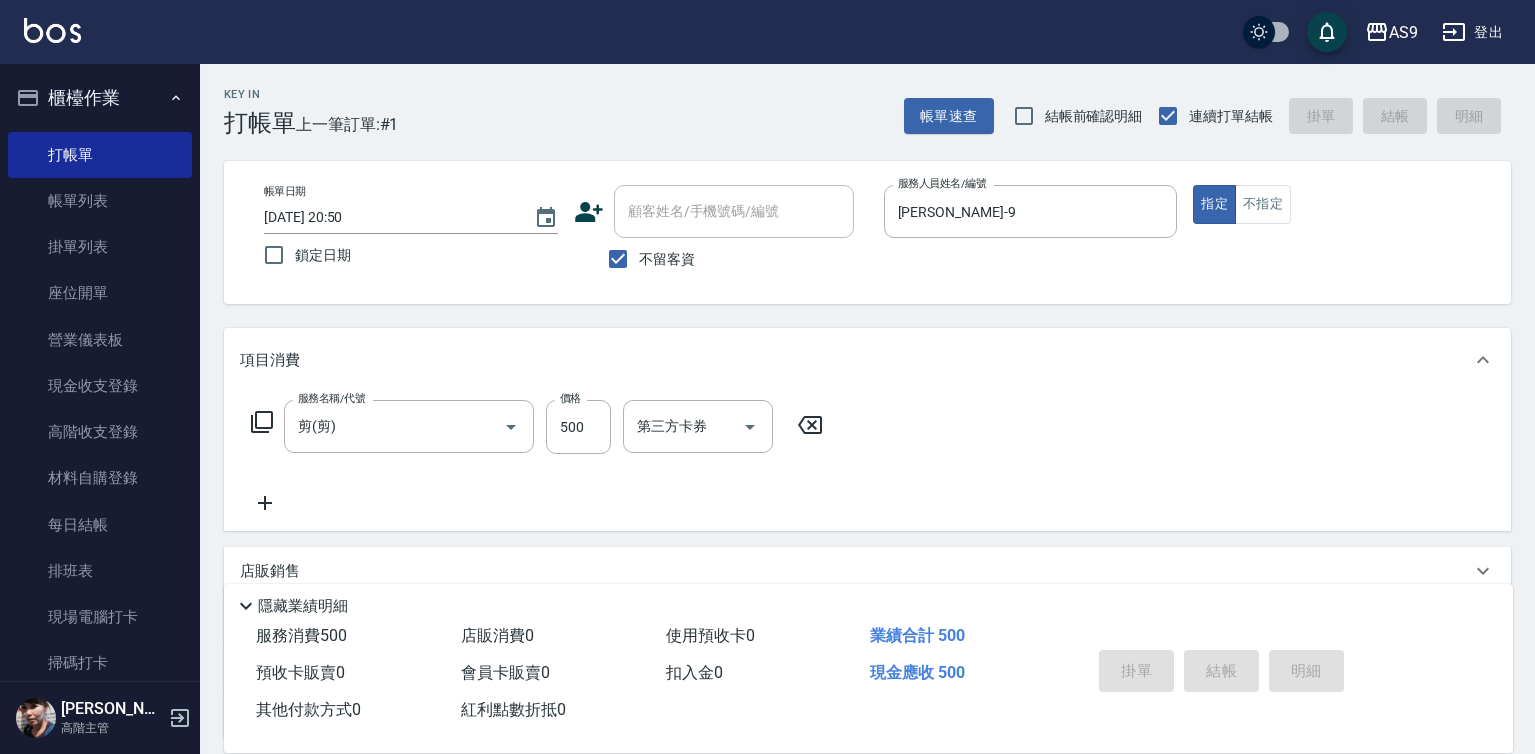 type 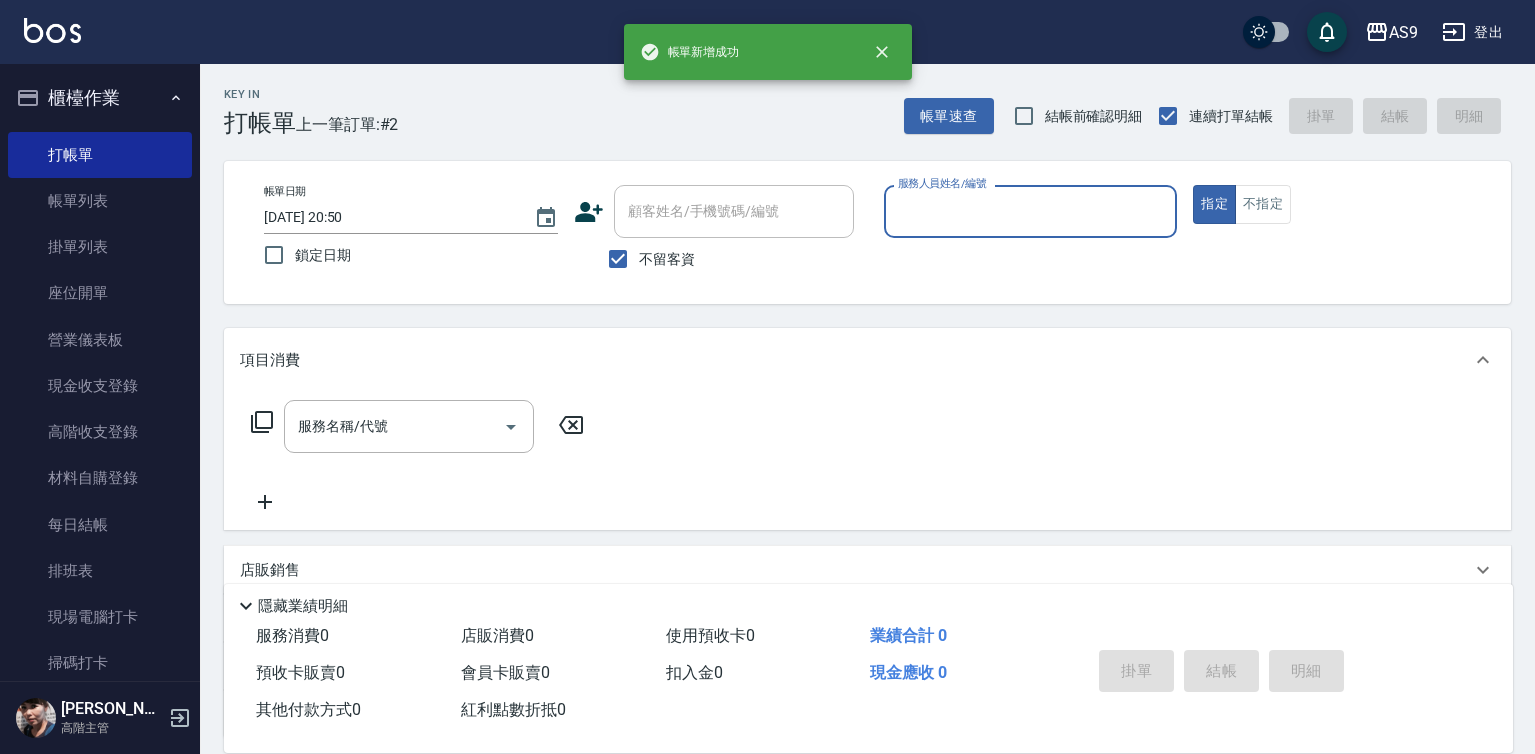click on "服務人員姓名/編號" at bounding box center (1031, 211) 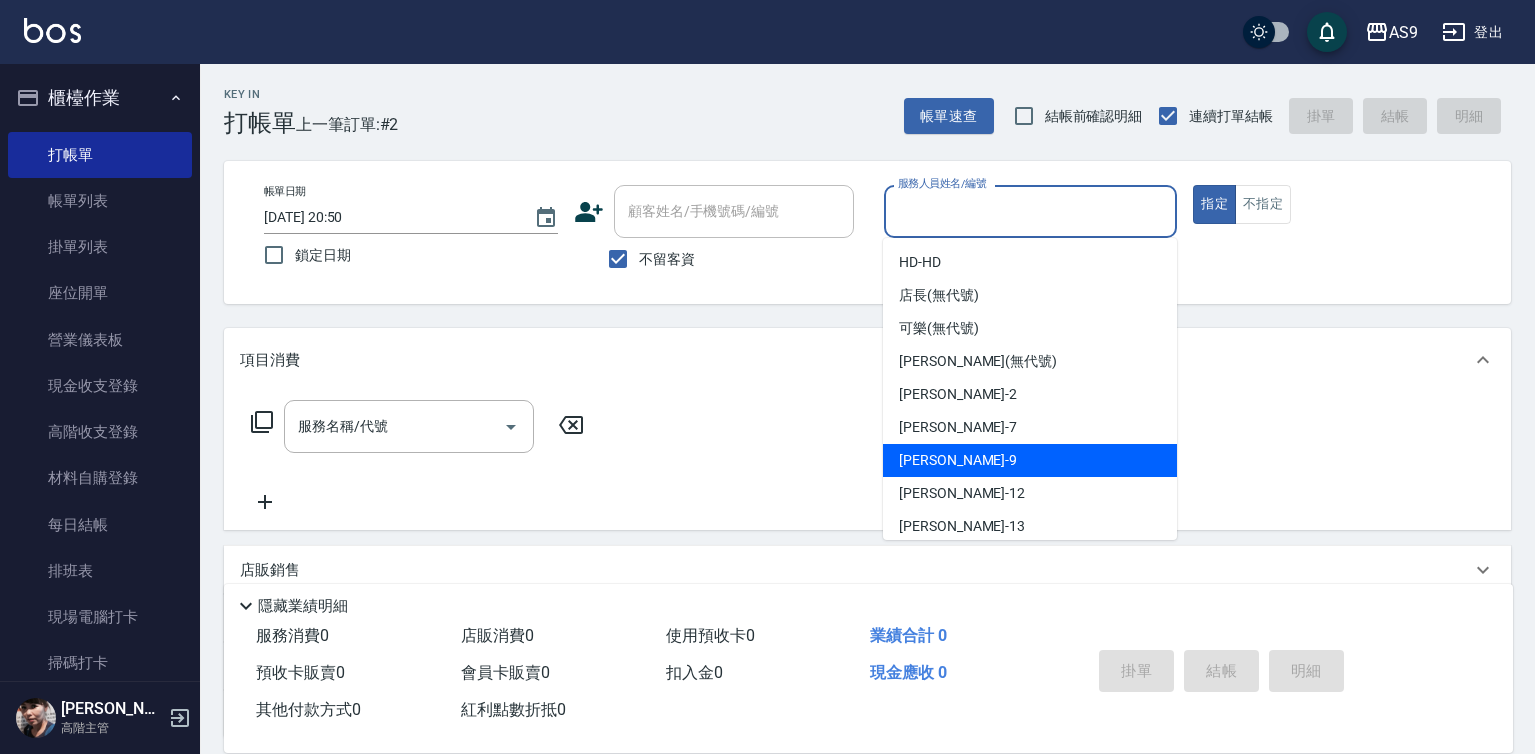 click on "[PERSON_NAME] -9" at bounding box center [1030, 460] 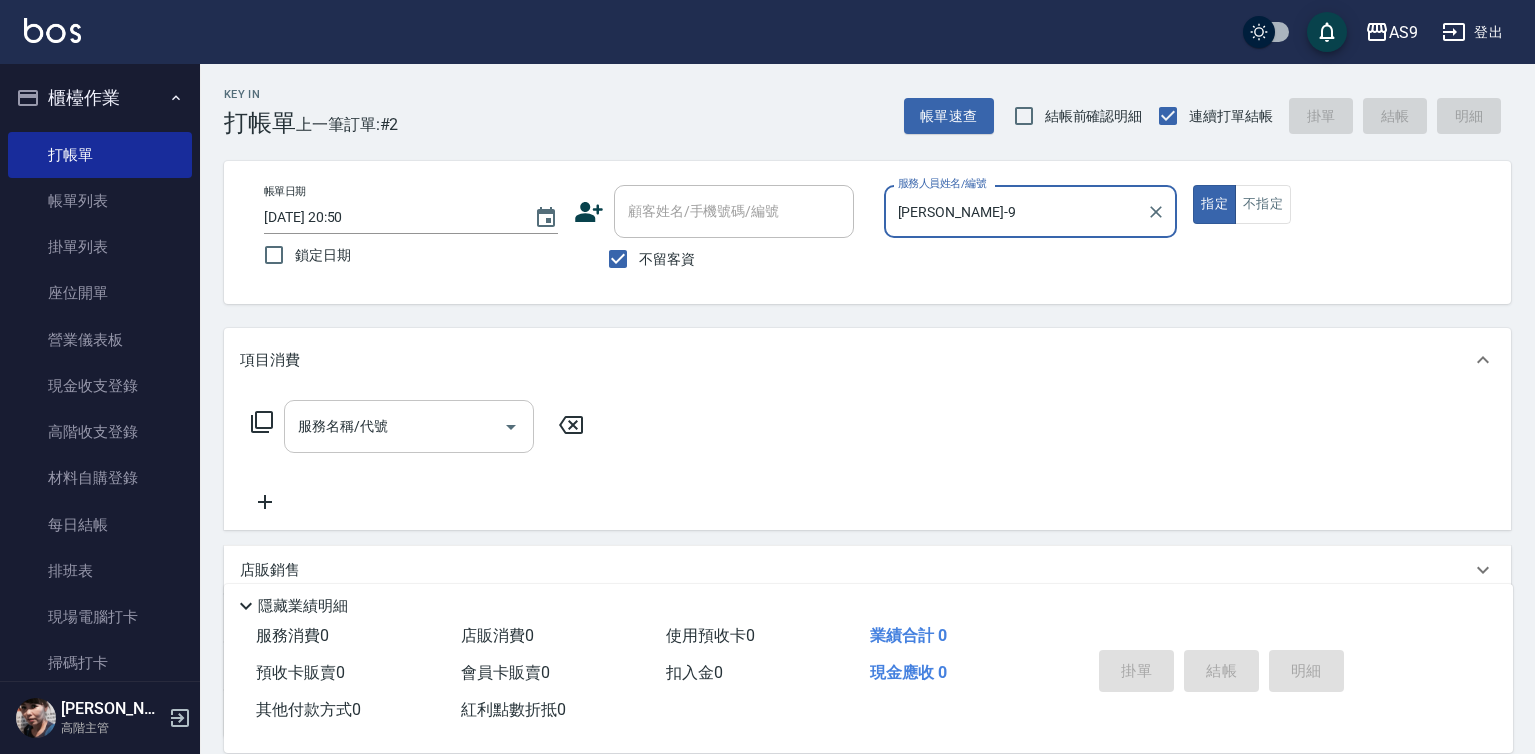 click on "服務名稱/代號" at bounding box center (394, 426) 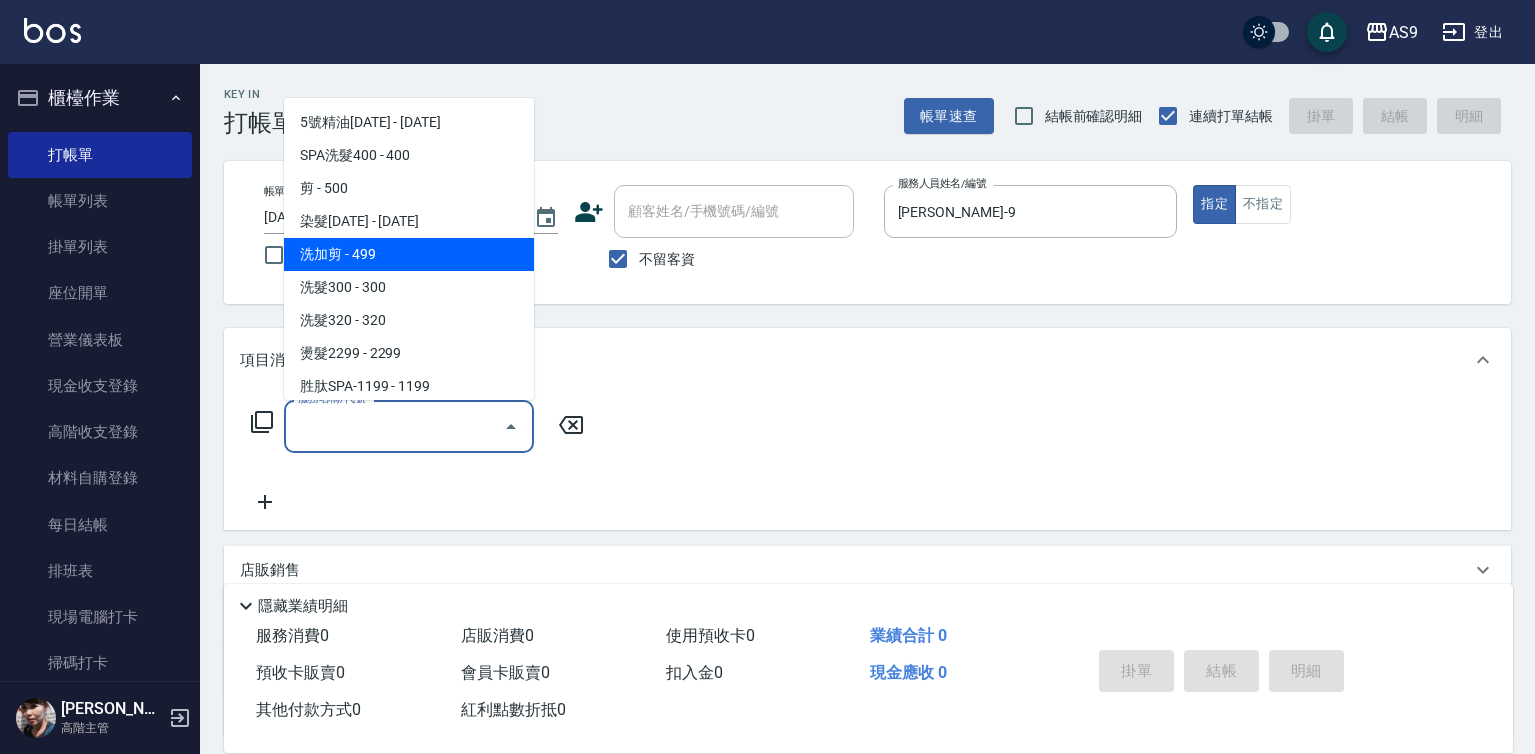 click on "洗加剪 - 499" at bounding box center [409, 254] 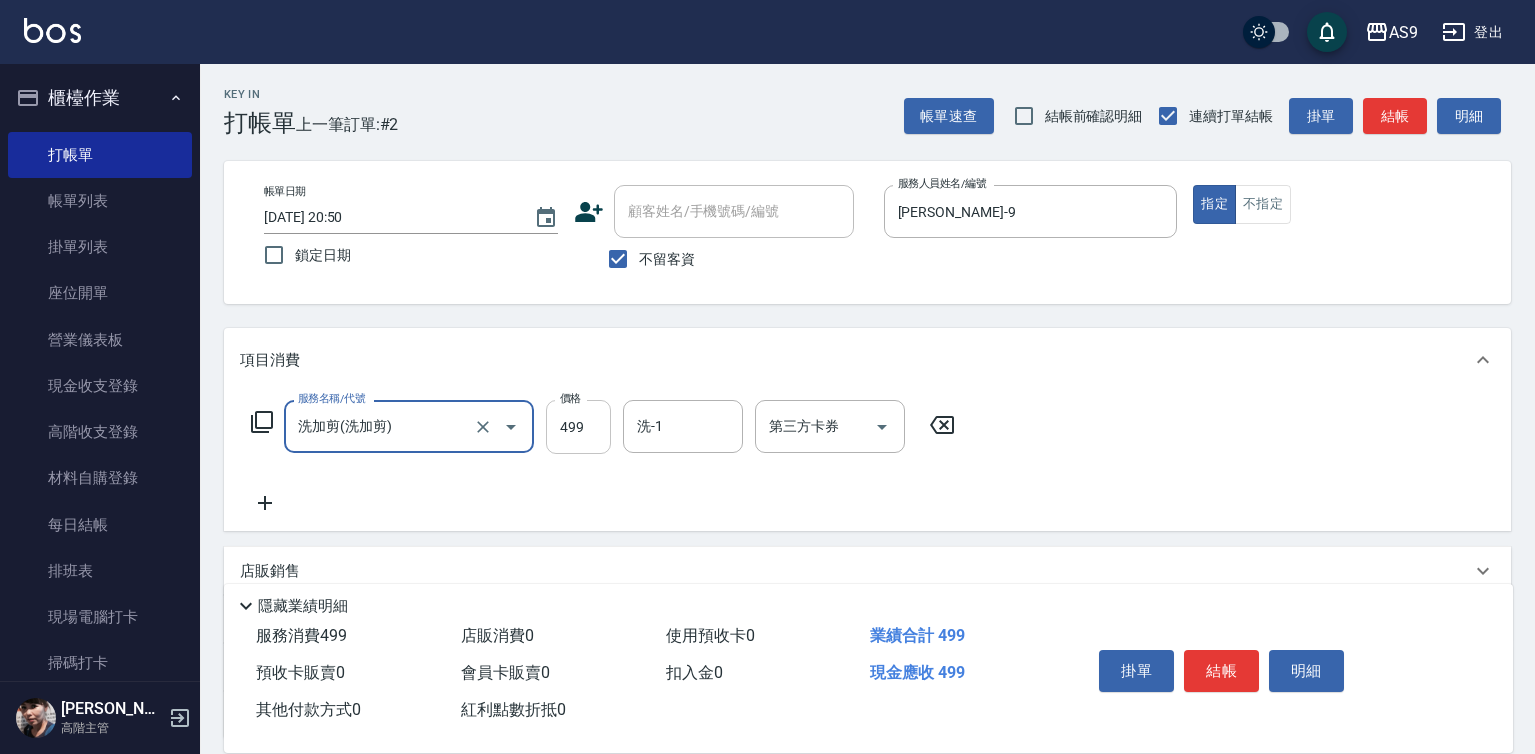 click on "499" at bounding box center [578, 427] 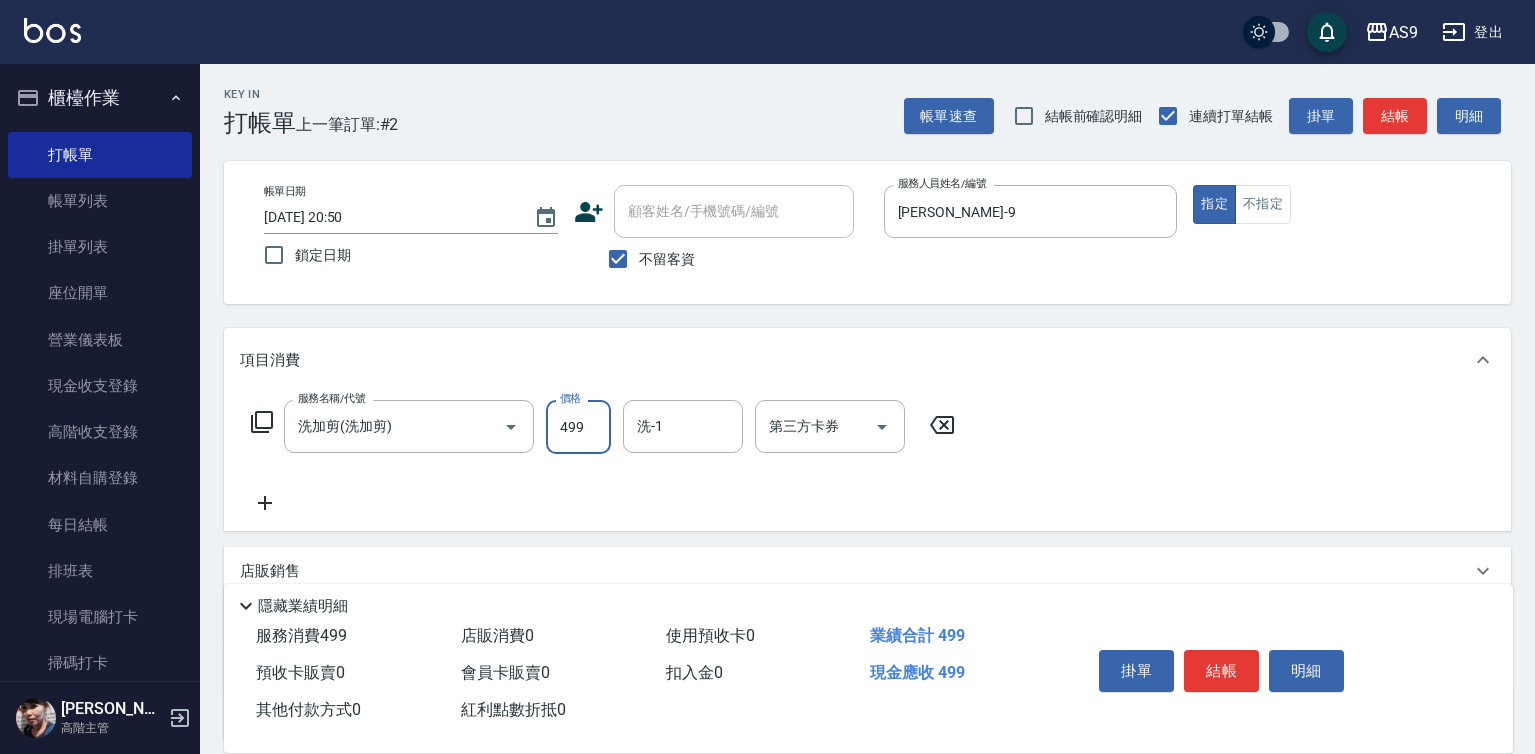 click on "499" at bounding box center [578, 427] 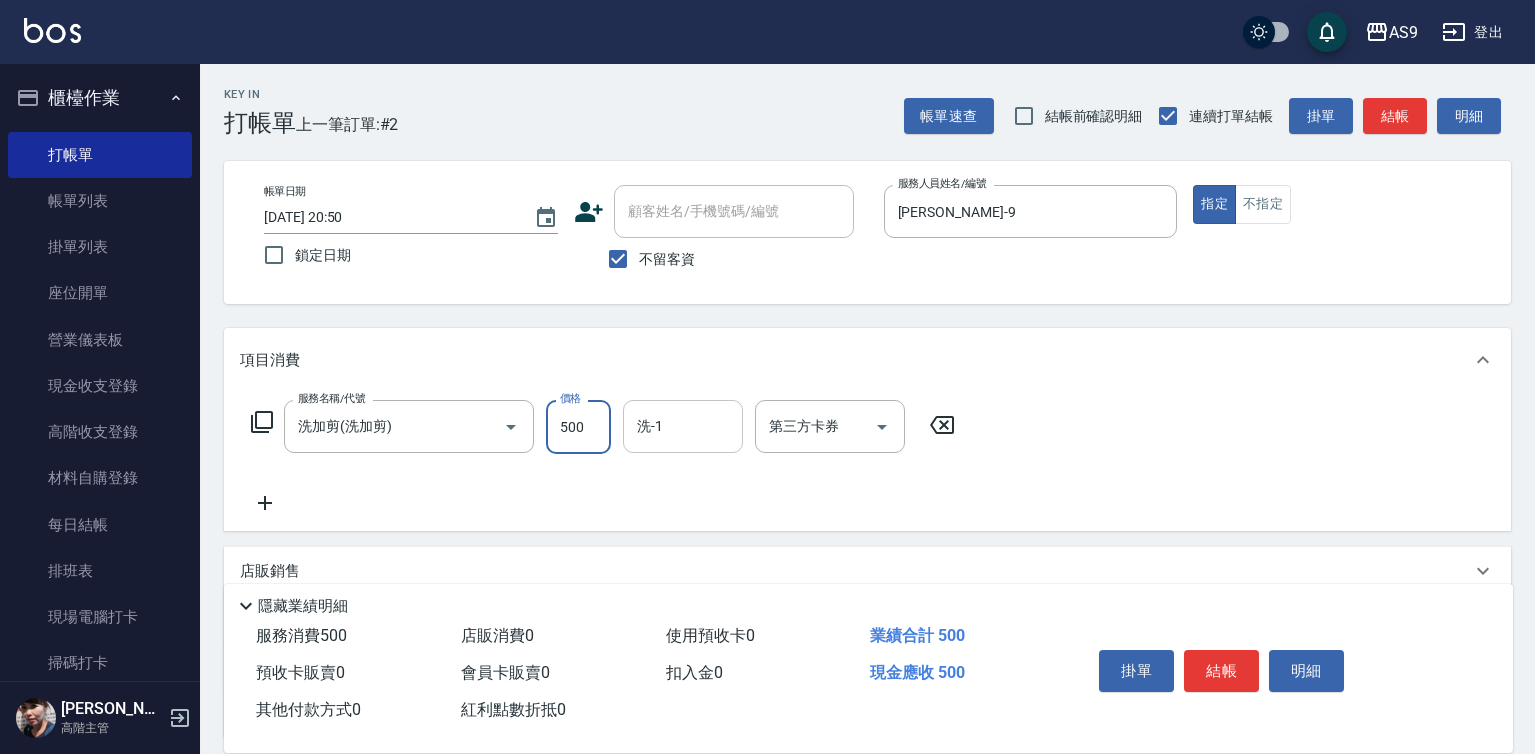 type on "500" 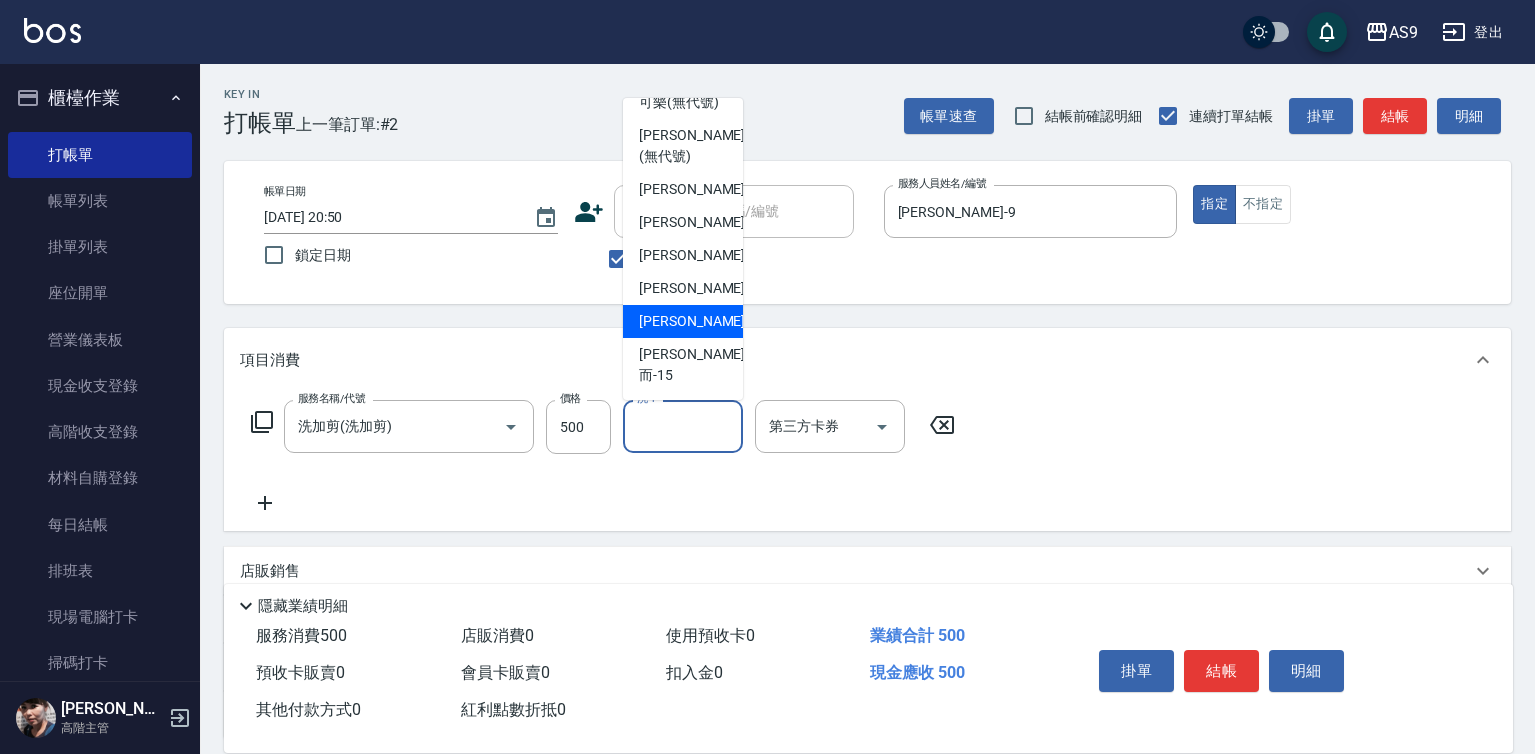 scroll, scrollTop: 128, scrollLeft: 0, axis: vertical 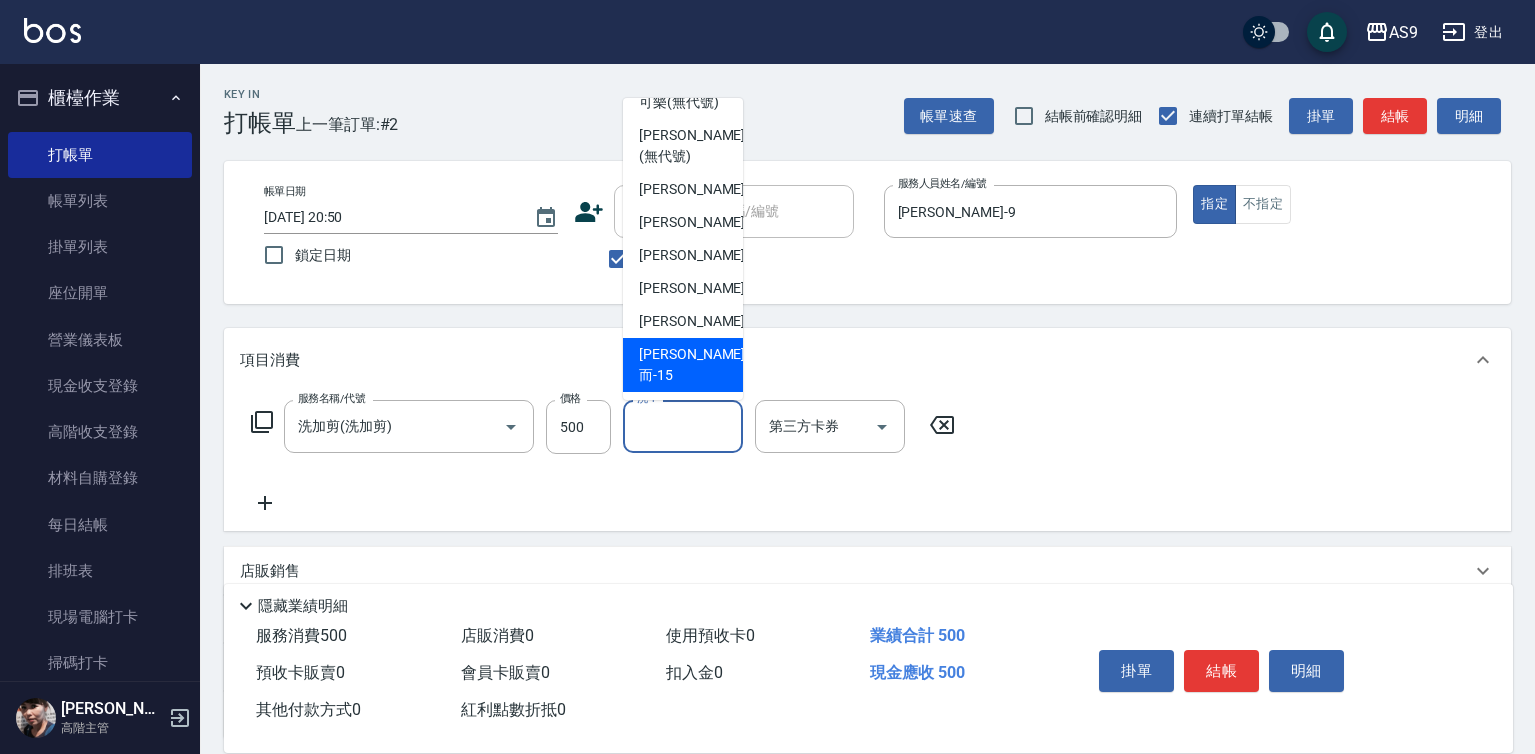 click on "[PERSON_NAME]而 -15" at bounding box center (683, 365) 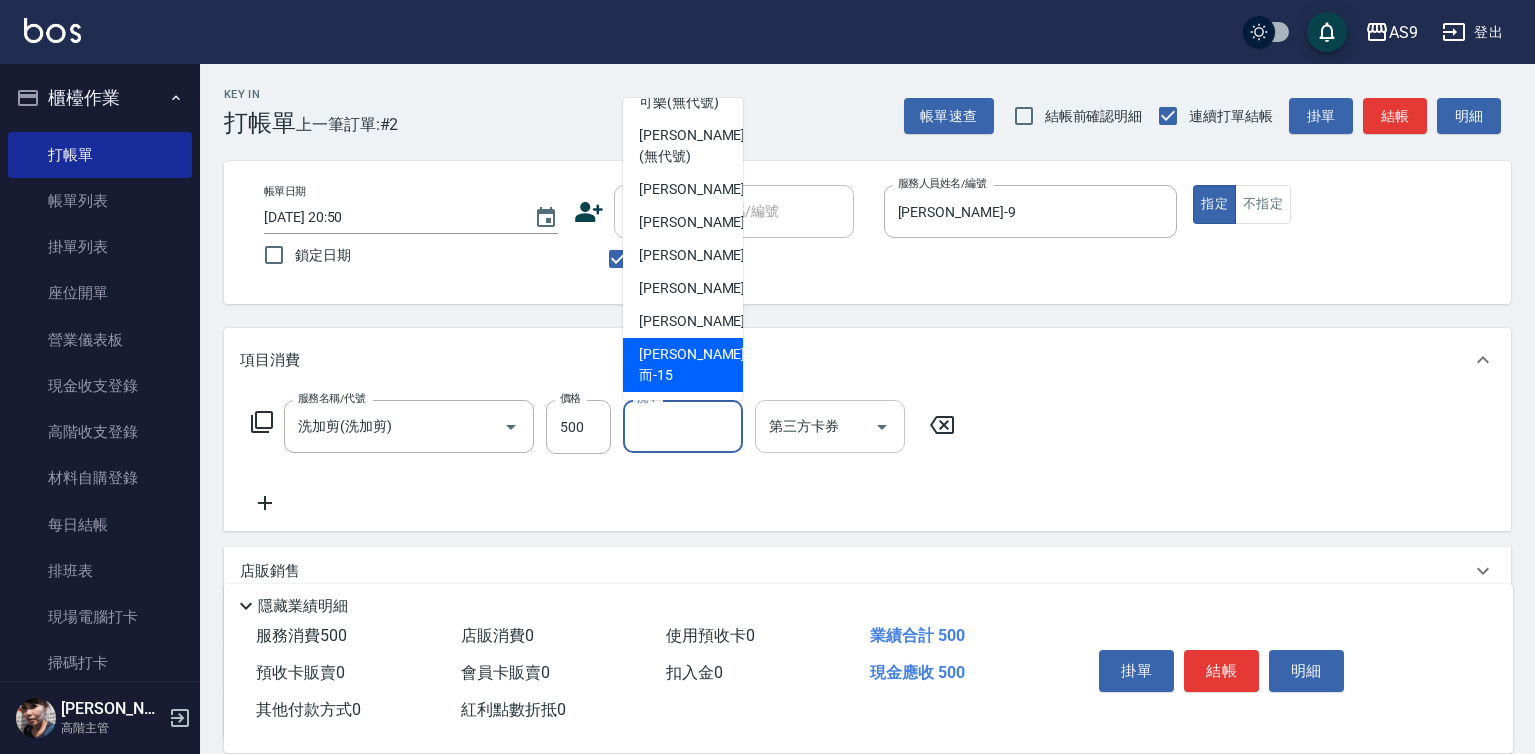 type on "[PERSON_NAME]而-15" 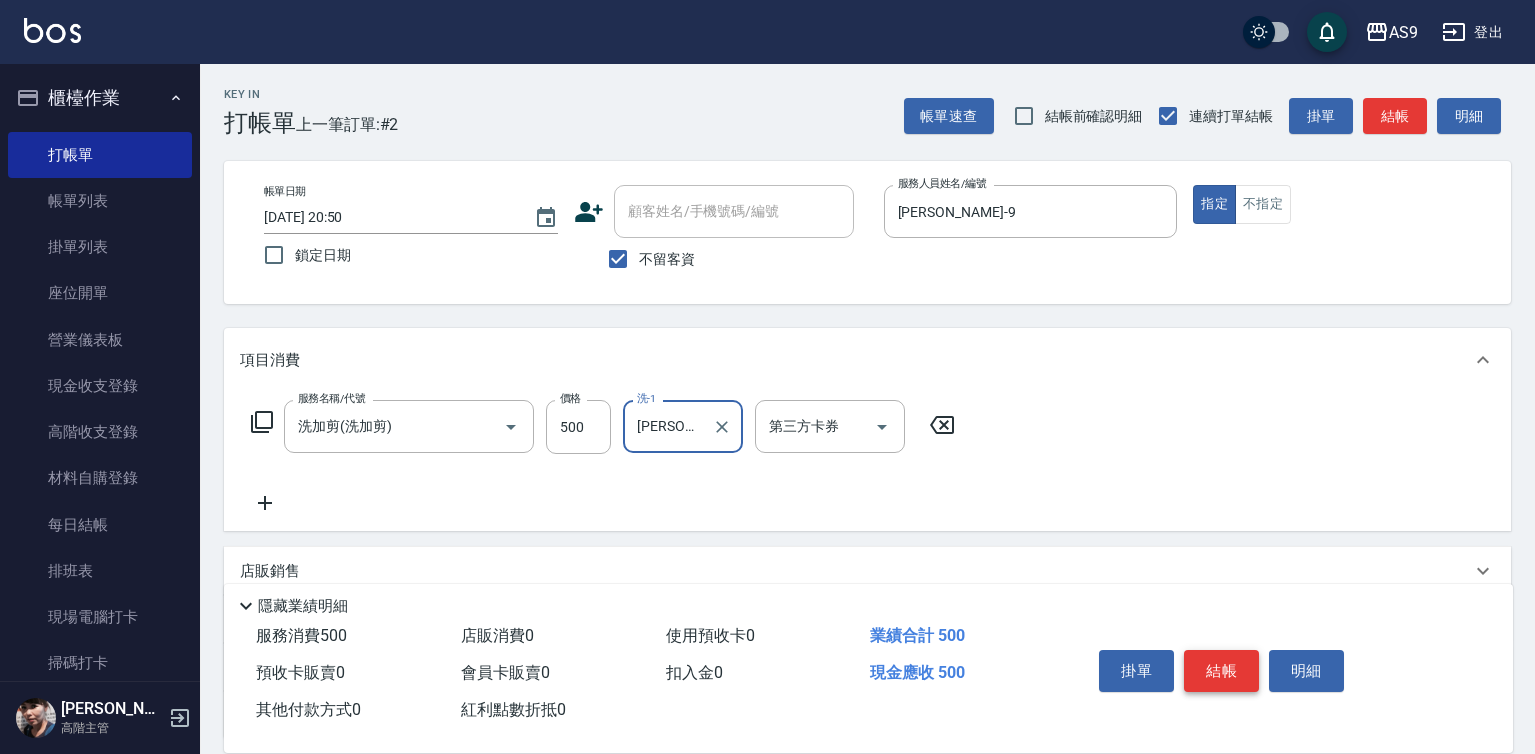 click on "結帳" at bounding box center [1221, 671] 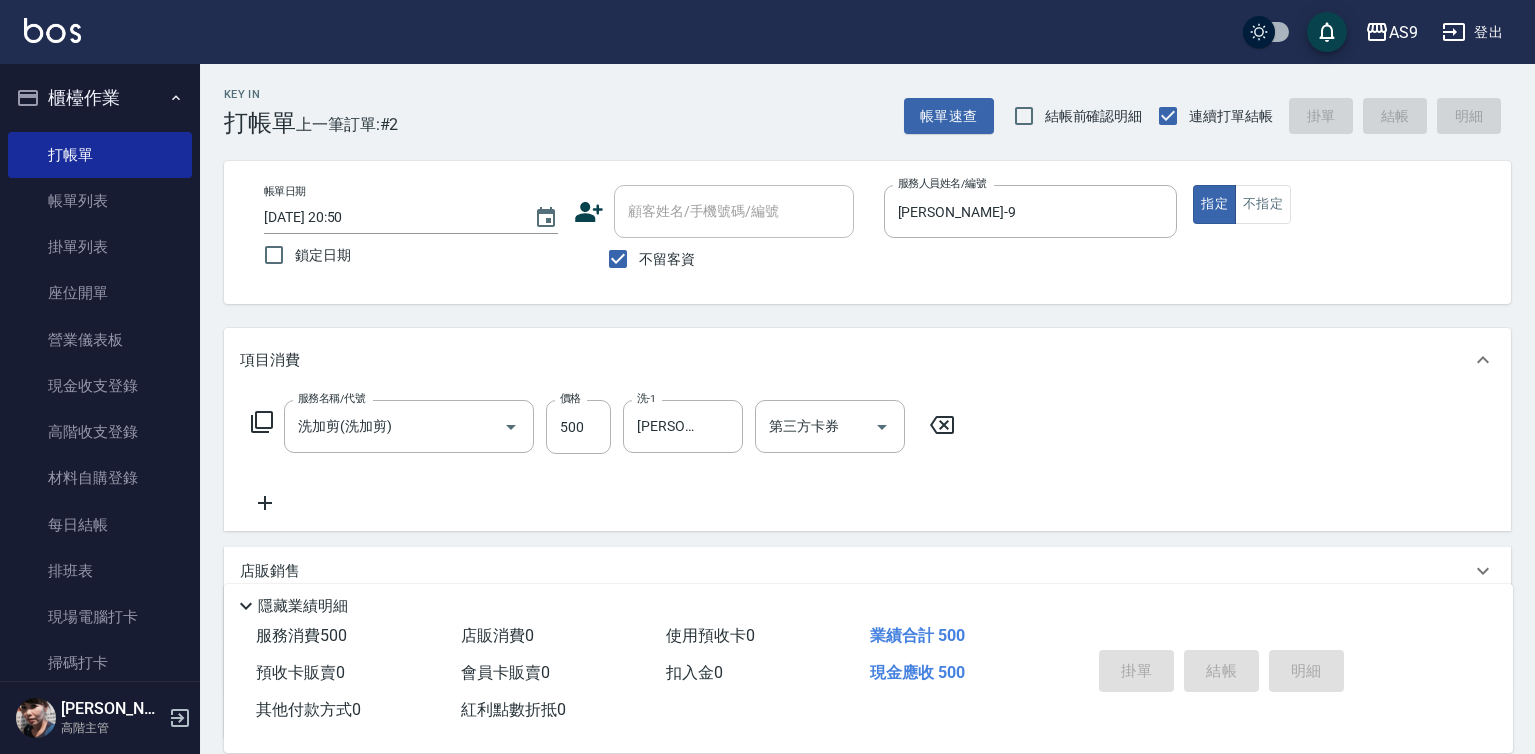 type 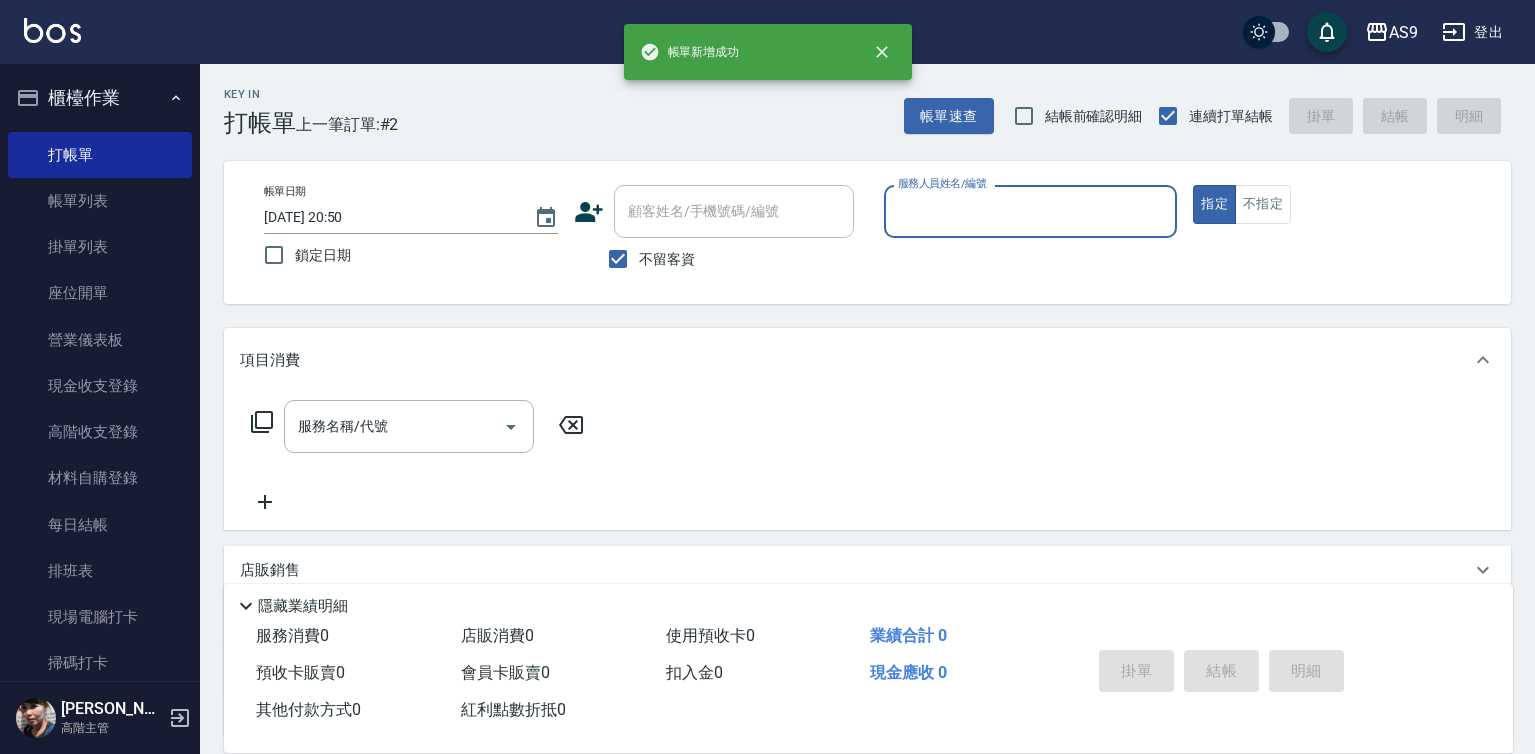 click on "服務人員姓名/編號" at bounding box center [1031, 211] 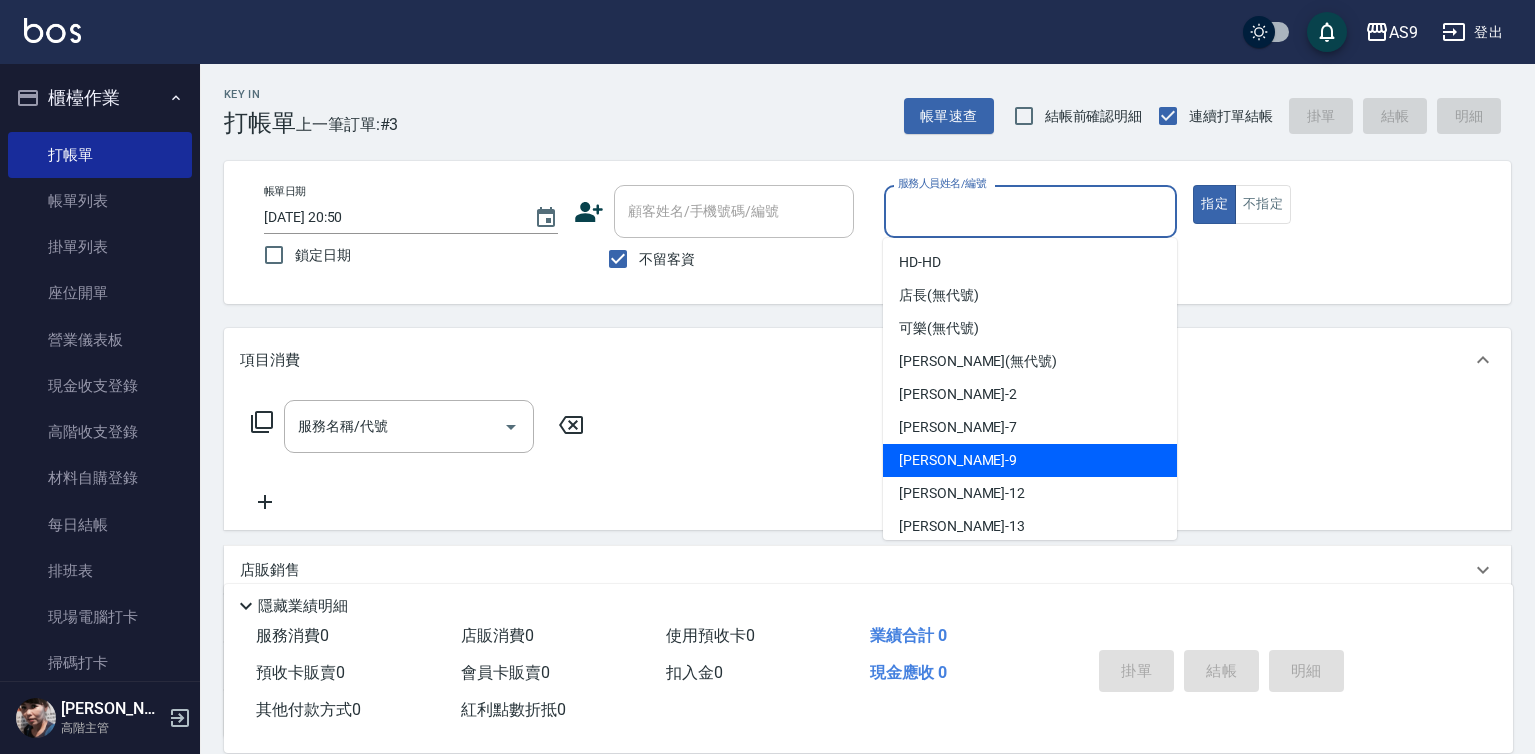 click on "[PERSON_NAME] -9" at bounding box center [1030, 460] 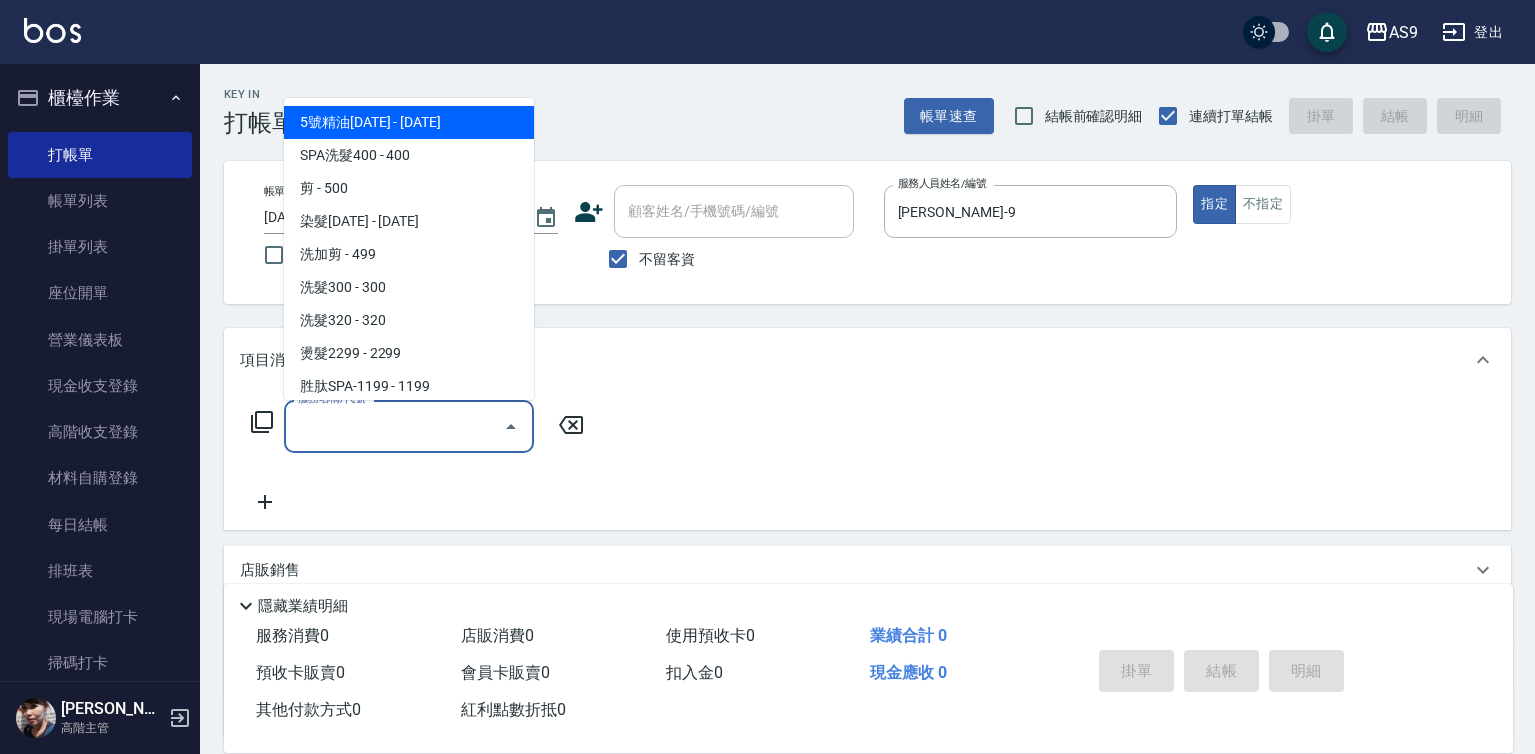 click on "服務名稱/代號" at bounding box center [394, 426] 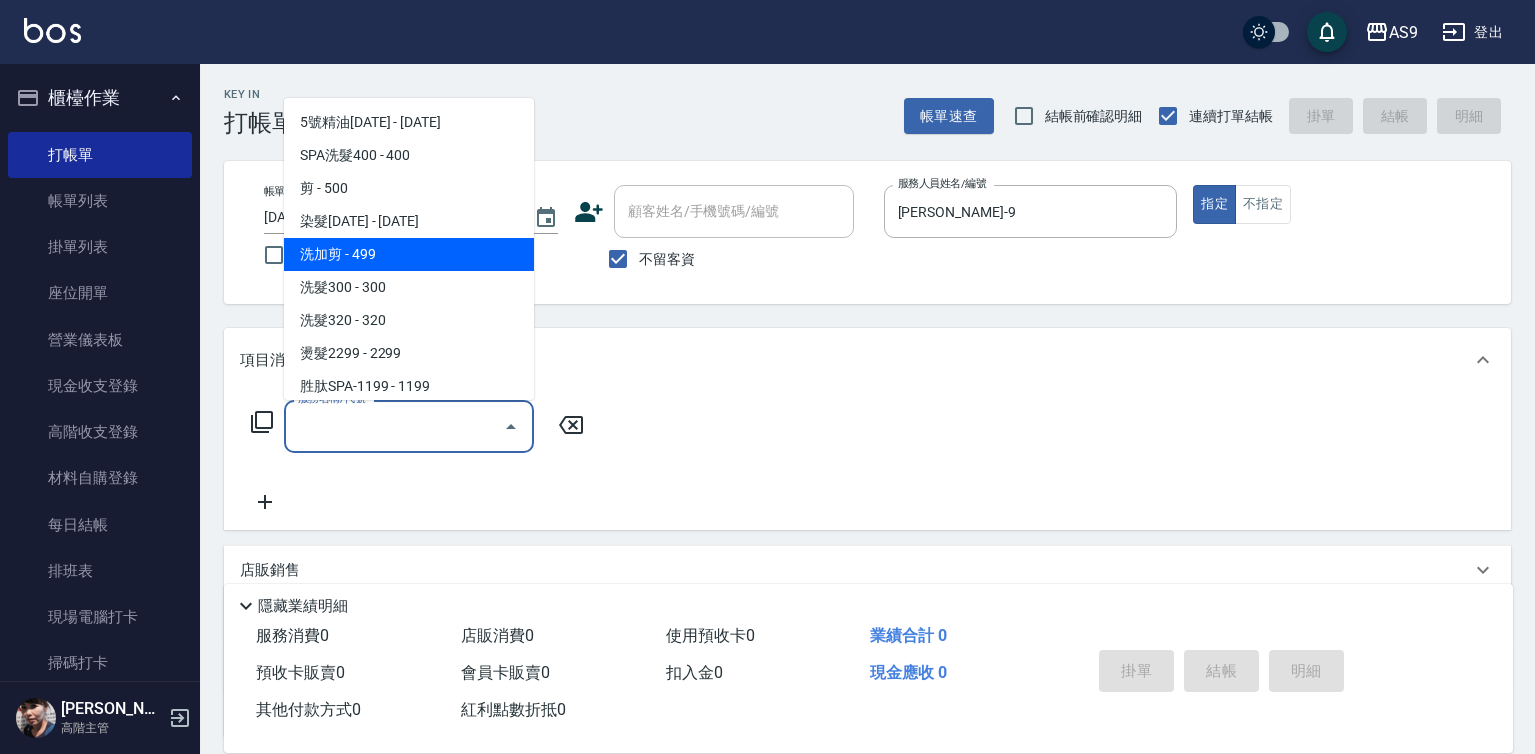 click on "洗加剪 - 499" at bounding box center [409, 254] 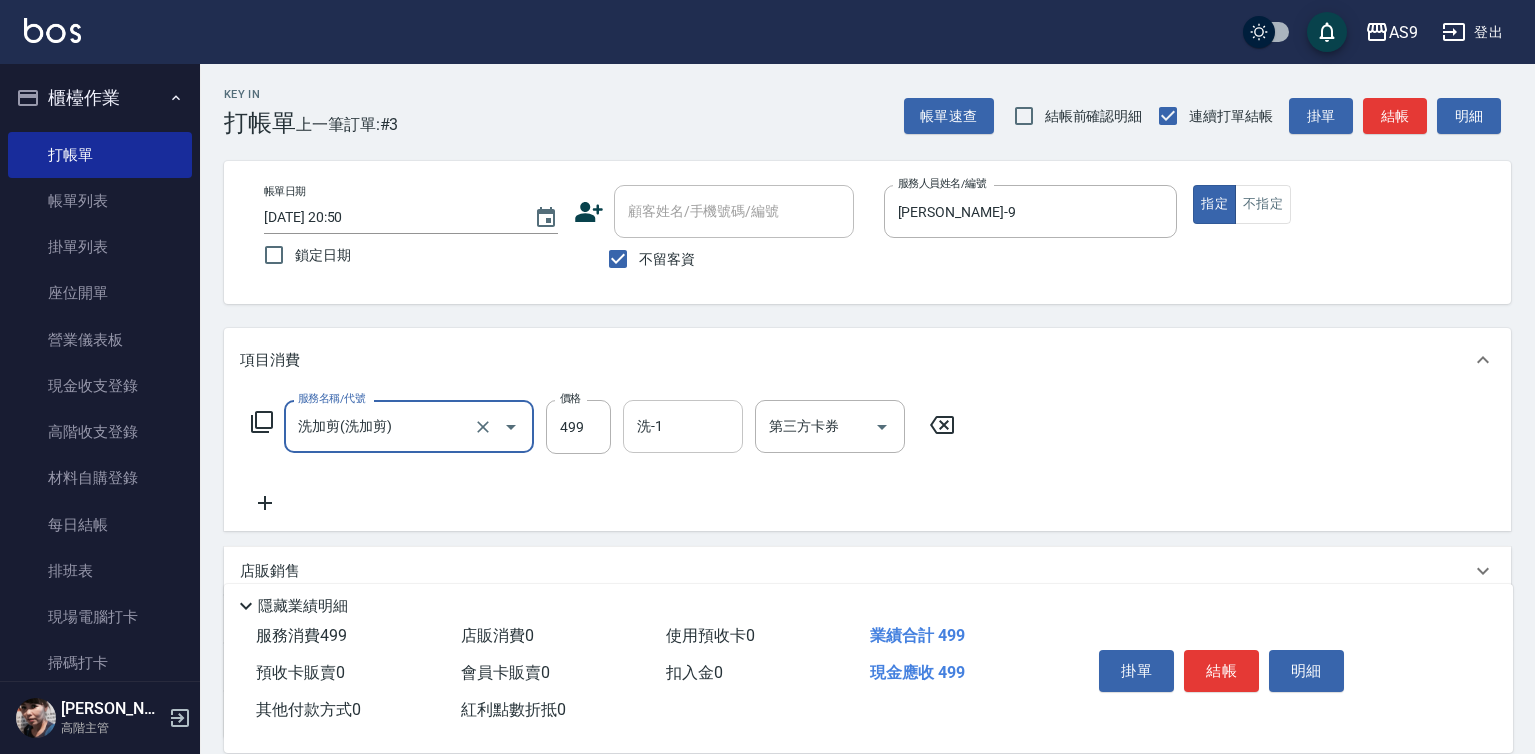 click on "洗-1" at bounding box center (683, 426) 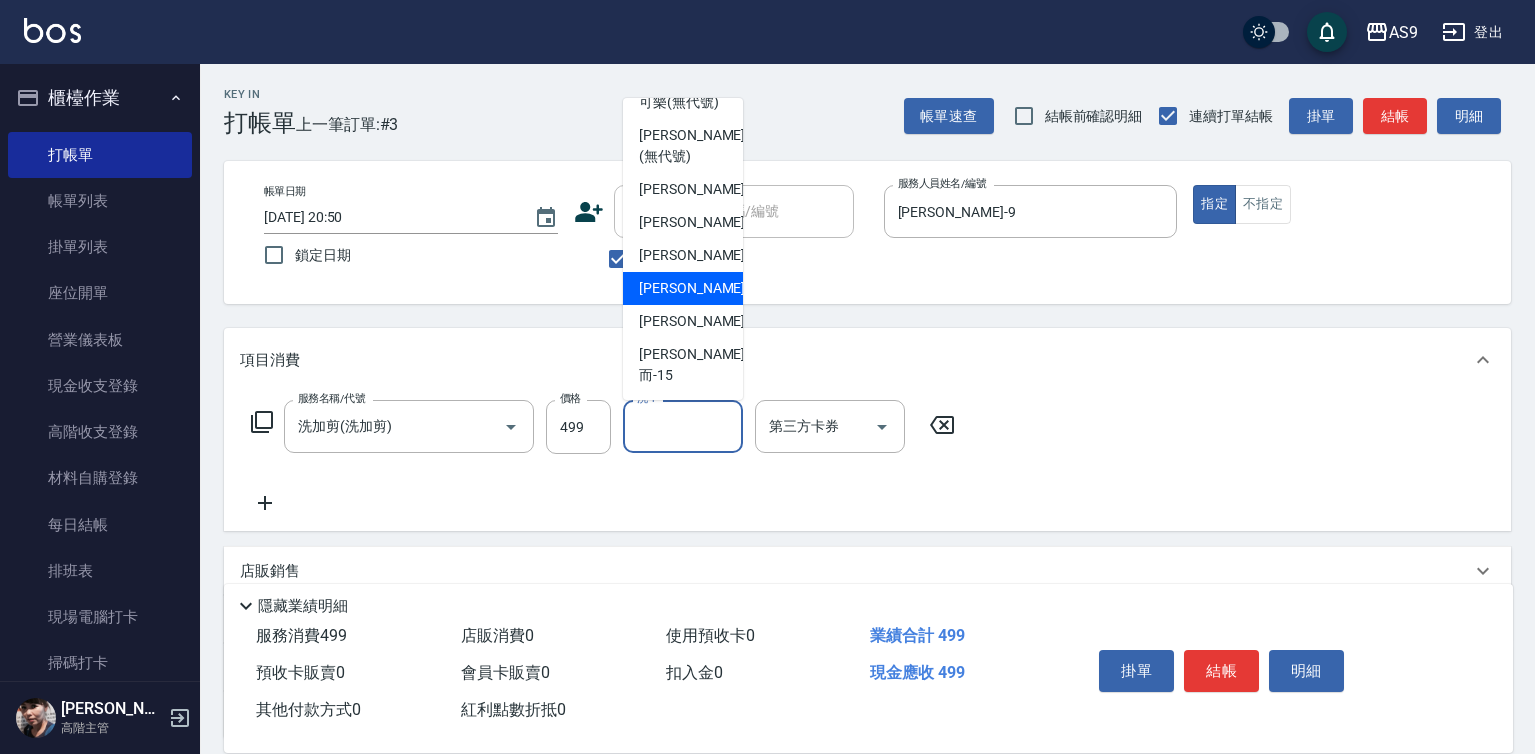 scroll, scrollTop: 128, scrollLeft: 0, axis: vertical 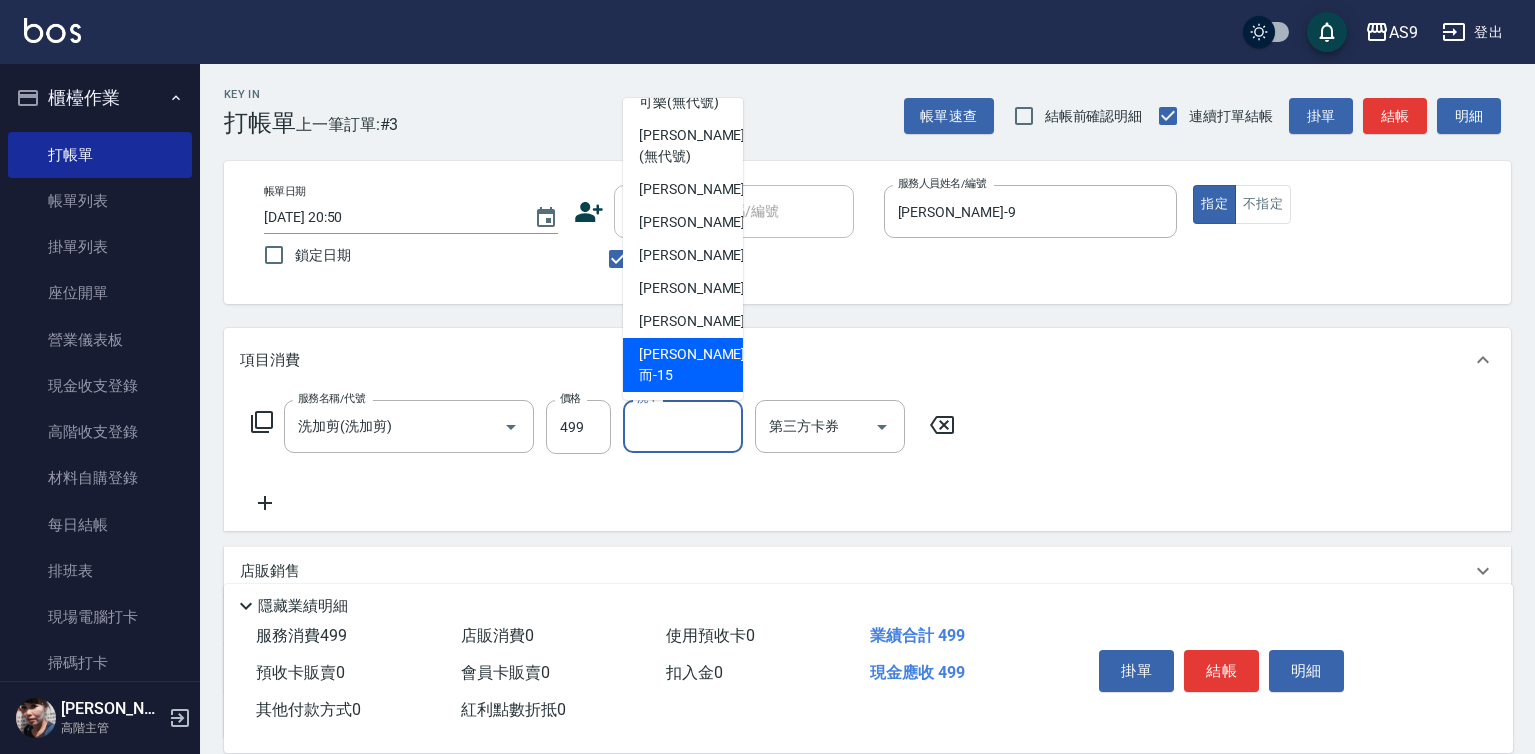 click on "[PERSON_NAME]而 -15" at bounding box center [692, 365] 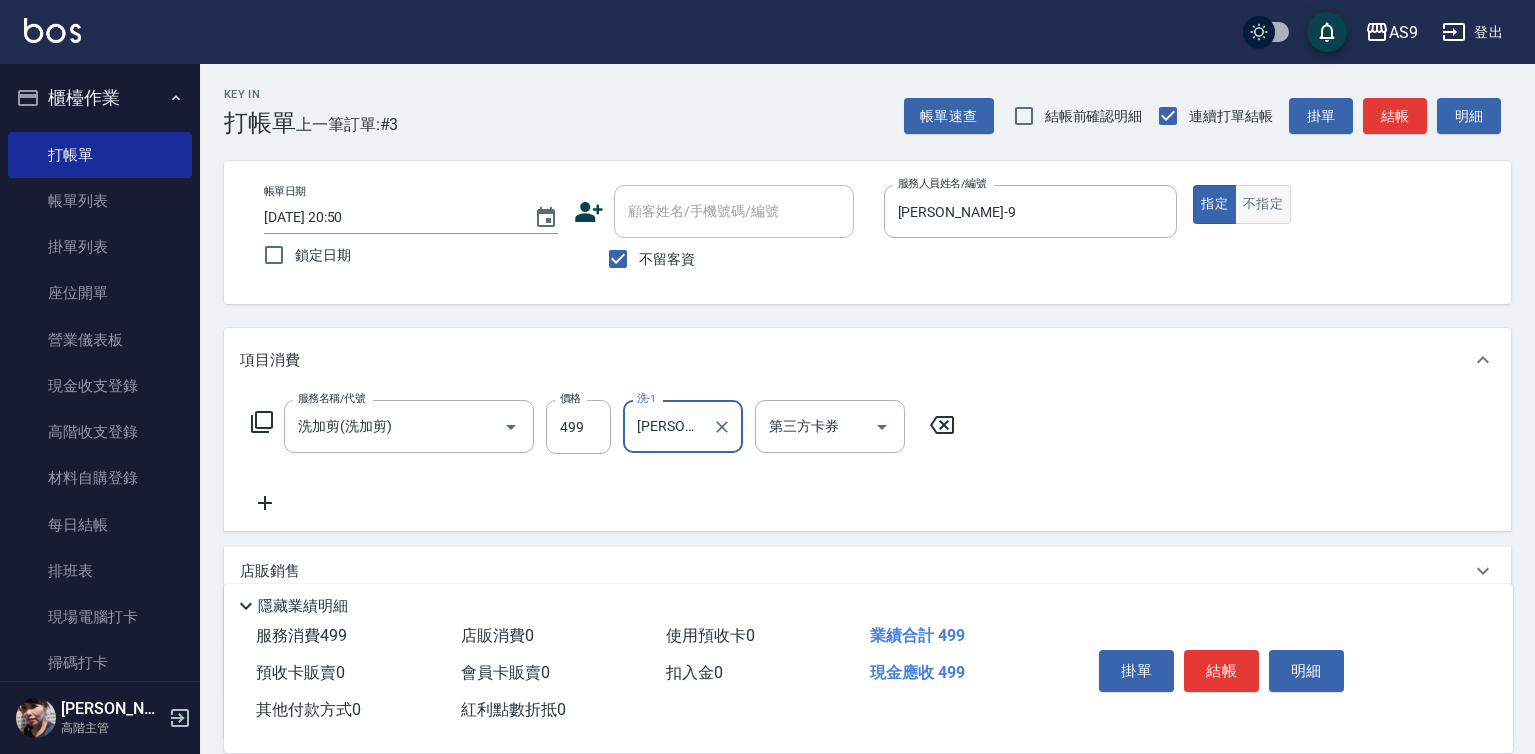 click on "不指定" at bounding box center (1263, 204) 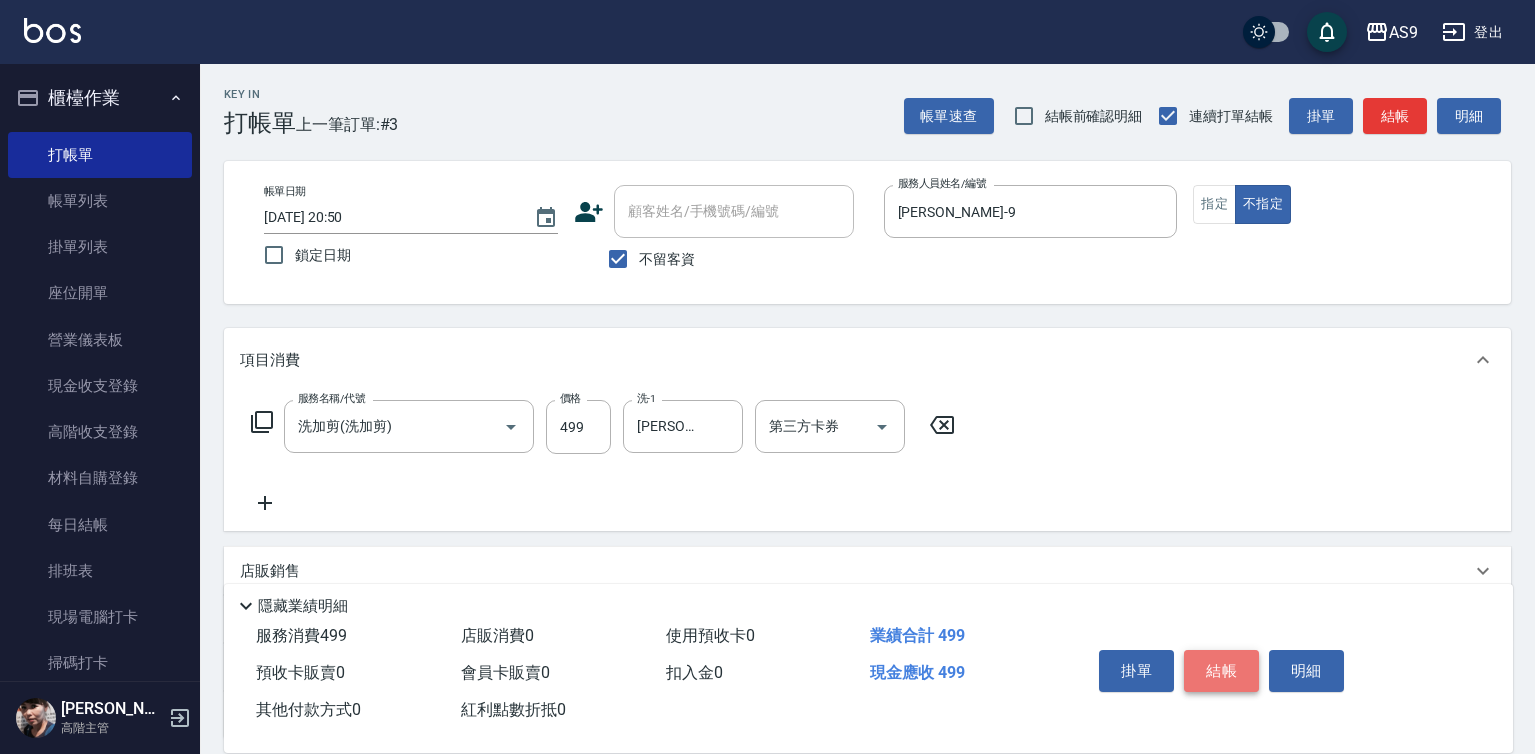 click on "結帳" at bounding box center (1221, 671) 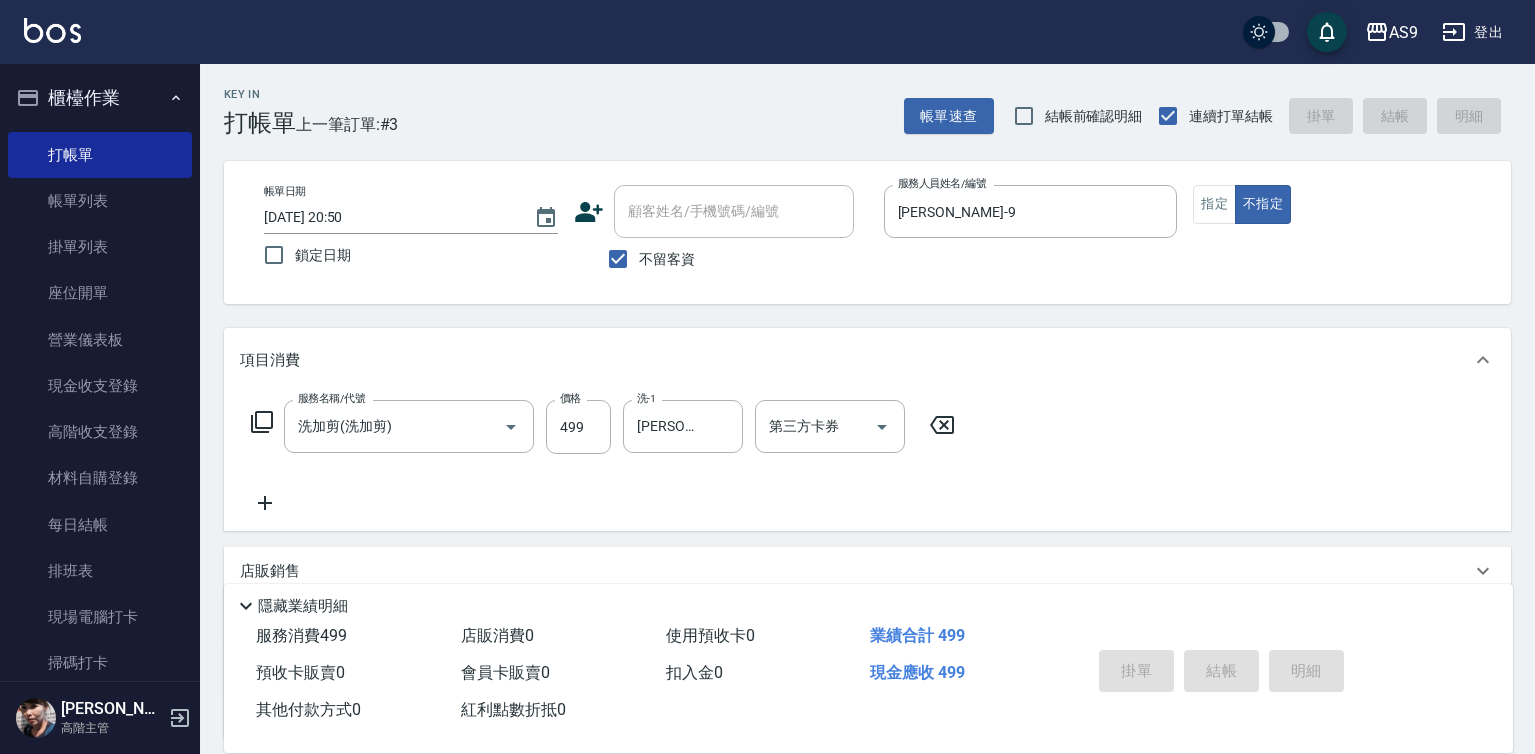 type 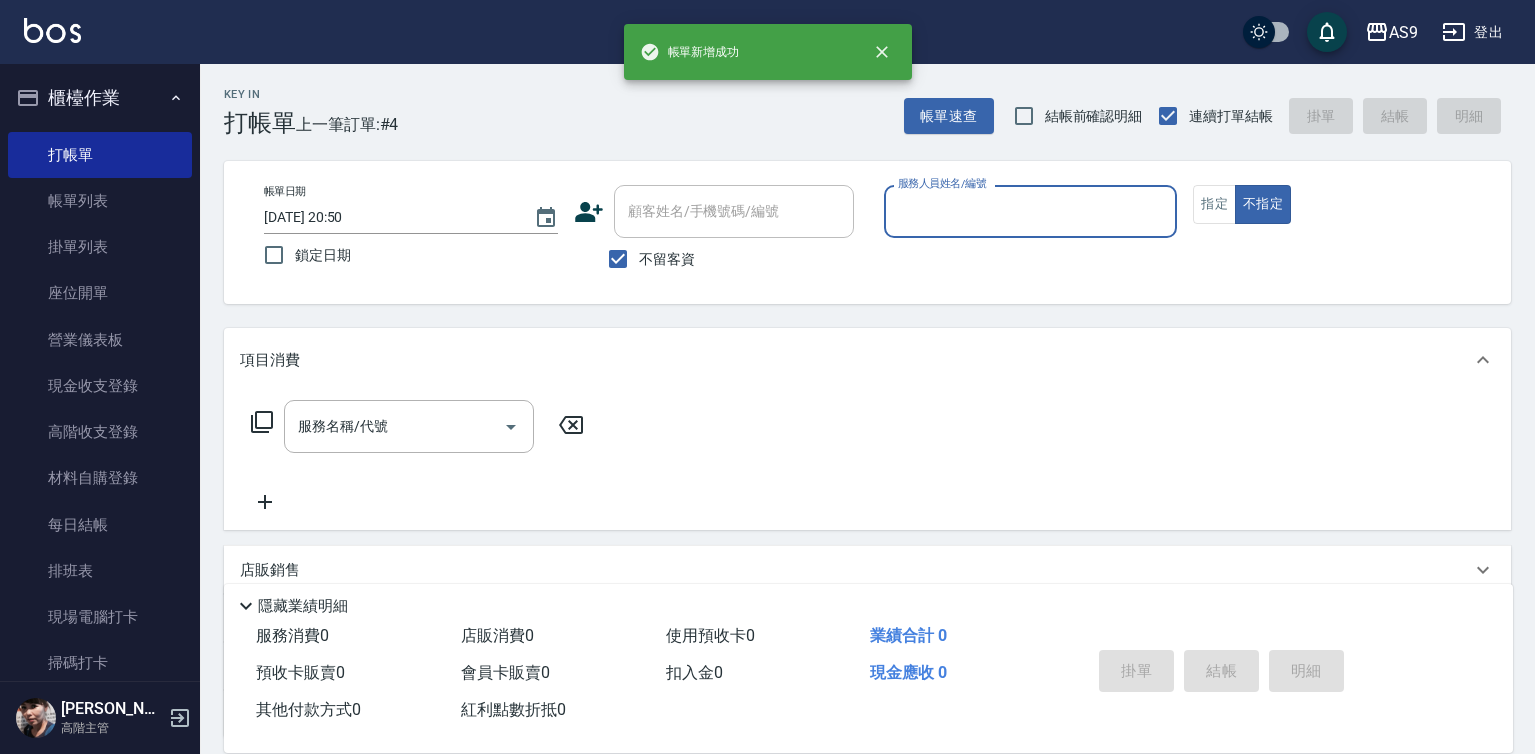 click on "服務人員姓名/編號" at bounding box center [942, 183] 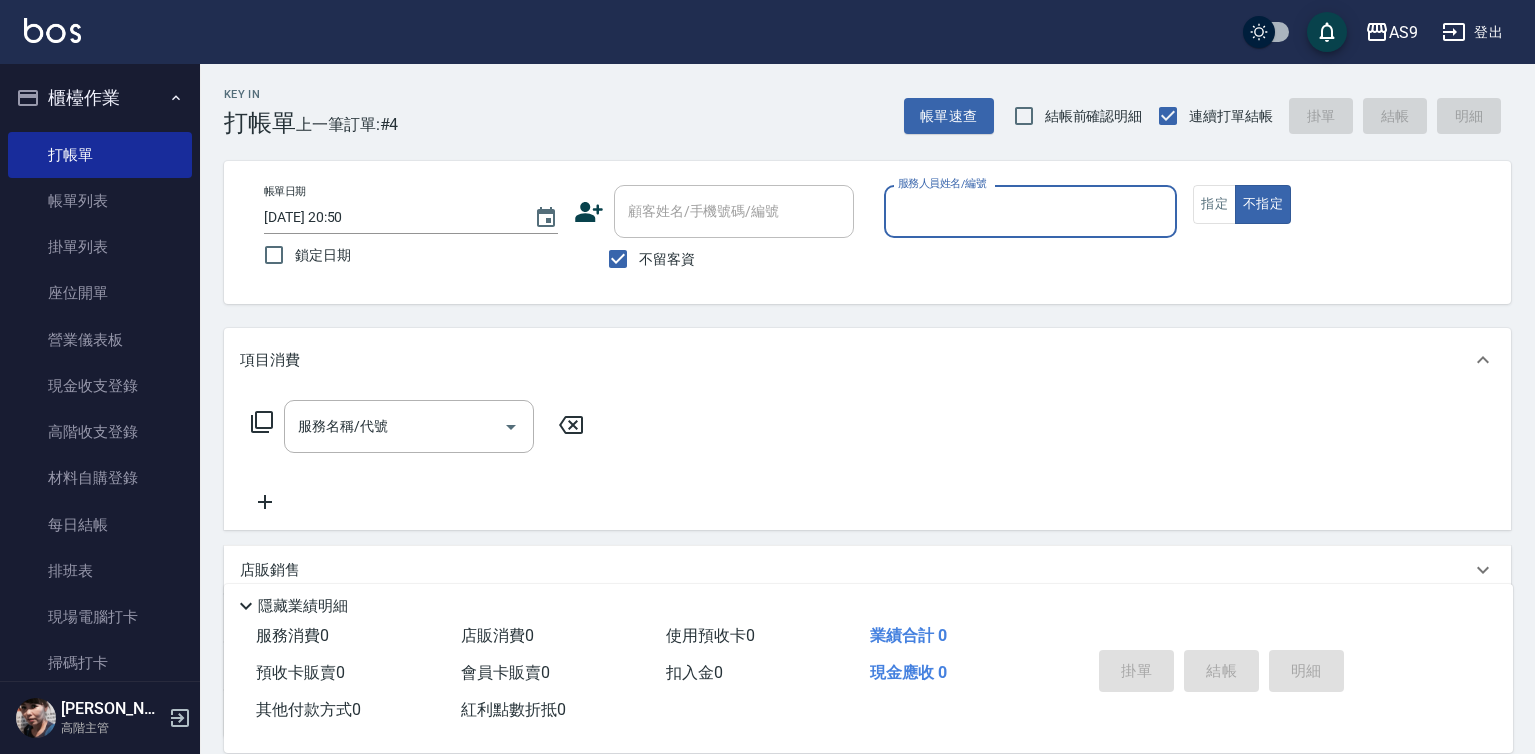 click on "服務人員姓名/編號" at bounding box center [1031, 211] 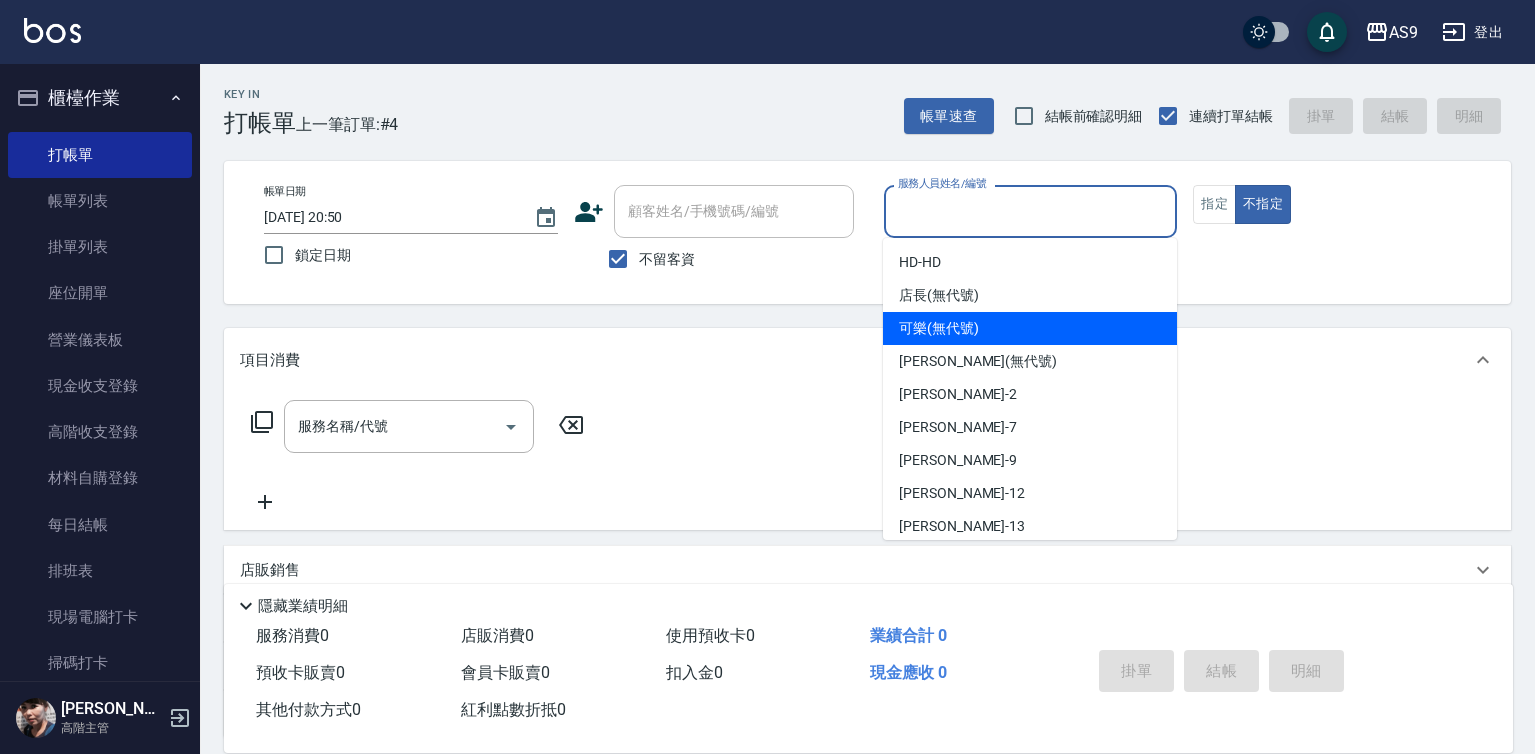 click on "可樂 (無代號)" at bounding box center (939, 328) 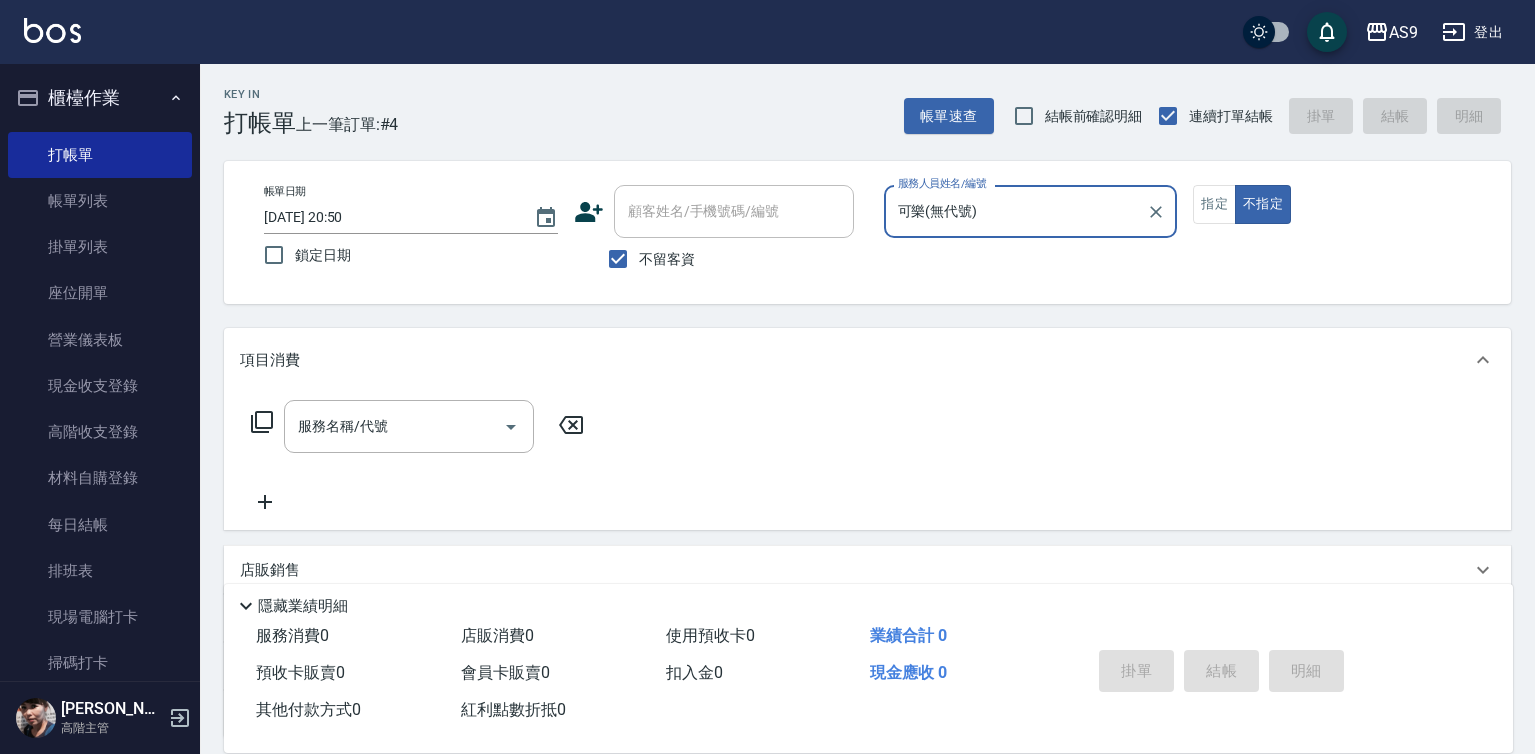 click on "可樂(無代號)" at bounding box center [1016, 211] 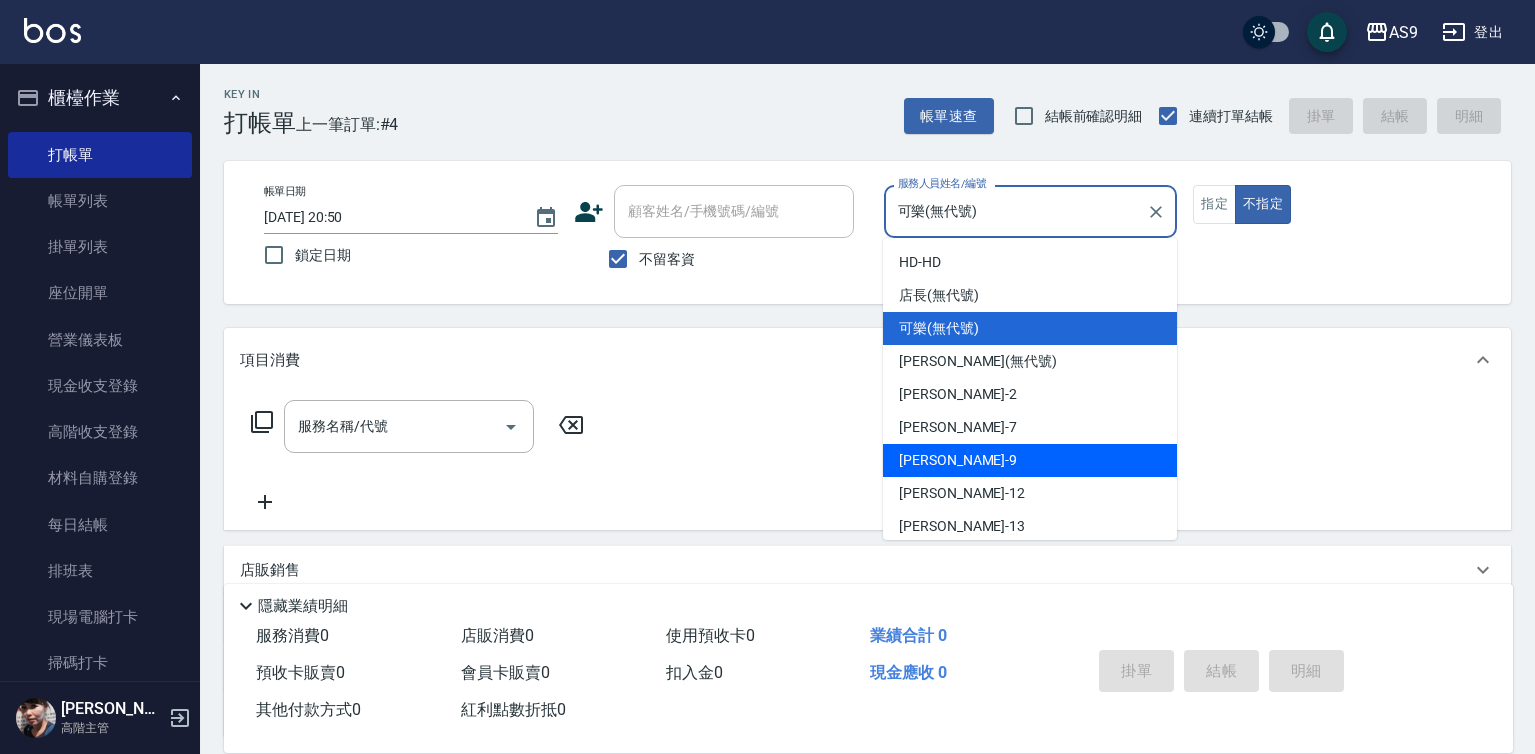 click on "[PERSON_NAME] -9" at bounding box center [1030, 460] 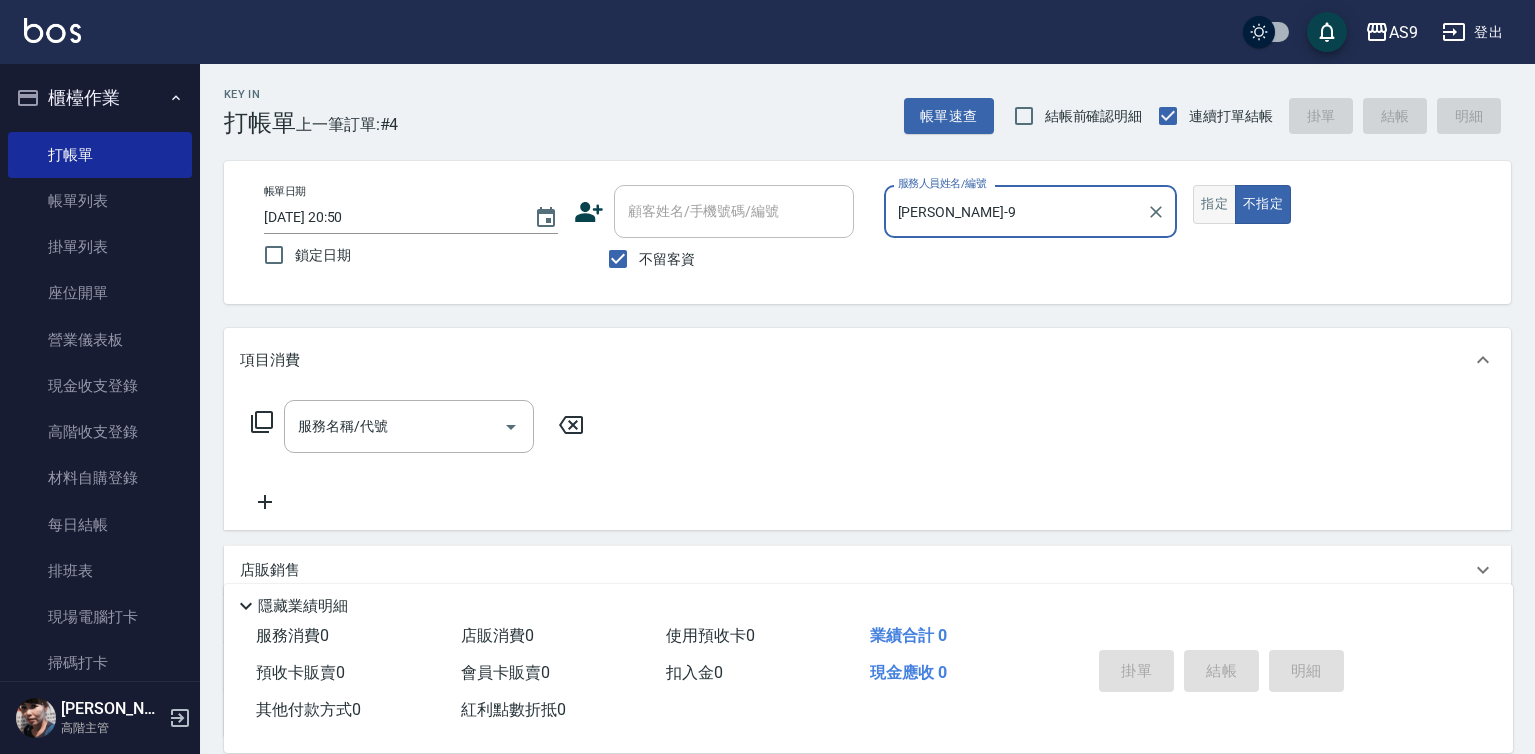 click on "指定" at bounding box center [1214, 204] 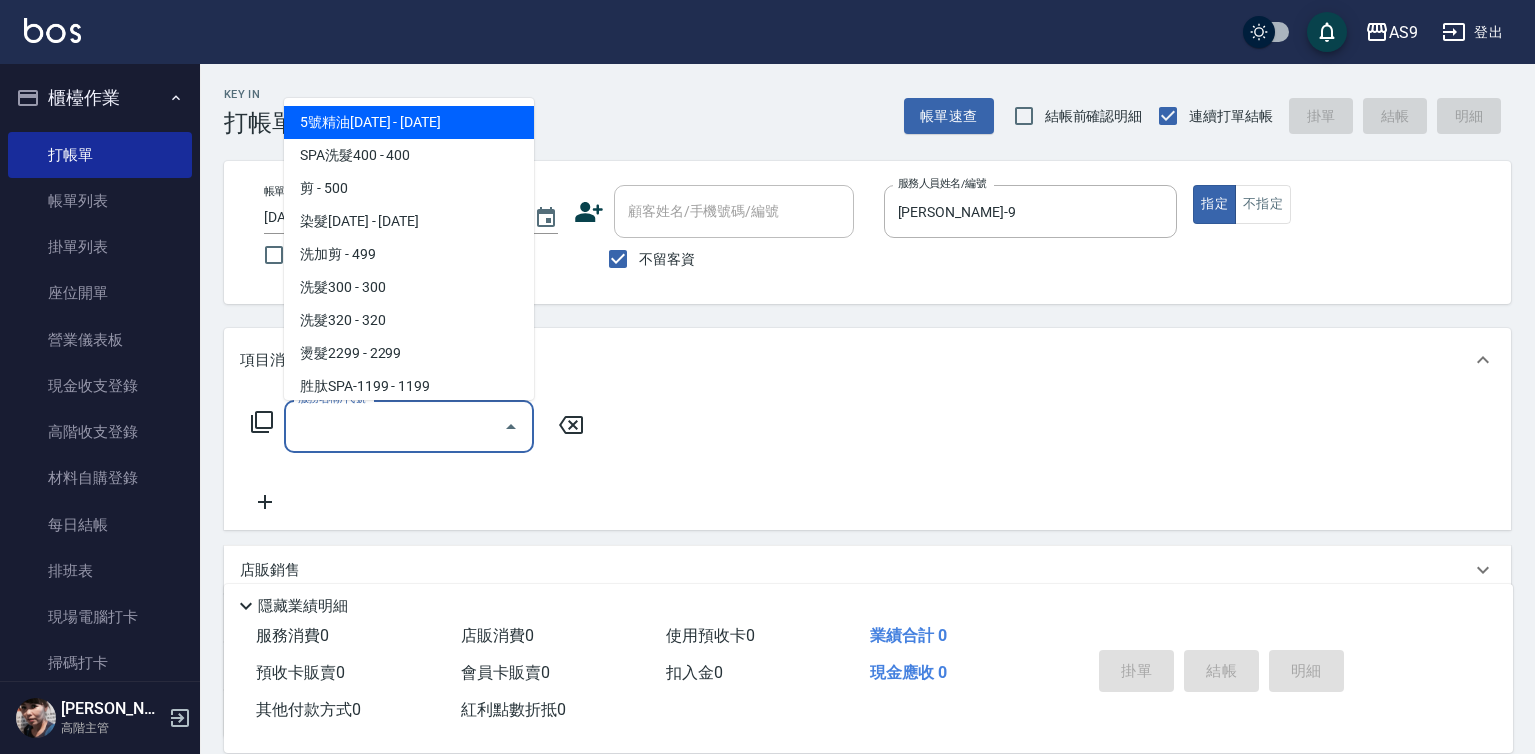 click on "服務名稱/代號" at bounding box center [394, 426] 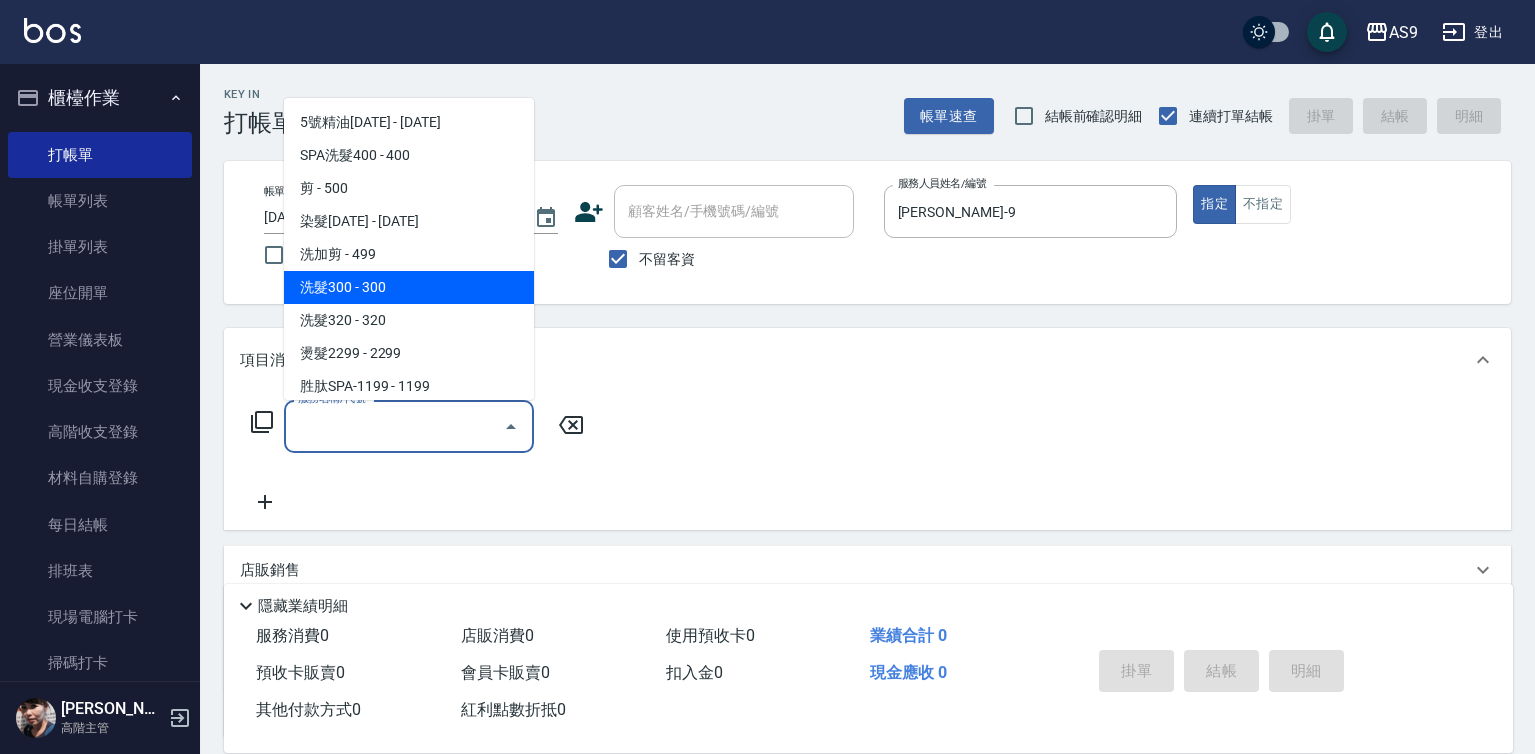 click on "洗髮300 - 300" at bounding box center (409, 287) 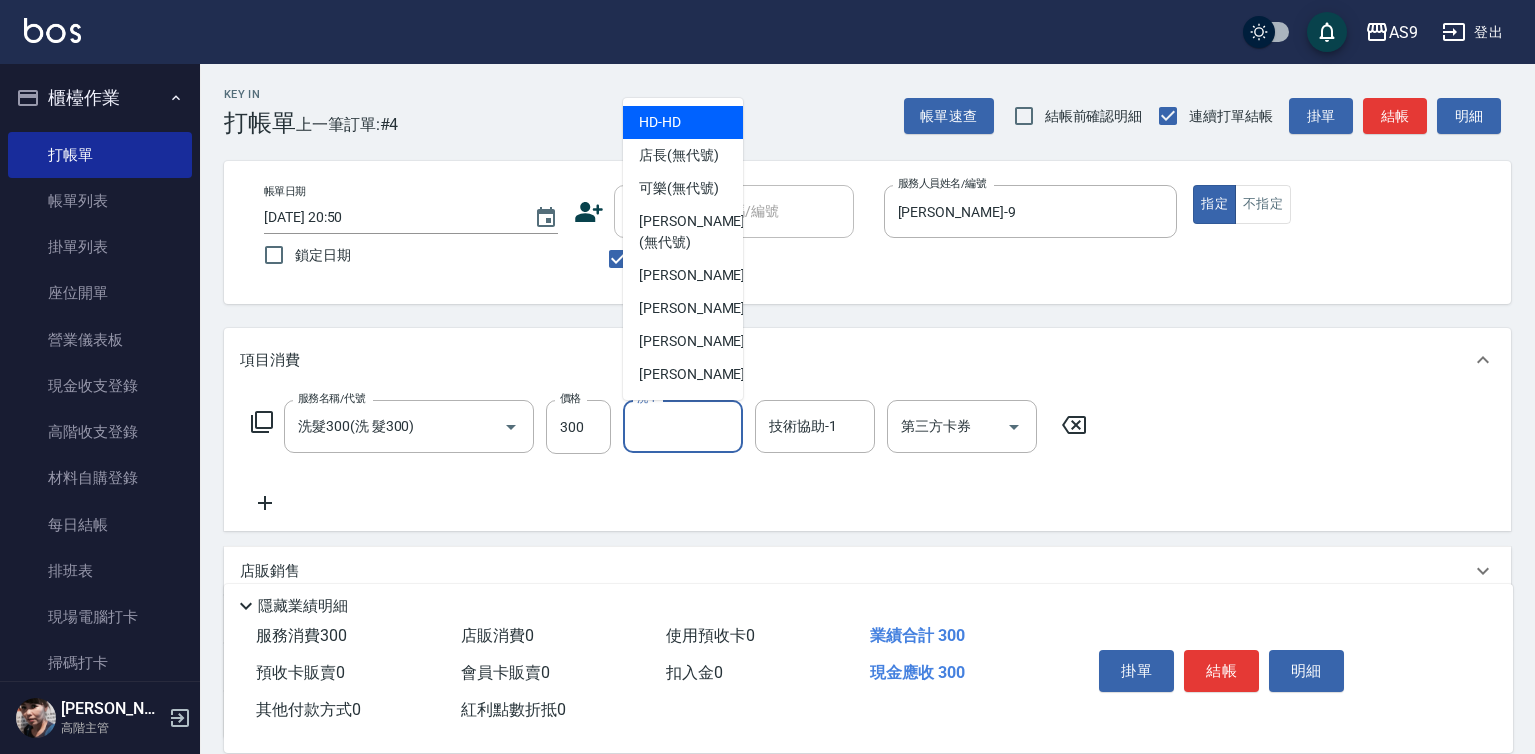 click on "洗-1 洗-1" at bounding box center [683, 426] 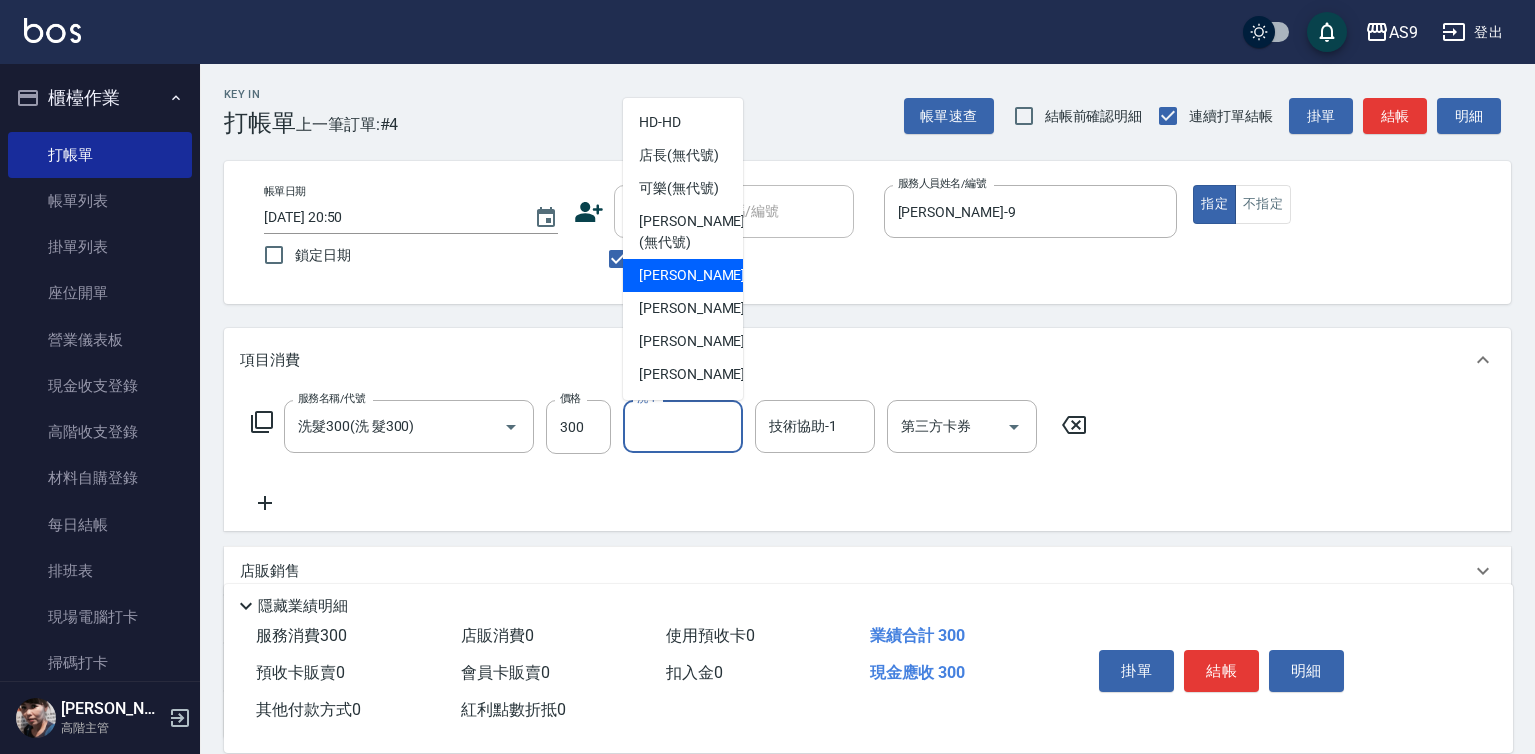 scroll, scrollTop: 100, scrollLeft: 0, axis: vertical 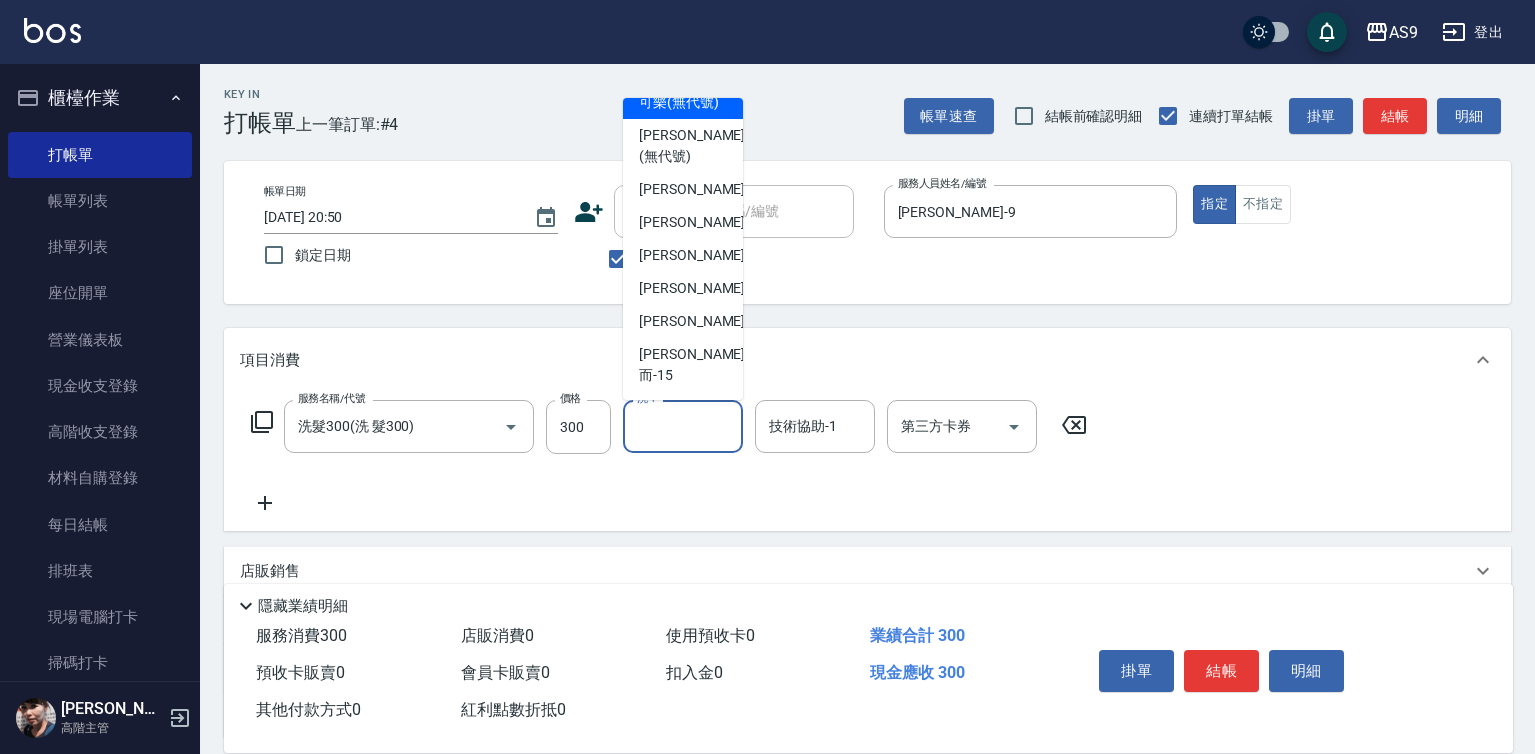 click on "可樂 (無代號)" at bounding box center [679, 102] 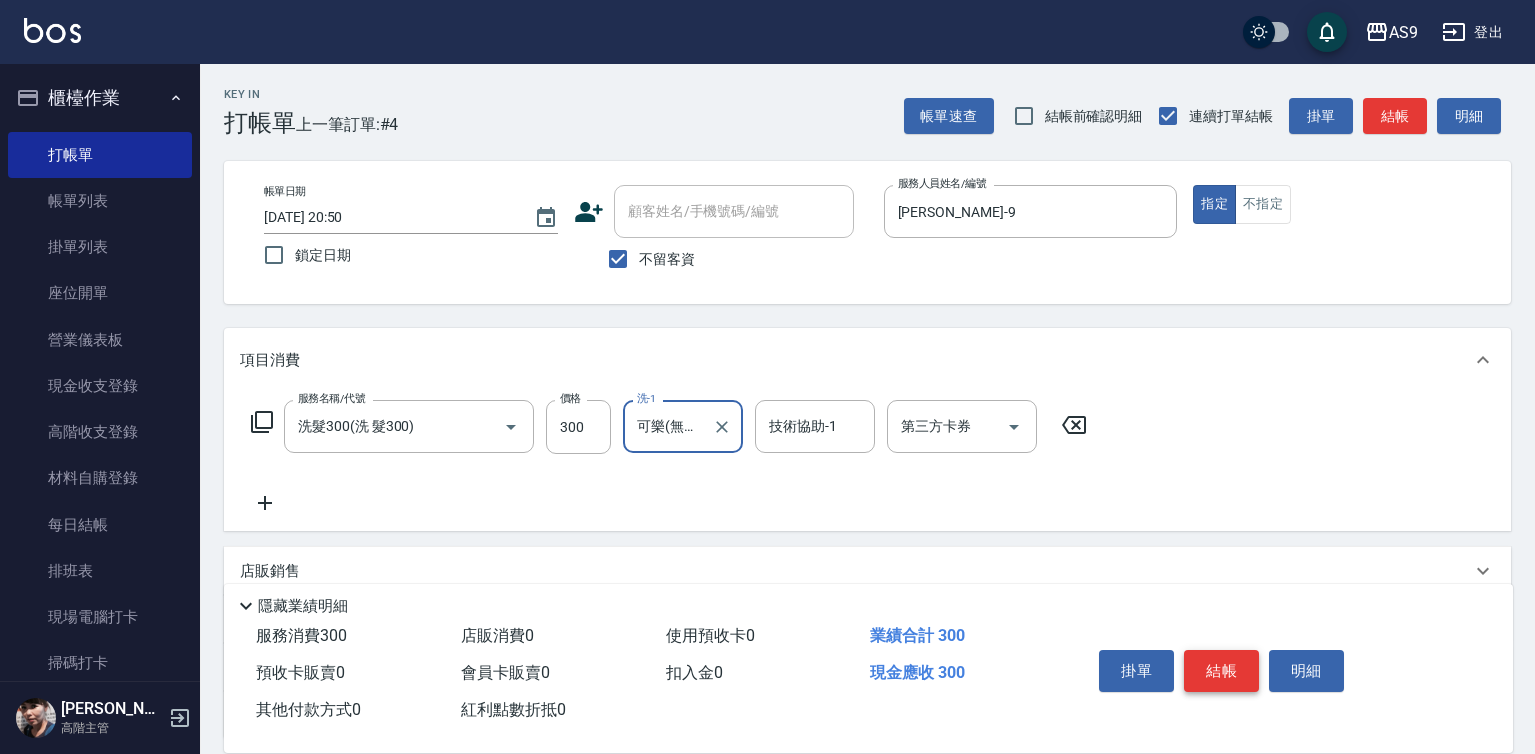 click on "結帳" at bounding box center [1221, 671] 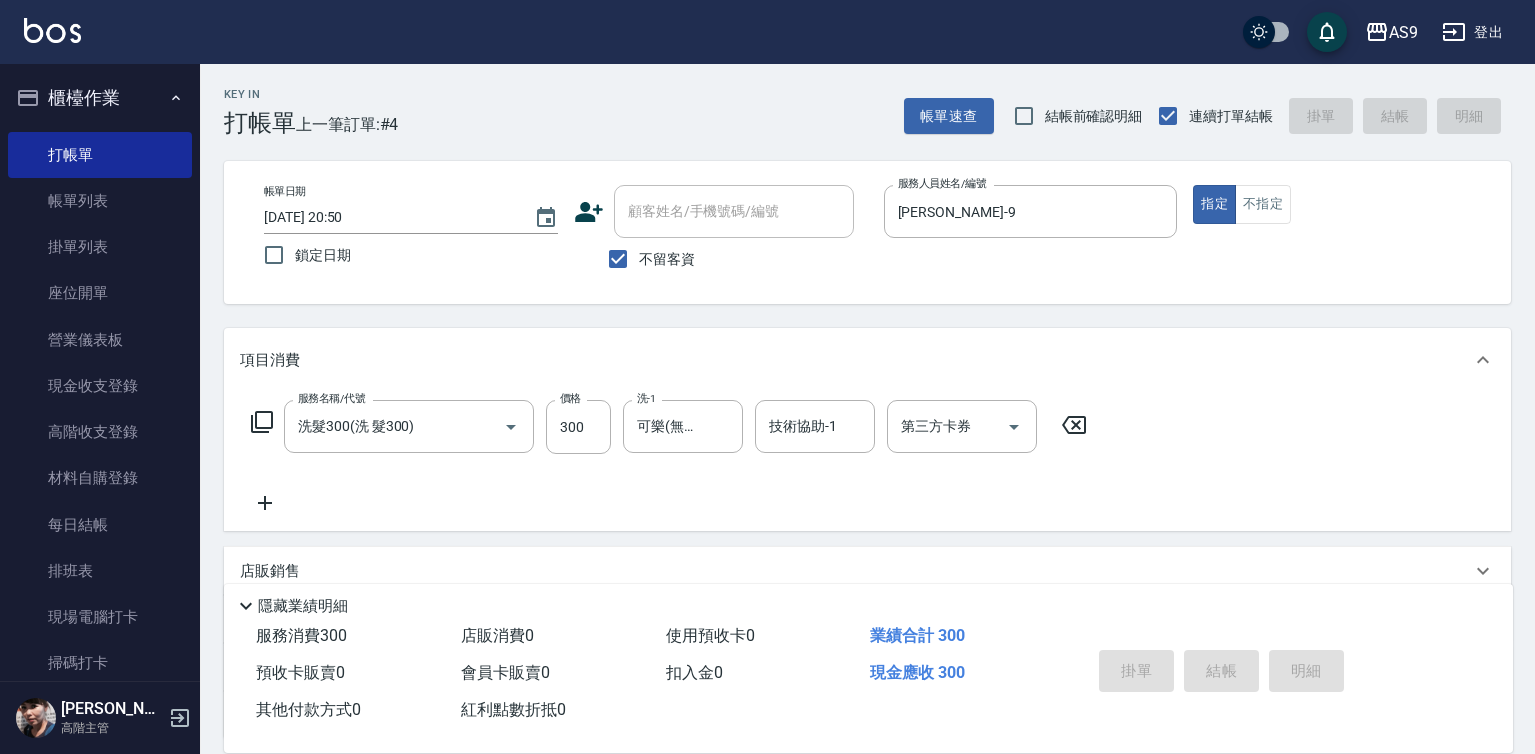 type on "[DATE] 20:51" 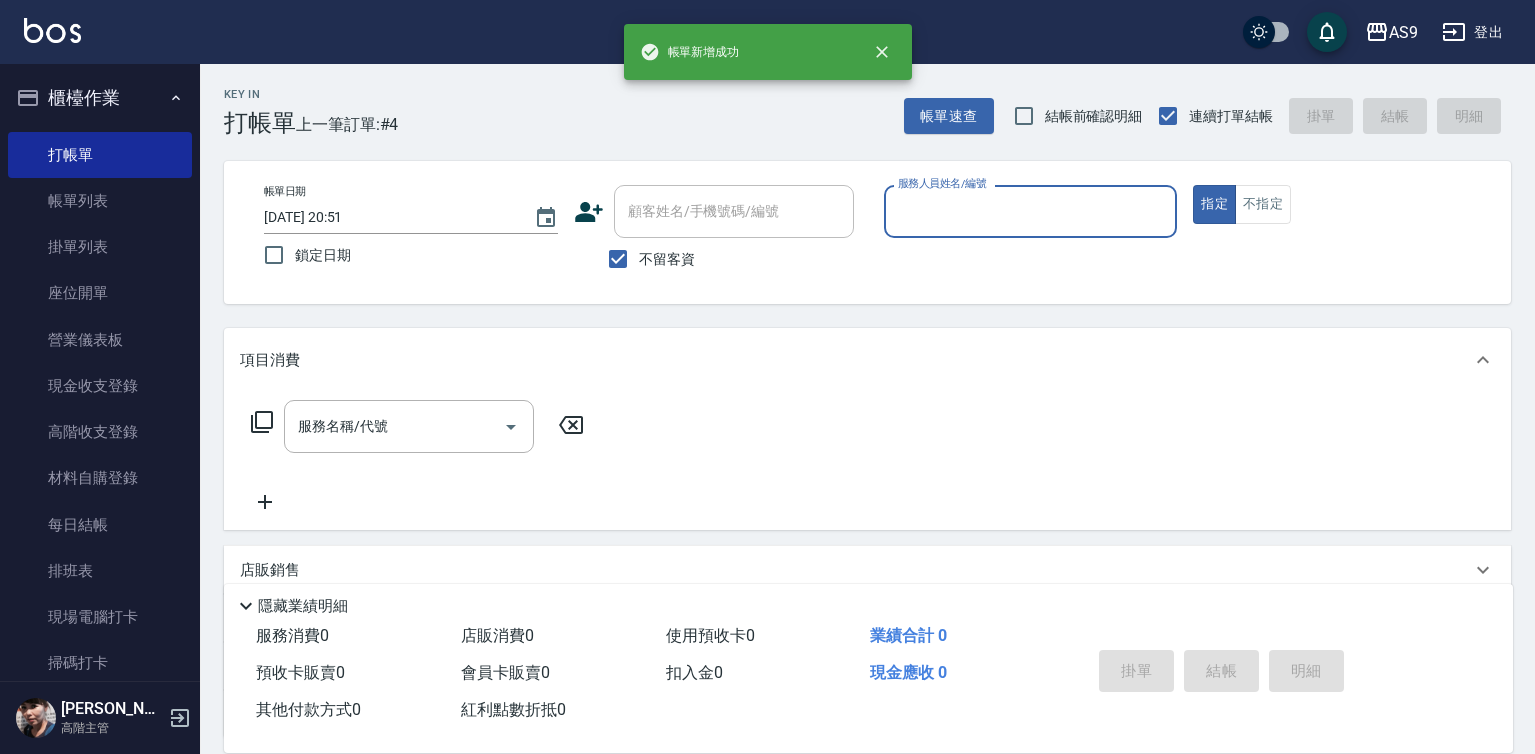 click on "服務人員姓名/編號" at bounding box center (942, 183) 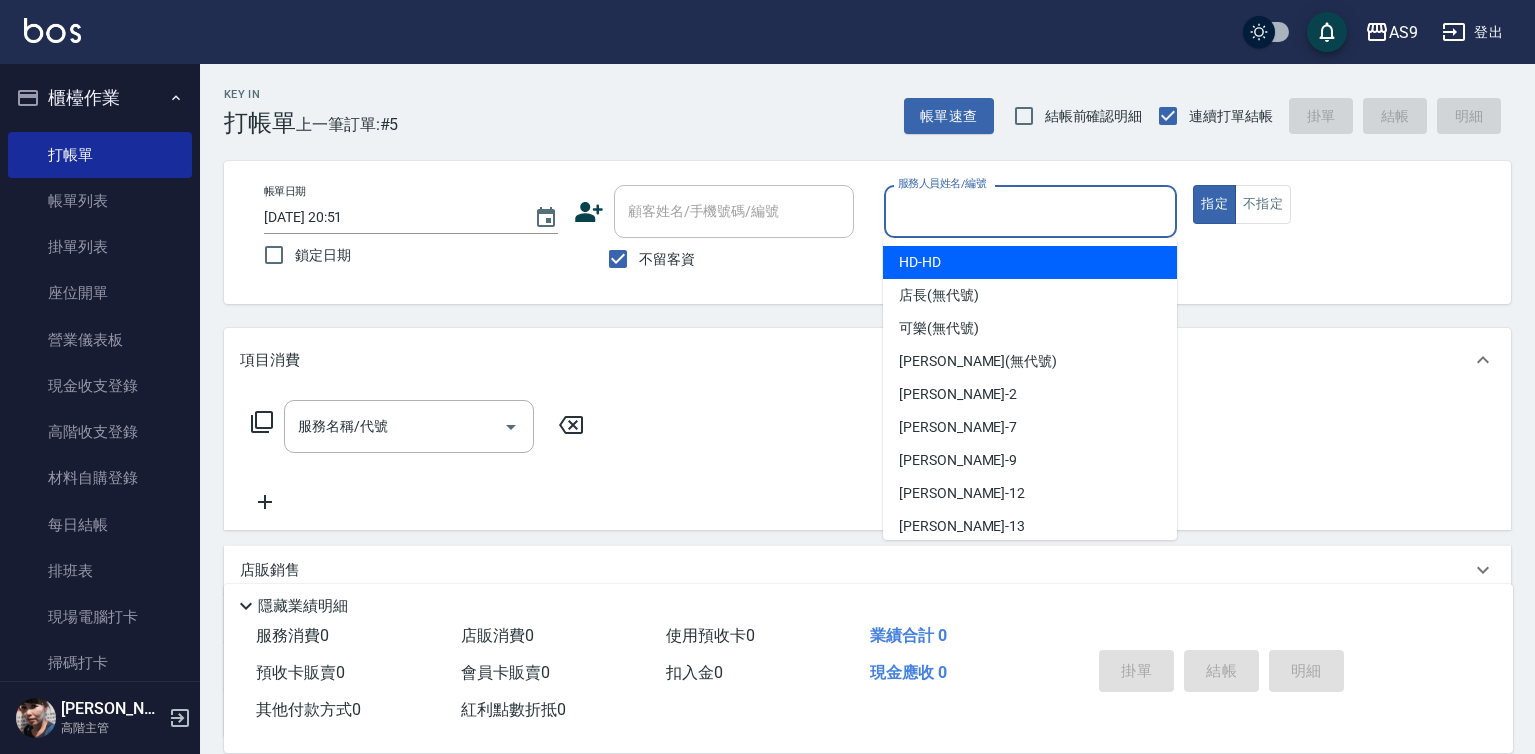 click on "服務人員姓名/編號" at bounding box center (1031, 211) 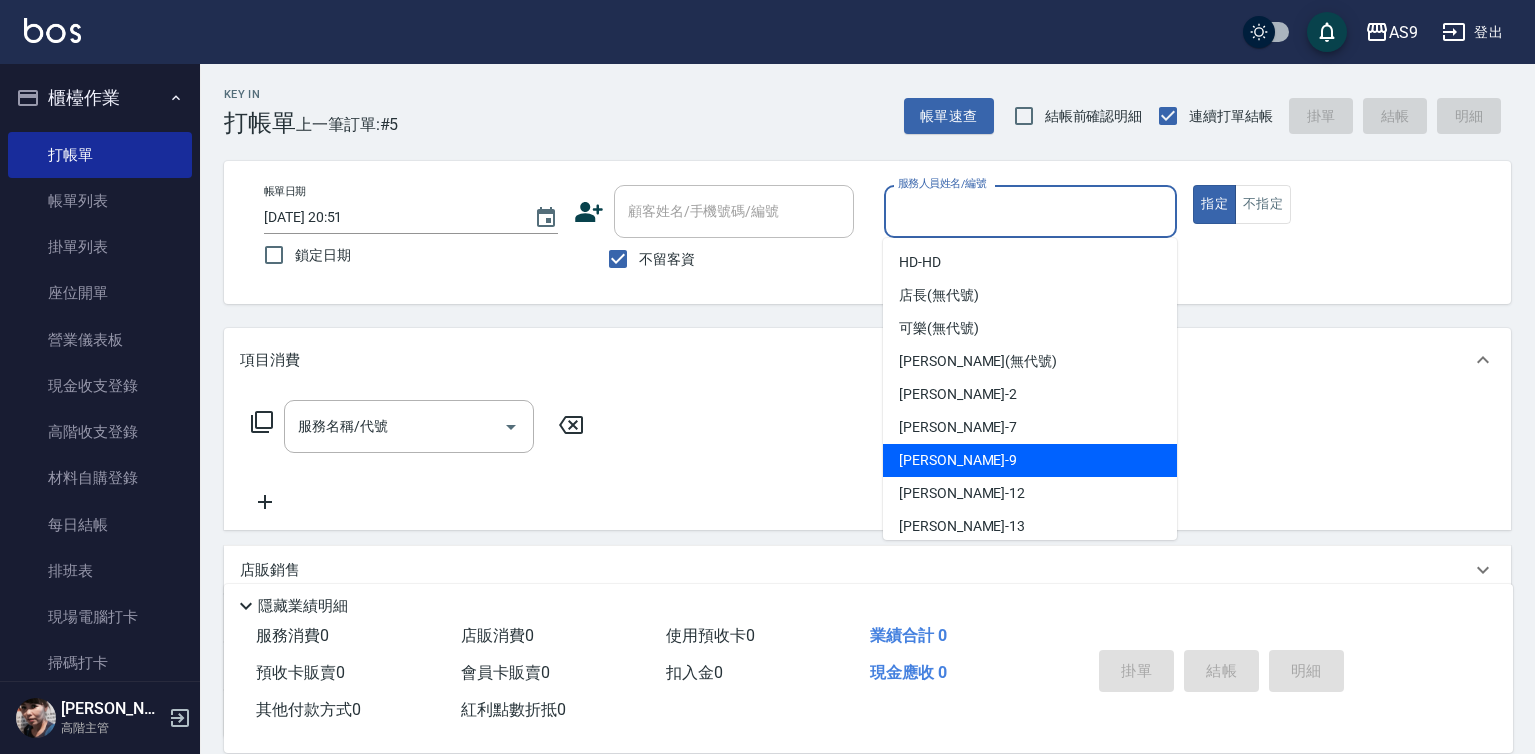 click on "[PERSON_NAME] -9" at bounding box center (958, 460) 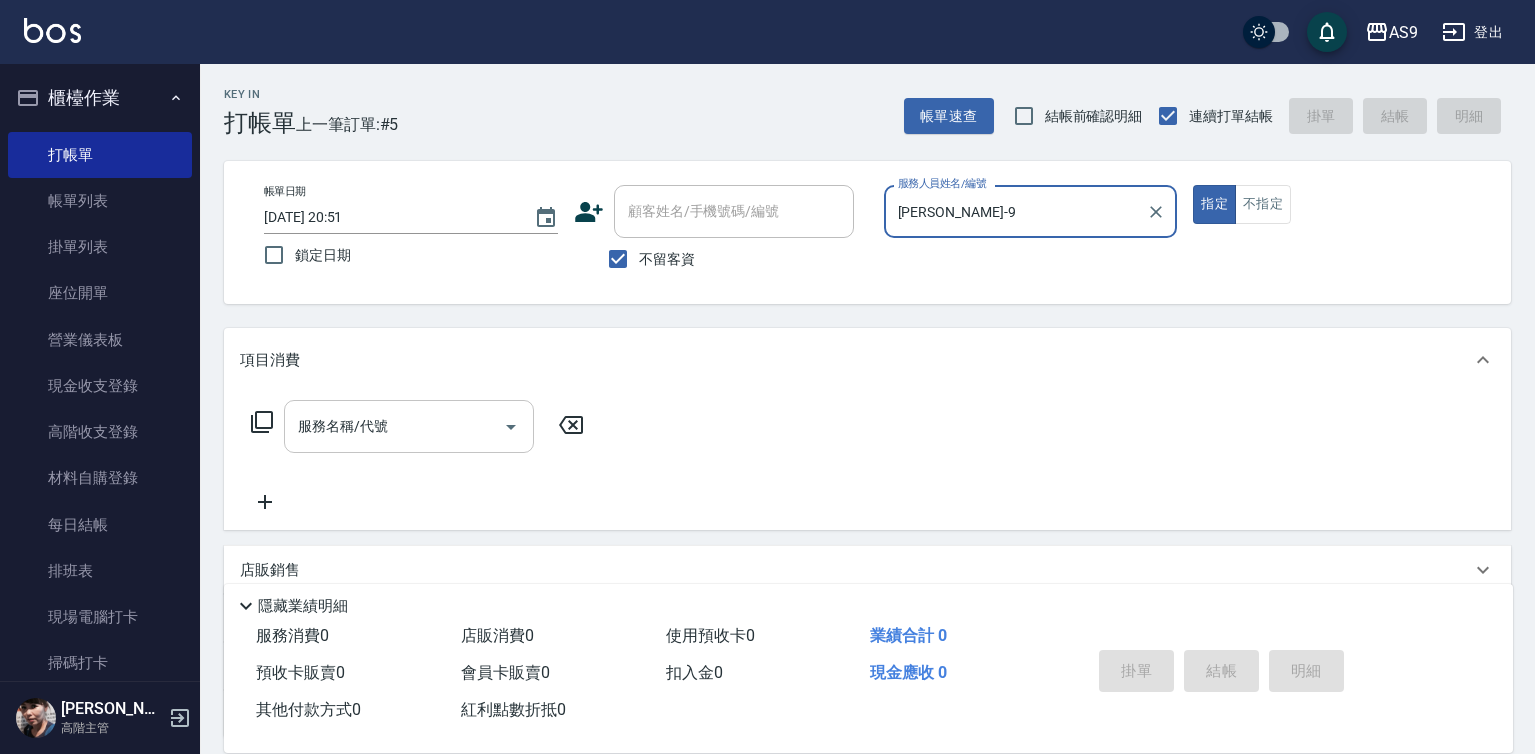 click on "服務名稱/代號" at bounding box center (394, 426) 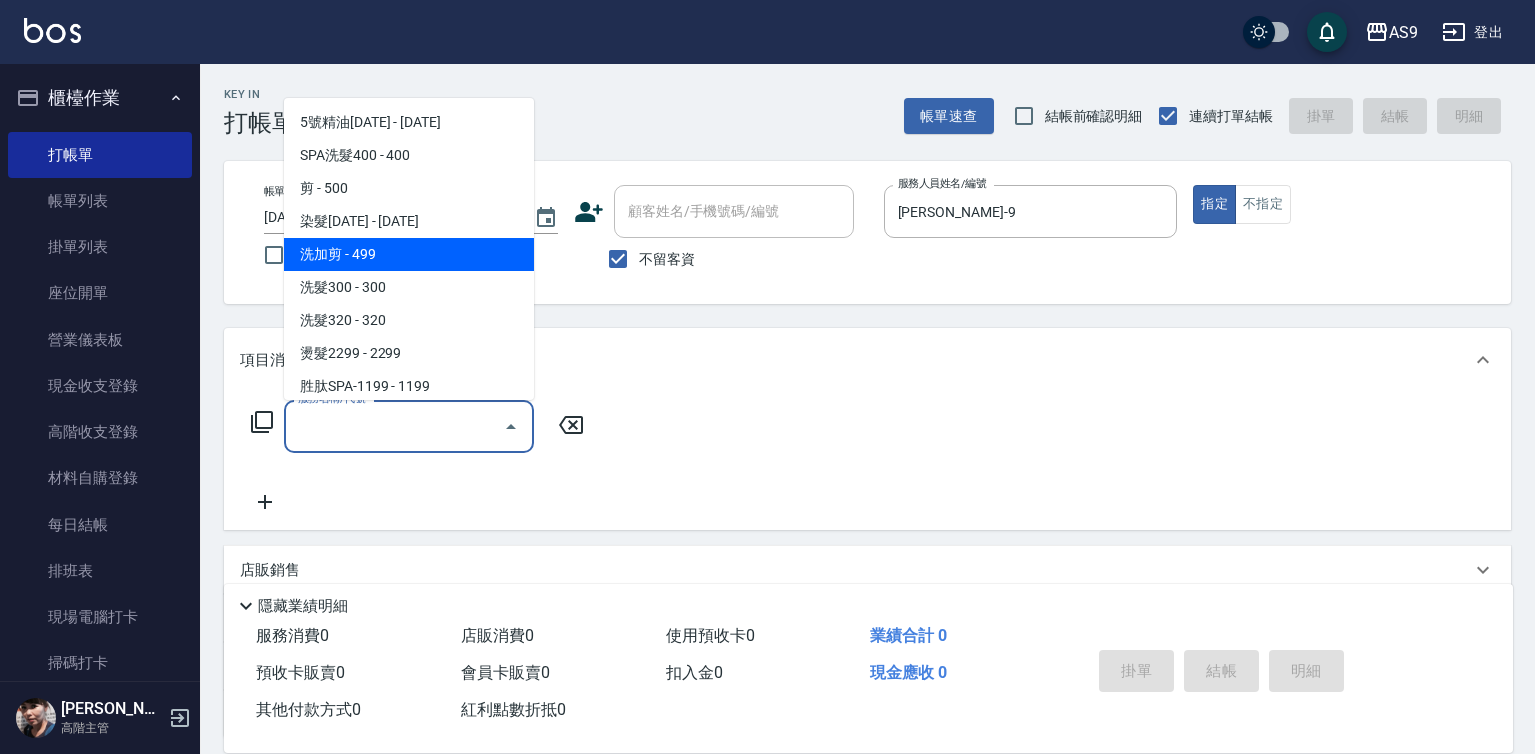 click on "洗加剪 - 499" at bounding box center [409, 254] 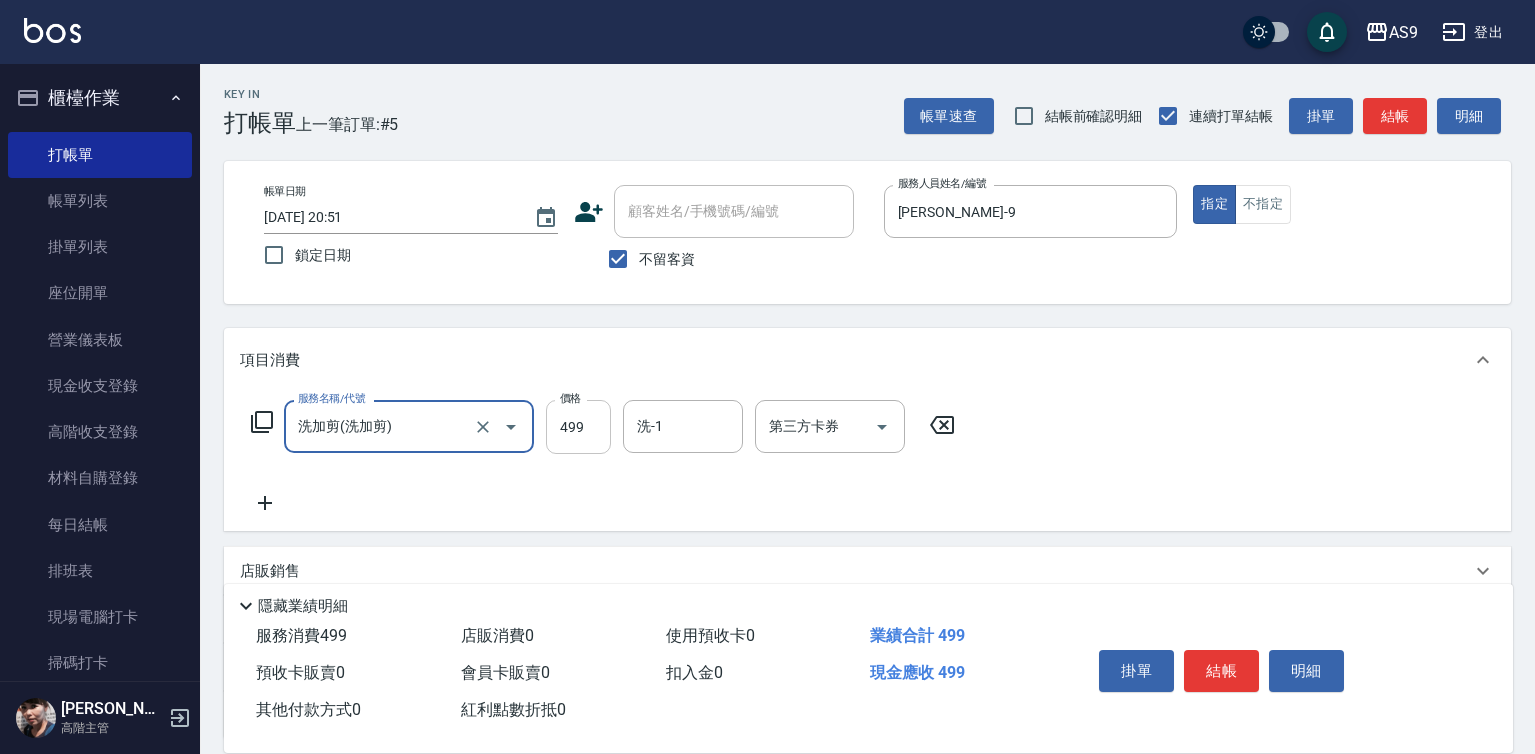 click on "499" at bounding box center (578, 427) 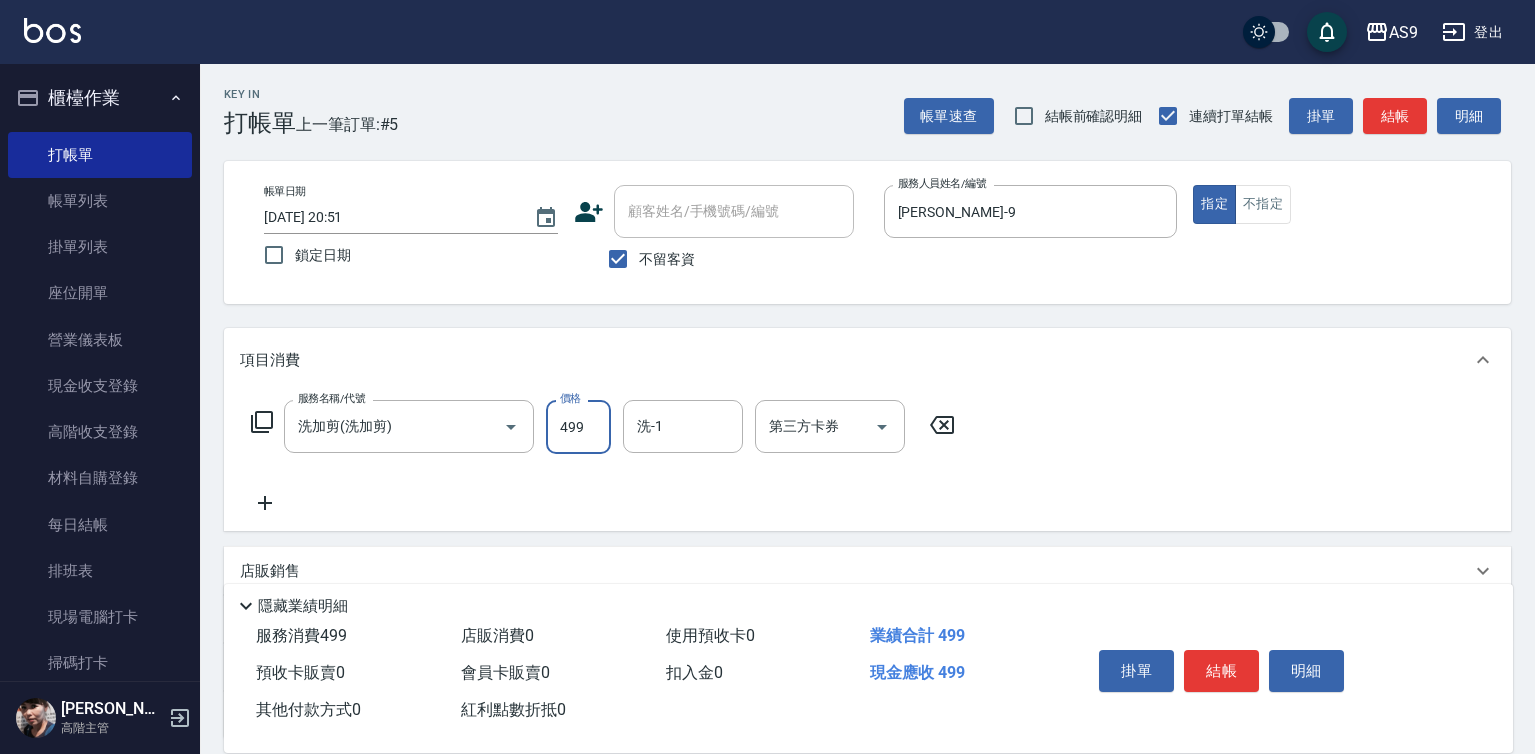 click on "499" at bounding box center (578, 427) 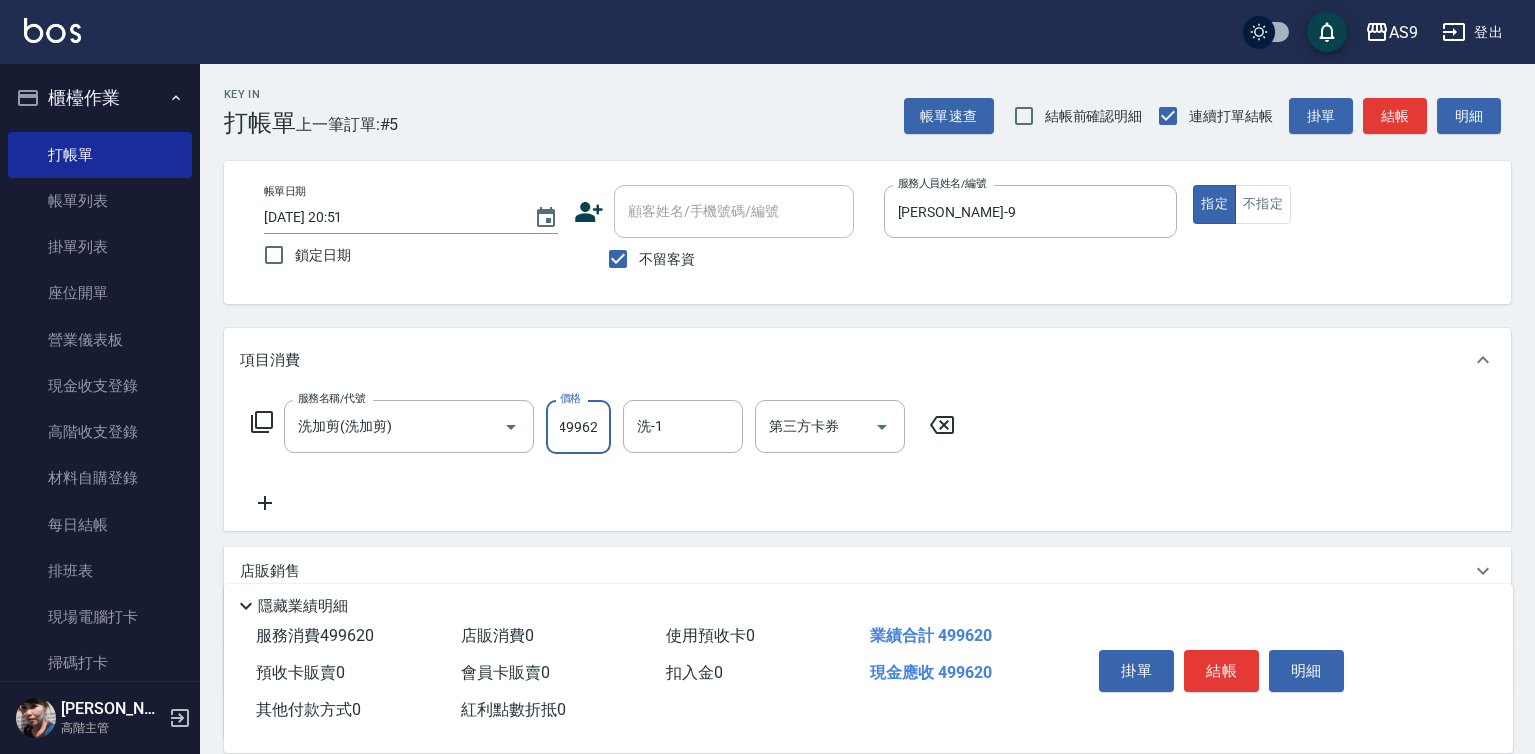 scroll, scrollTop: 0, scrollLeft: 10, axis: horizontal 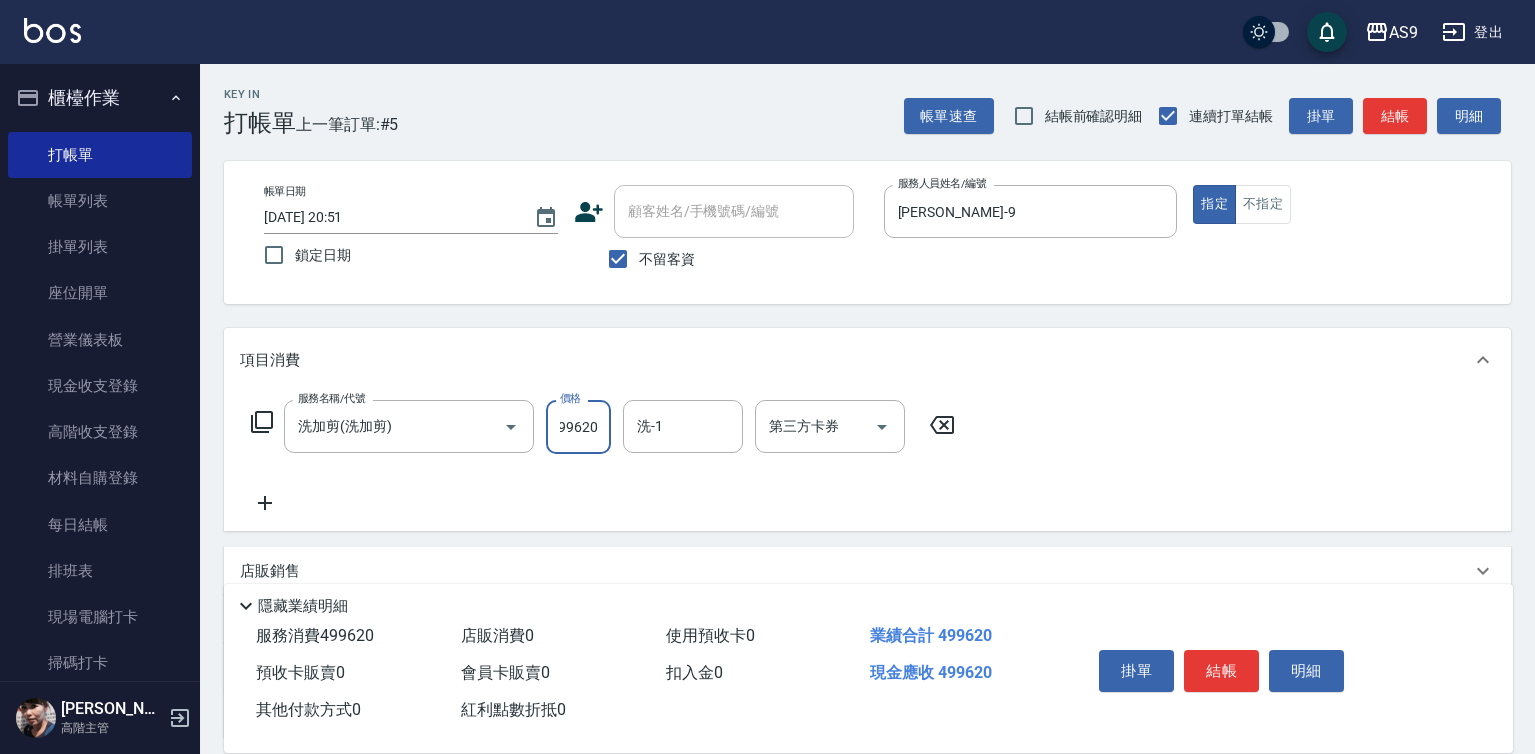 click on "499620" at bounding box center [578, 427] 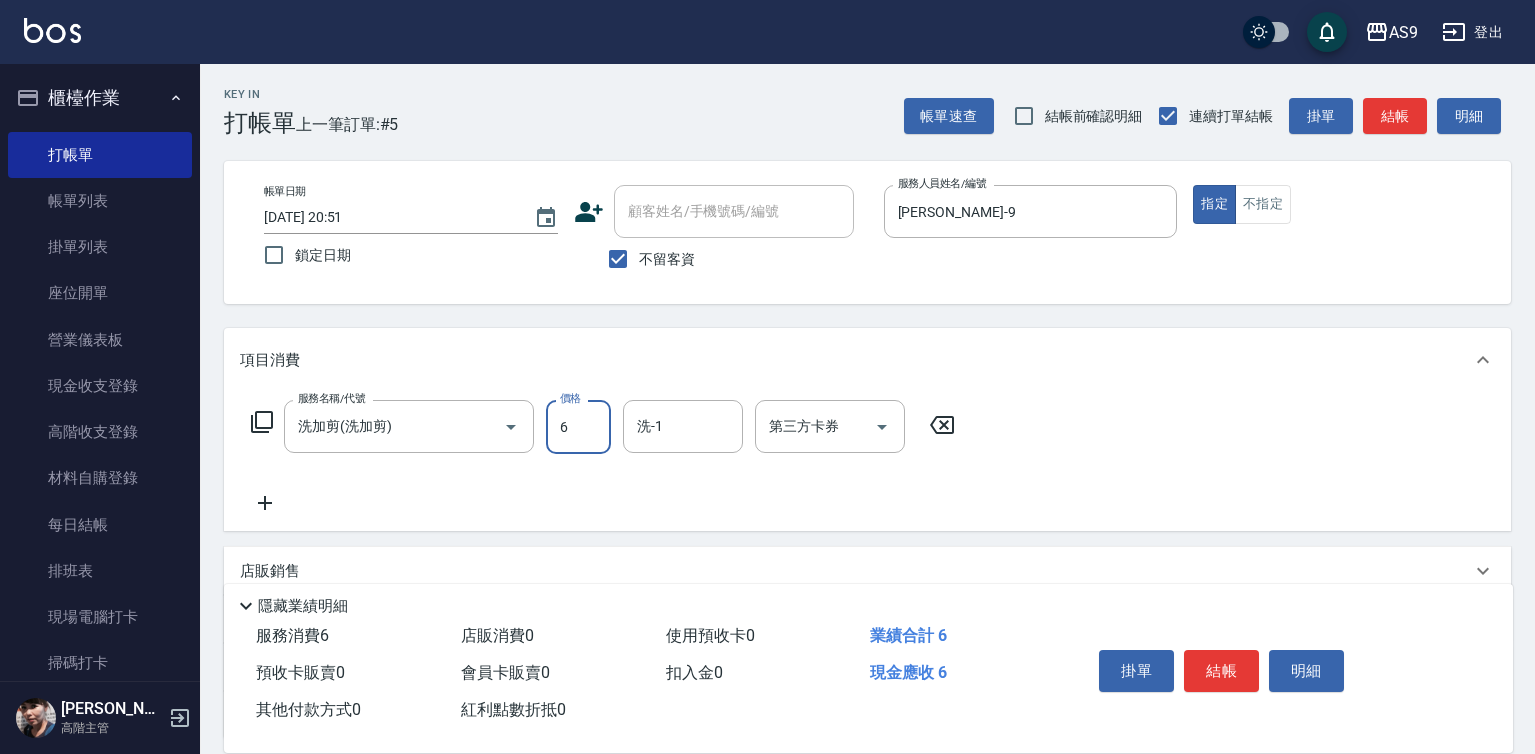 scroll, scrollTop: 0, scrollLeft: 0, axis: both 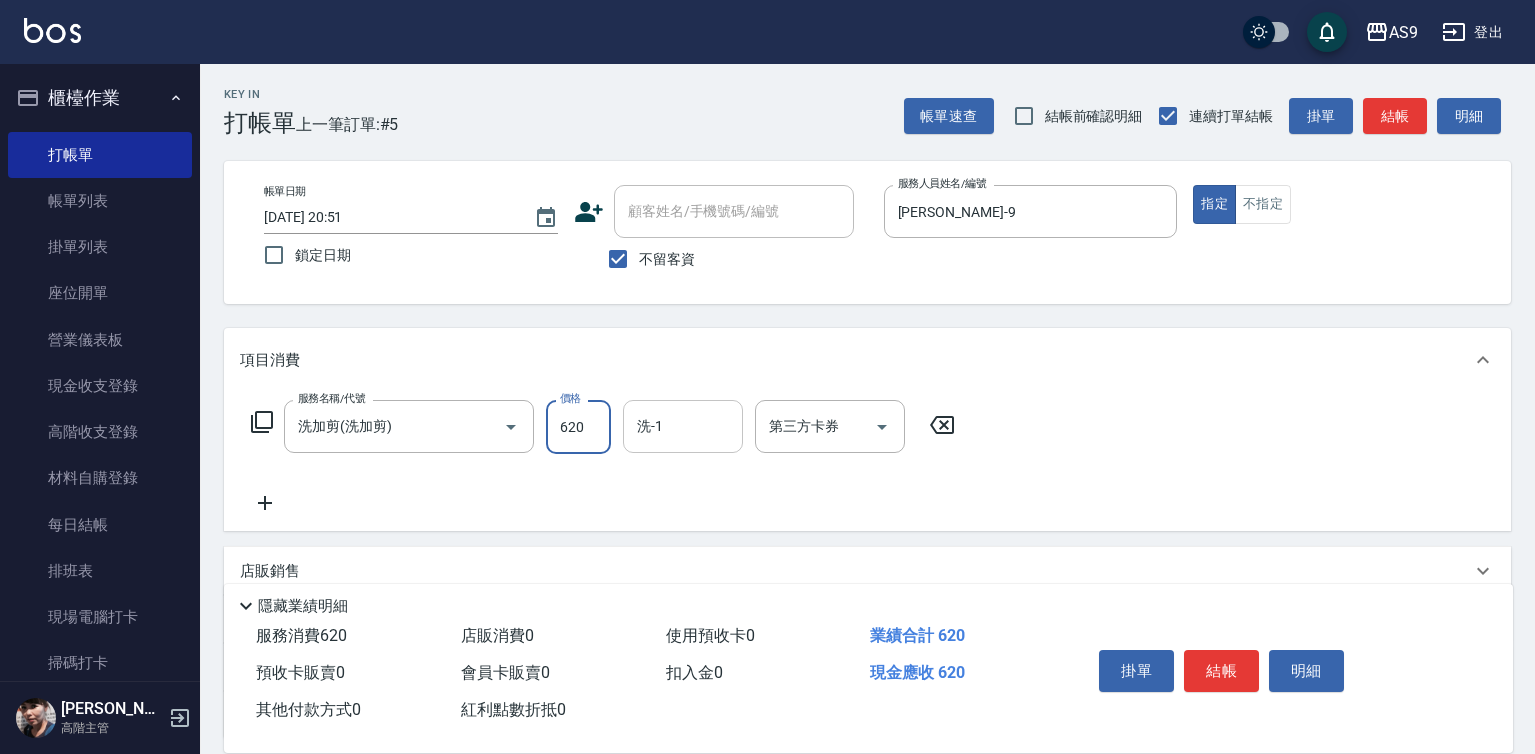 type on "620" 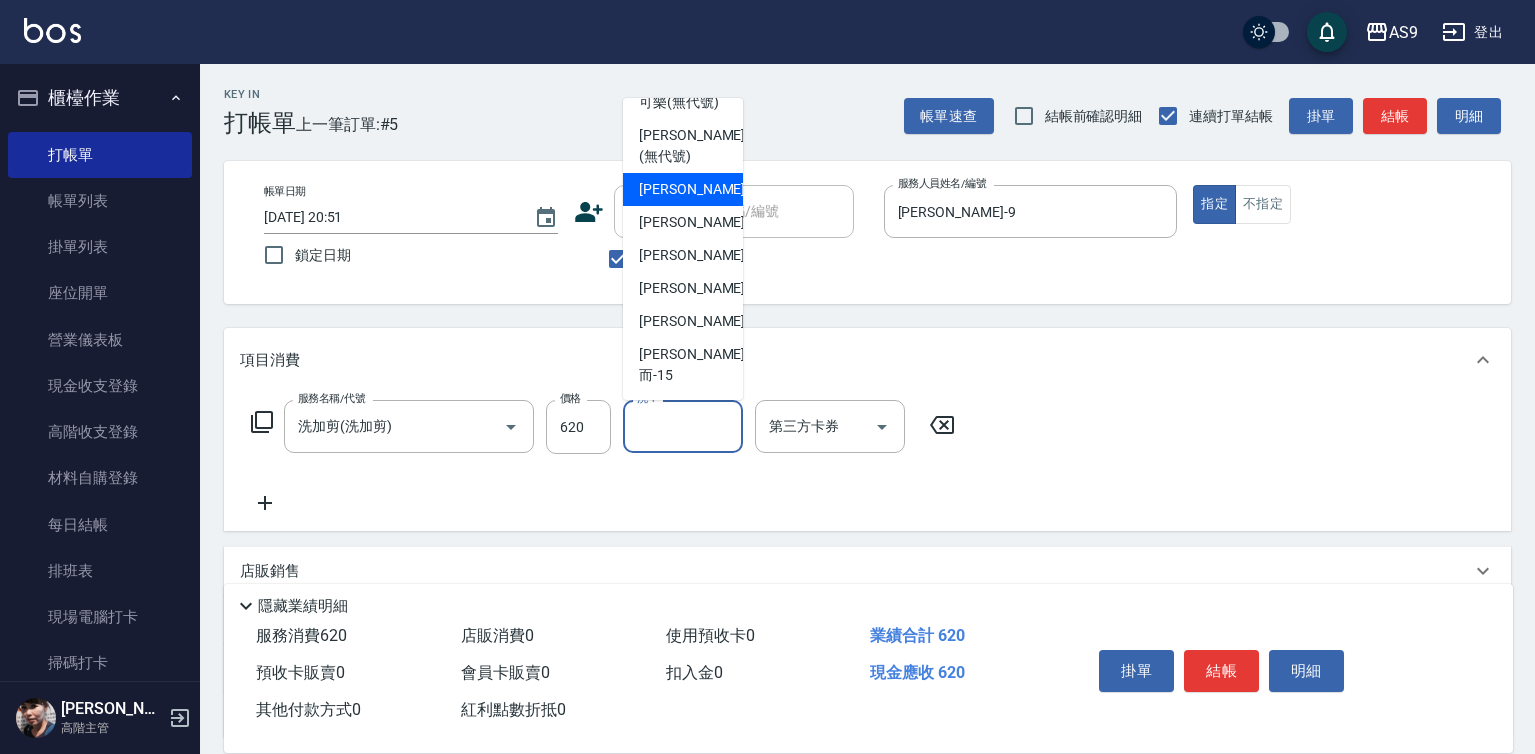 scroll, scrollTop: 128, scrollLeft: 0, axis: vertical 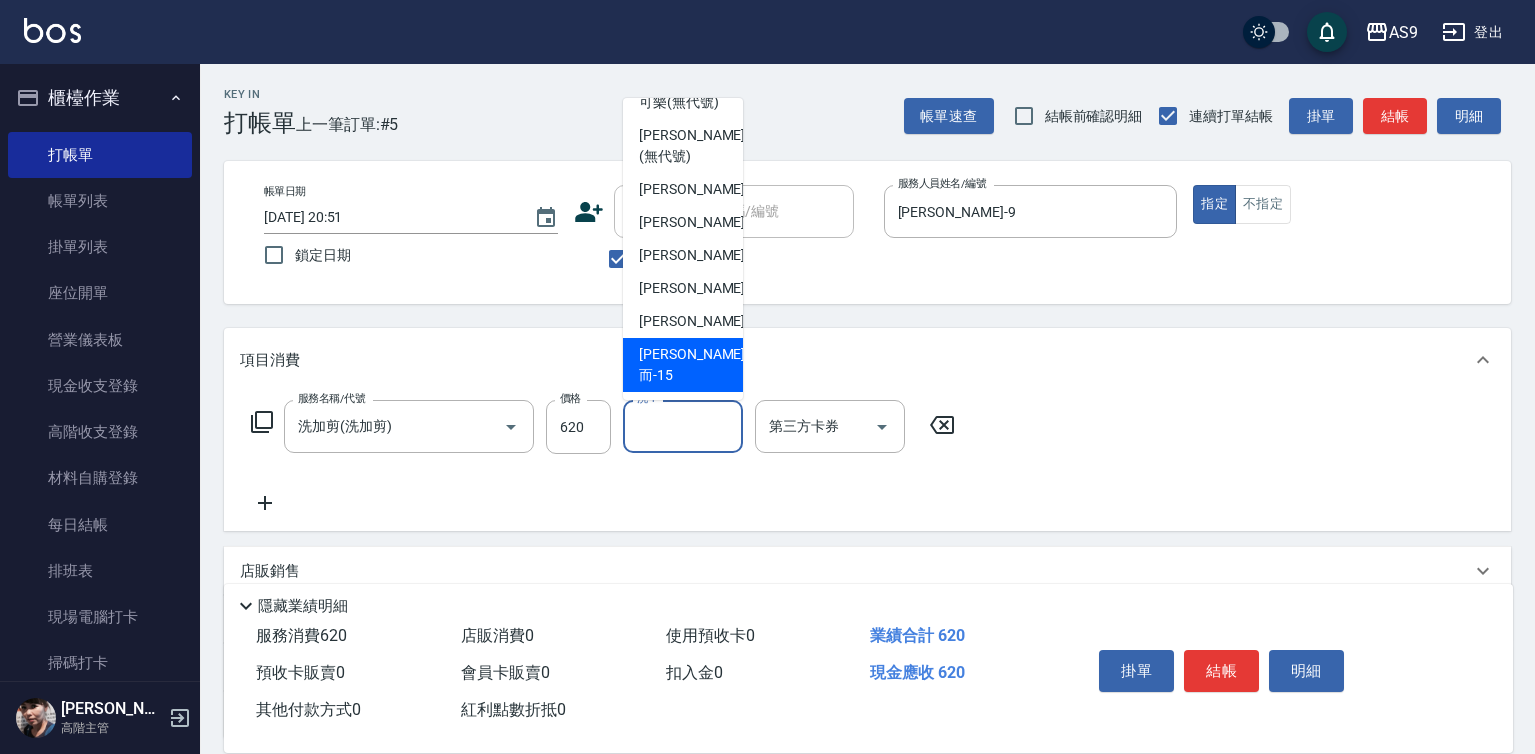 click on "[PERSON_NAME]而 -15" at bounding box center [692, 365] 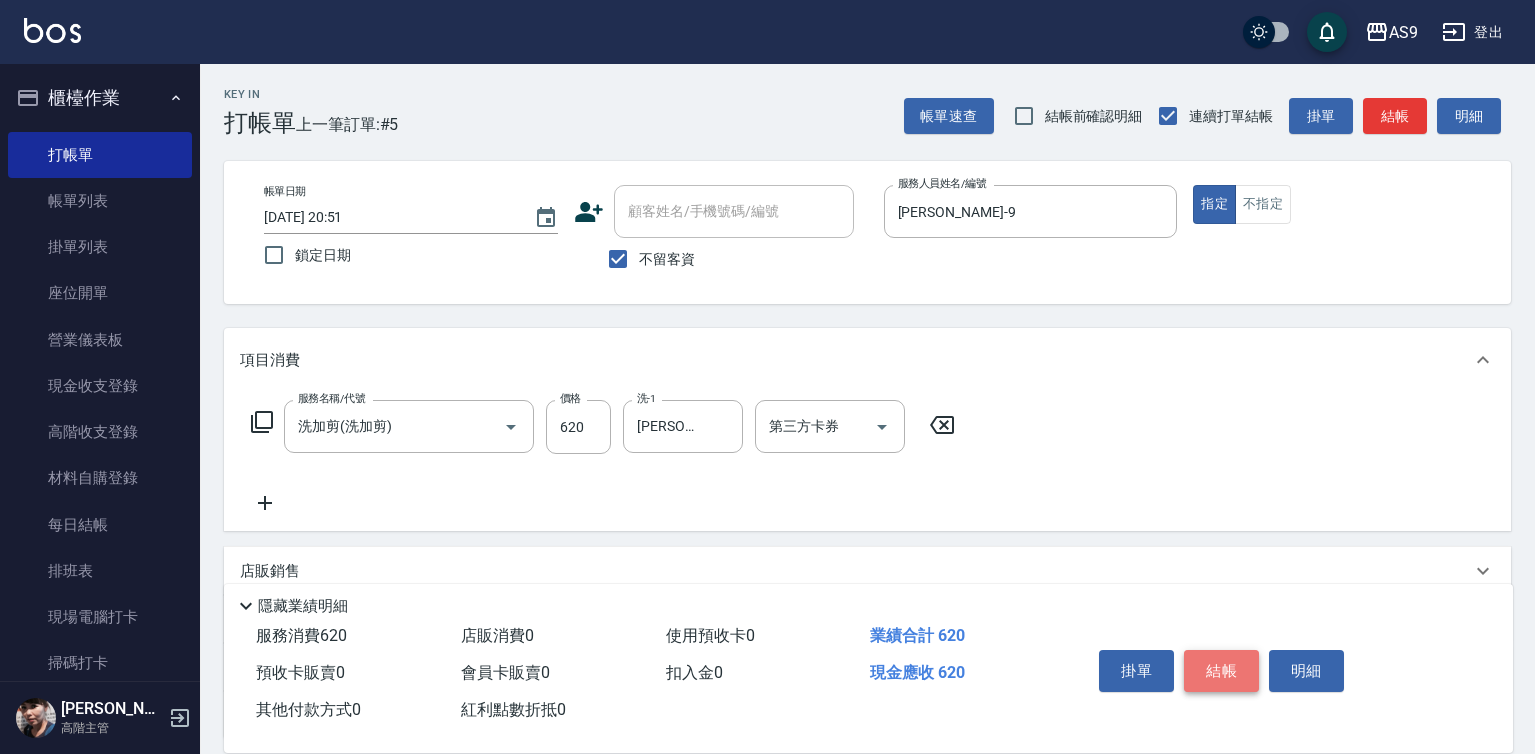 click on "結帳" at bounding box center (1221, 671) 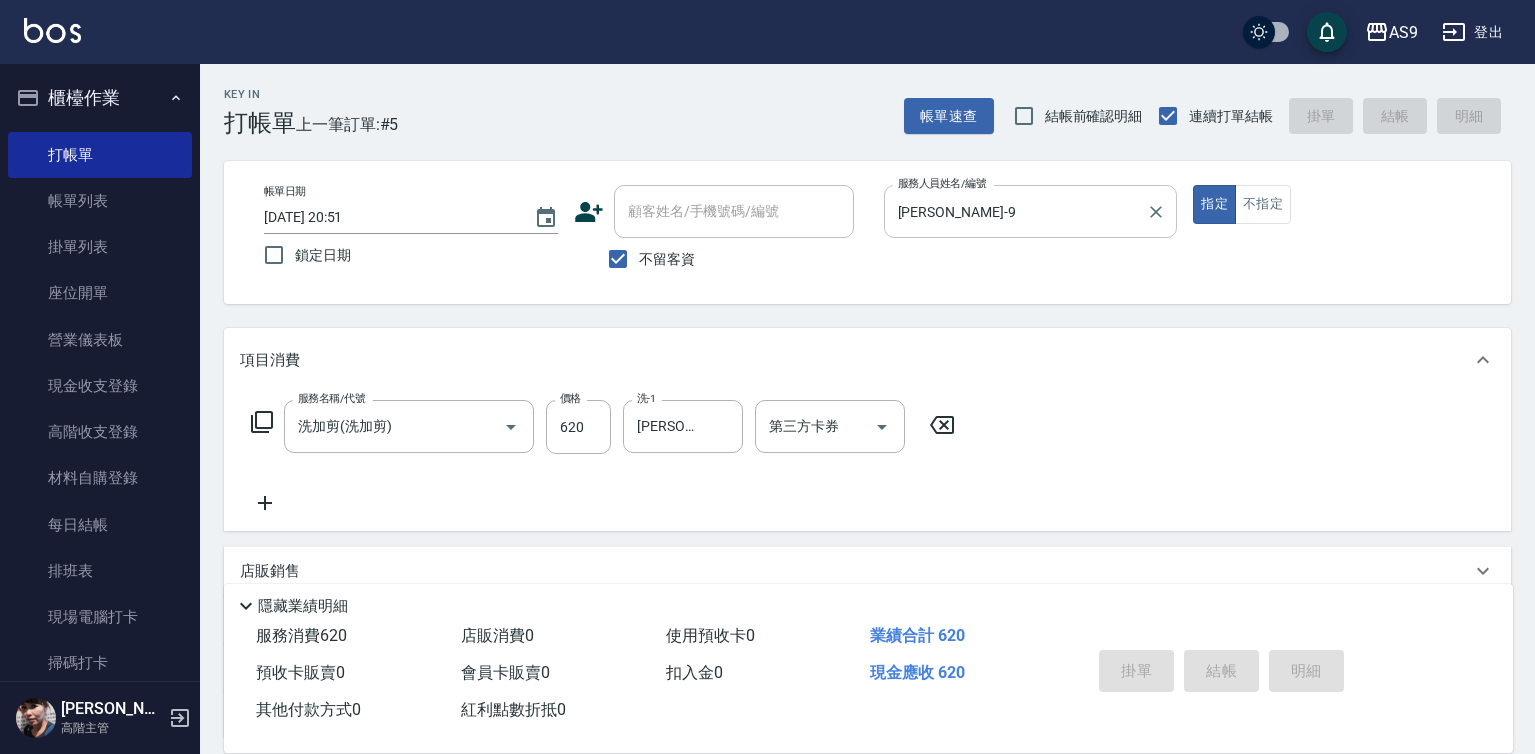 type 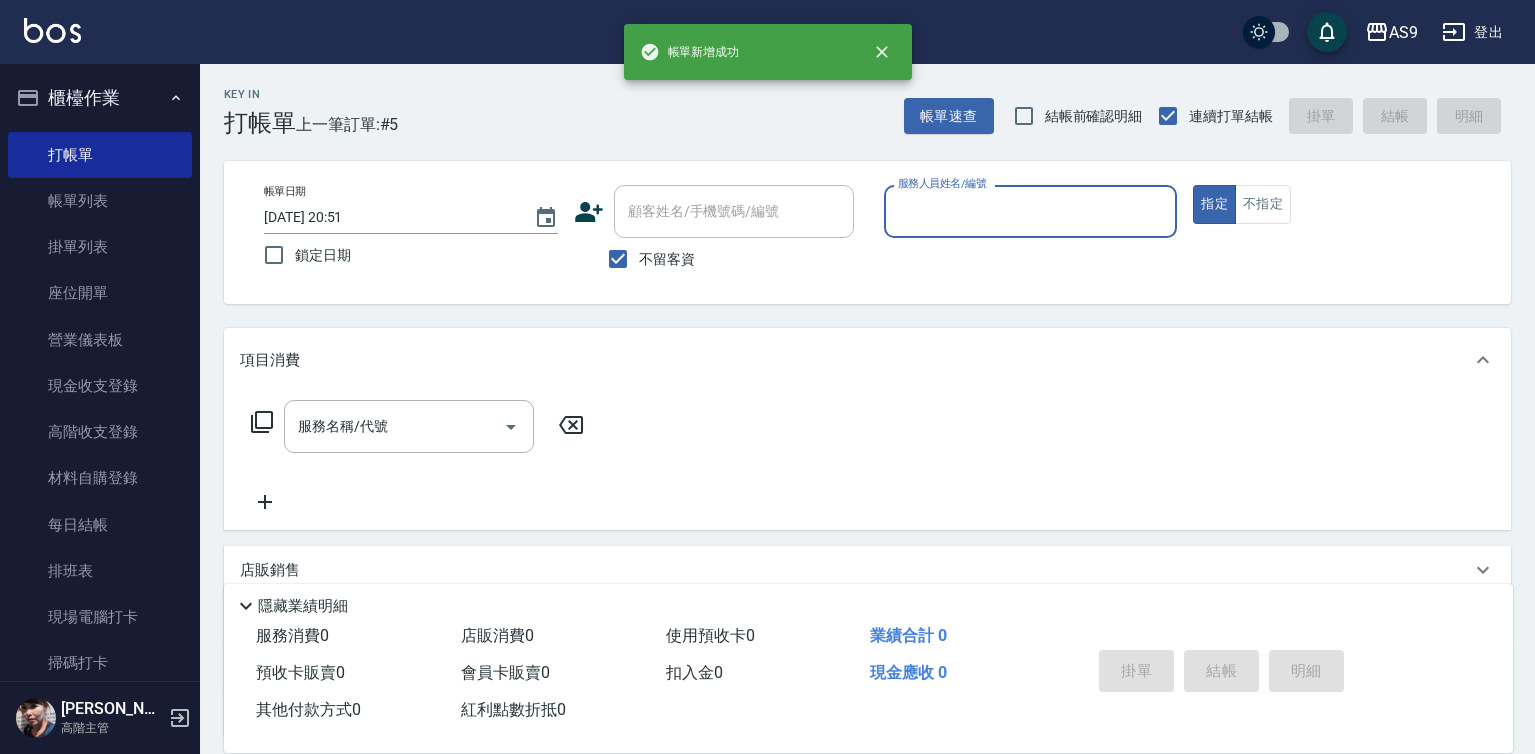 click on "服務人員姓名/編號" at bounding box center (1031, 211) 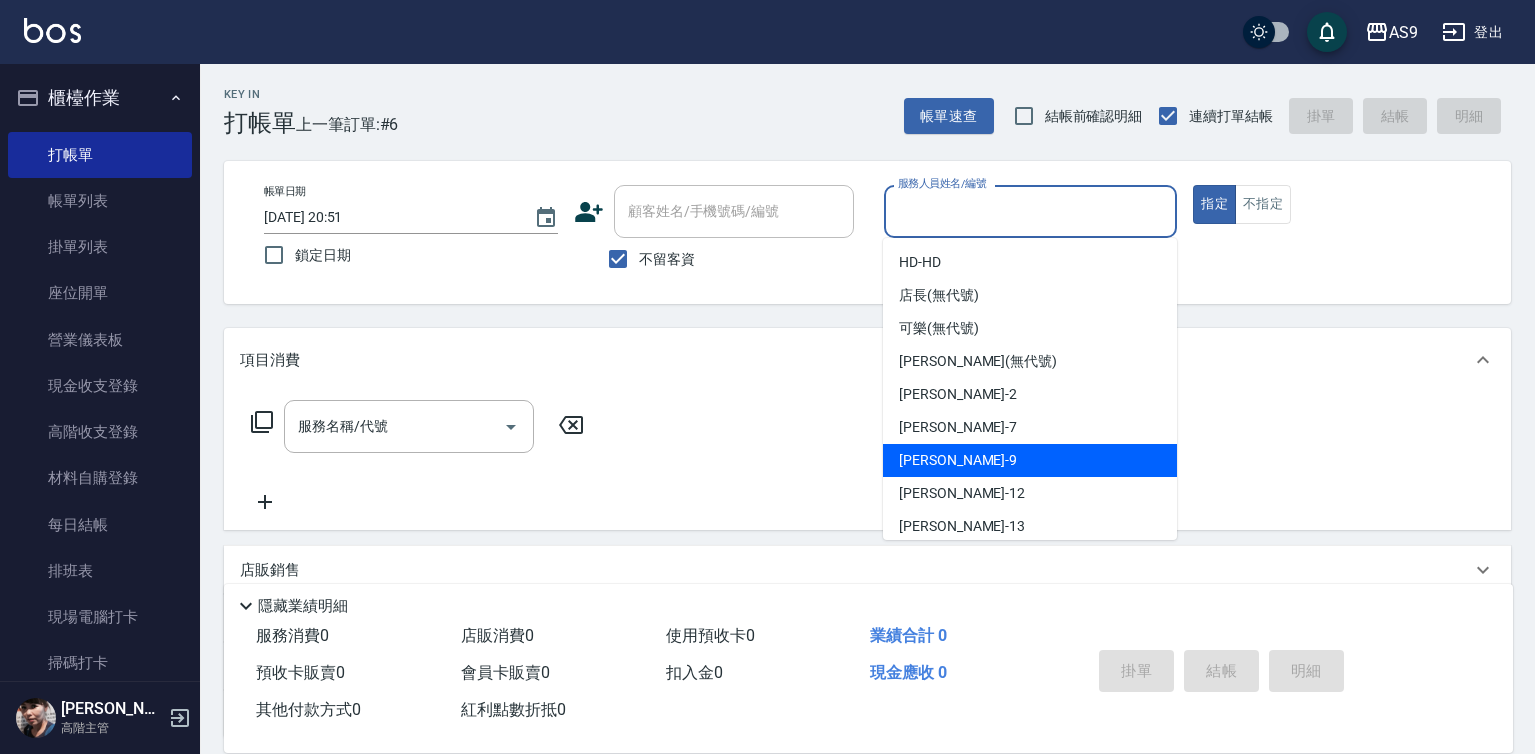 click on "[PERSON_NAME] -9" at bounding box center (1030, 460) 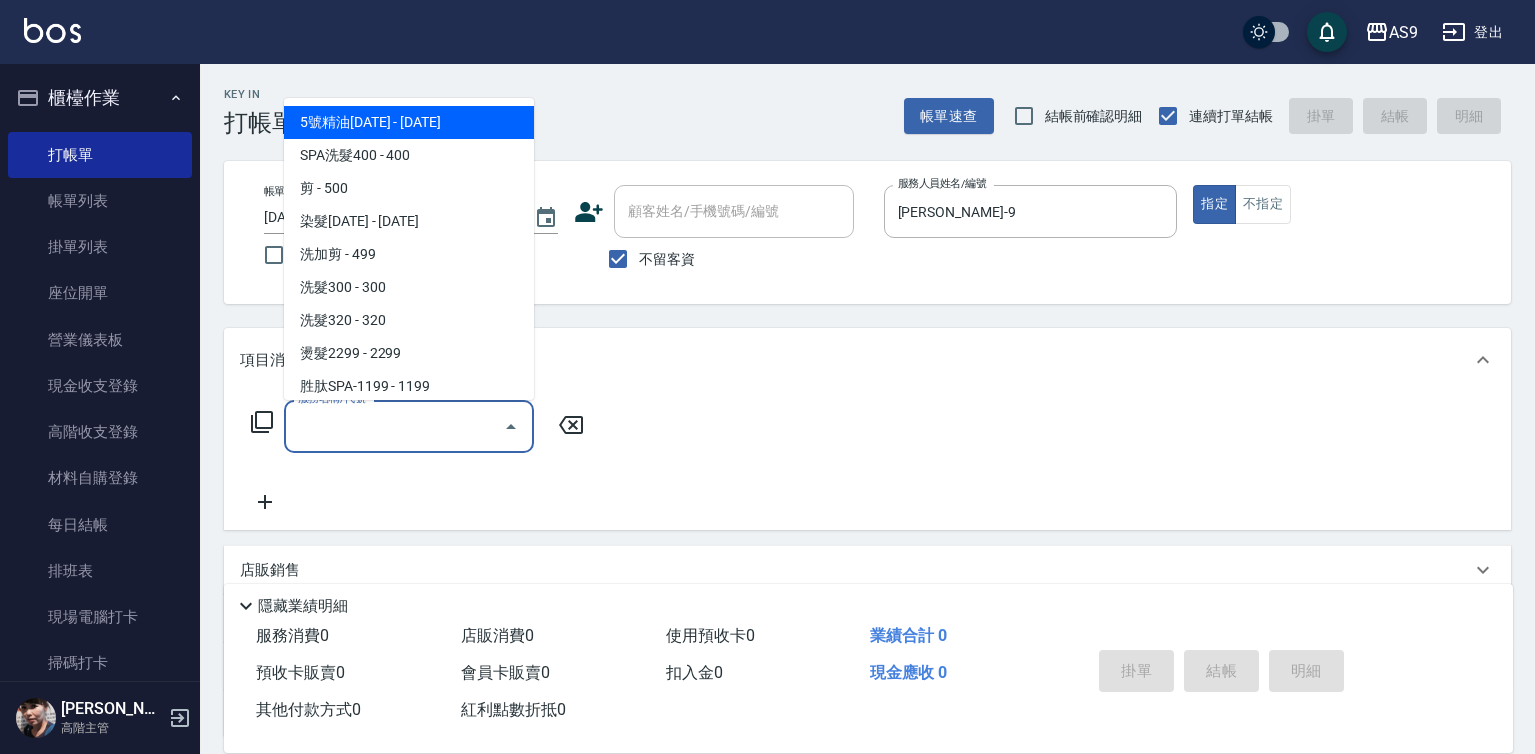 click on "服務名稱/代號" at bounding box center (394, 426) 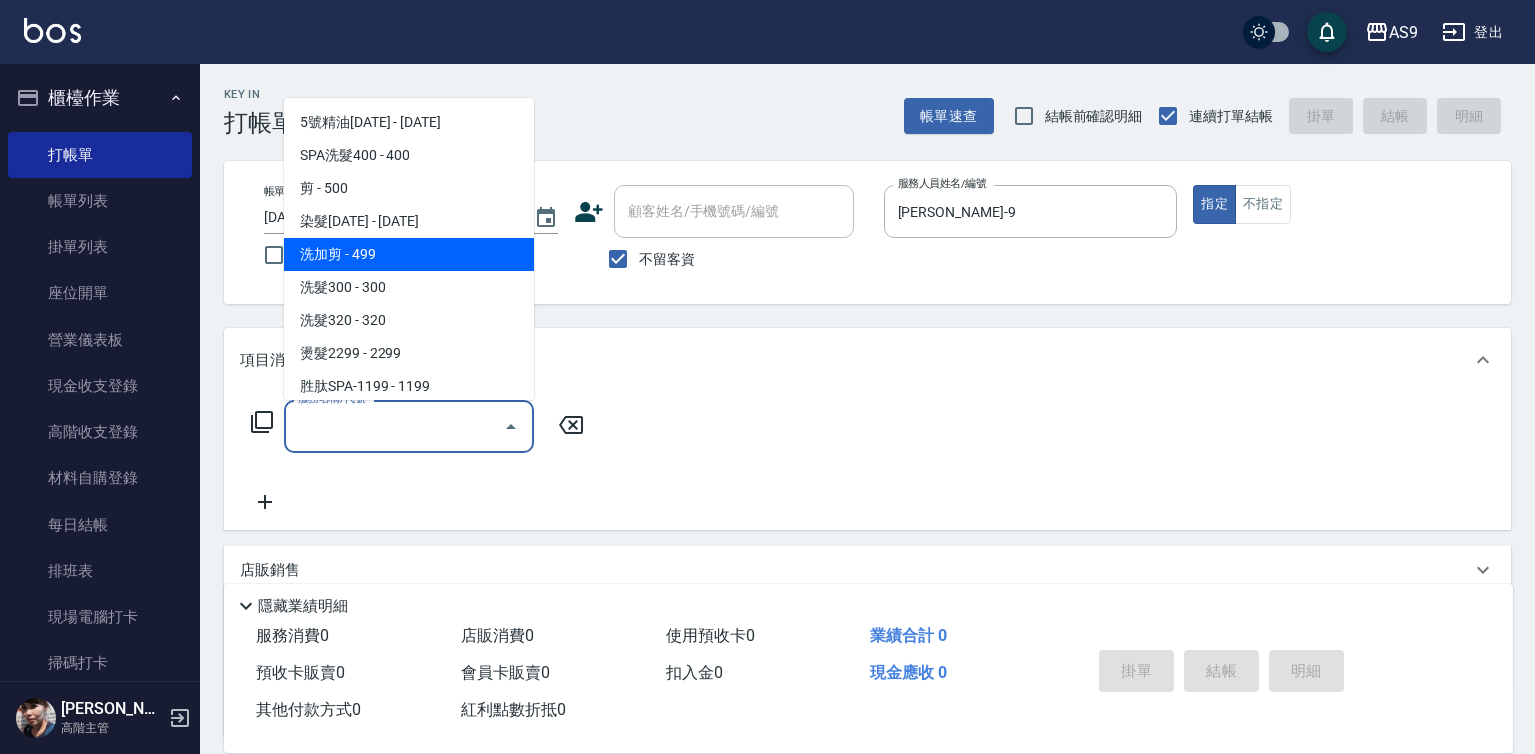 click on "洗加剪 - 499" at bounding box center [409, 254] 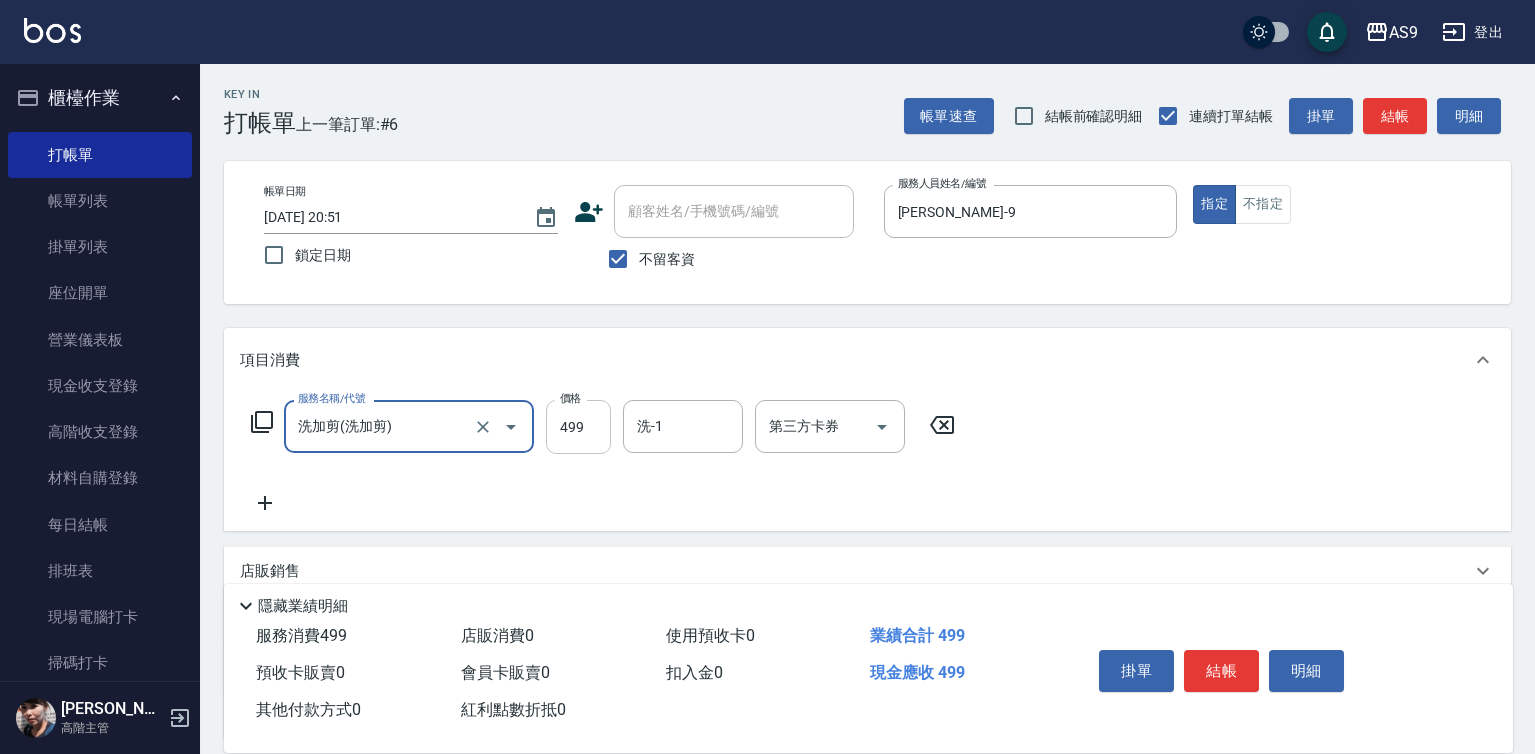 click on "499" at bounding box center [578, 427] 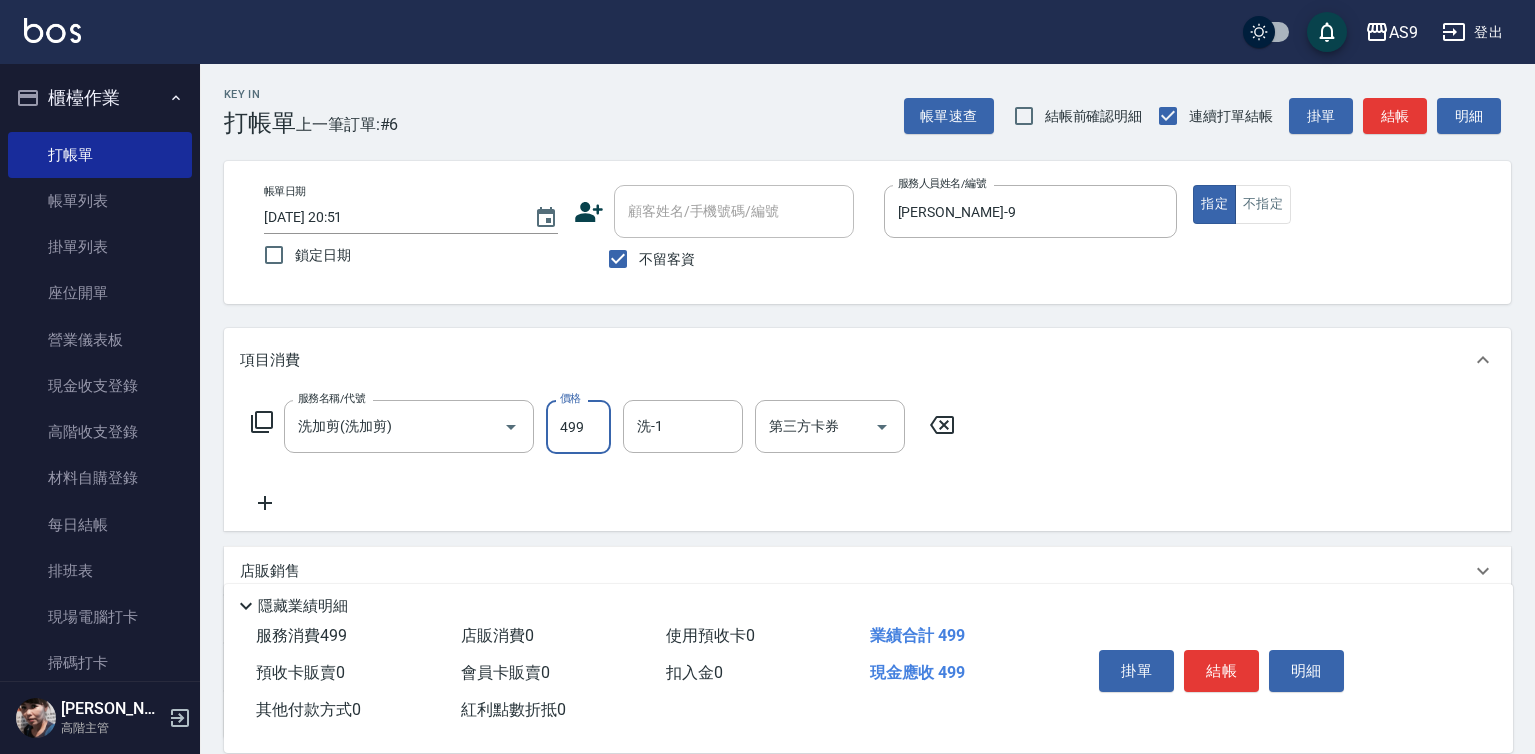 click on "499" at bounding box center (578, 427) 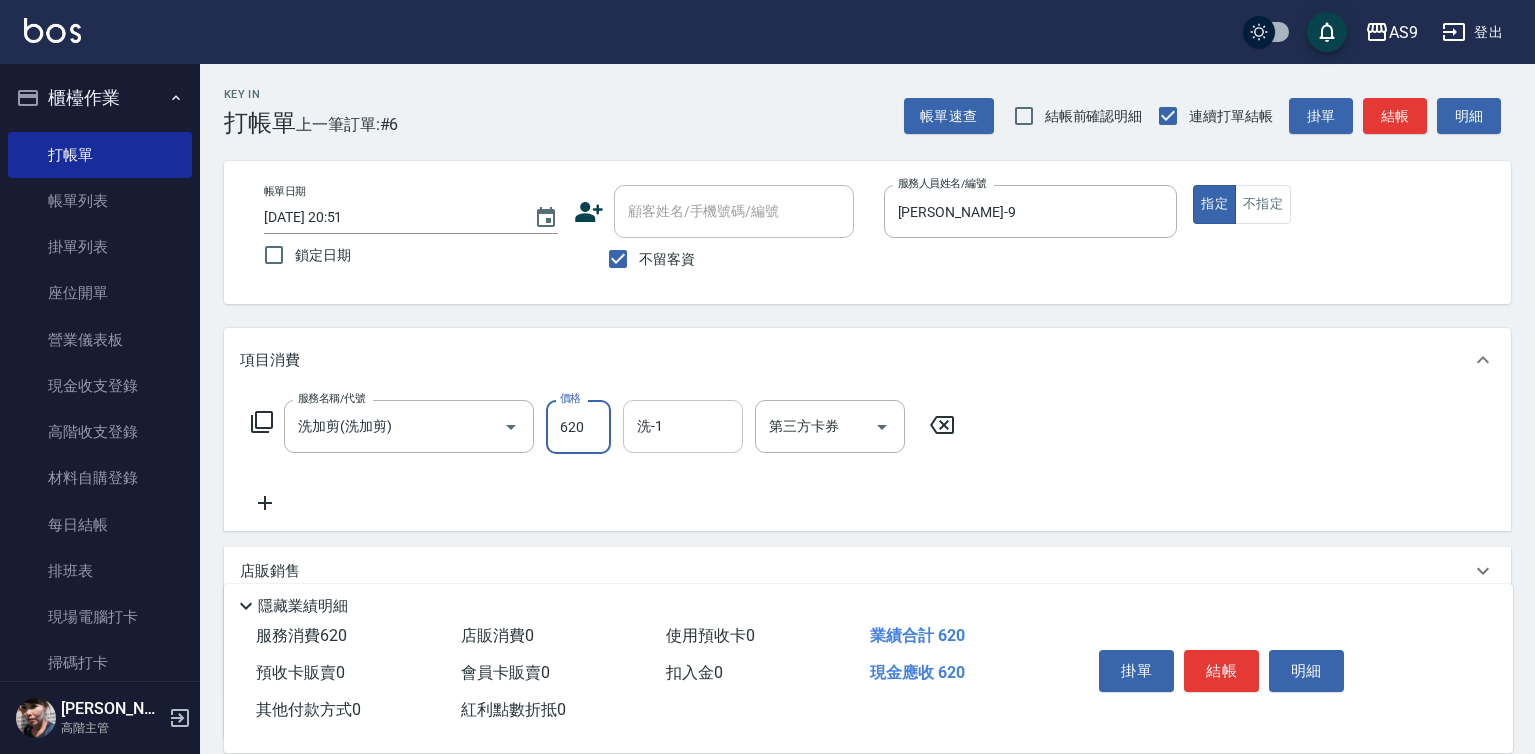 type on "620" 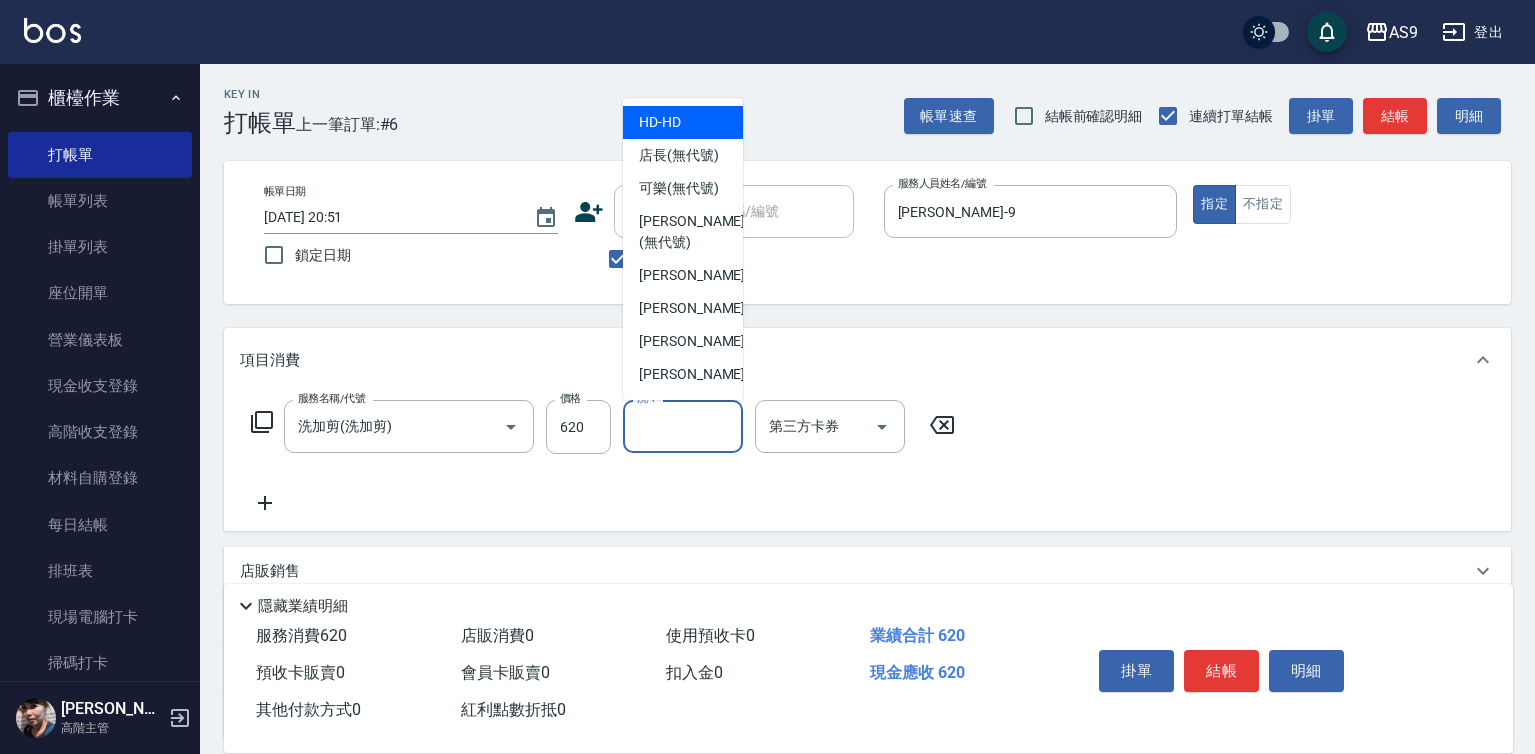 click on "洗-1" at bounding box center (683, 426) 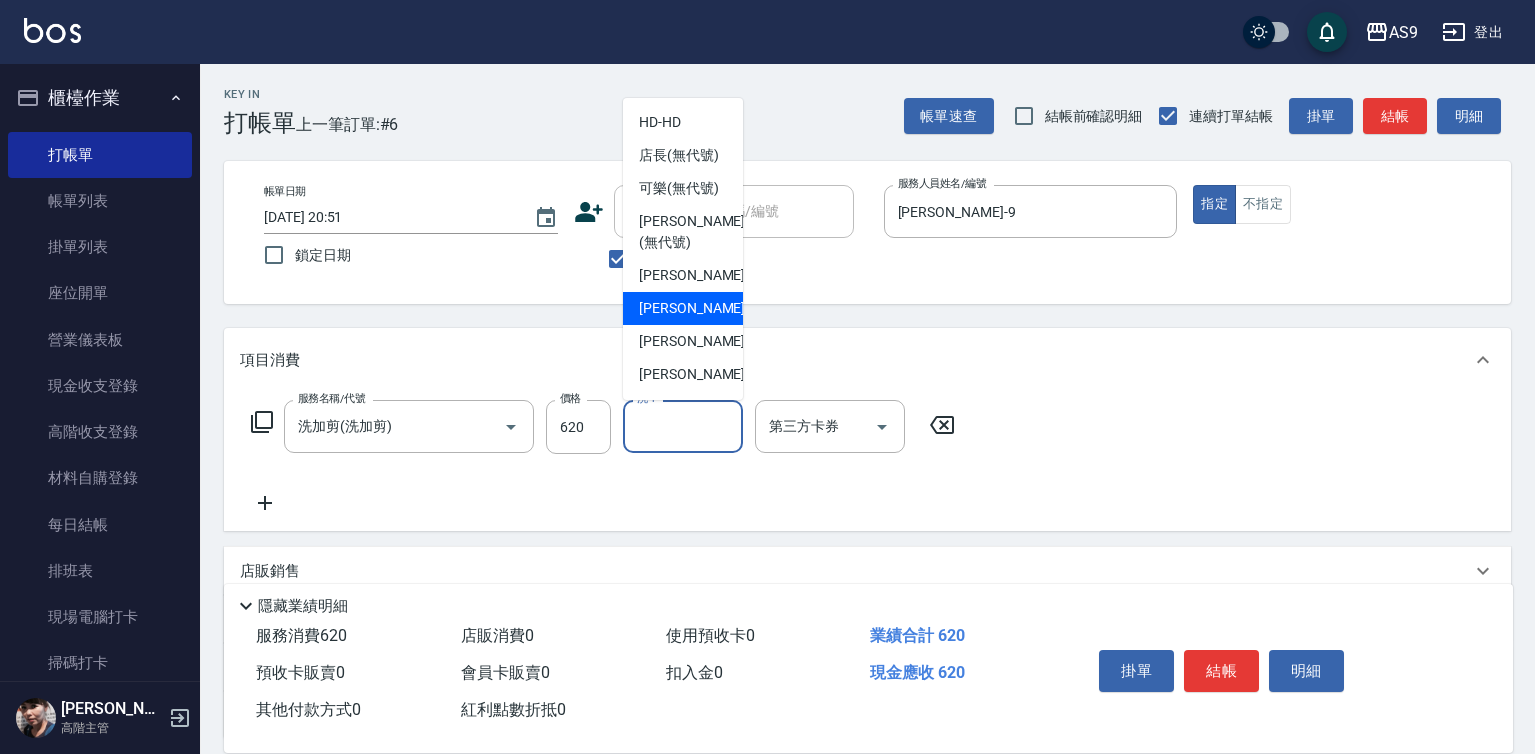 scroll, scrollTop: 100, scrollLeft: 0, axis: vertical 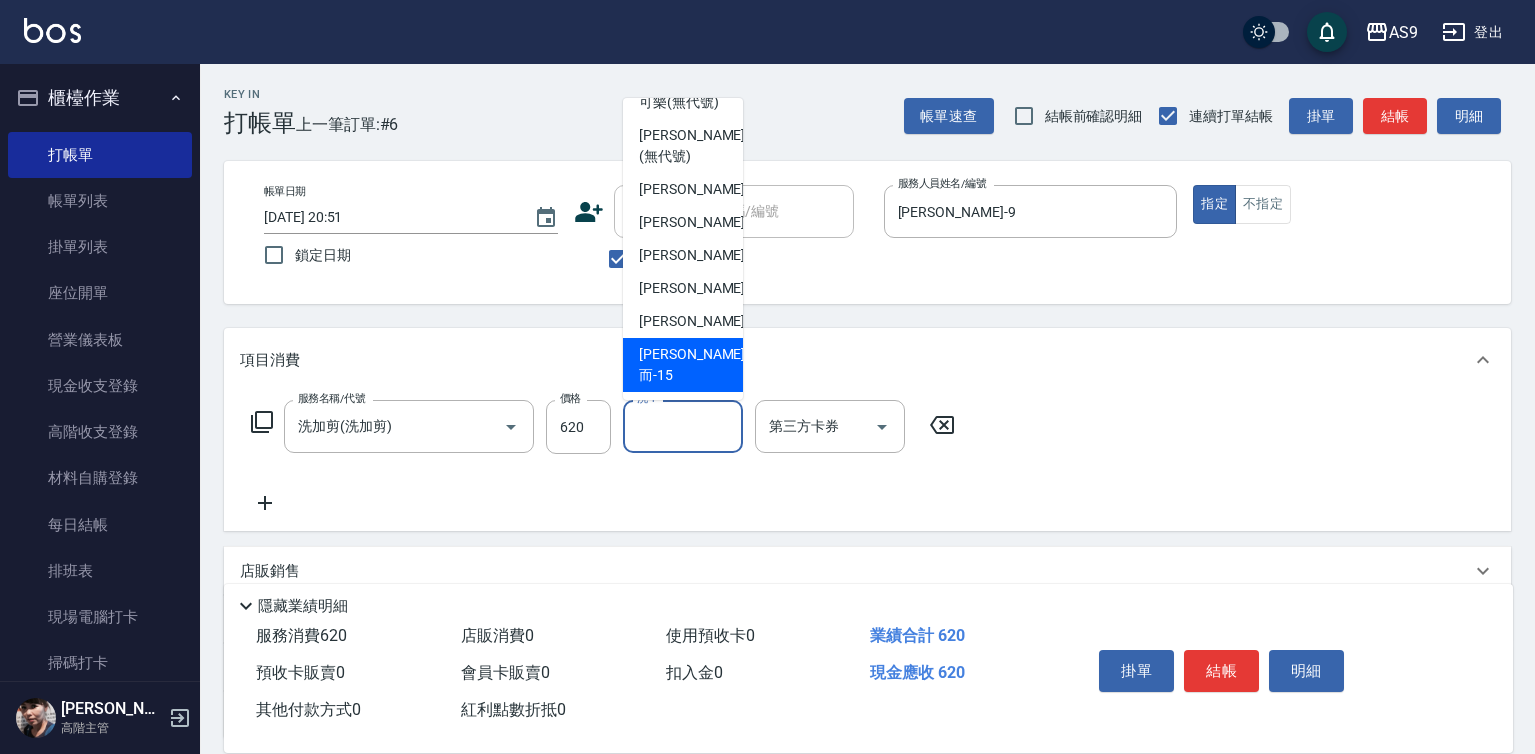 click on "[PERSON_NAME]而 -15" at bounding box center [683, 365] 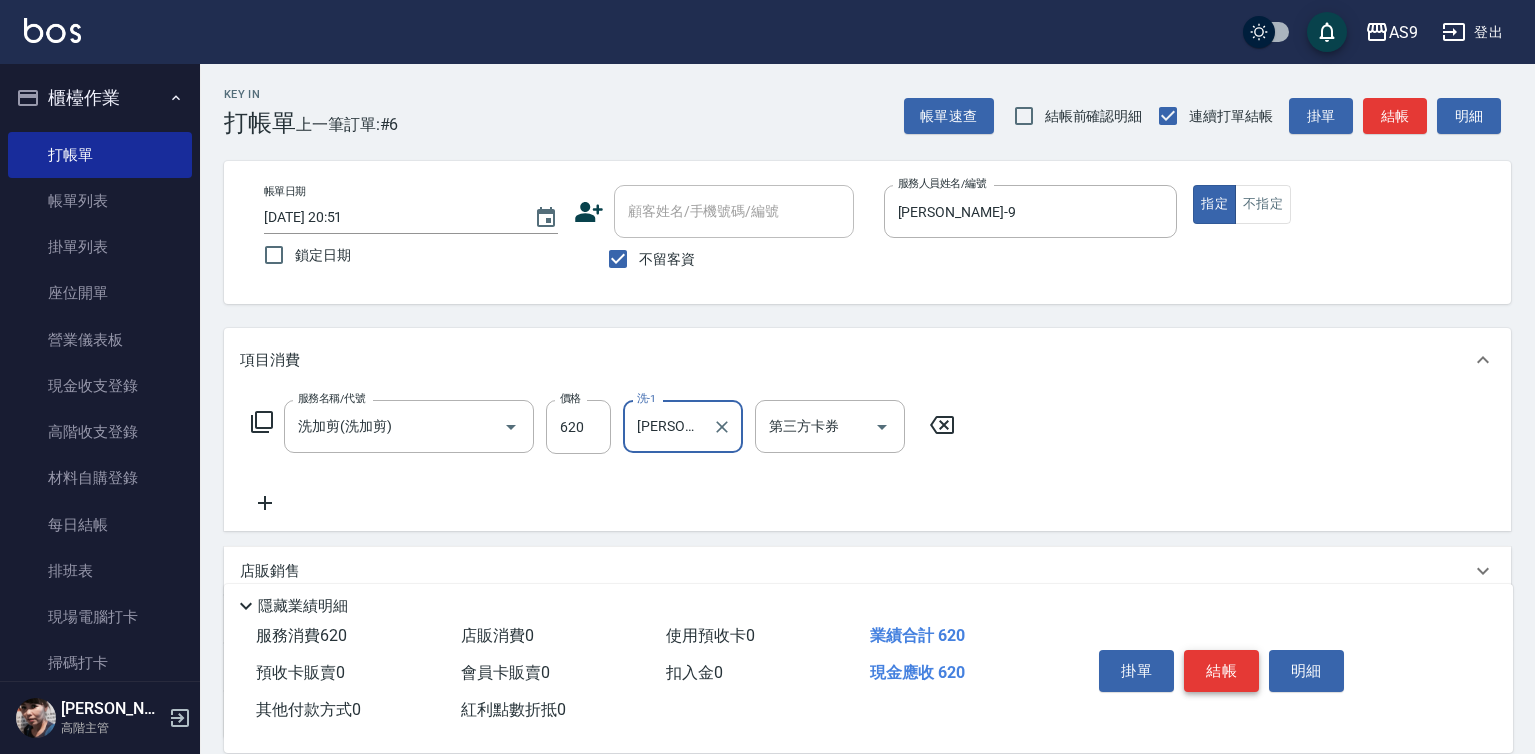 click on "結帳" at bounding box center (1221, 671) 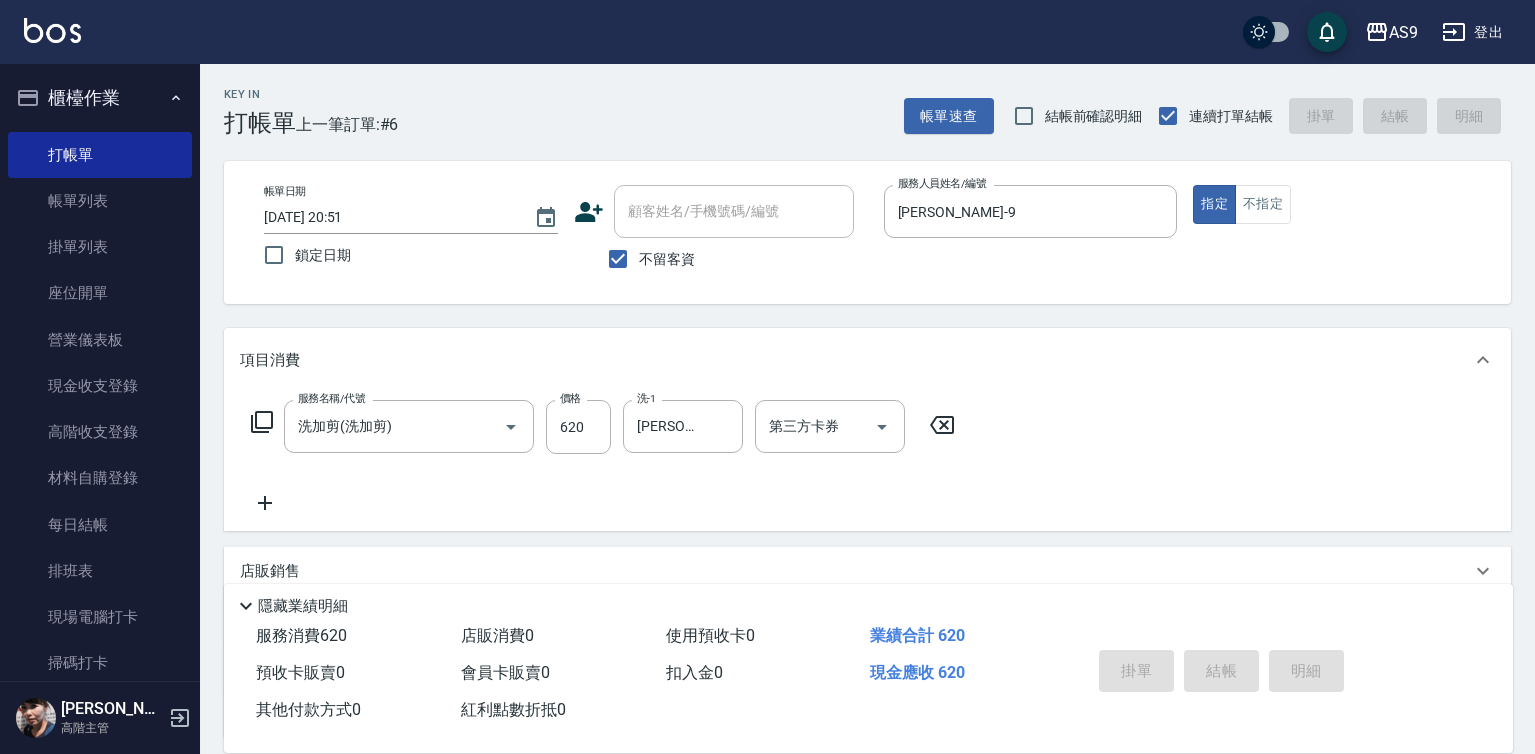 type 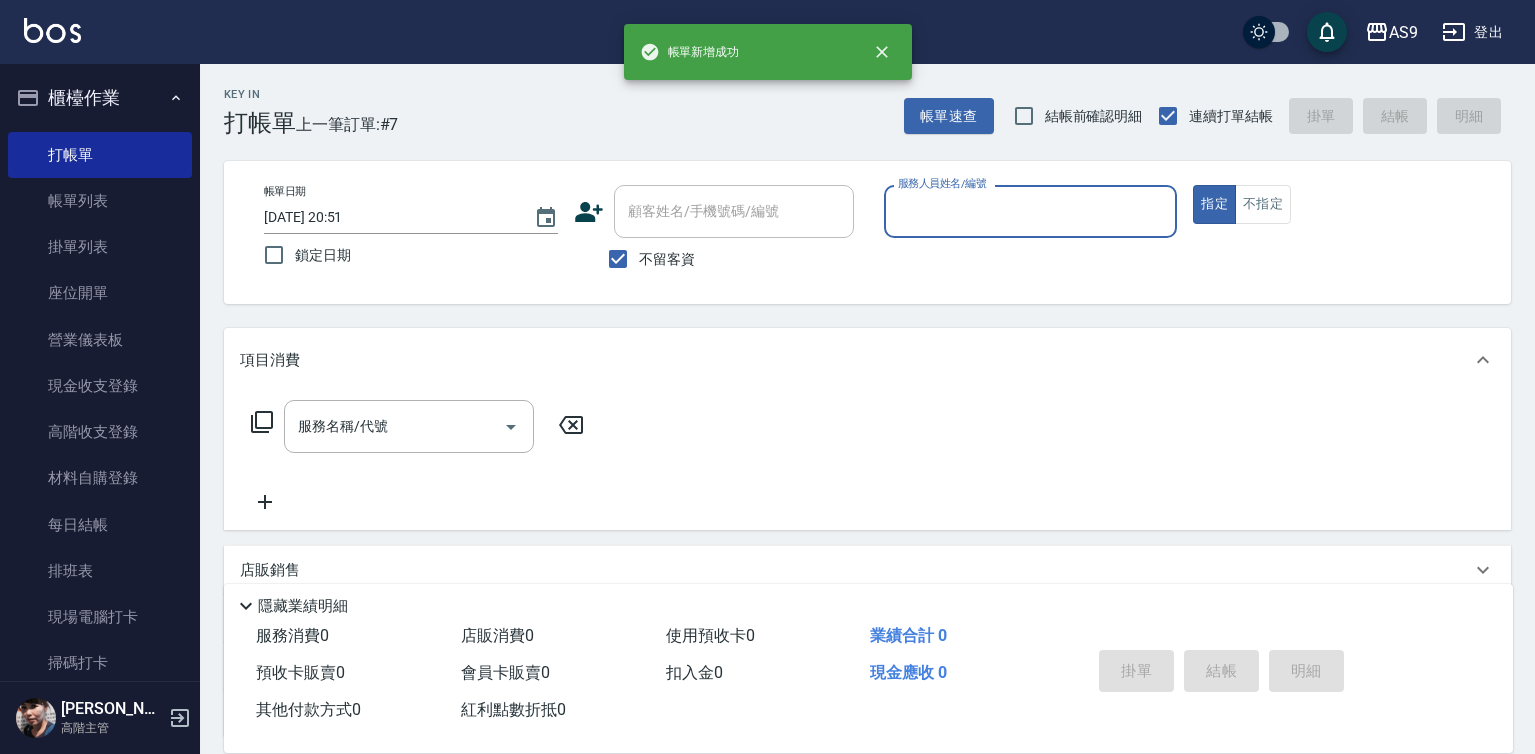 click on "服務人員姓名/編號" at bounding box center [1031, 211] 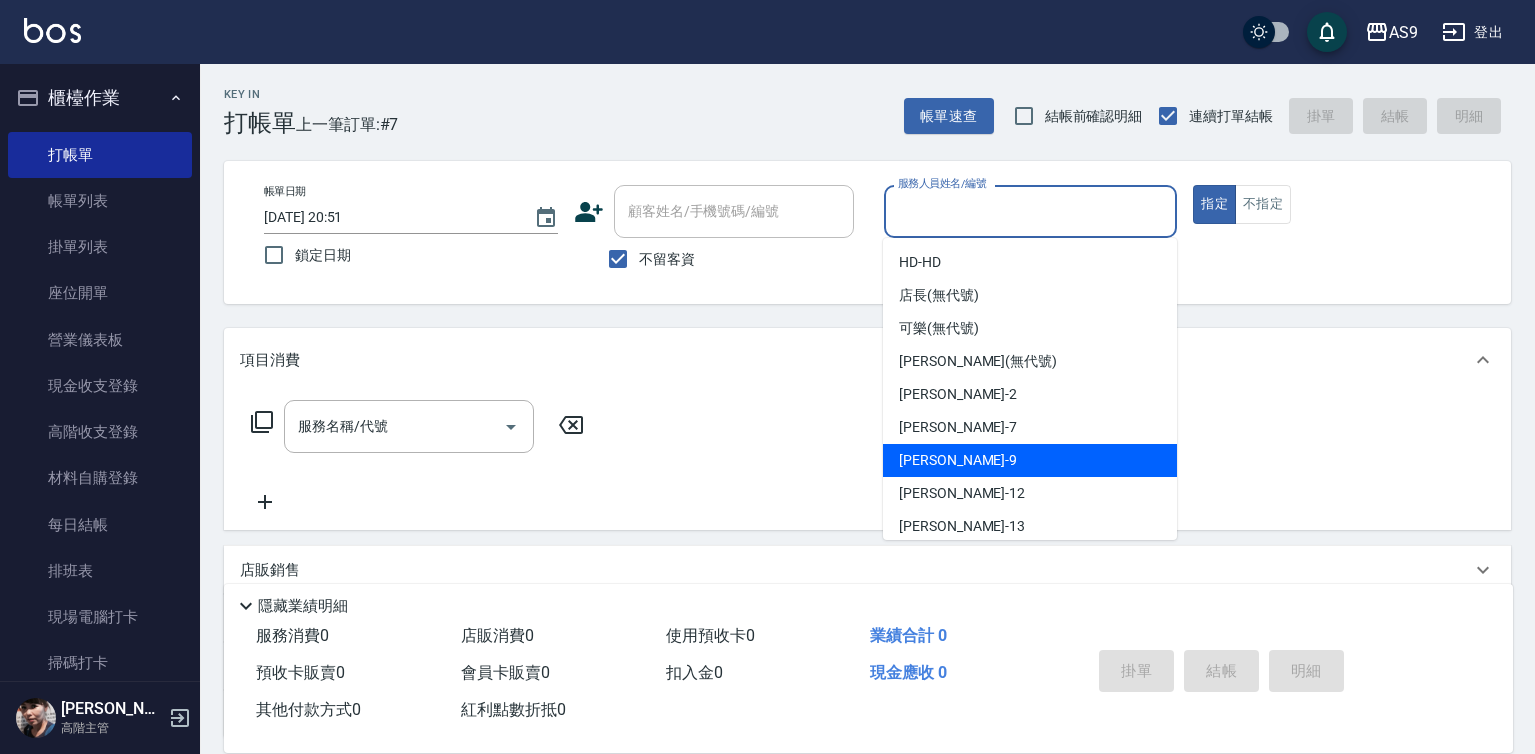 click on "[PERSON_NAME] -9" at bounding box center [1030, 460] 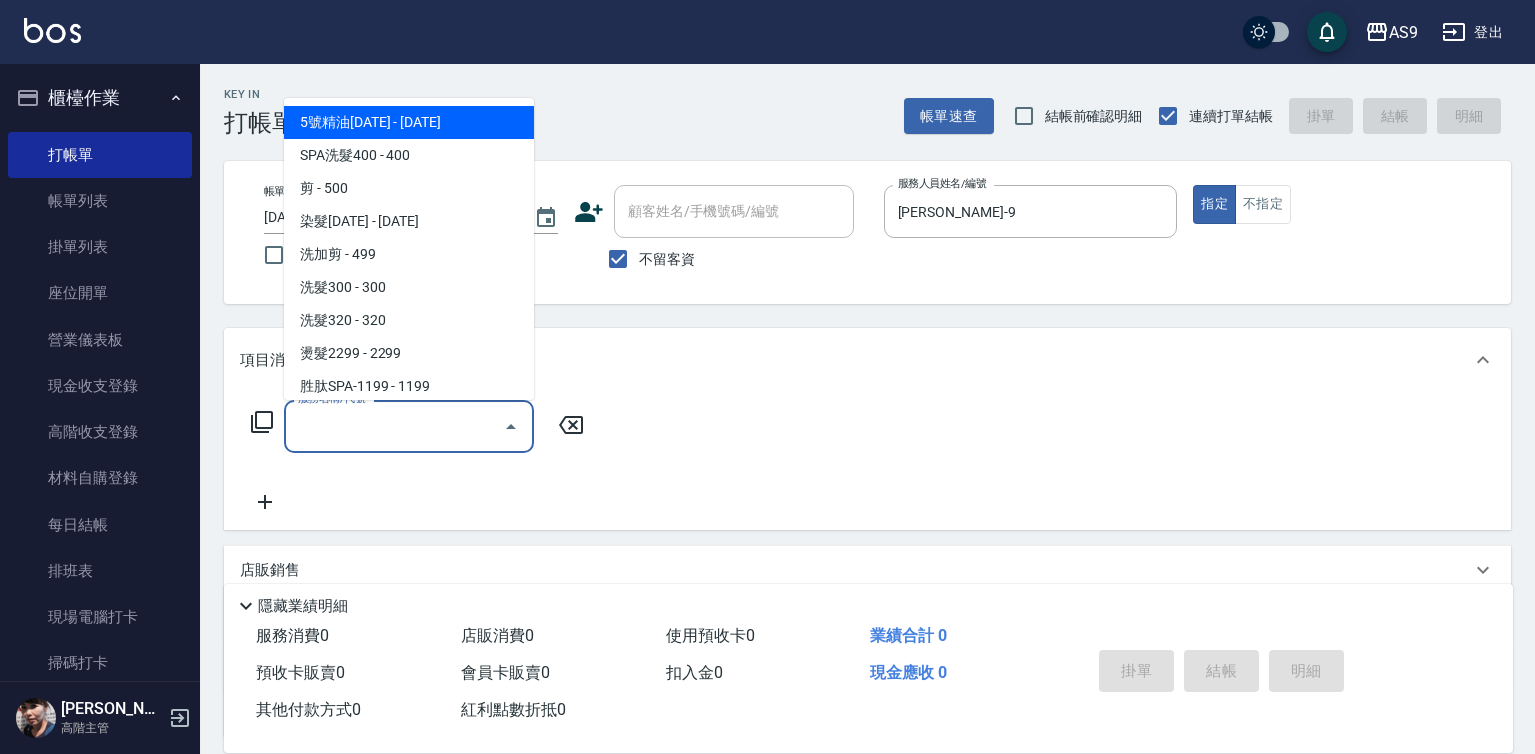click on "服務名稱/代號" at bounding box center (394, 426) 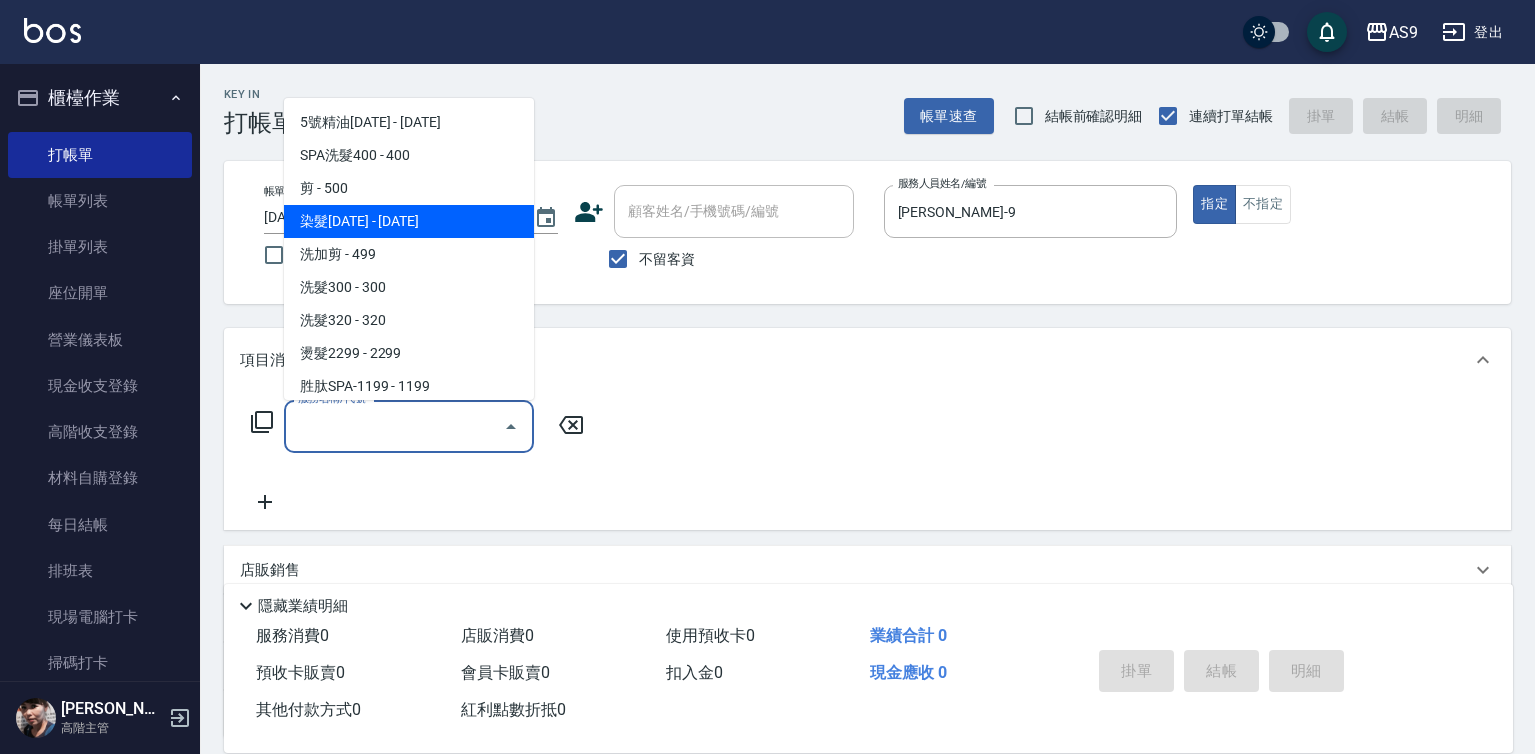 click on "染髮[DATE] - [DATE]" at bounding box center (409, 221) 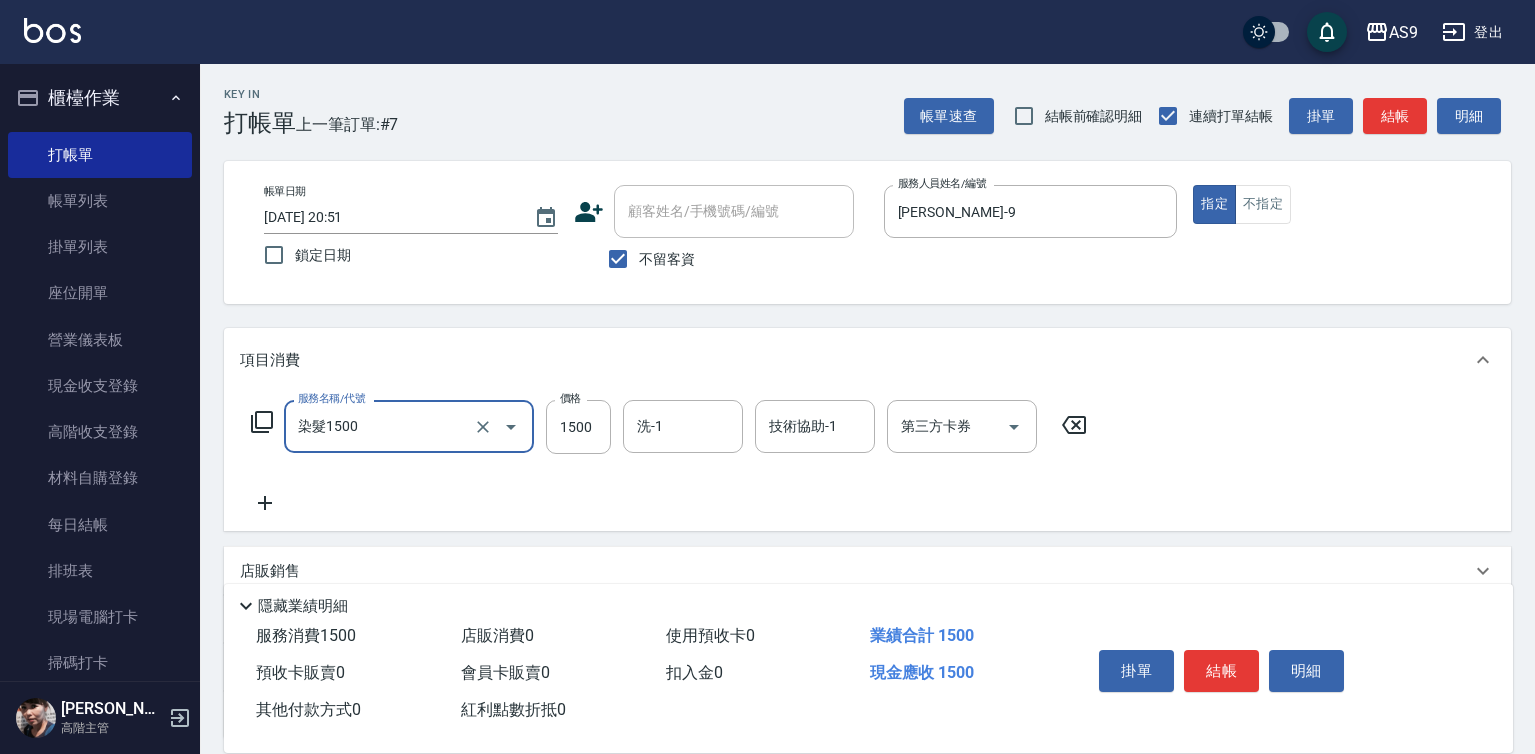 click 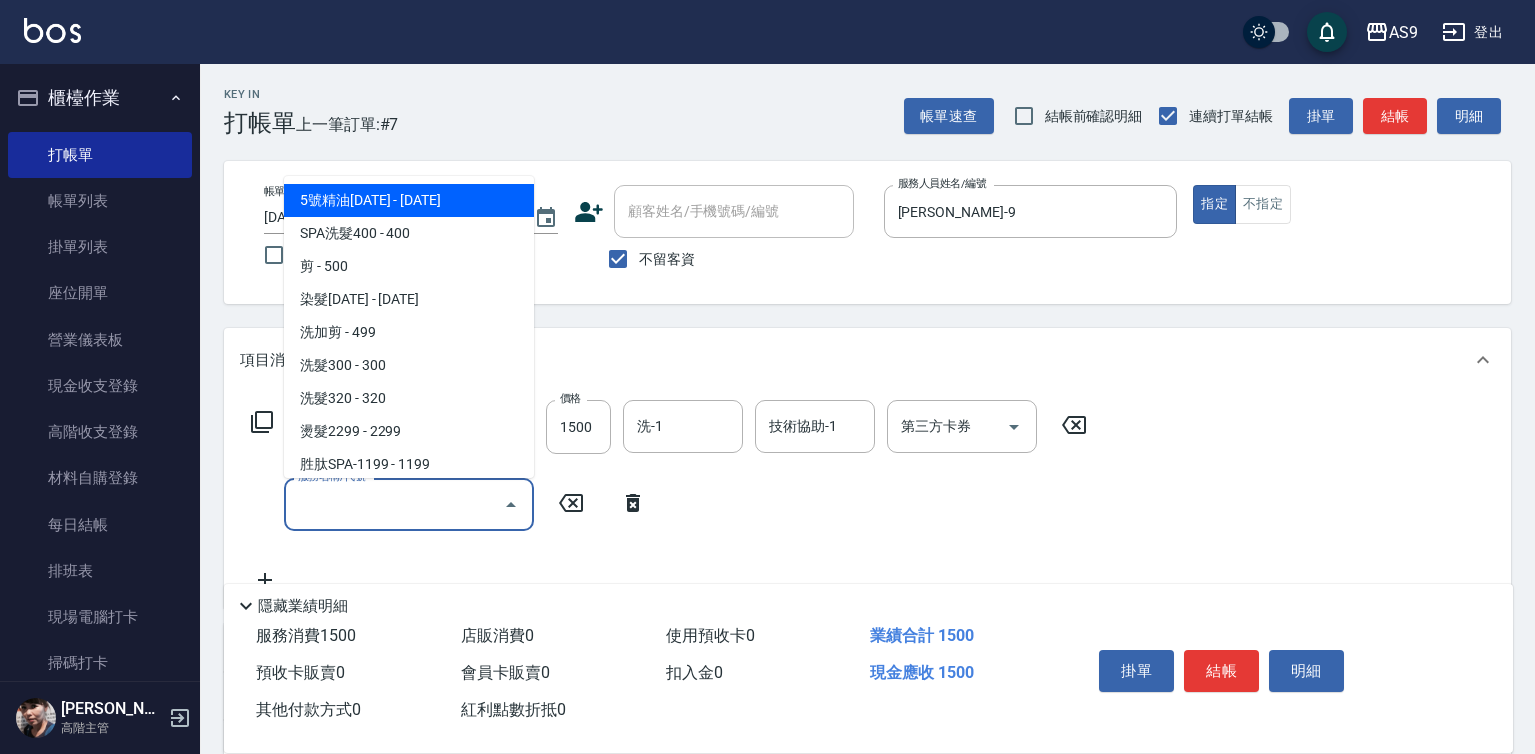 click on "服務名稱/代號" at bounding box center [394, 504] 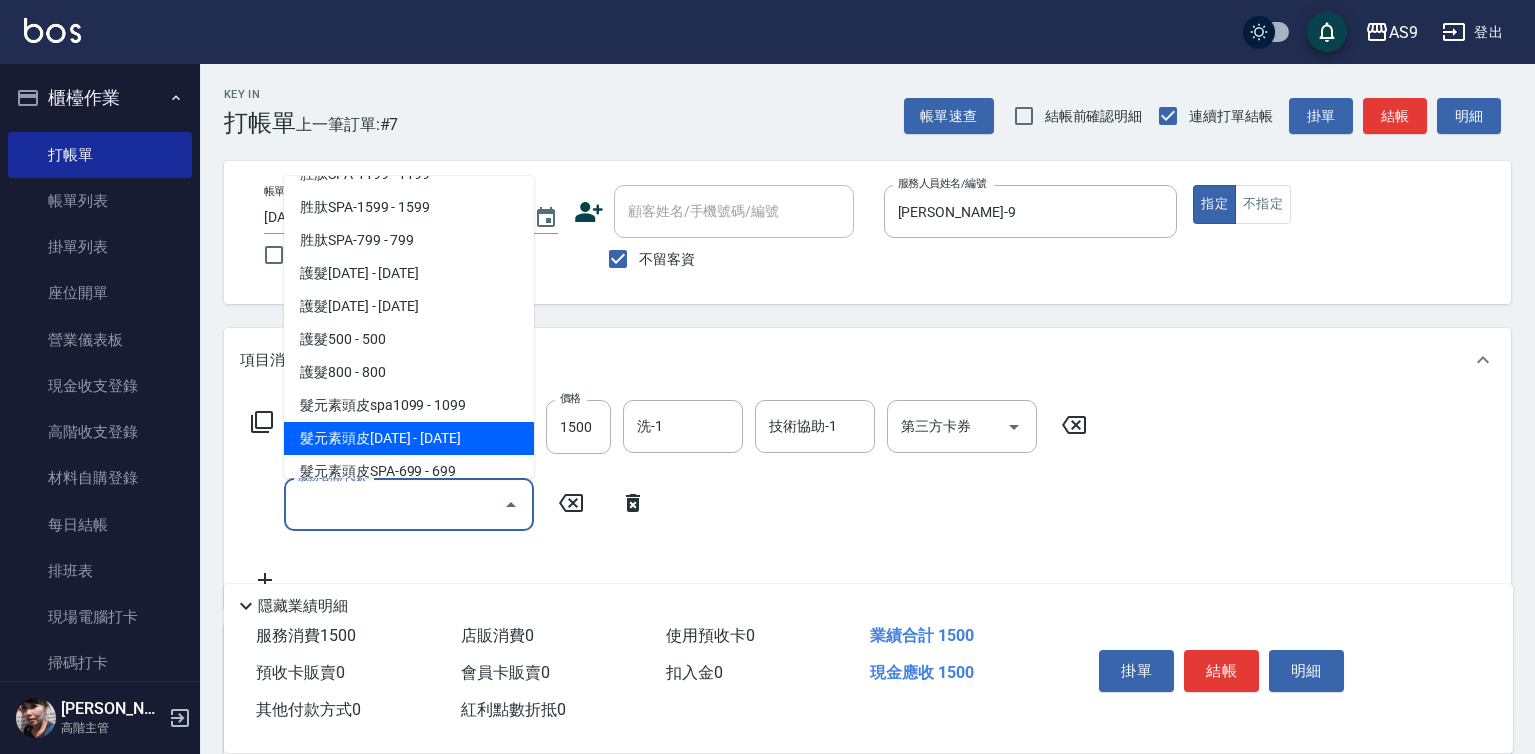 scroll, scrollTop: 300, scrollLeft: 0, axis: vertical 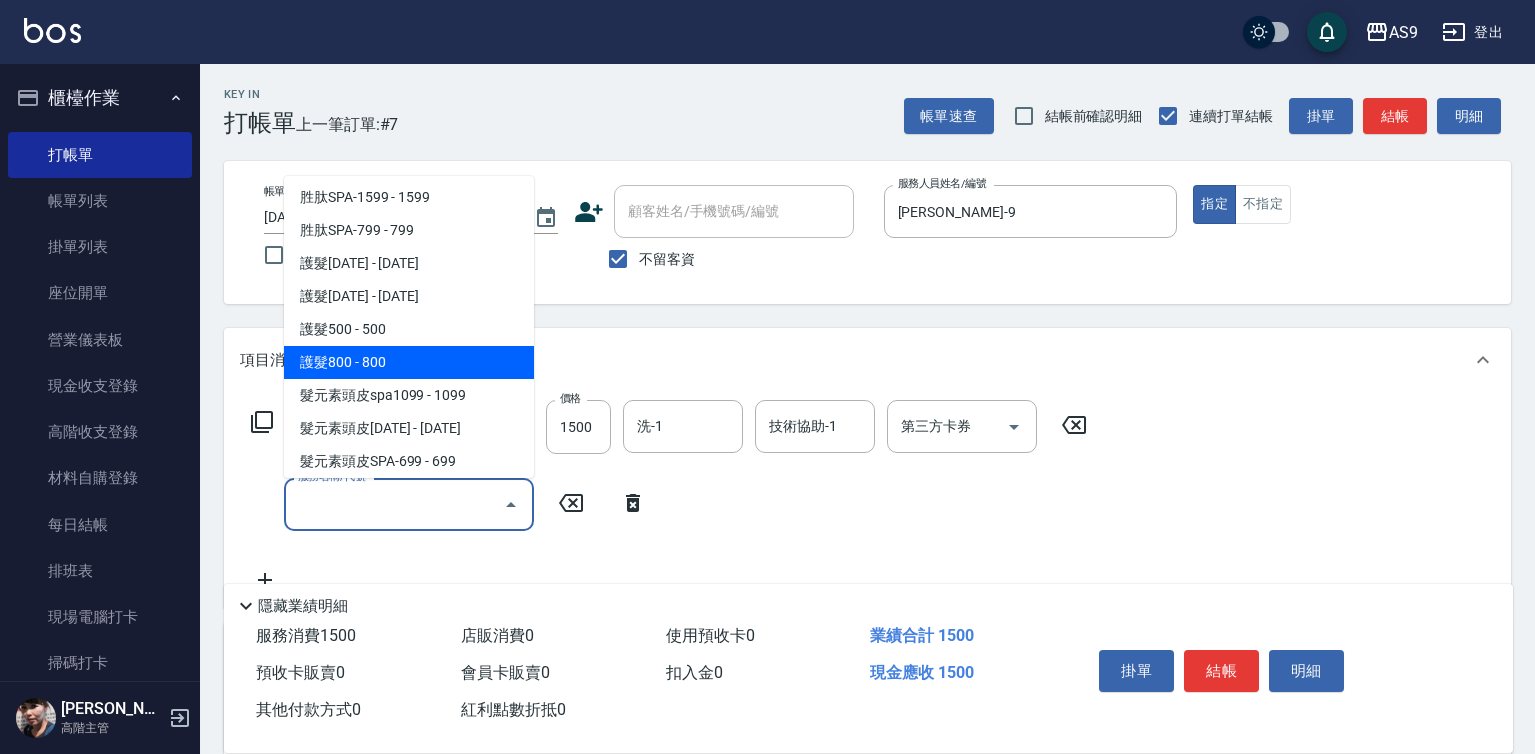 click on "護髮800 - 800" at bounding box center [409, 362] 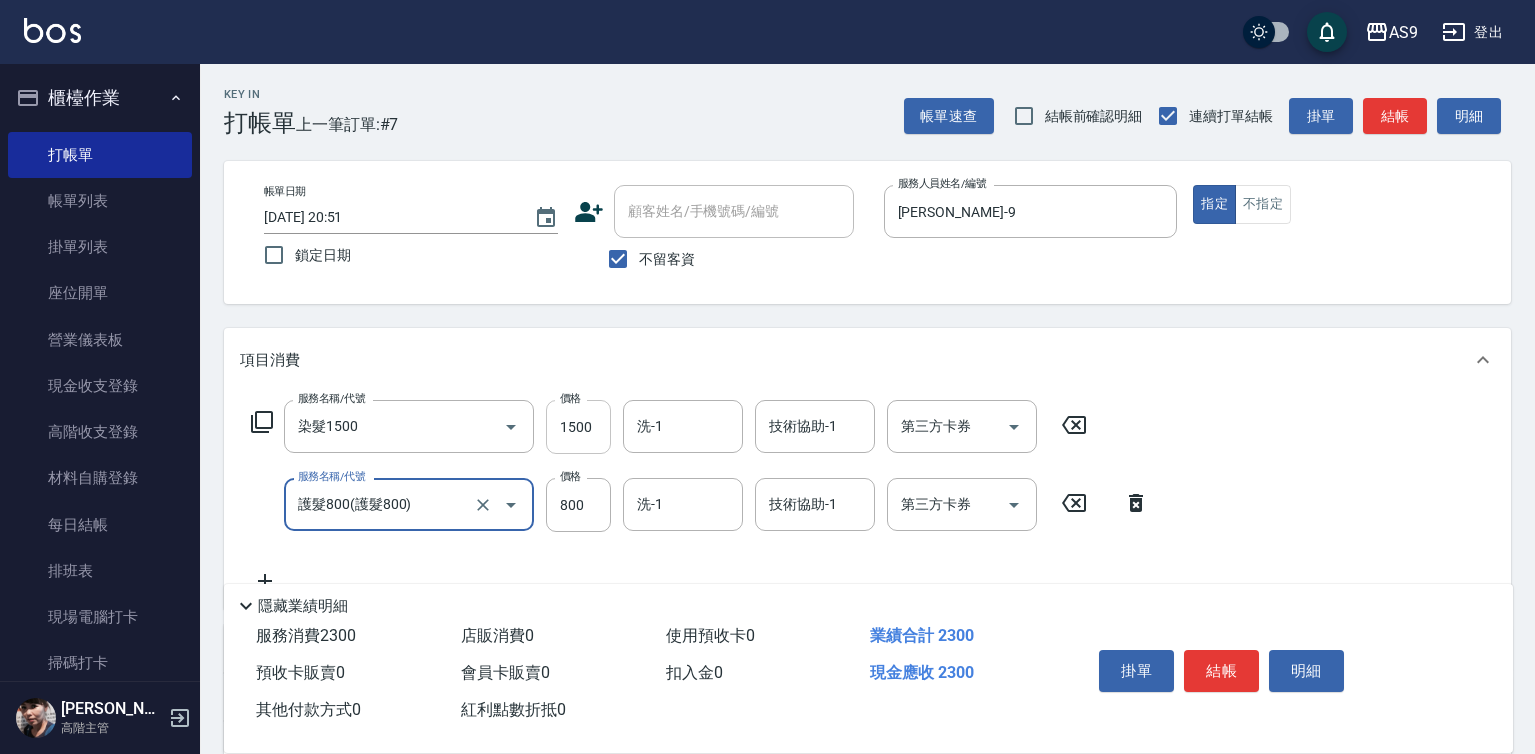 click on "1500" at bounding box center [578, 427] 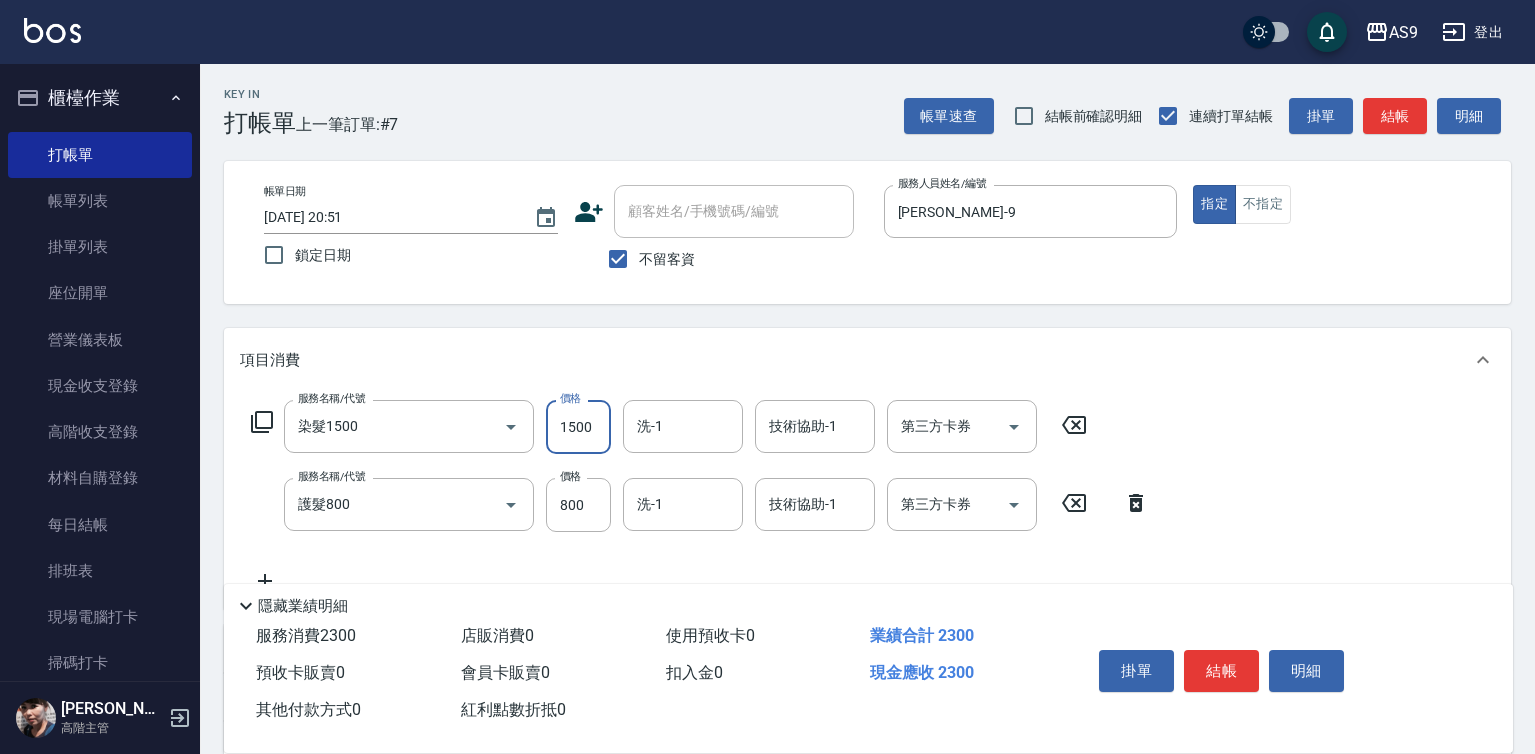 click on "1500" at bounding box center (578, 427) 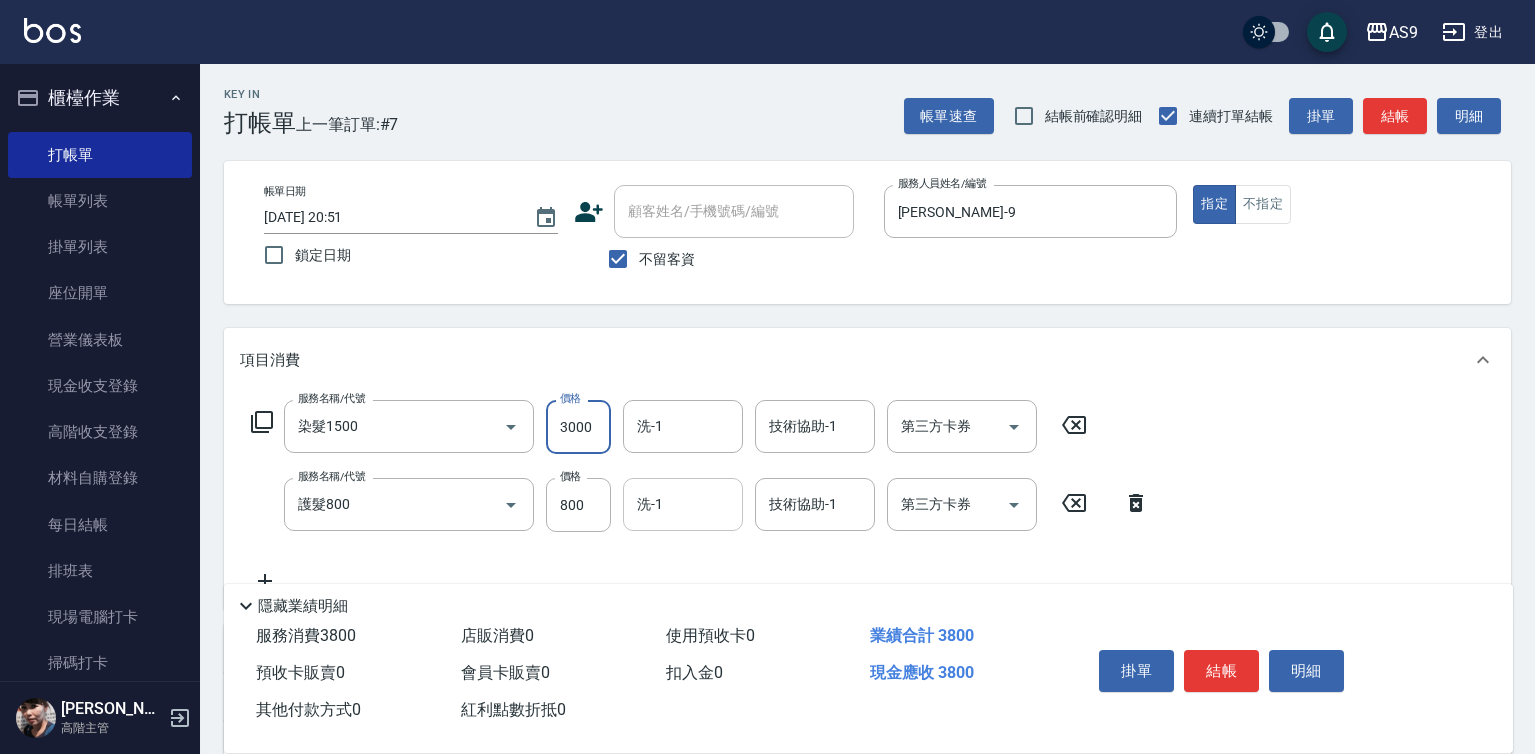 type on "3000" 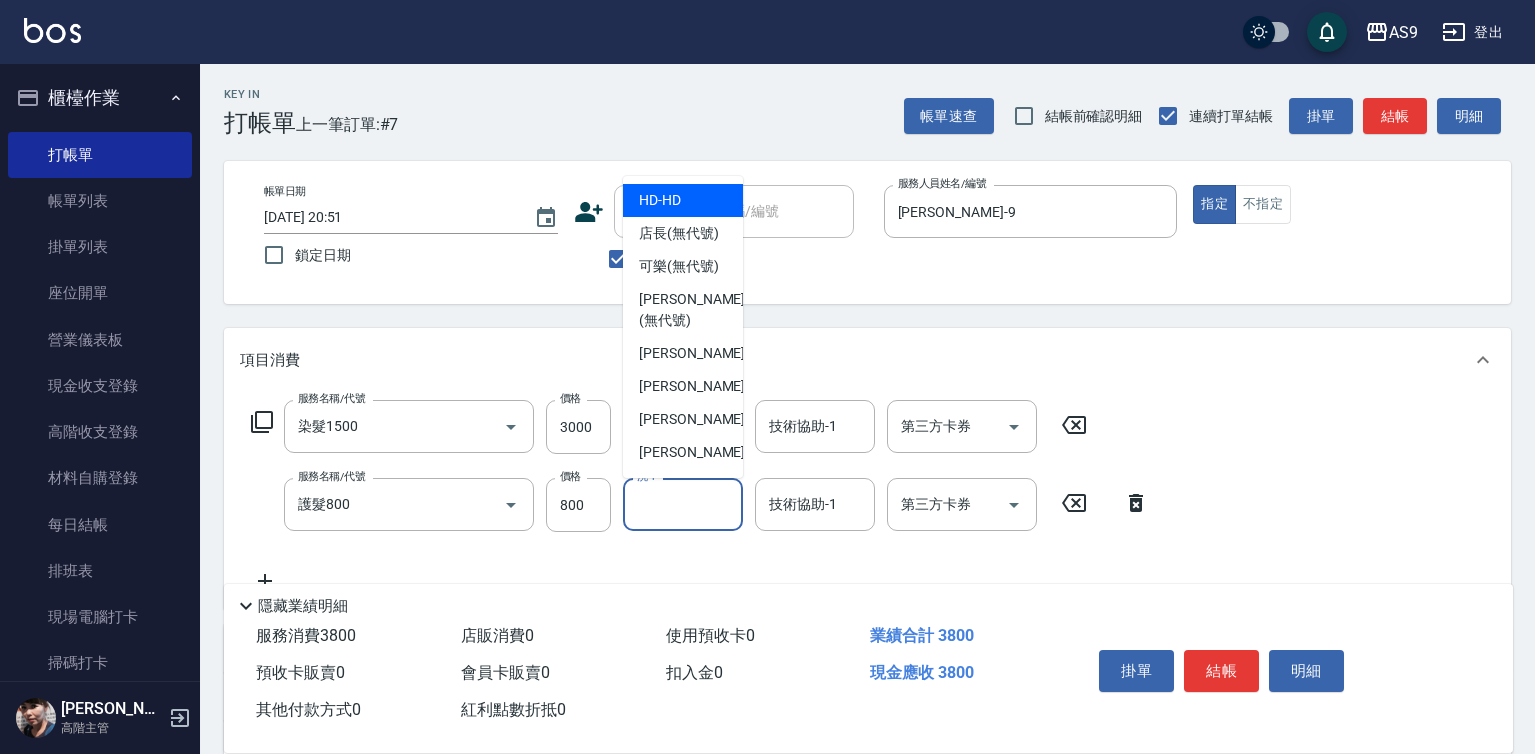click on "洗-1" at bounding box center (683, 504) 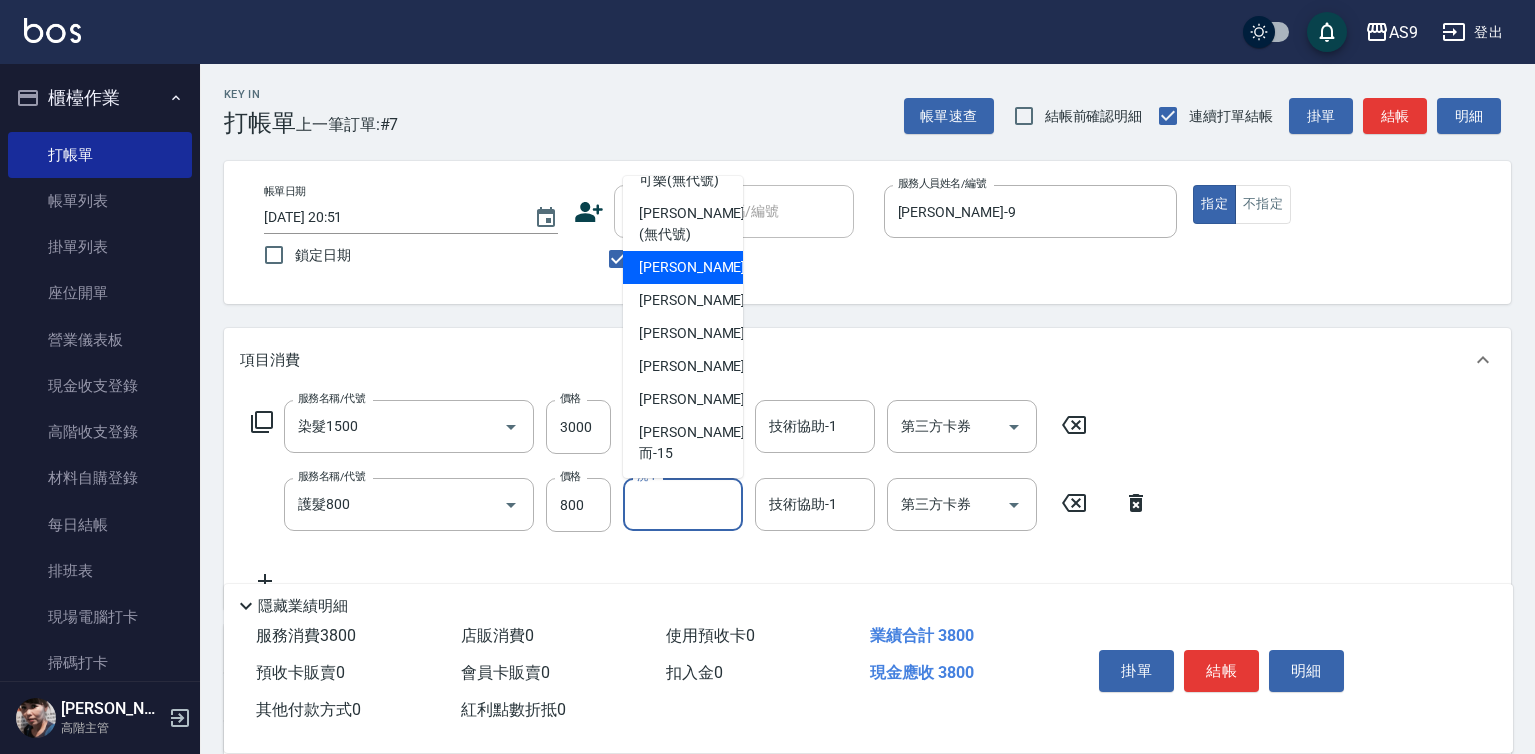 scroll, scrollTop: 128, scrollLeft: 0, axis: vertical 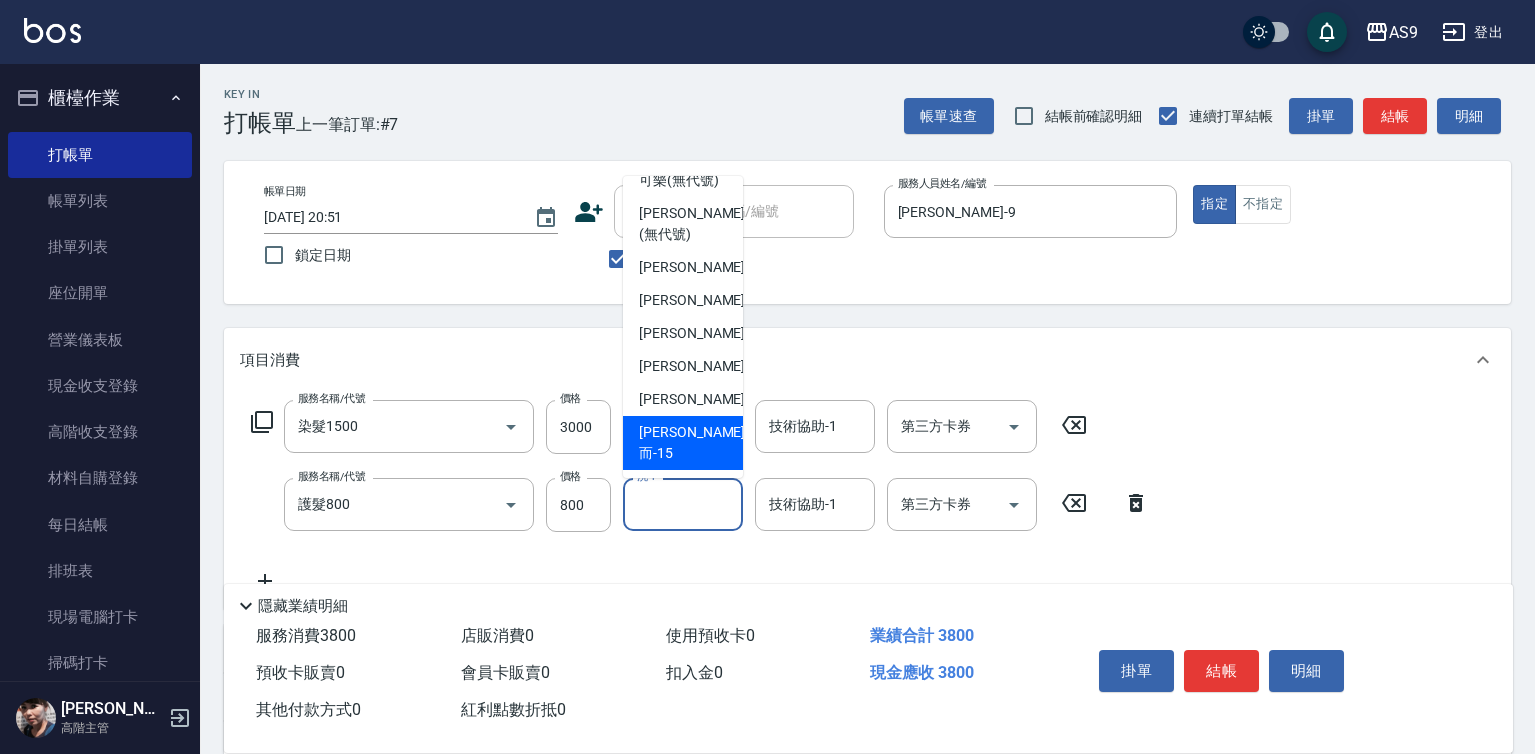 click on "[PERSON_NAME]而 -15" at bounding box center [683, 443] 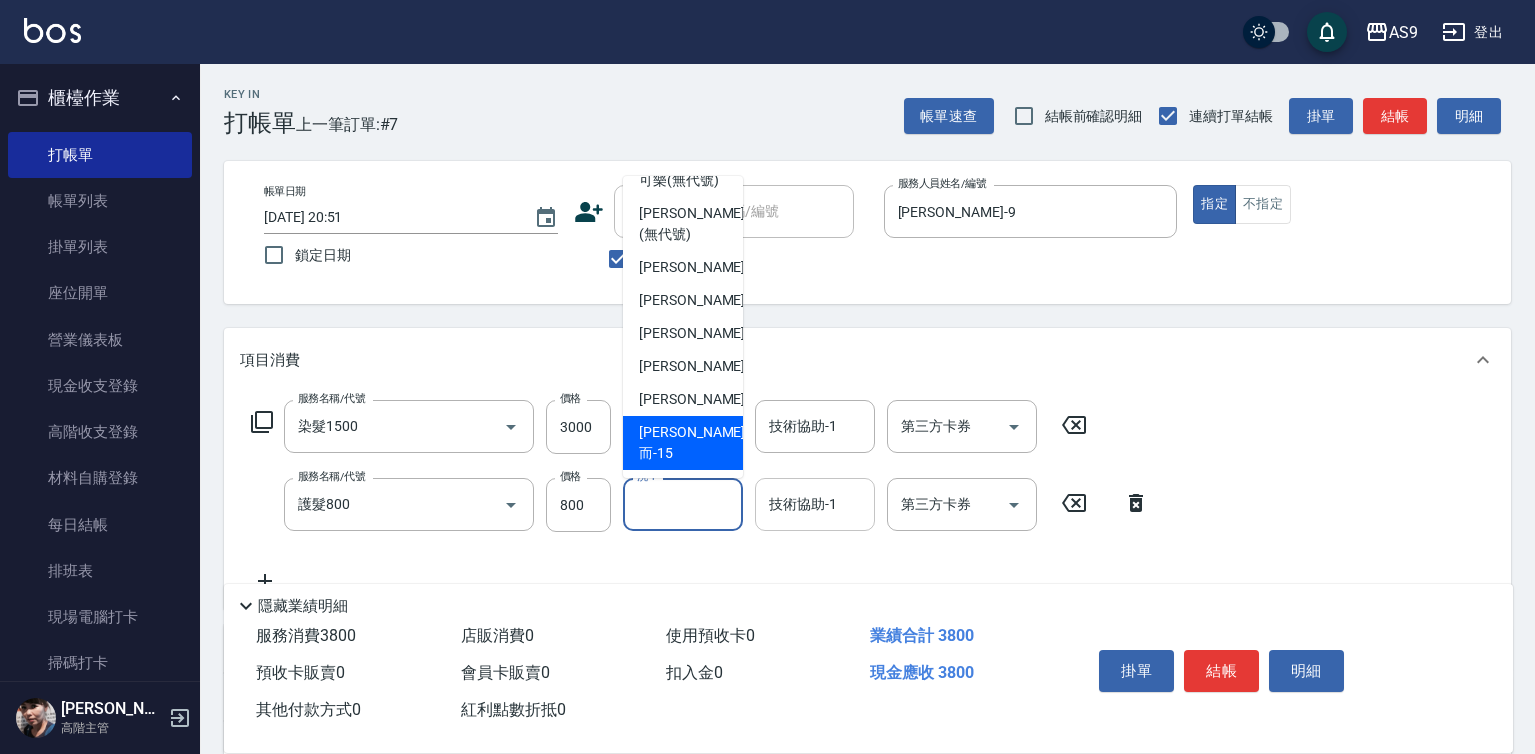type on "[PERSON_NAME]而-15" 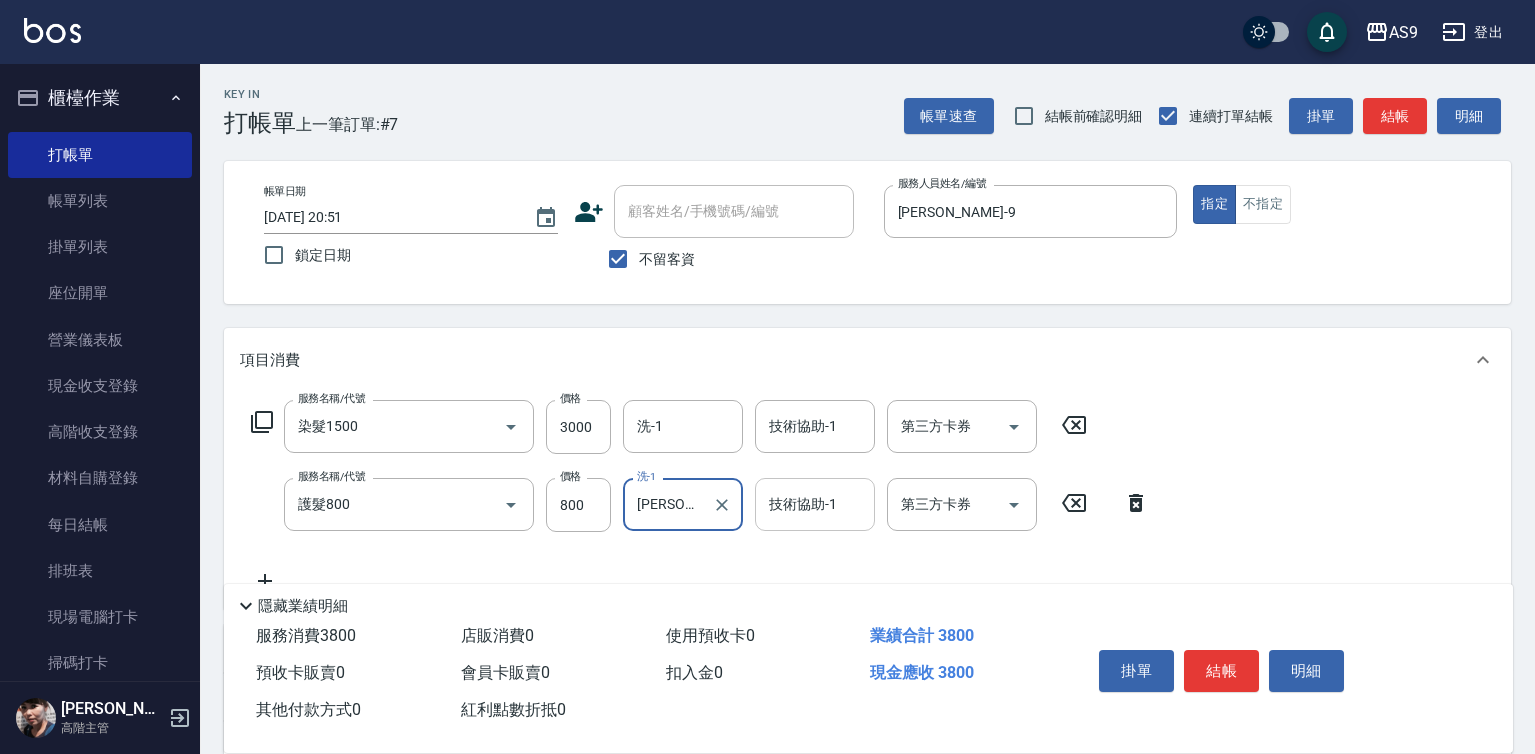 click on "技術協助-1 技術協助-1" at bounding box center [815, 504] 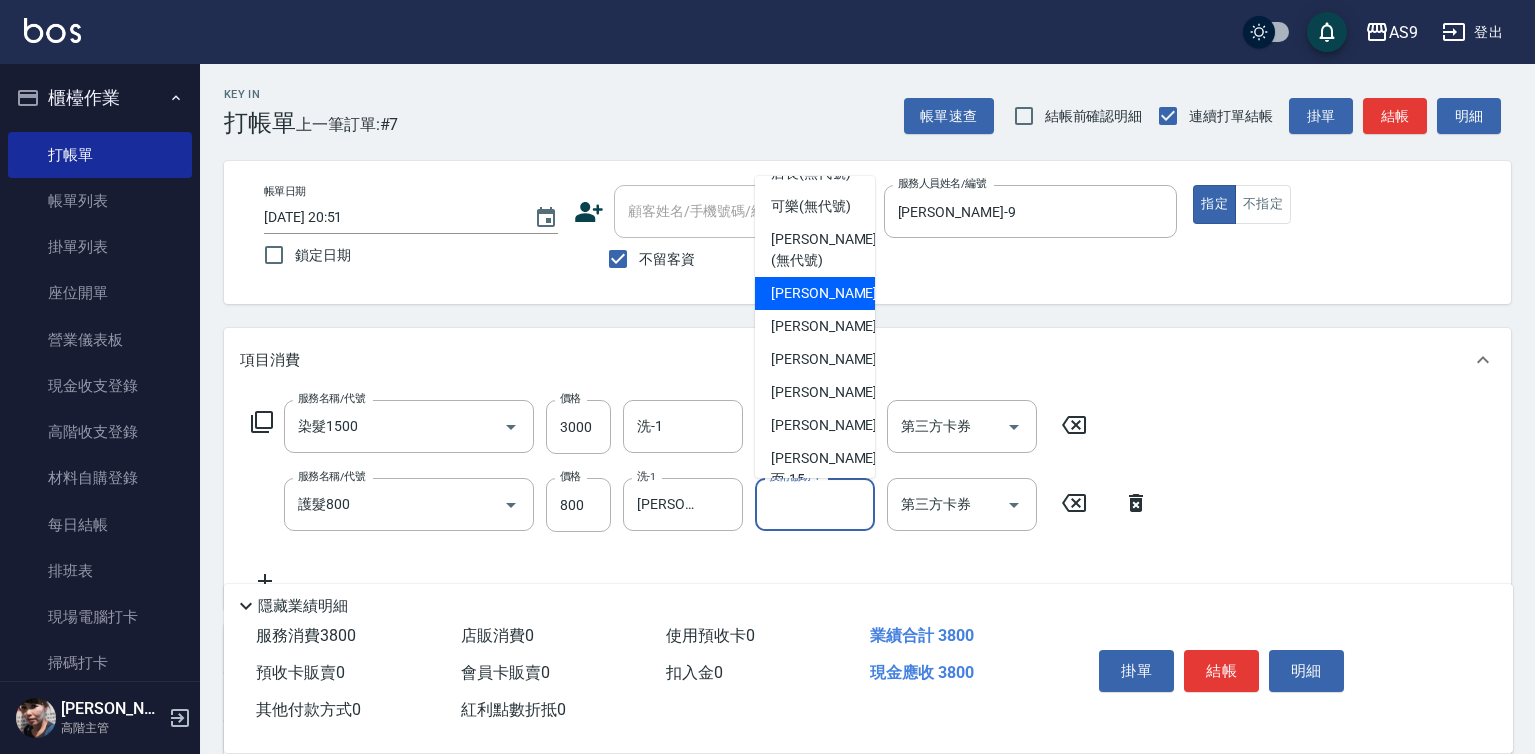 scroll, scrollTop: 128, scrollLeft: 0, axis: vertical 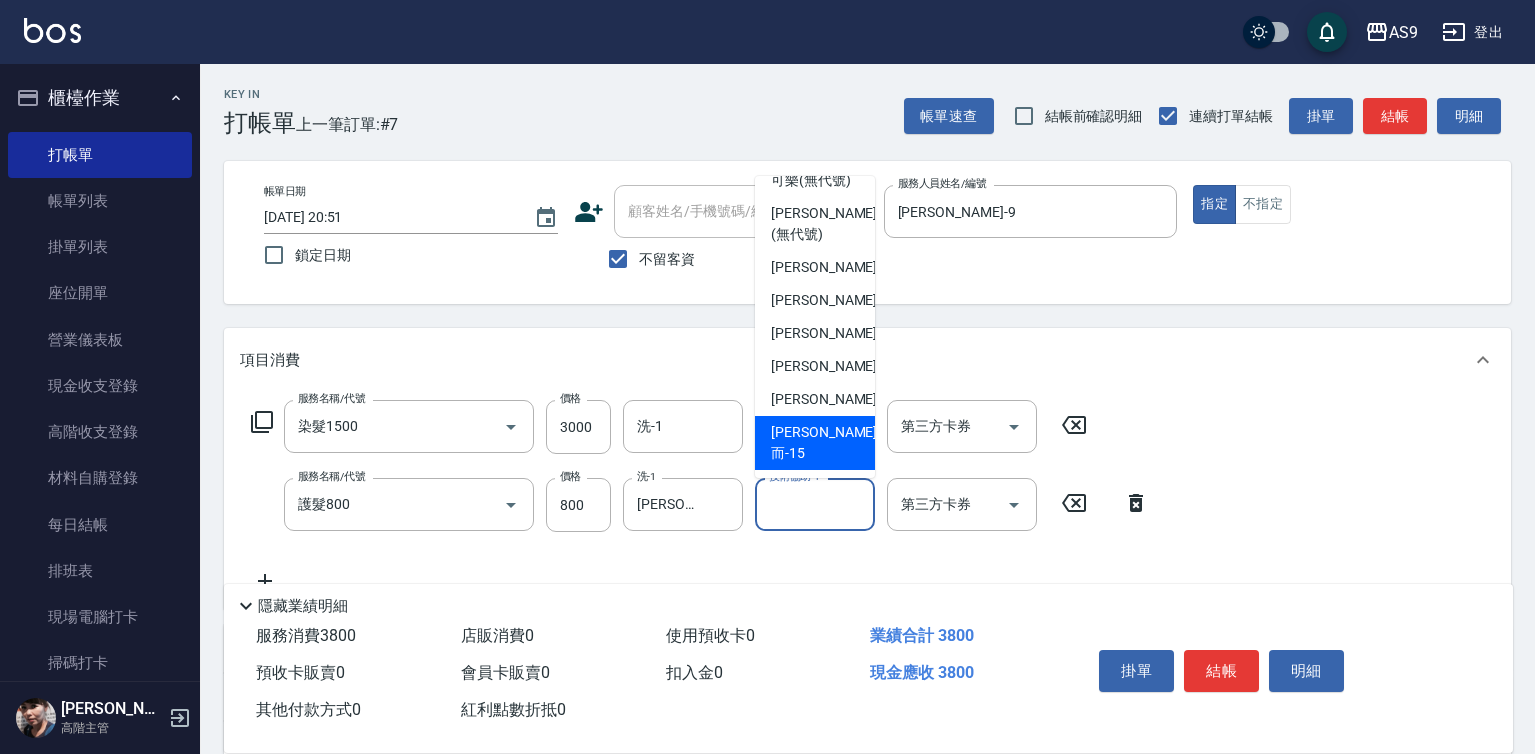 drag, startPoint x: 830, startPoint y: 445, endPoint x: 1041, endPoint y: 505, distance: 219.36499 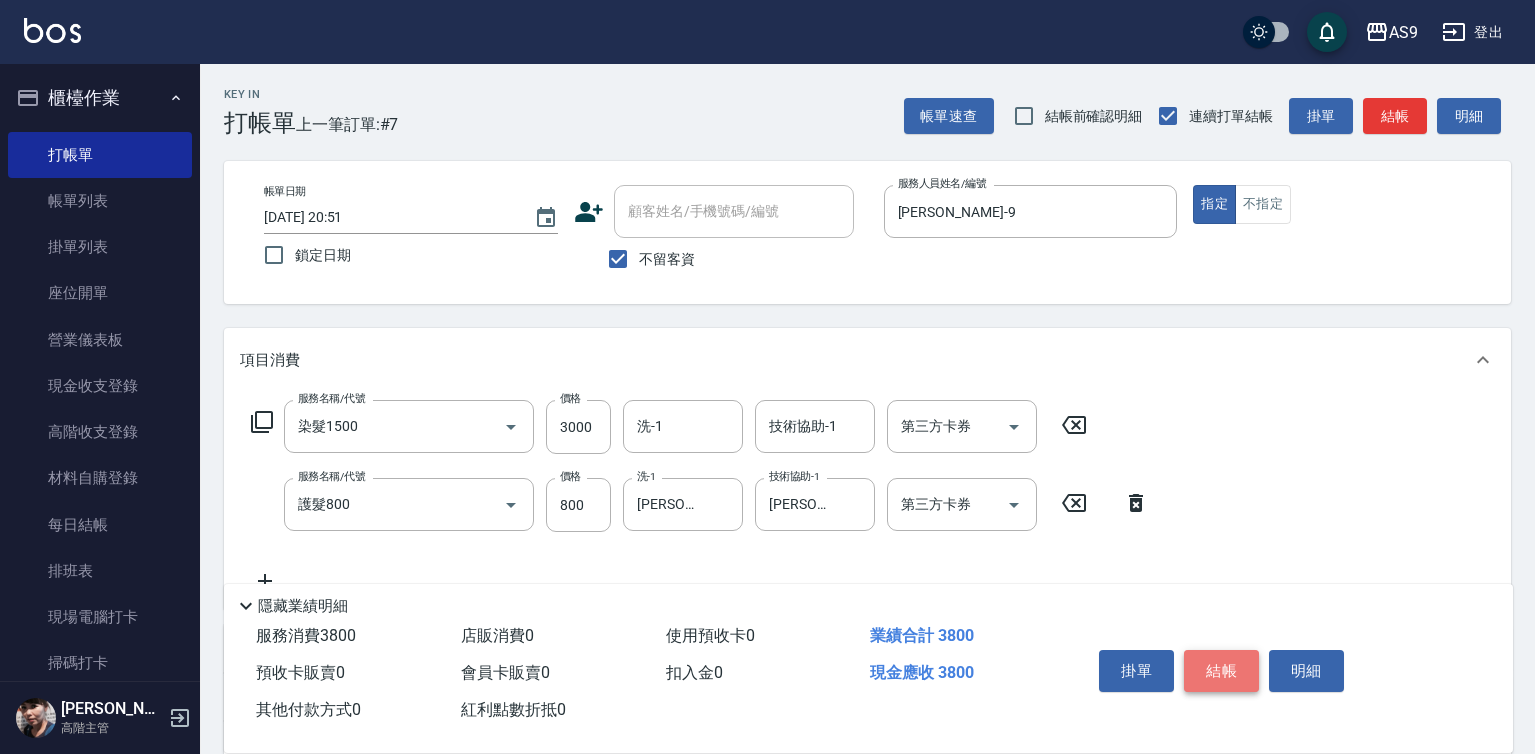 click on "結帳" at bounding box center (1221, 671) 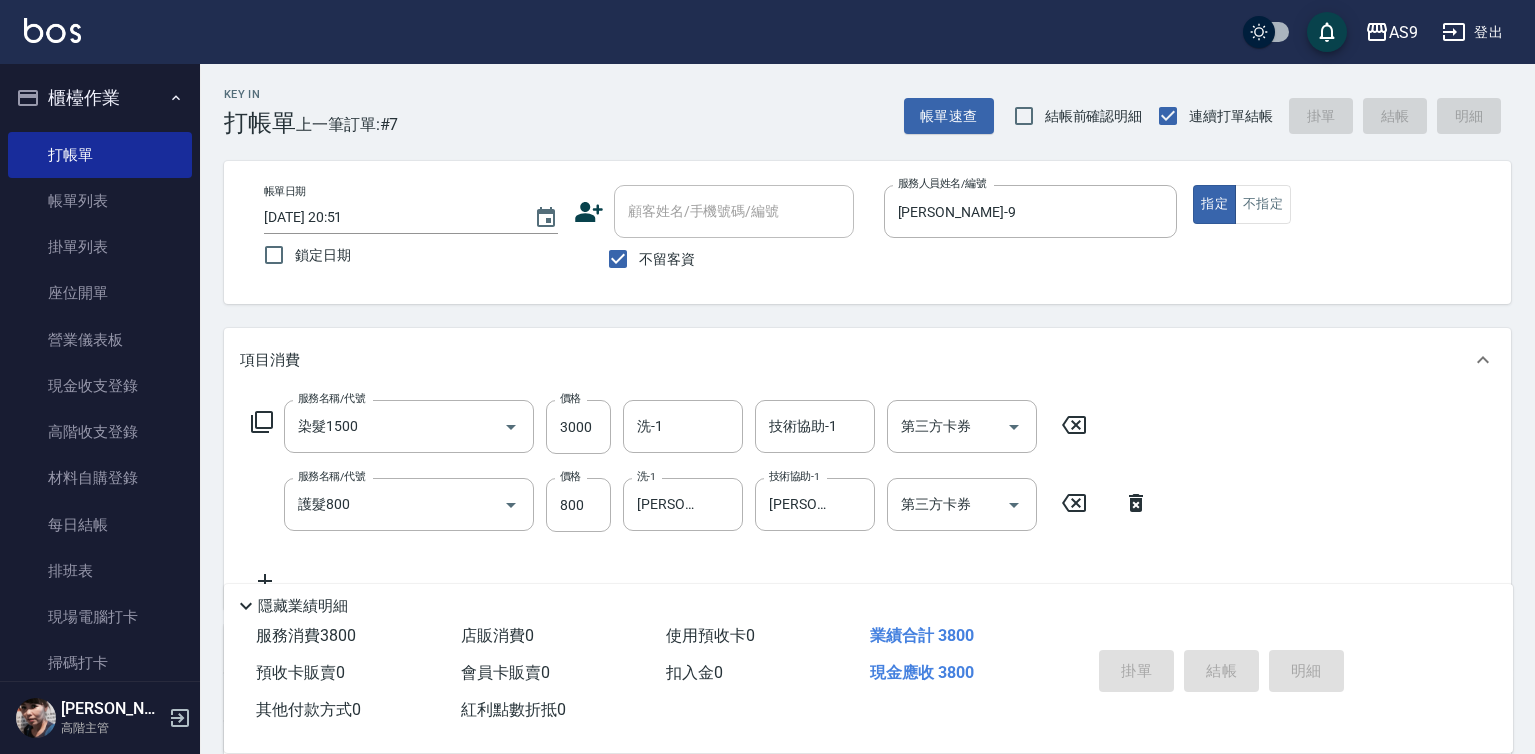 type on "[DATE] 20:52" 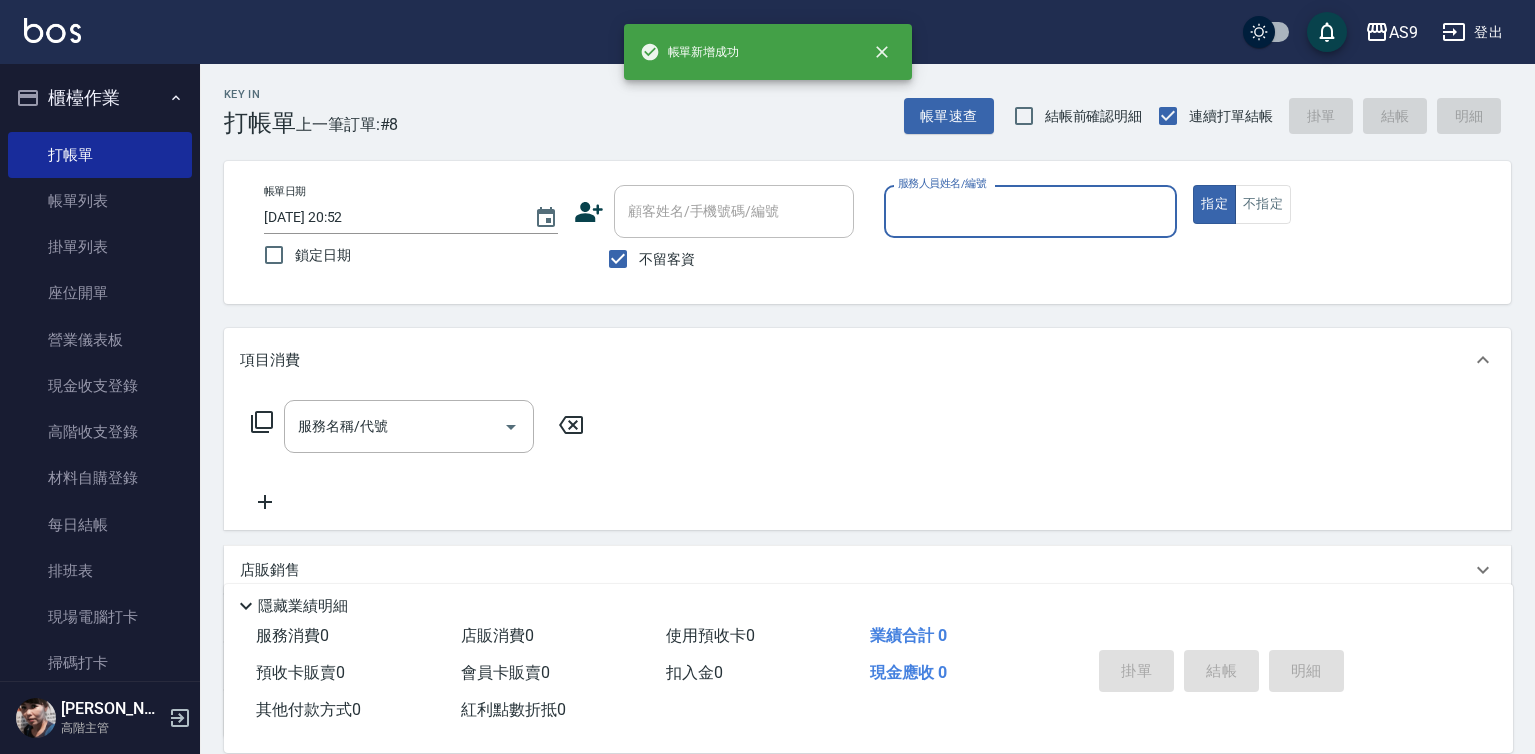click on "服務人員姓名/編號" at bounding box center (1031, 211) 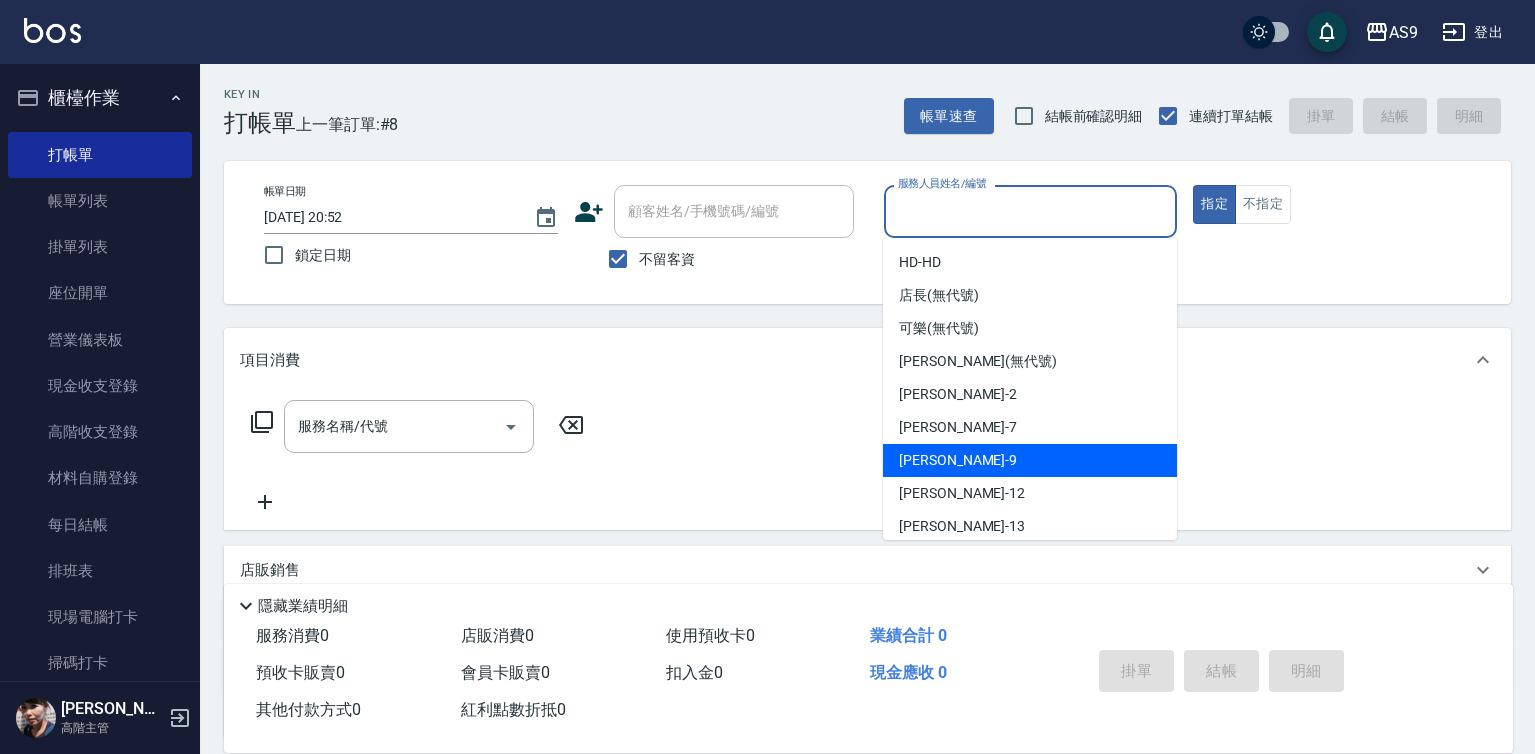 click on "[PERSON_NAME] -9" at bounding box center (1030, 460) 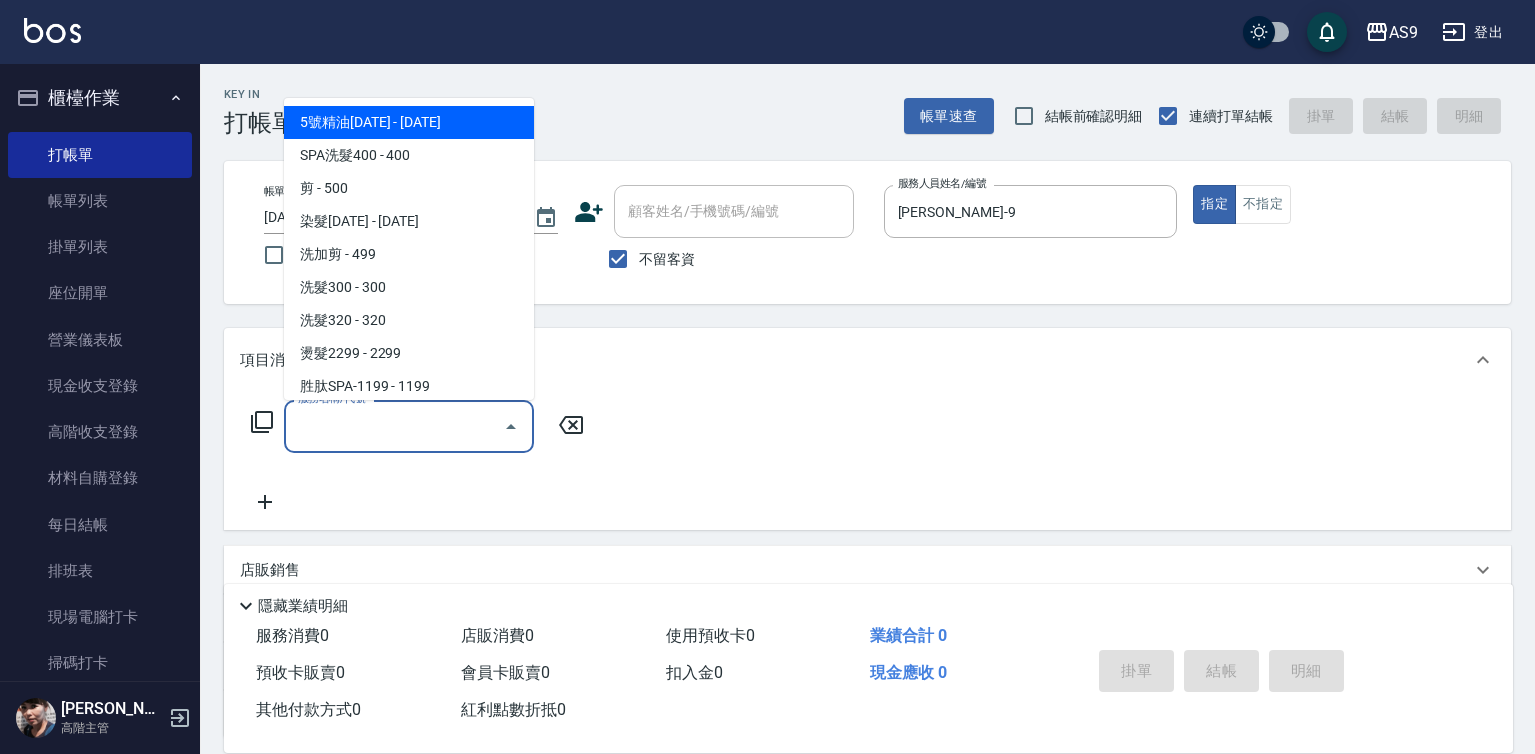 click on "服務名稱/代號" at bounding box center (394, 426) 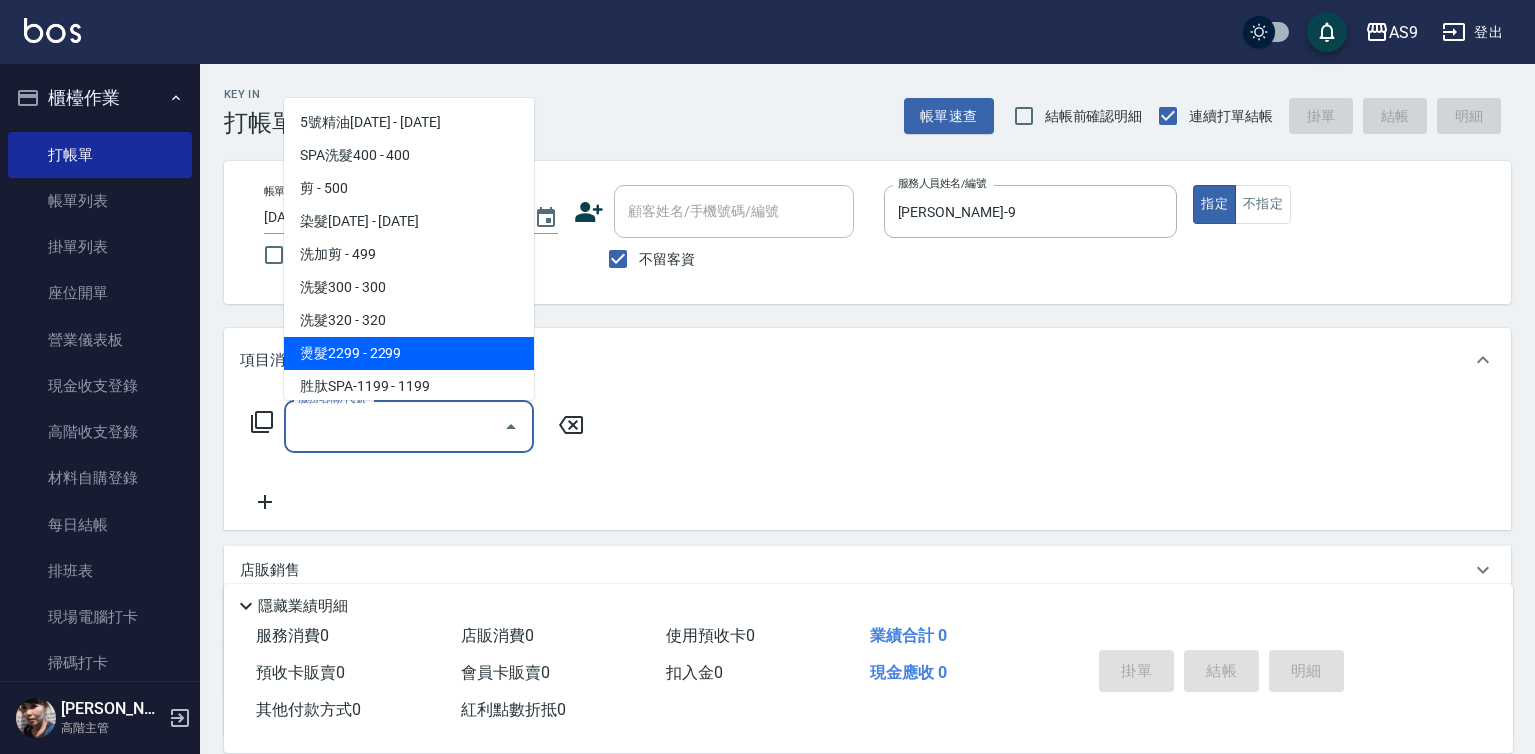 click on "燙髮2299 - 2299" at bounding box center [409, 353] 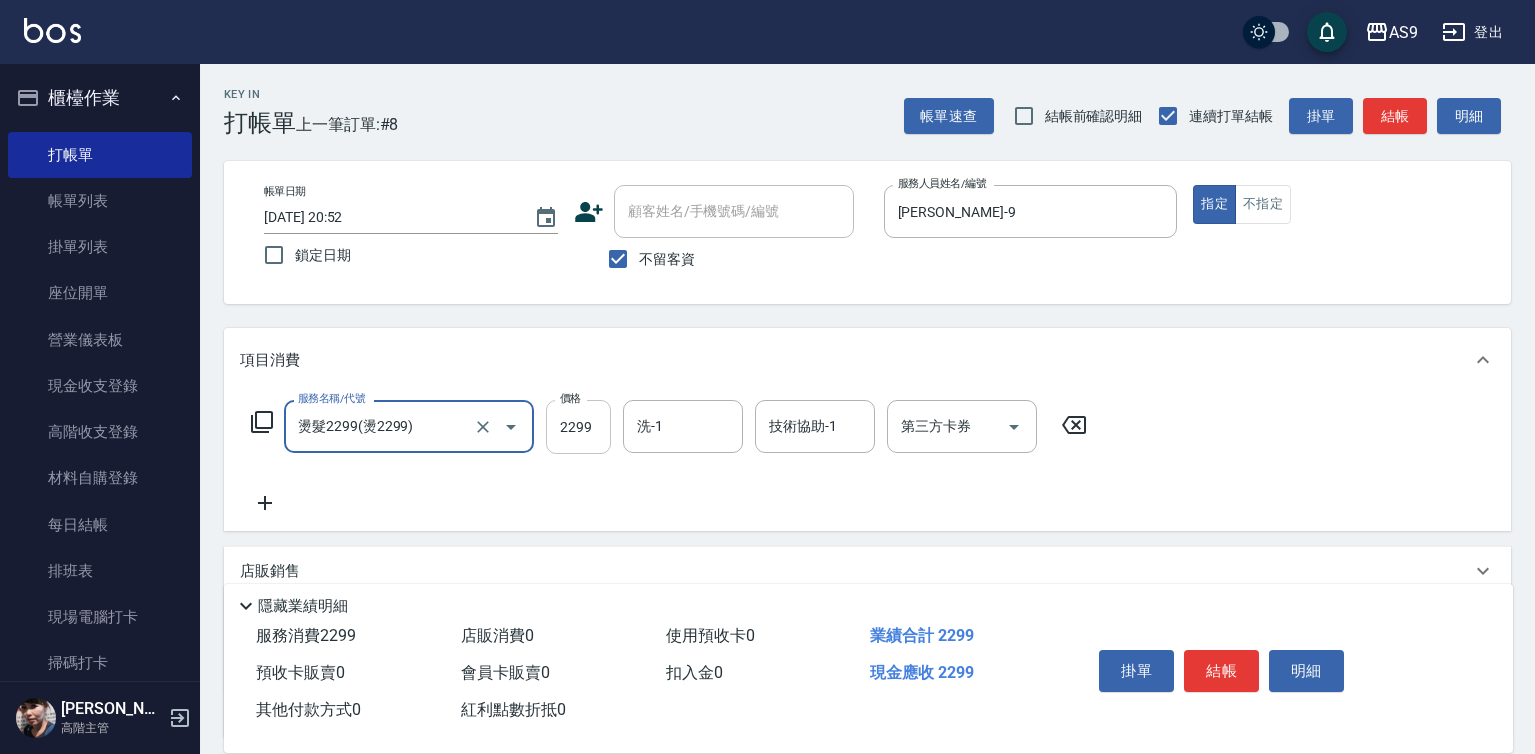 click on "2299" at bounding box center (578, 427) 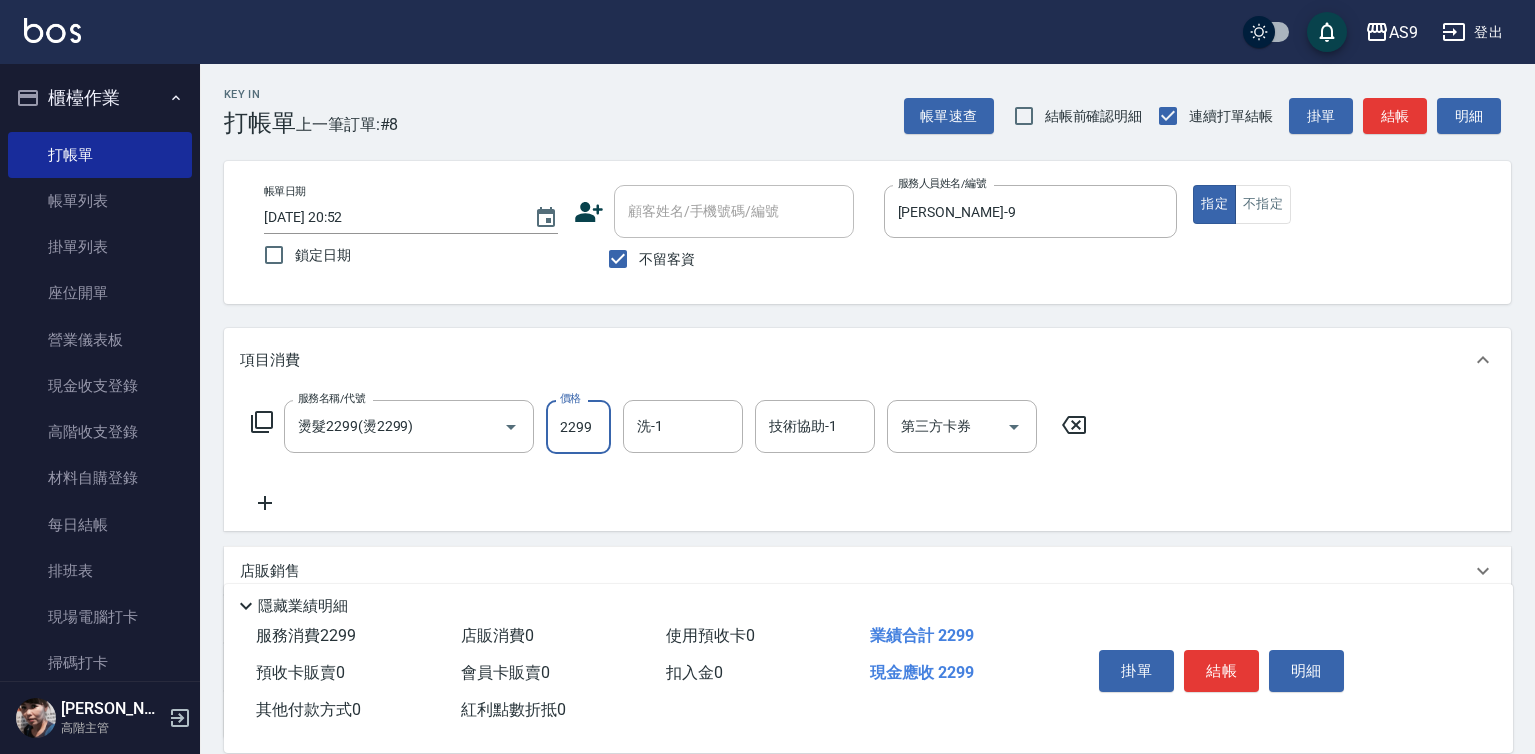 click on "2299" at bounding box center (578, 427) 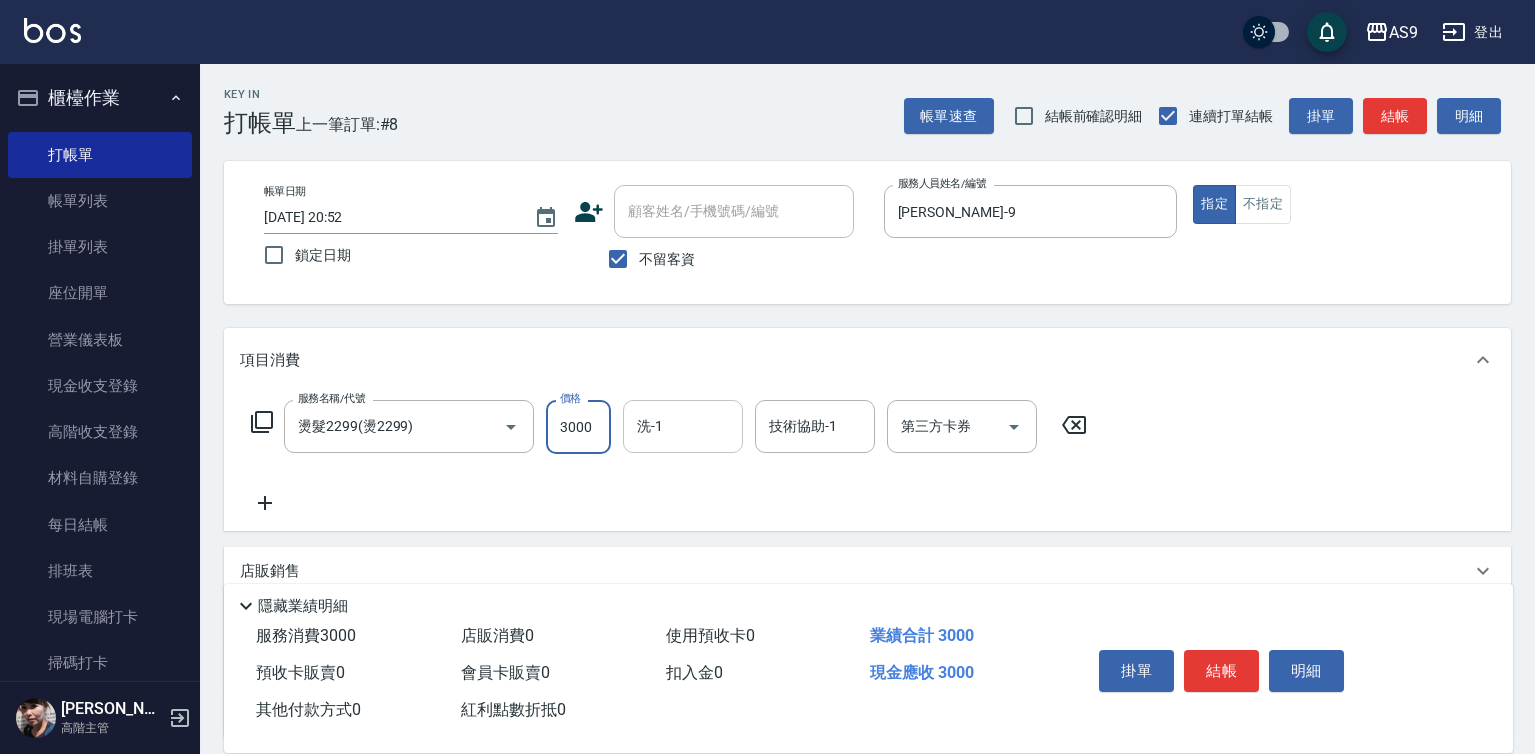 type on "3000" 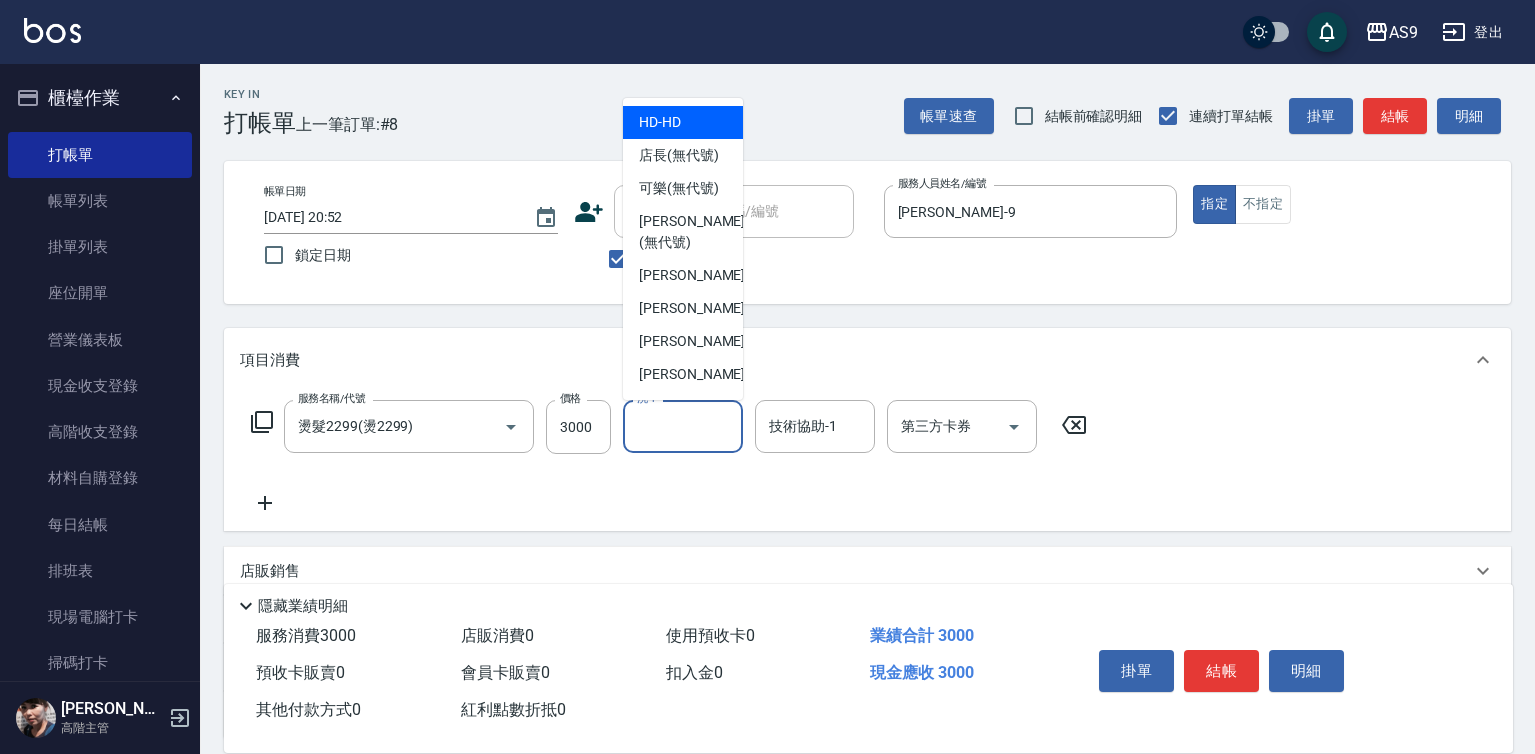 click on "洗-1" at bounding box center [683, 426] 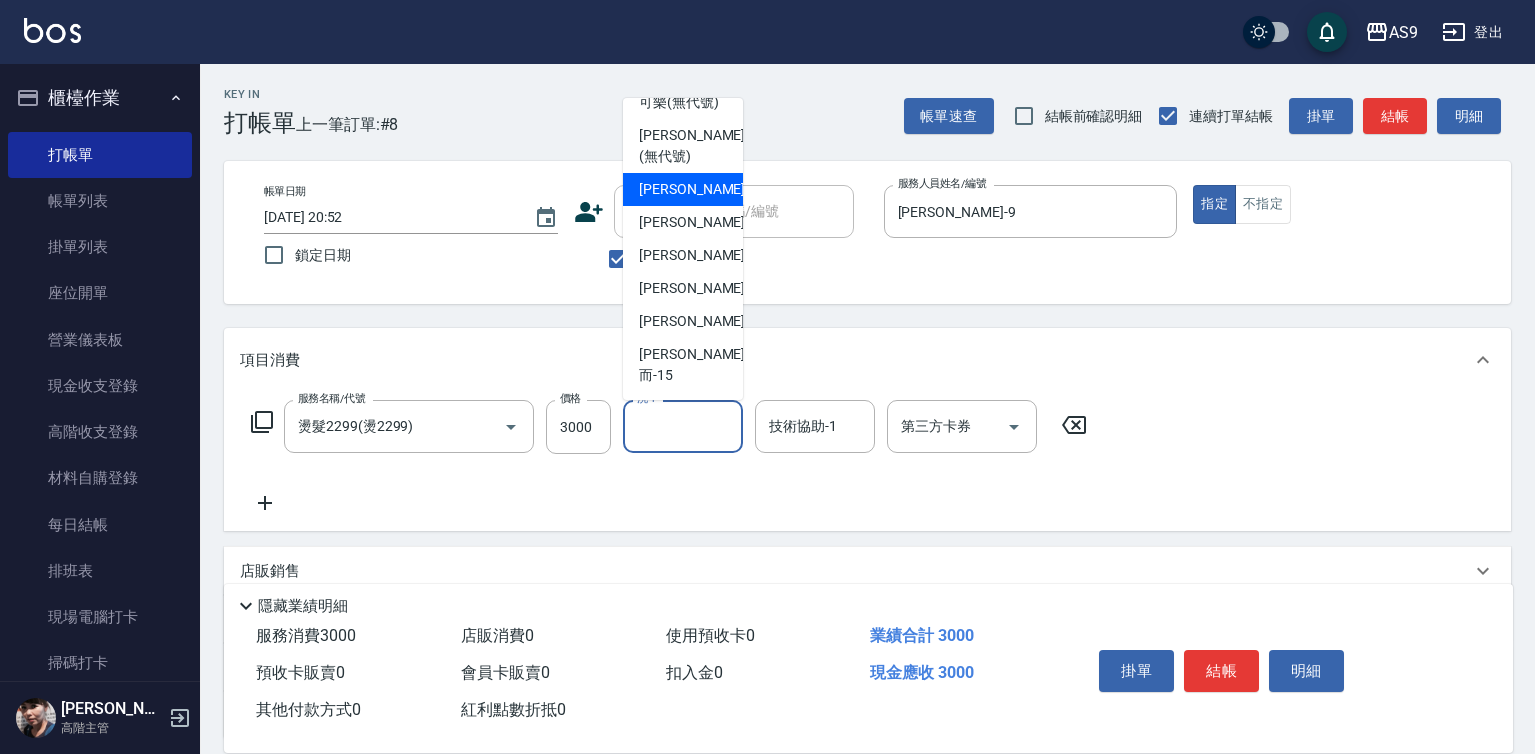 scroll, scrollTop: 128, scrollLeft: 0, axis: vertical 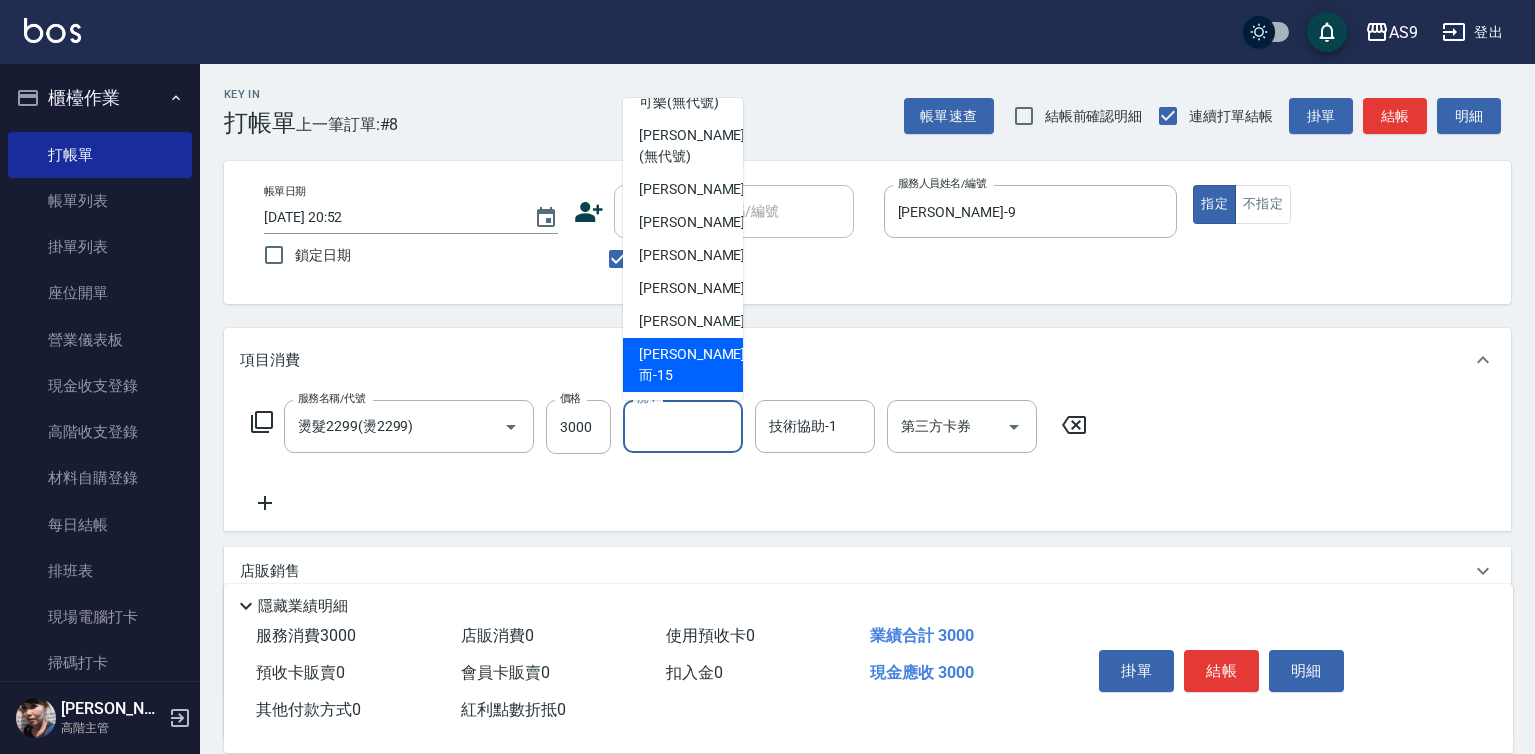 click on "[PERSON_NAME]而 -15" at bounding box center (692, 365) 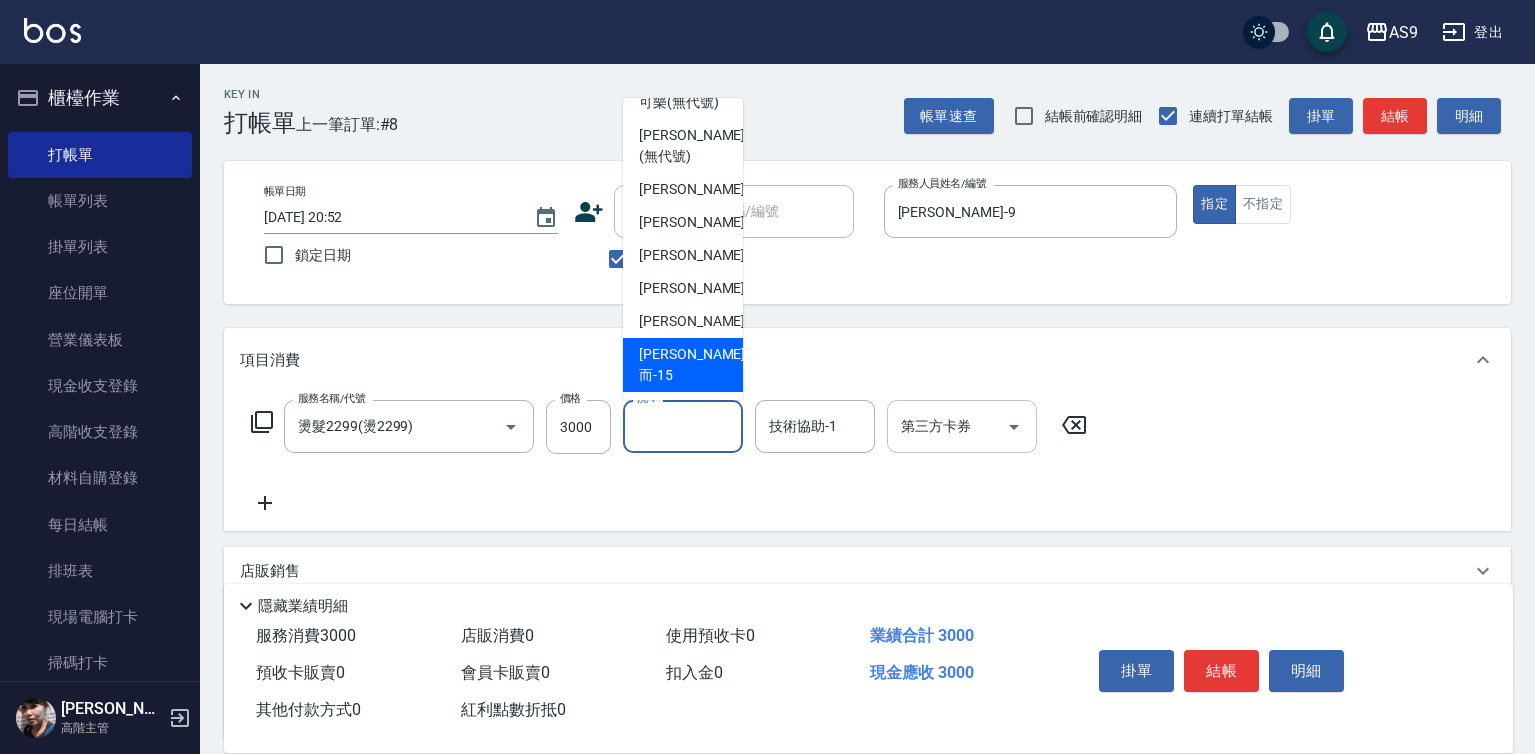 type on "[PERSON_NAME]而-15" 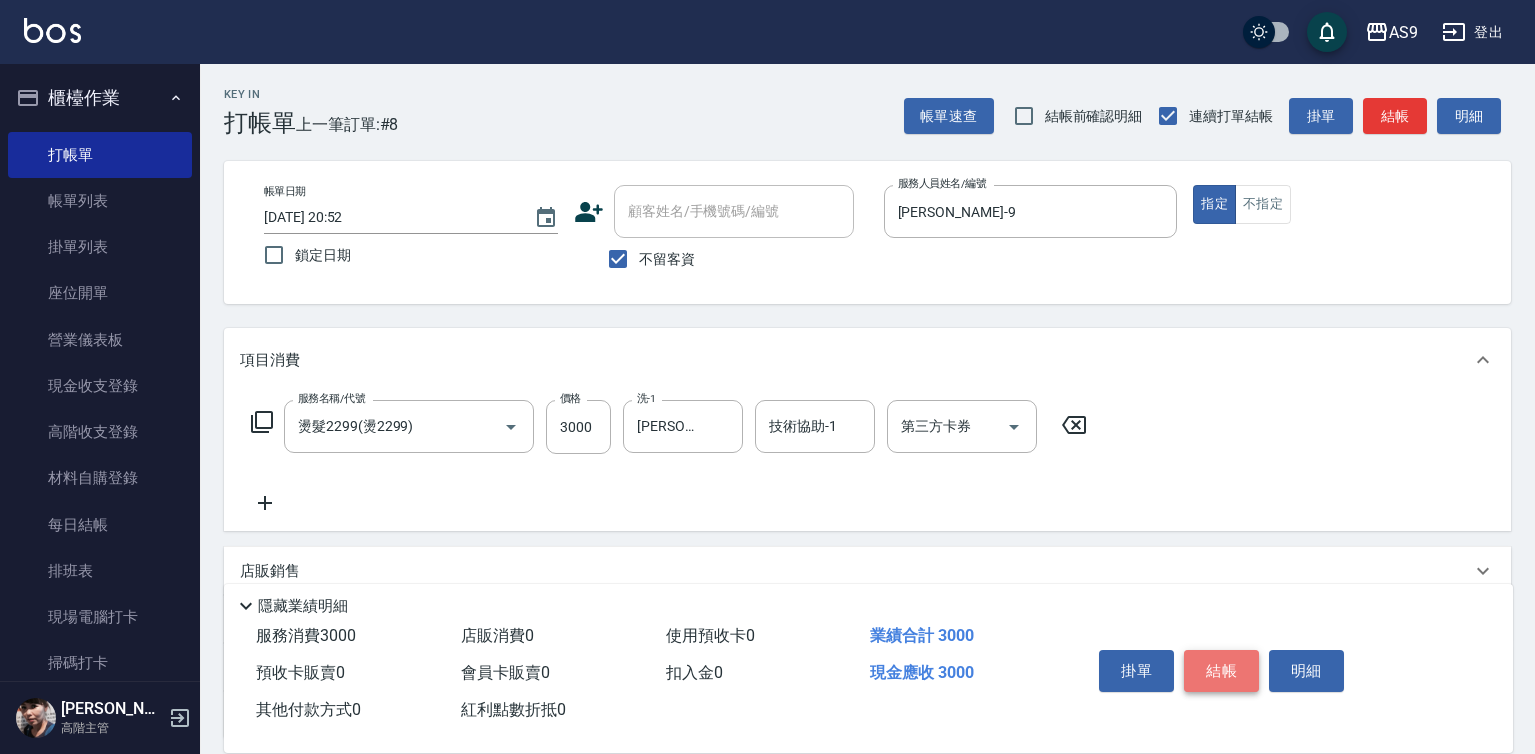 click on "結帳" at bounding box center (1221, 671) 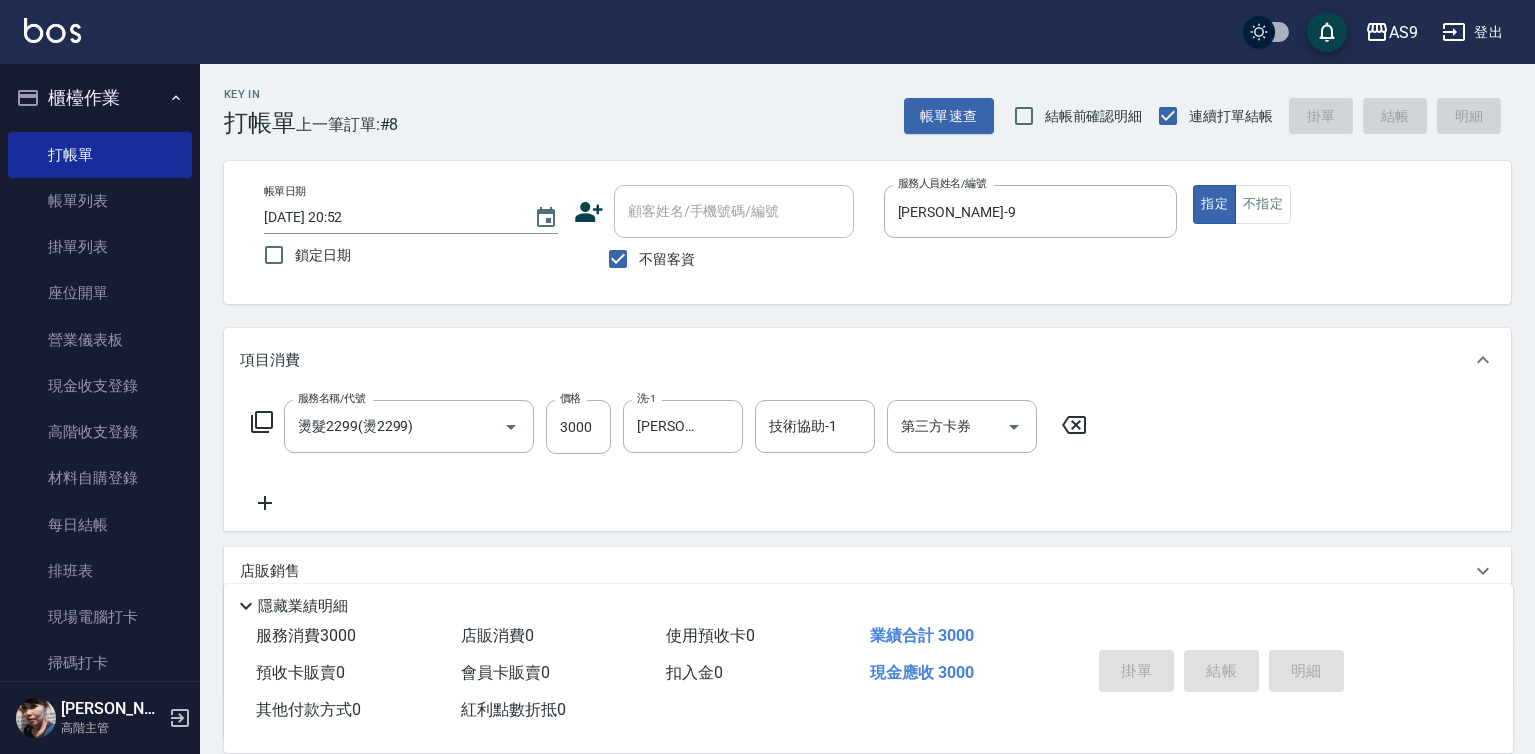 type 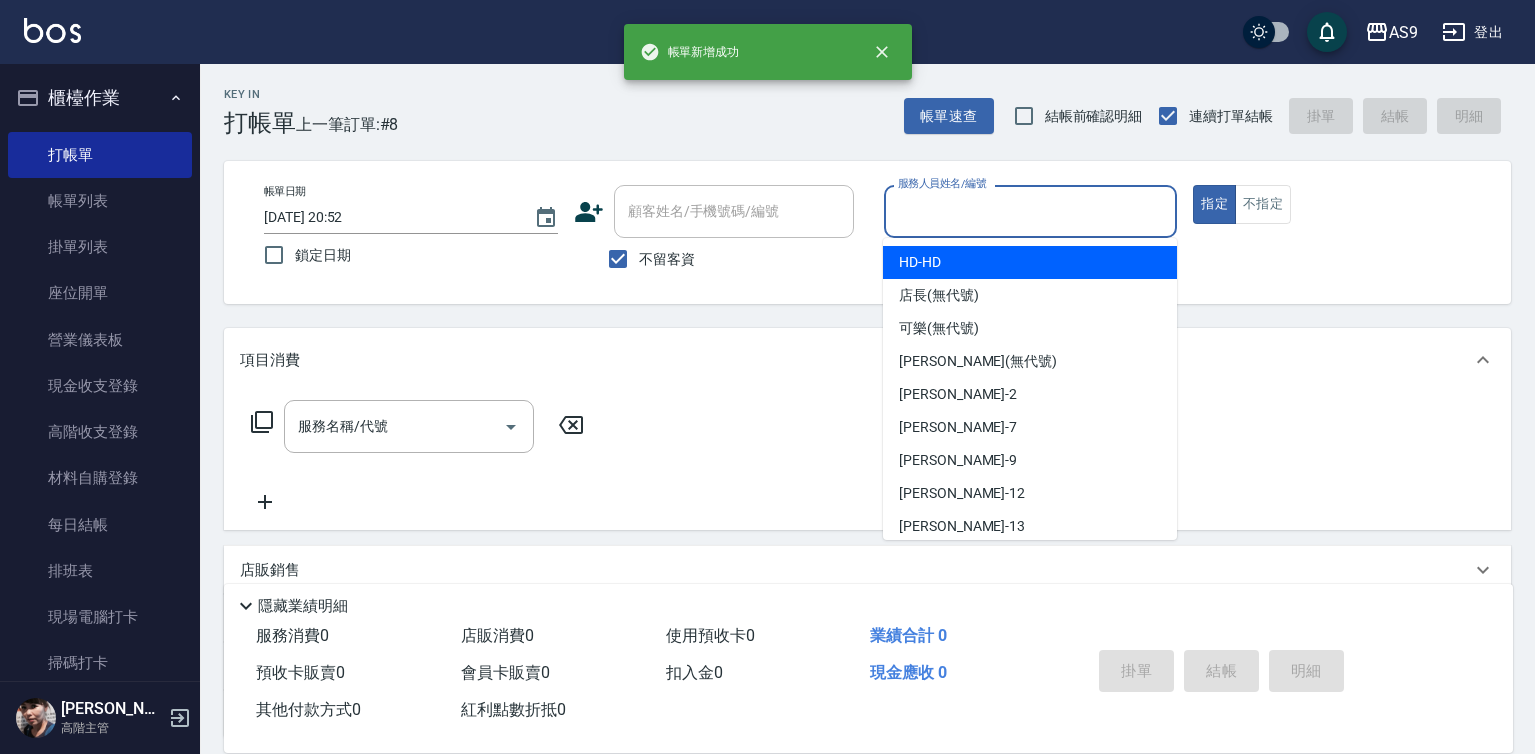 drag, startPoint x: 933, startPoint y: 205, endPoint x: 935, endPoint y: 279, distance: 74.02702 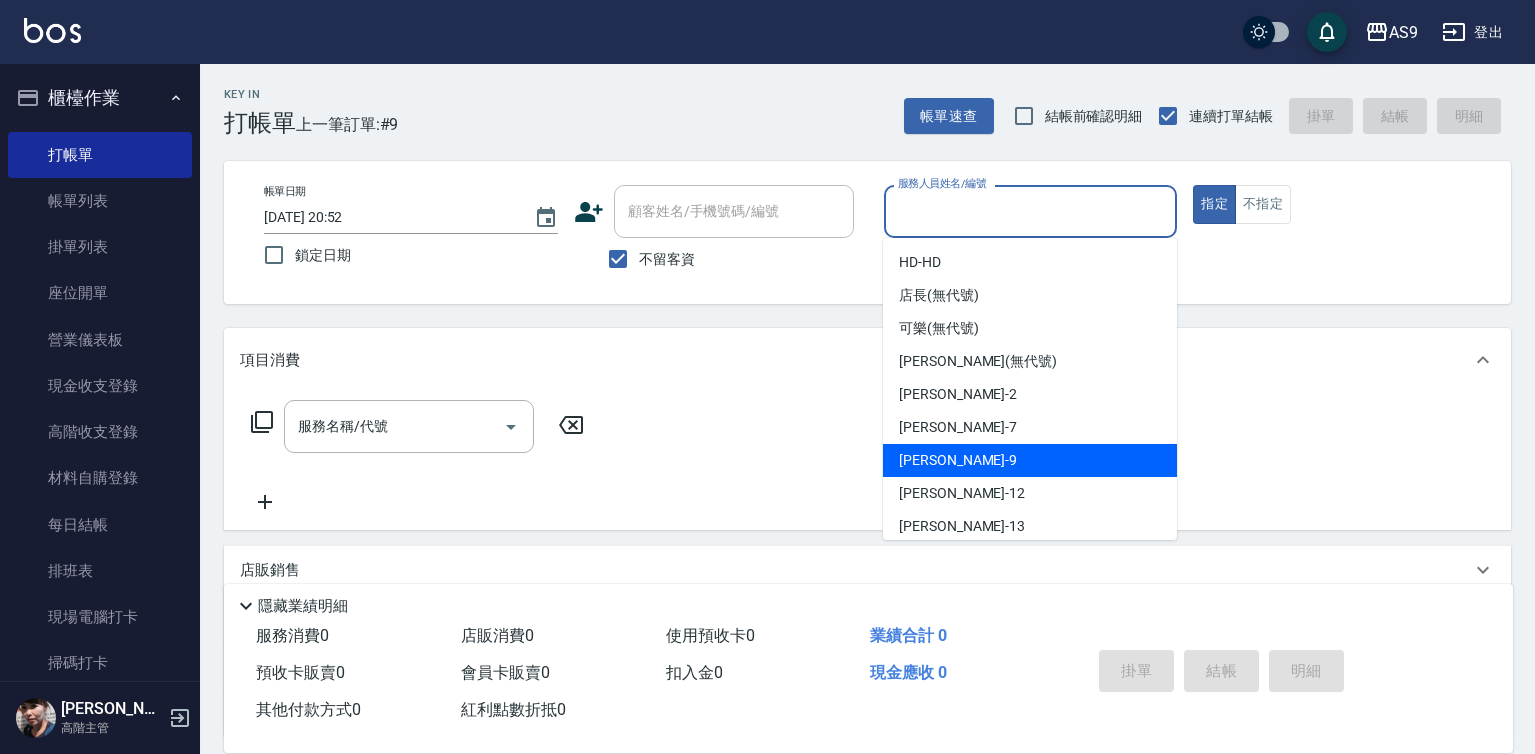click on "[PERSON_NAME] -9" at bounding box center [958, 460] 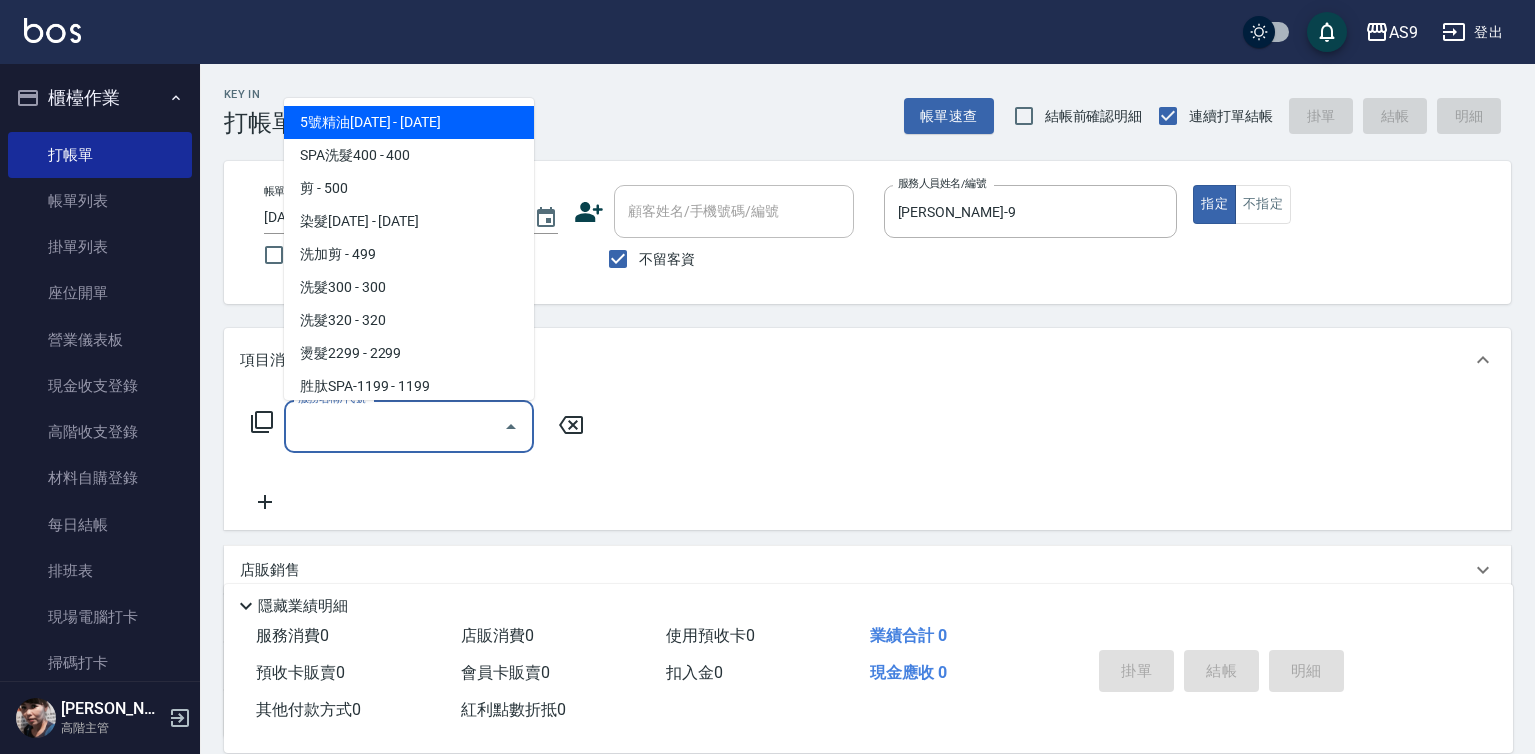 click on "服務名稱/代號" at bounding box center [394, 426] 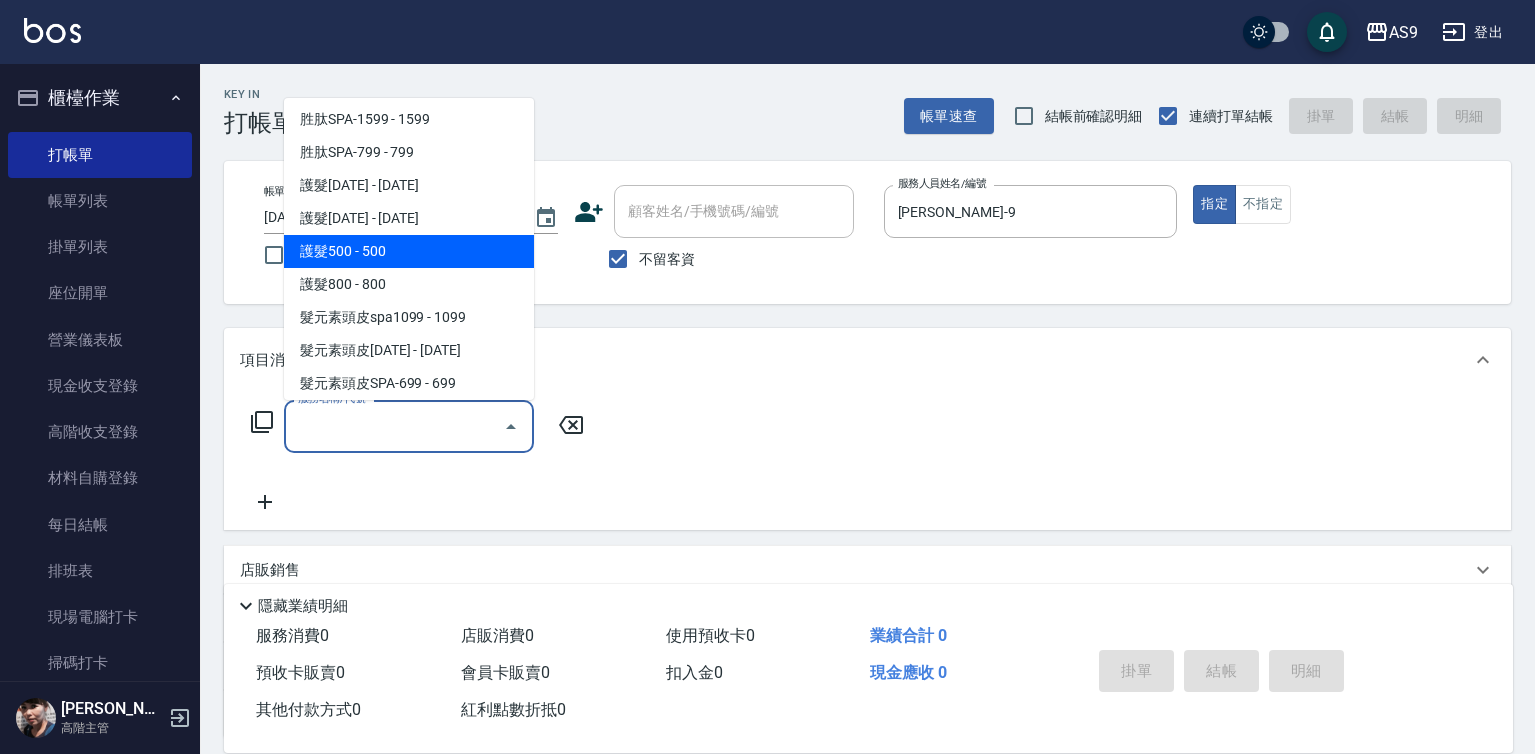 scroll, scrollTop: 308, scrollLeft: 0, axis: vertical 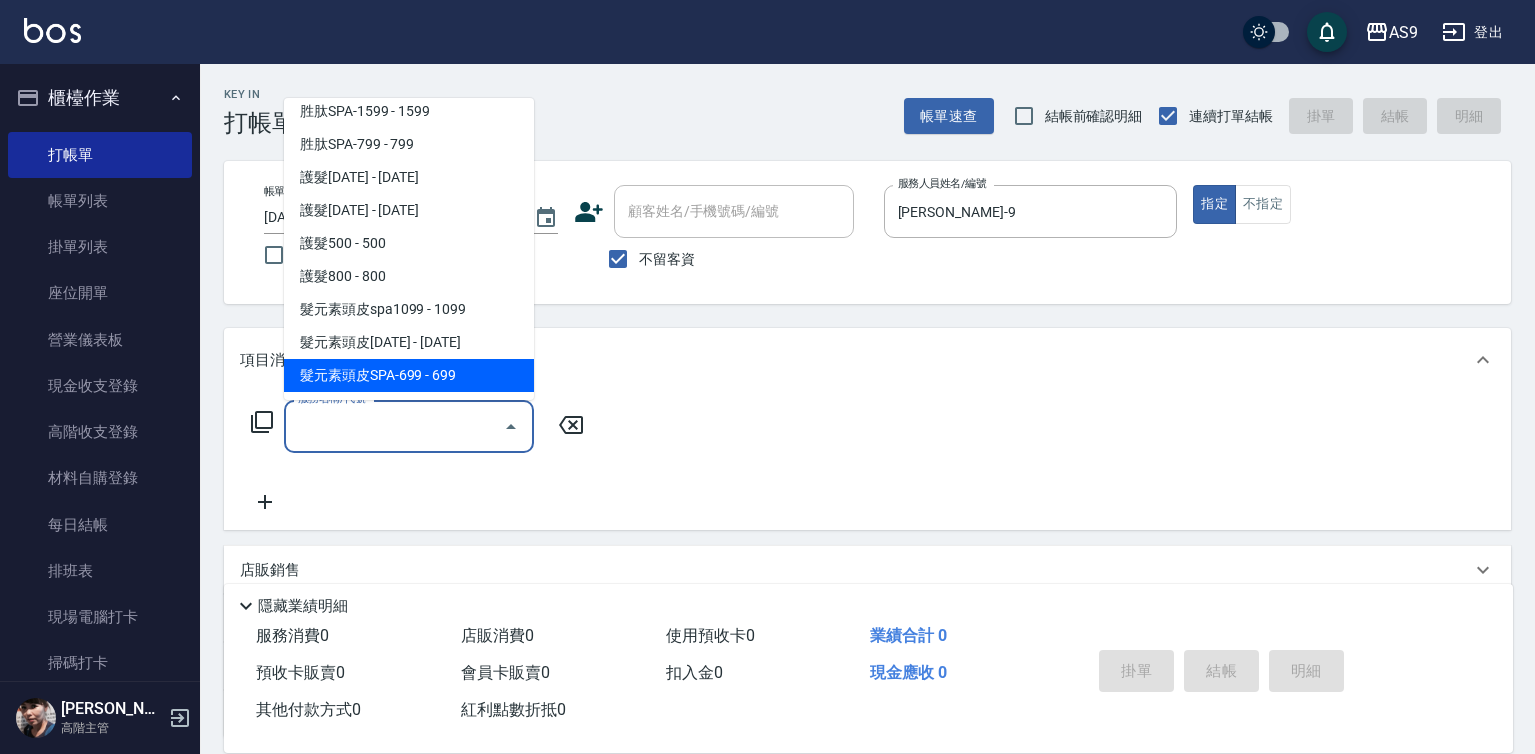 click on "髮元素頭皮SPA-699 - 699" at bounding box center [409, 375] 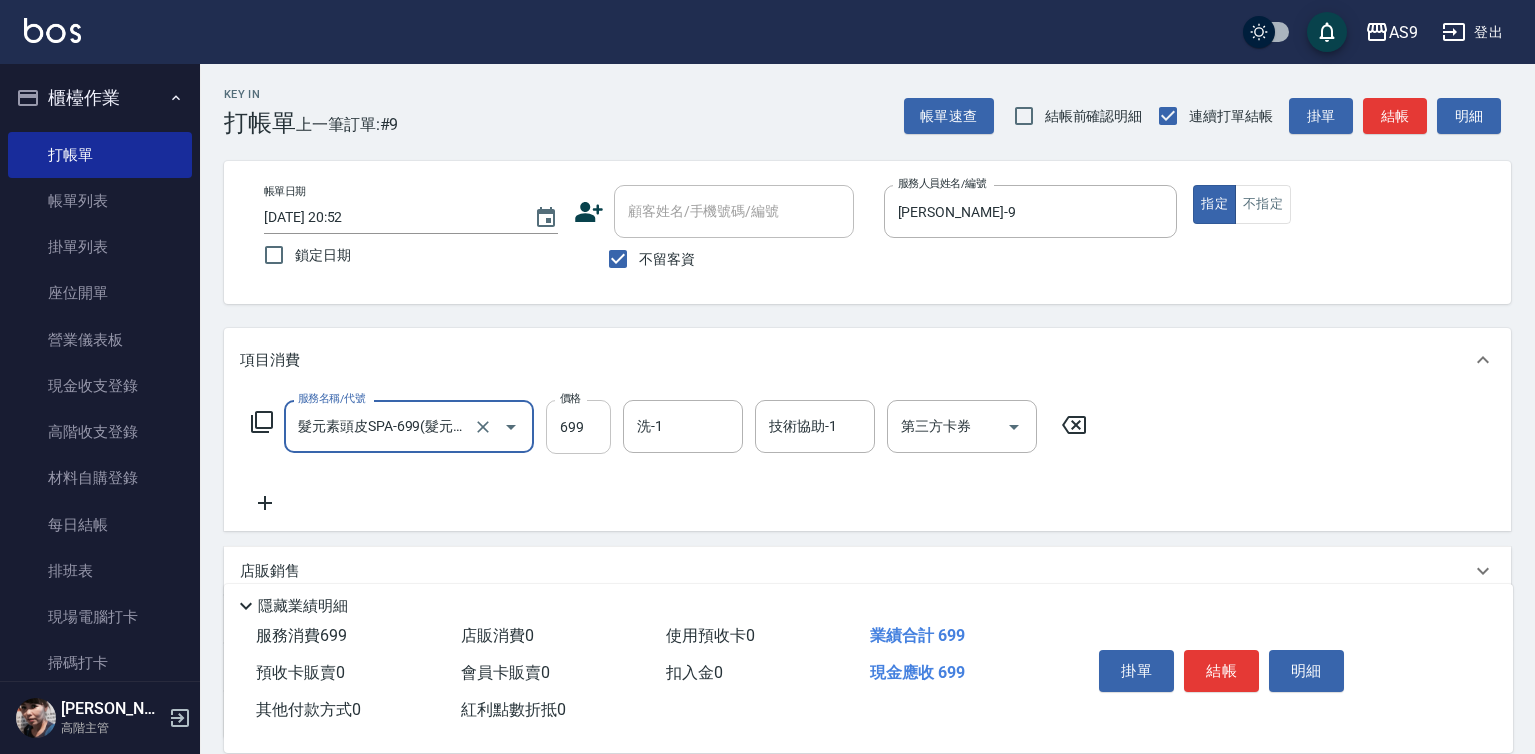 click on "699" at bounding box center (578, 427) 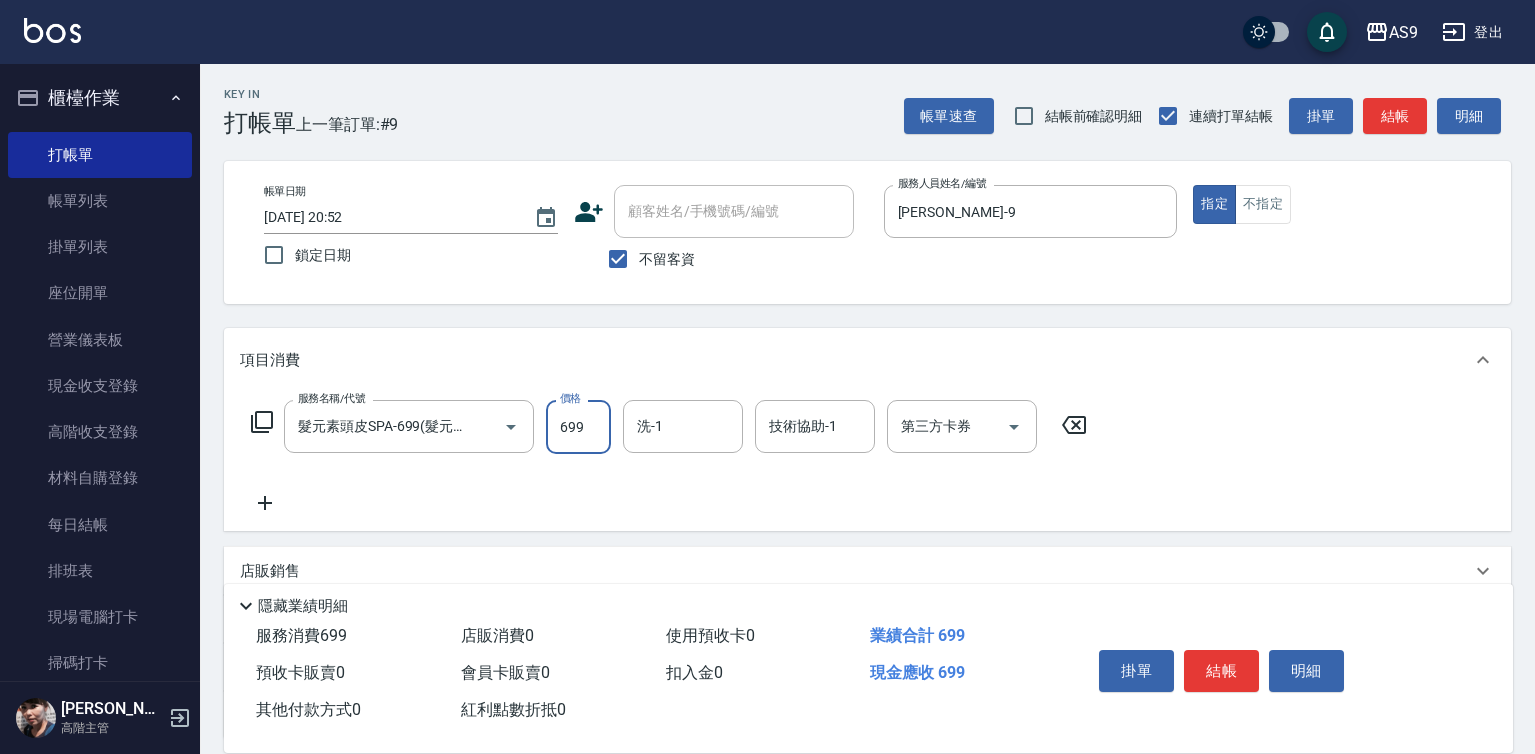 click on "699" at bounding box center (578, 427) 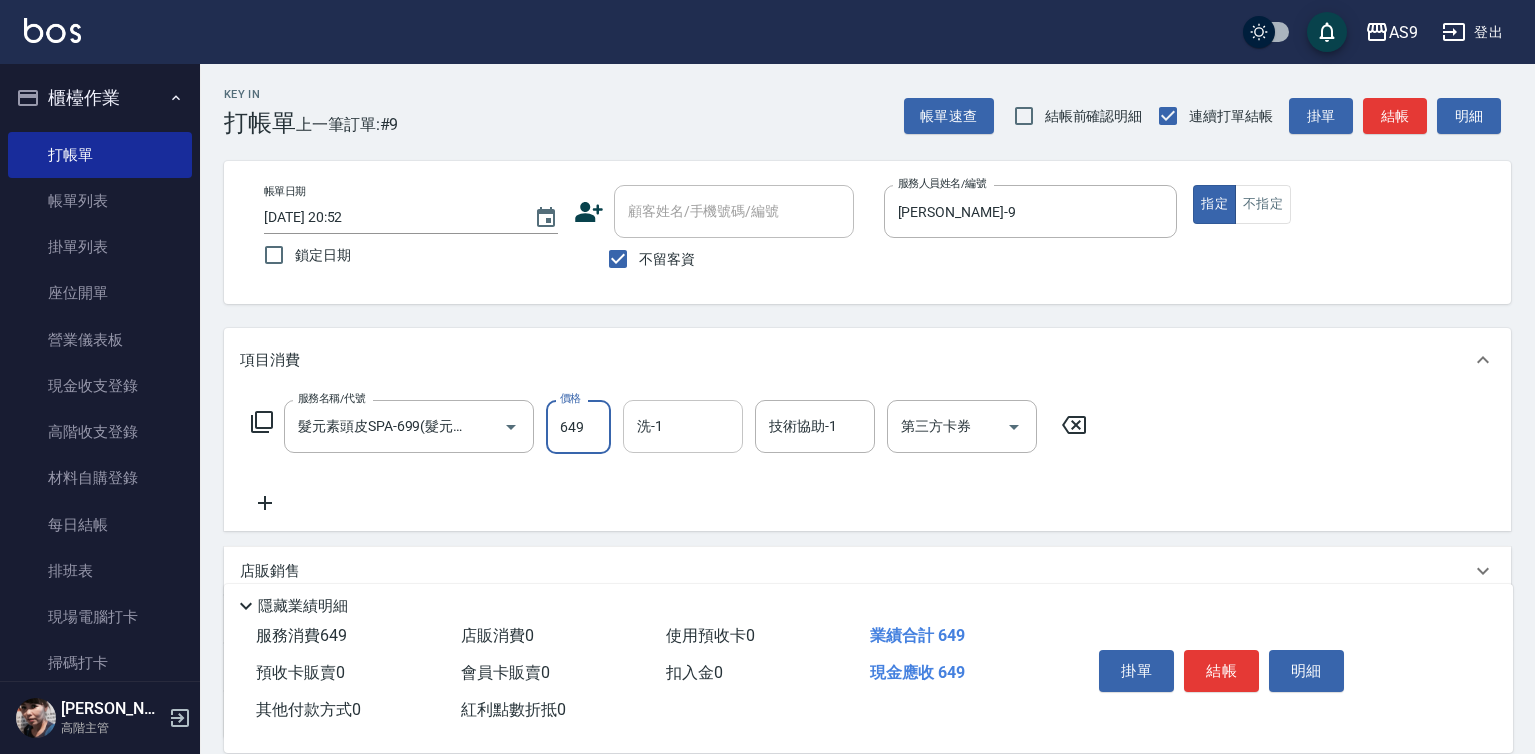 type on "649" 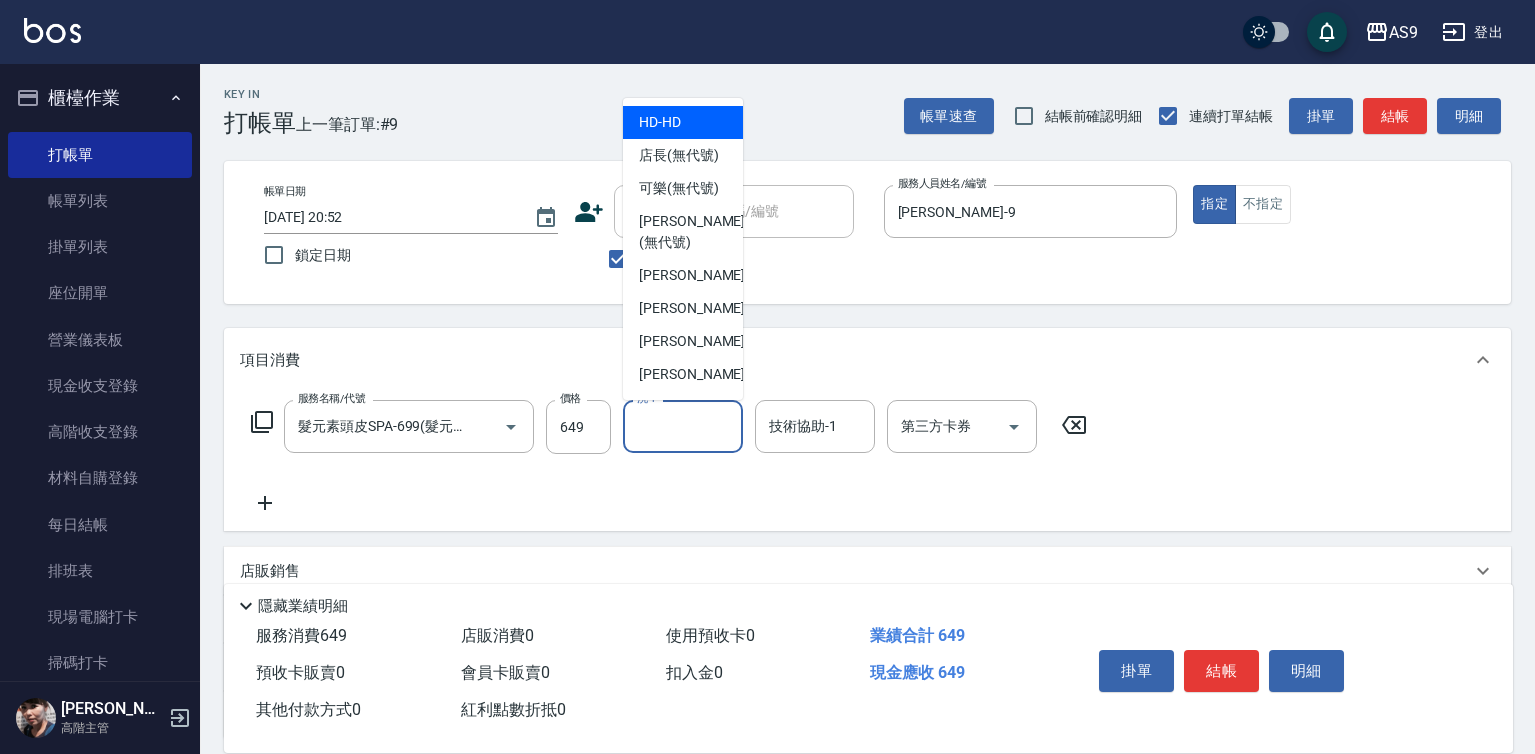 click on "洗-1" at bounding box center (683, 426) 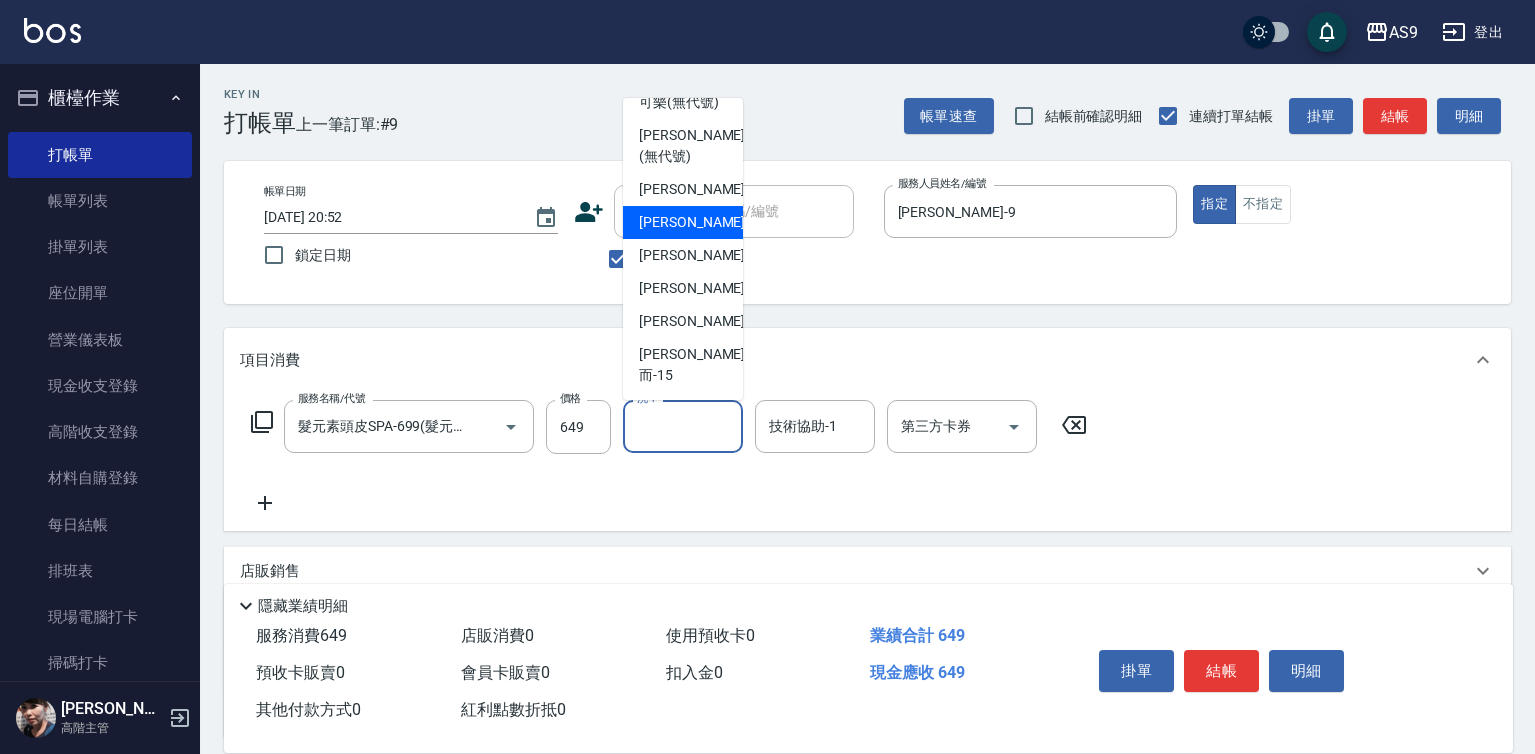 scroll, scrollTop: 128, scrollLeft: 0, axis: vertical 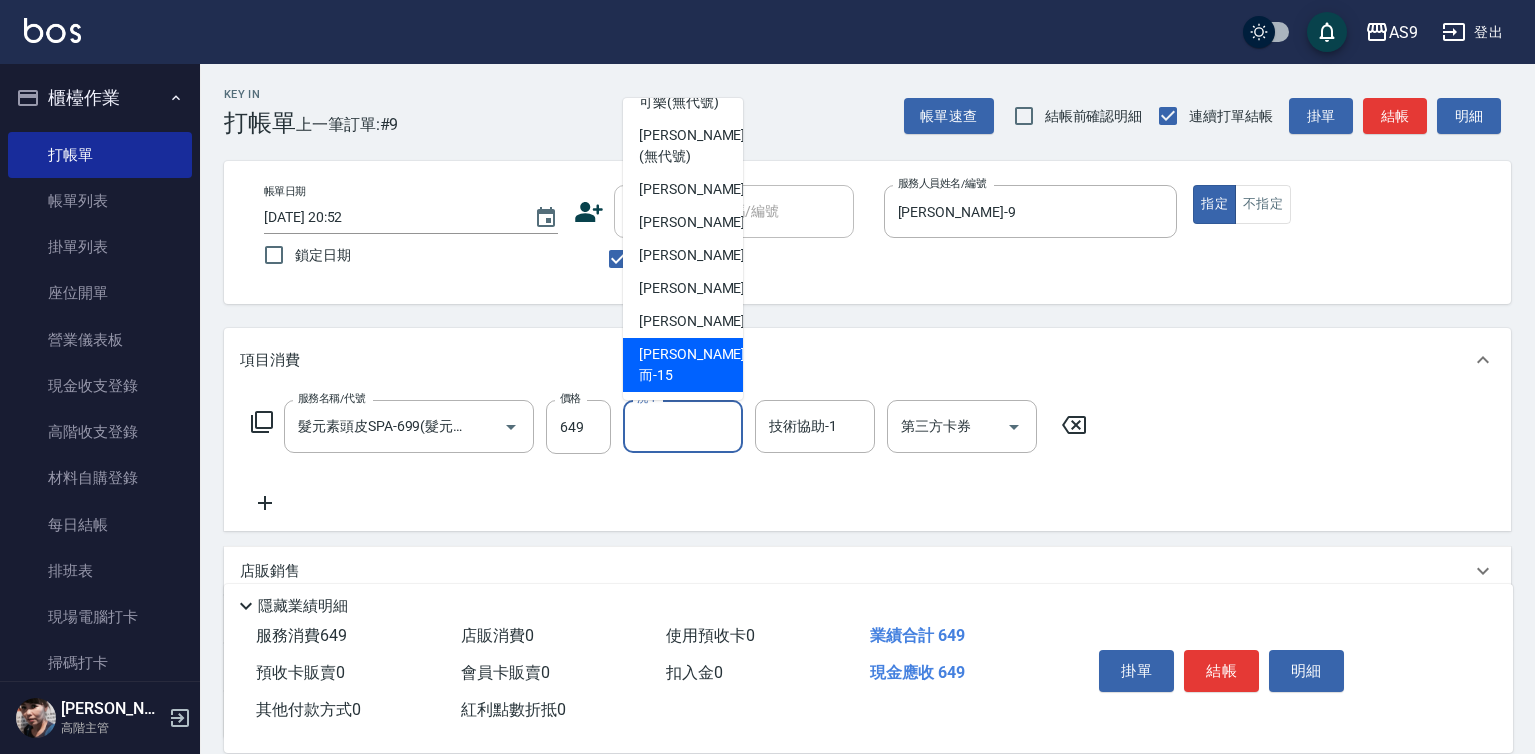 click on "[PERSON_NAME]而 -15" at bounding box center [692, 365] 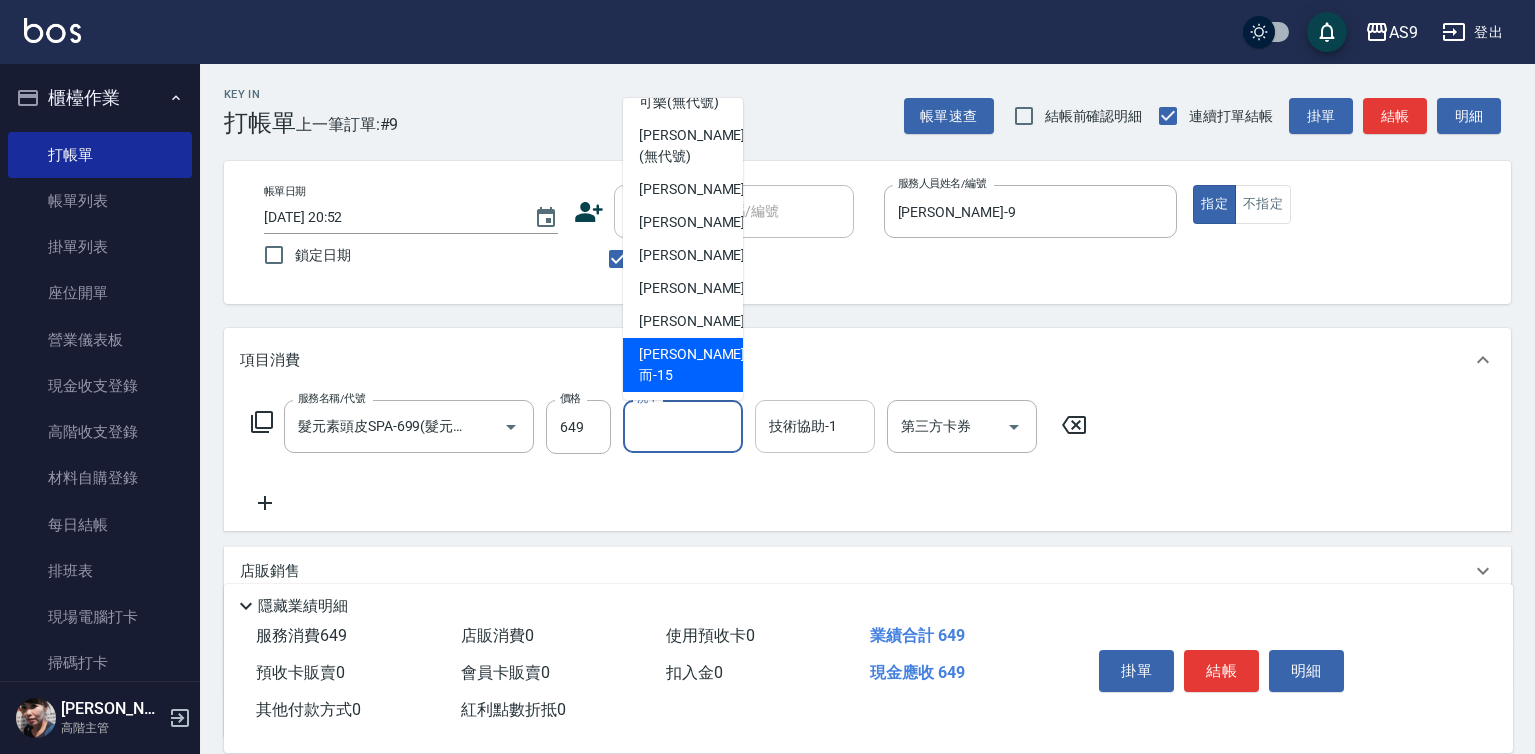 type on "[PERSON_NAME]而-15" 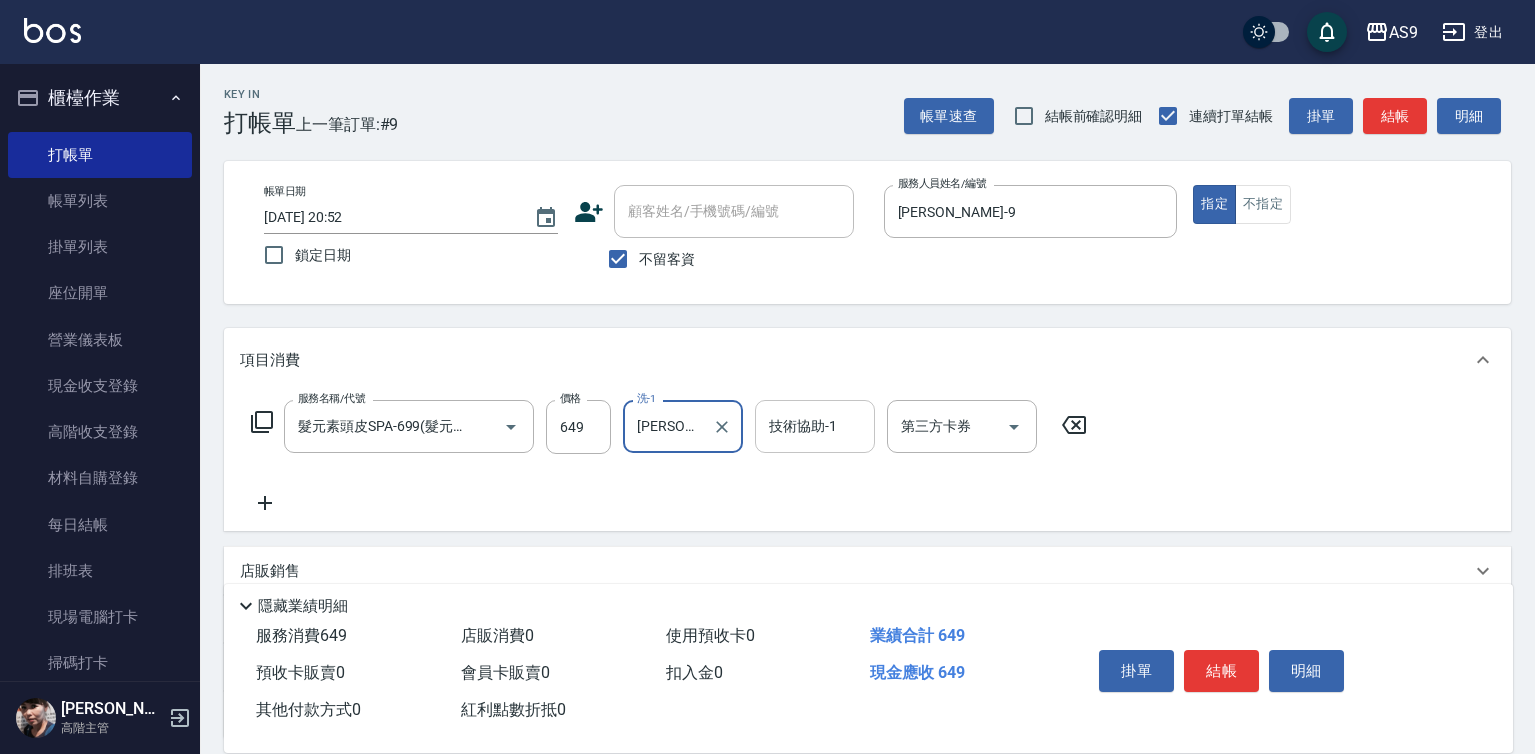 click on "技術協助-1" at bounding box center [815, 426] 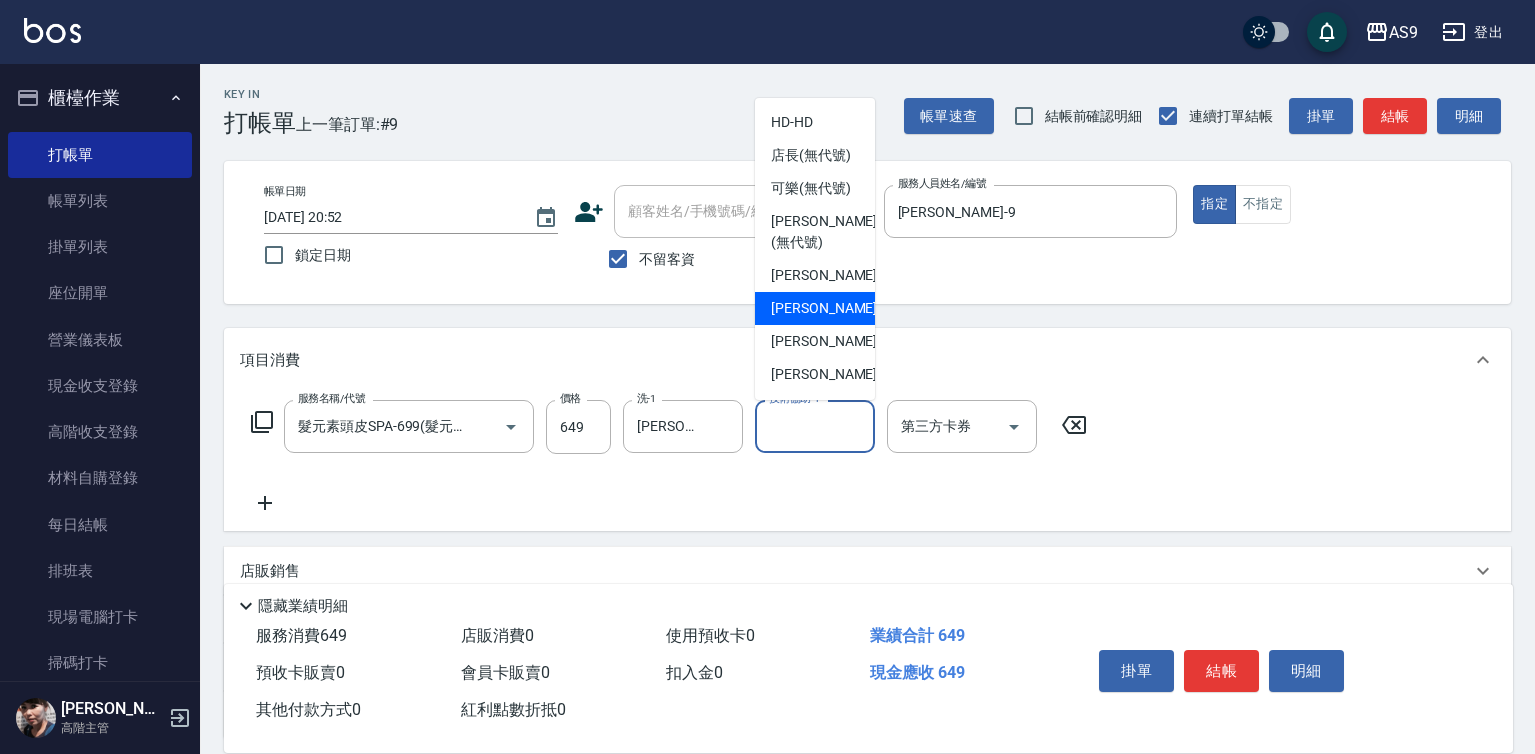 scroll, scrollTop: 128, scrollLeft: 0, axis: vertical 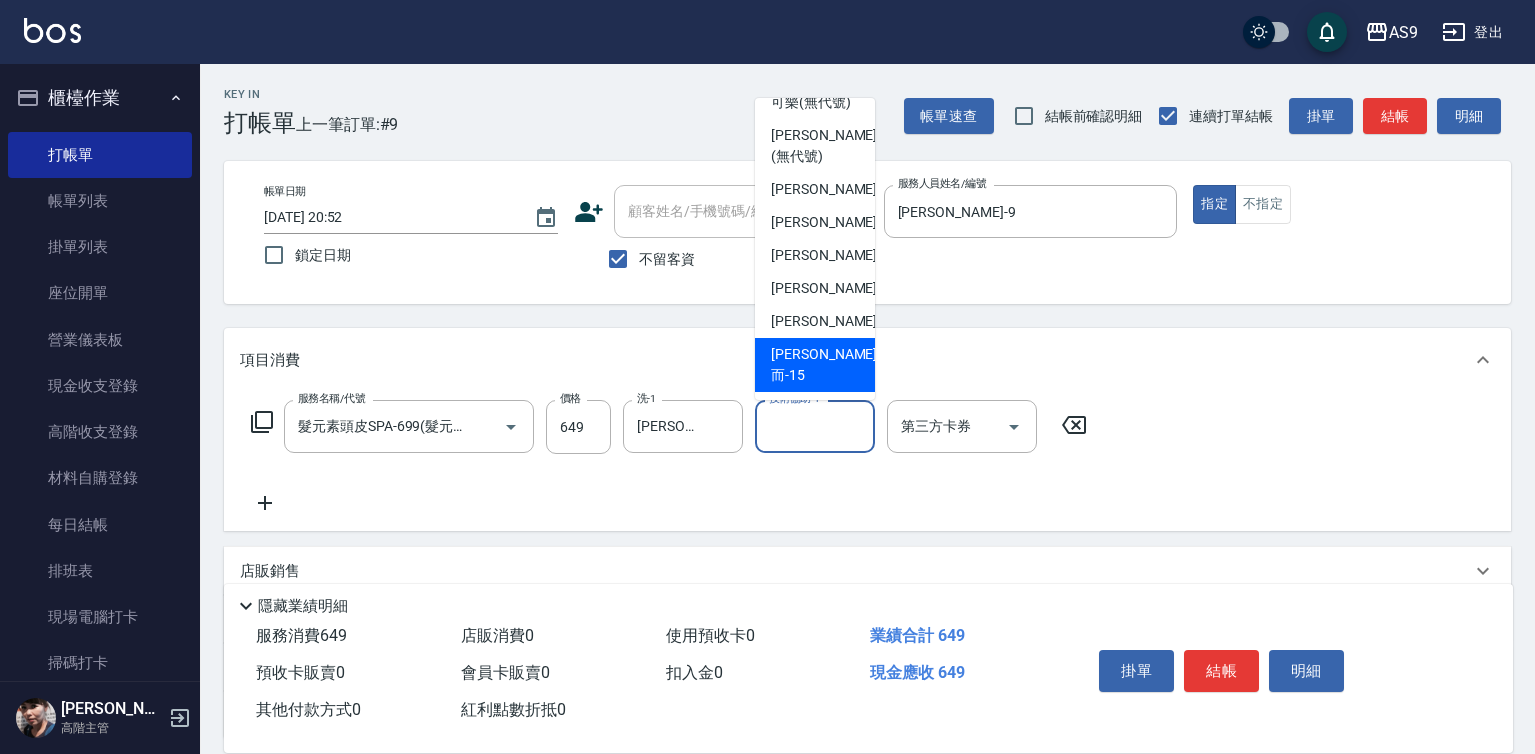 drag, startPoint x: 826, startPoint y: 378, endPoint x: 1013, endPoint y: 476, distance: 211.12318 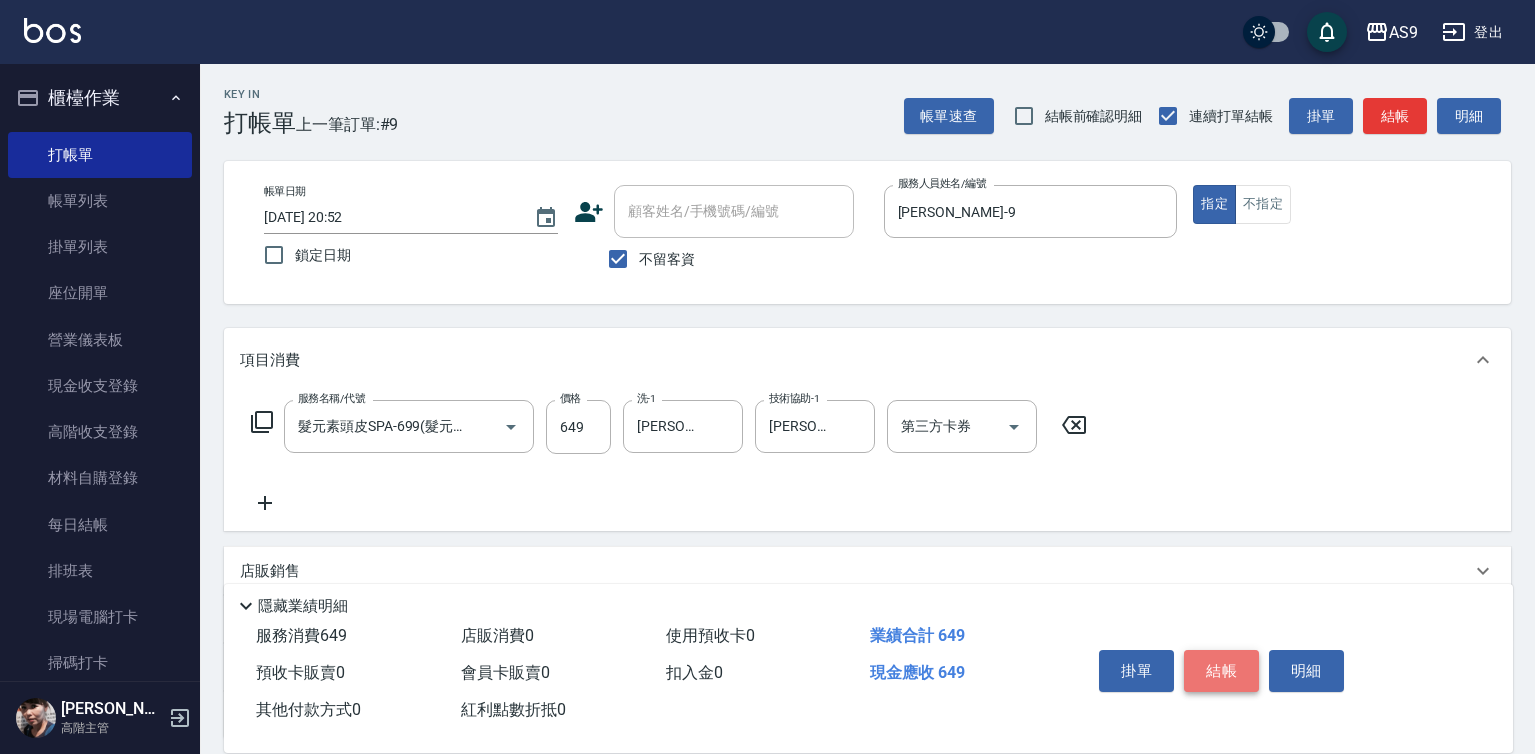 click on "結帳" at bounding box center [1221, 671] 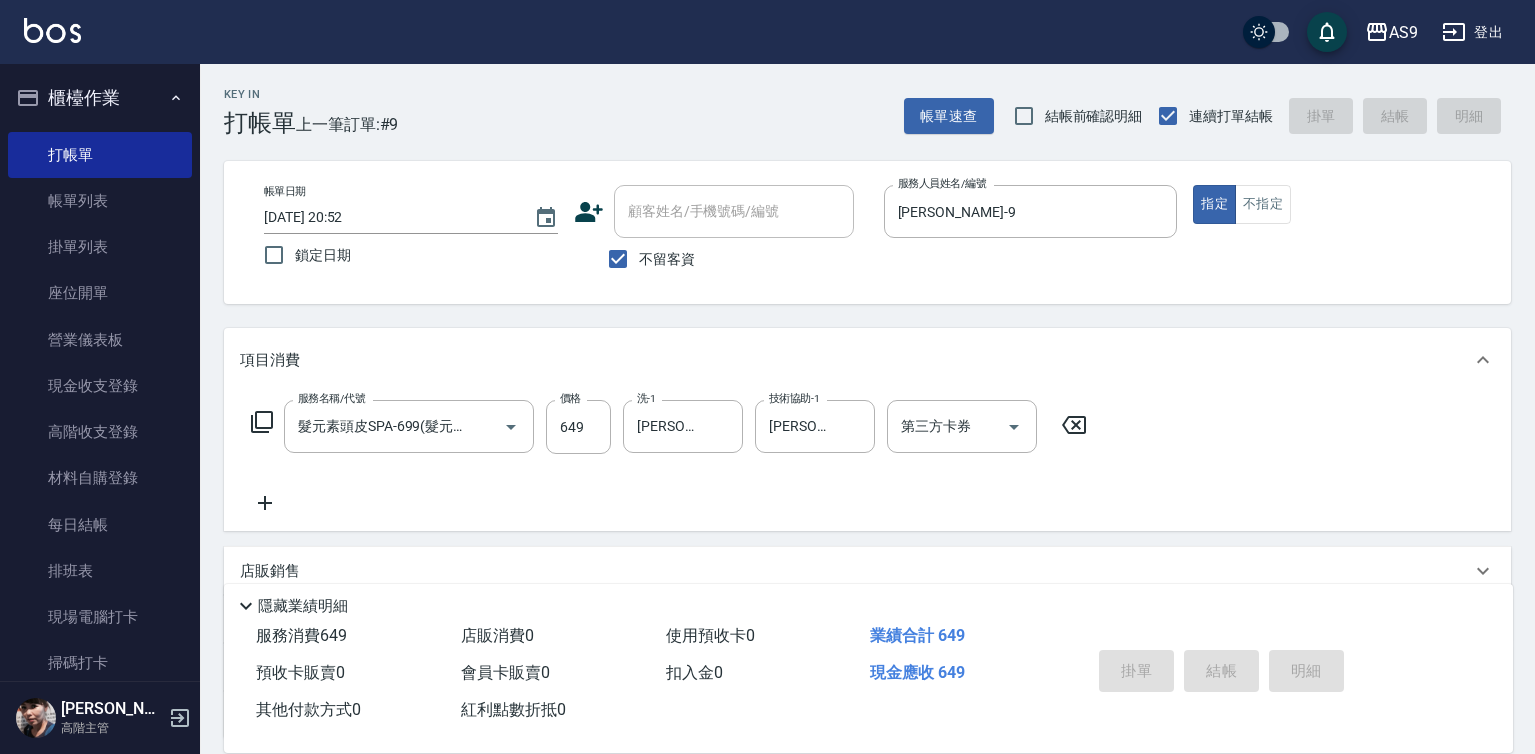 type 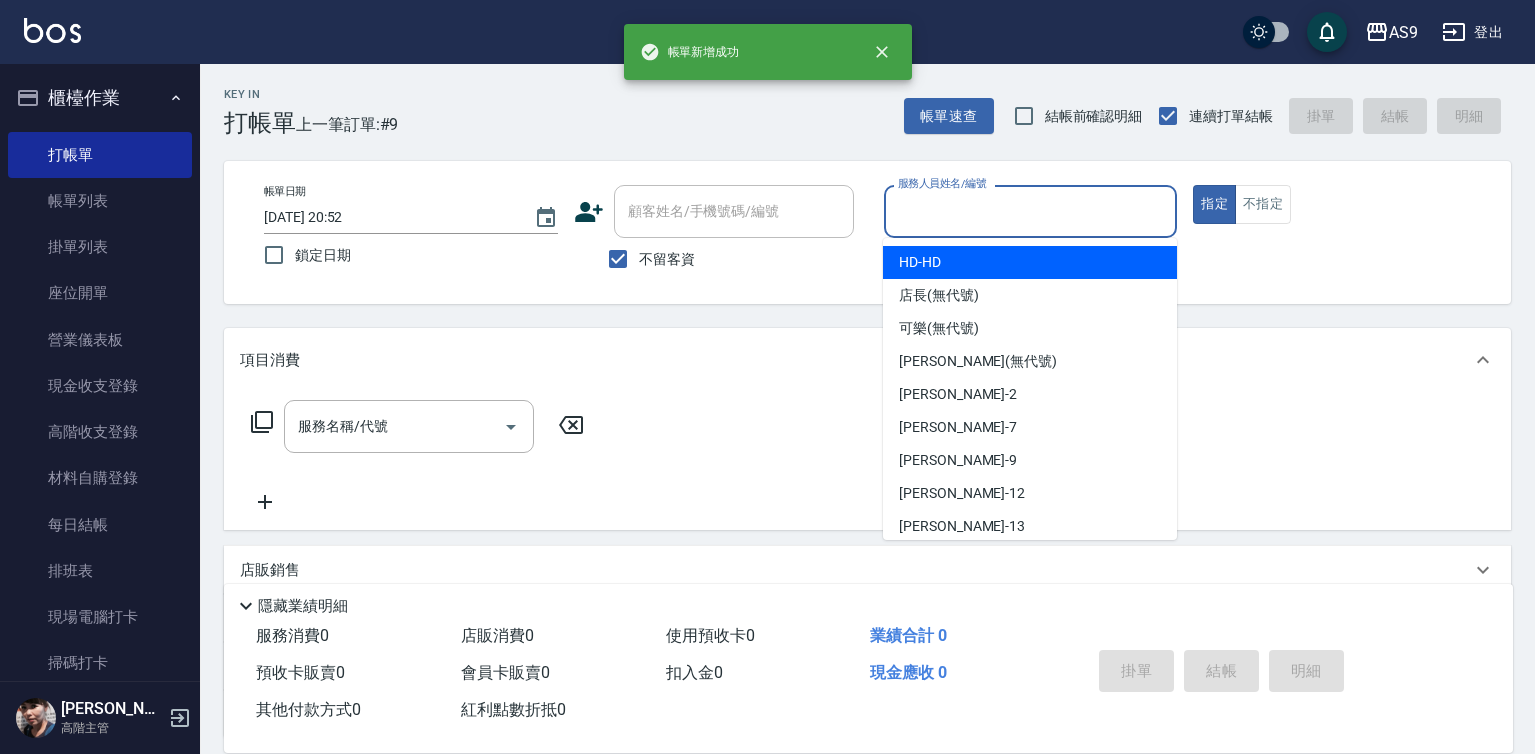 drag, startPoint x: 1001, startPoint y: 215, endPoint x: 994, endPoint y: 316, distance: 101.24229 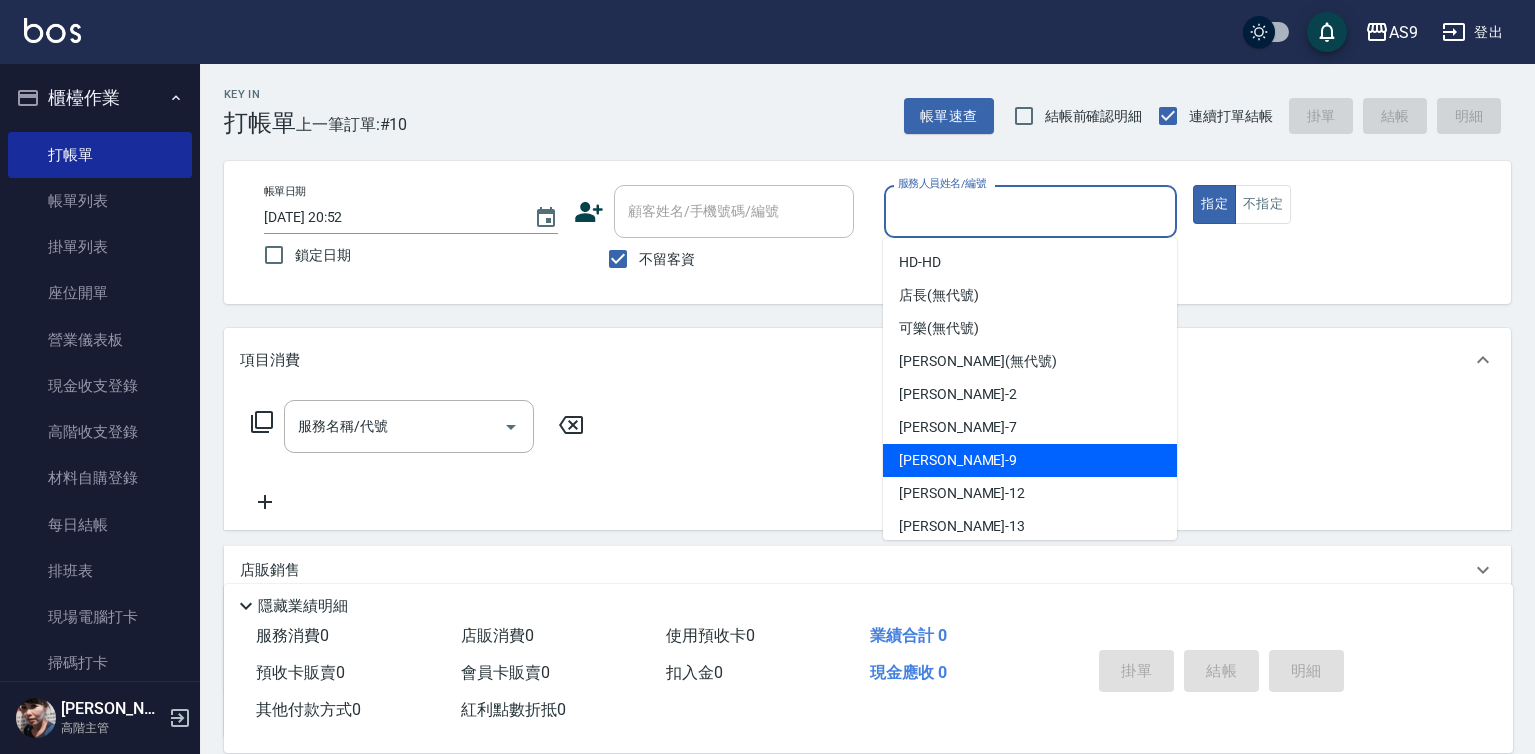 click on "[PERSON_NAME] -9" at bounding box center [1030, 460] 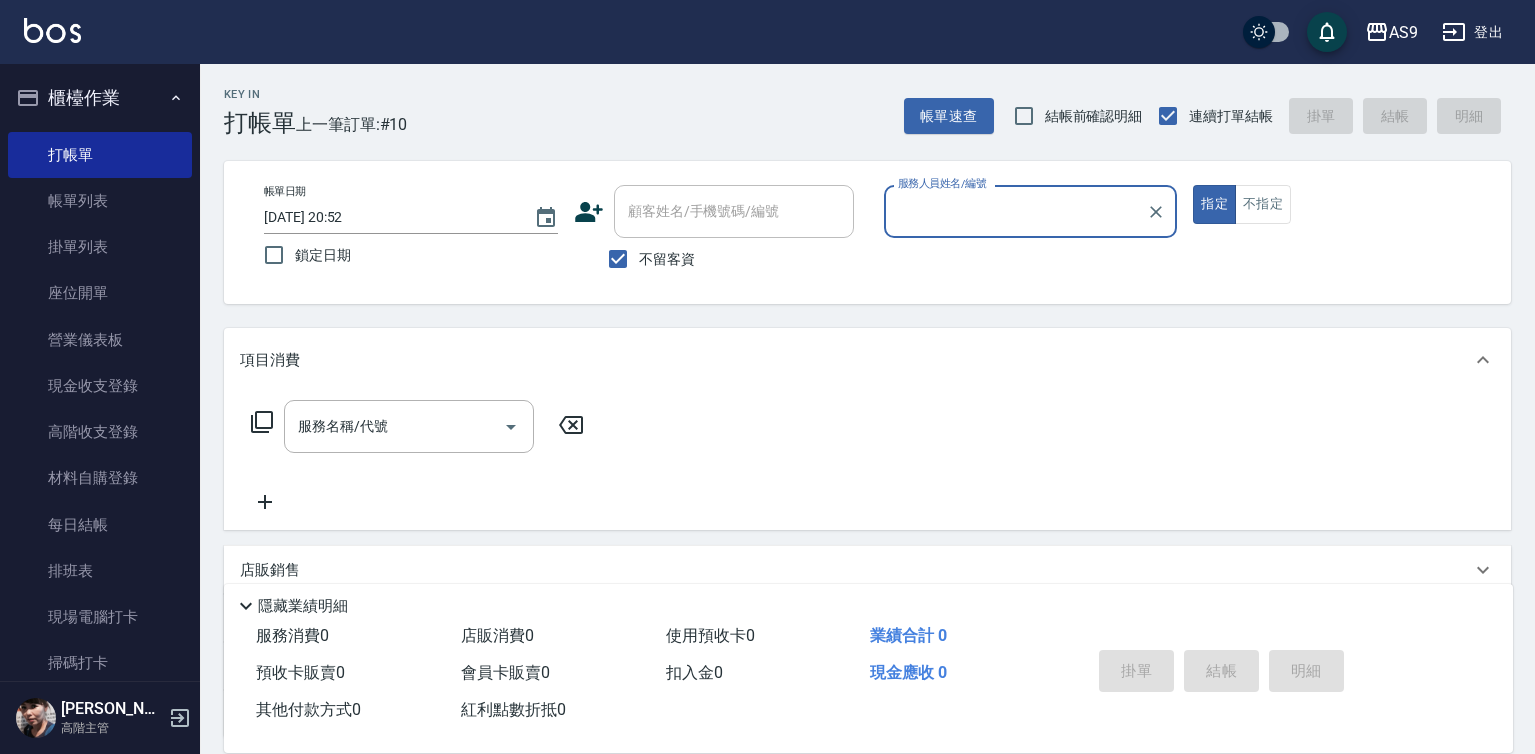 type on "[PERSON_NAME]-9" 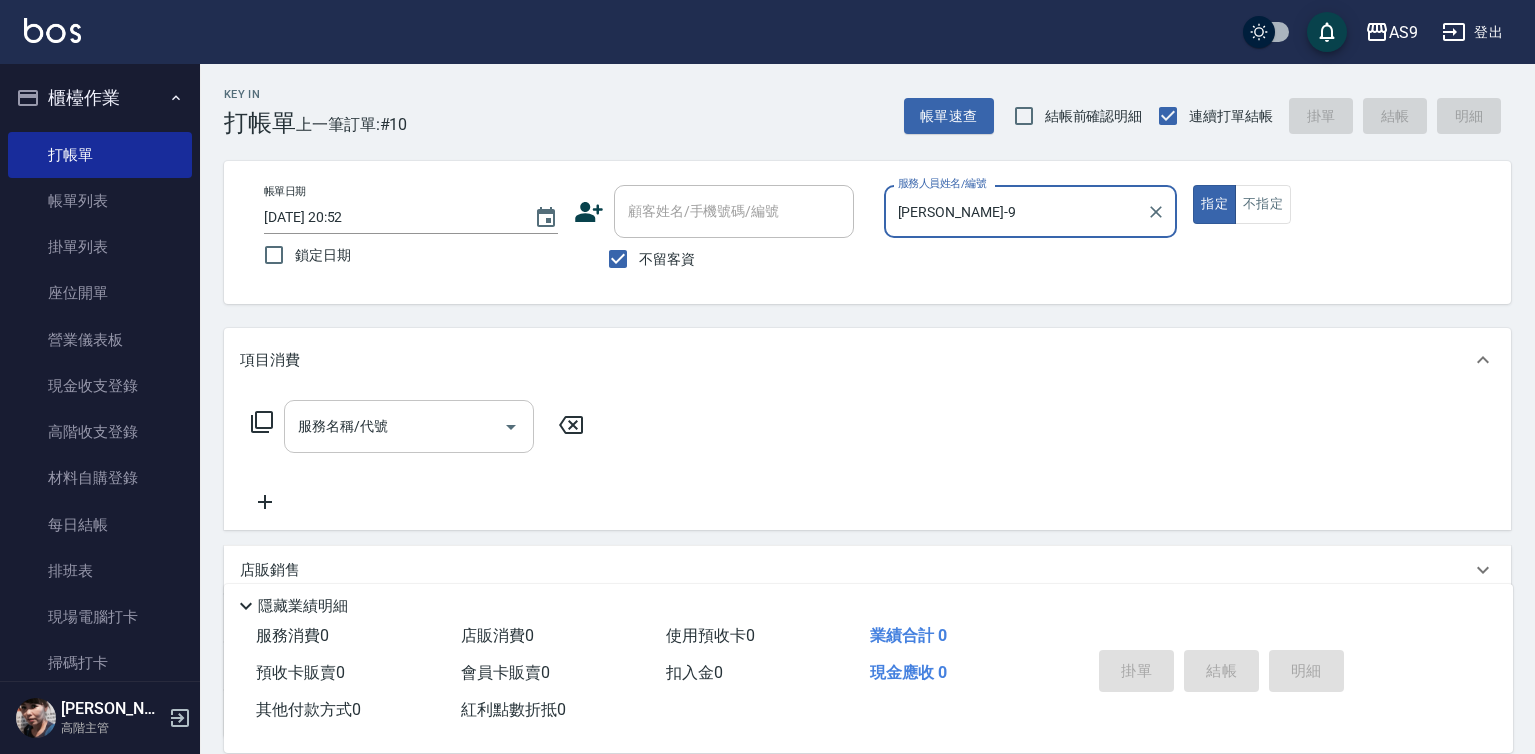 click on "服務名稱/代號" at bounding box center [394, 426] 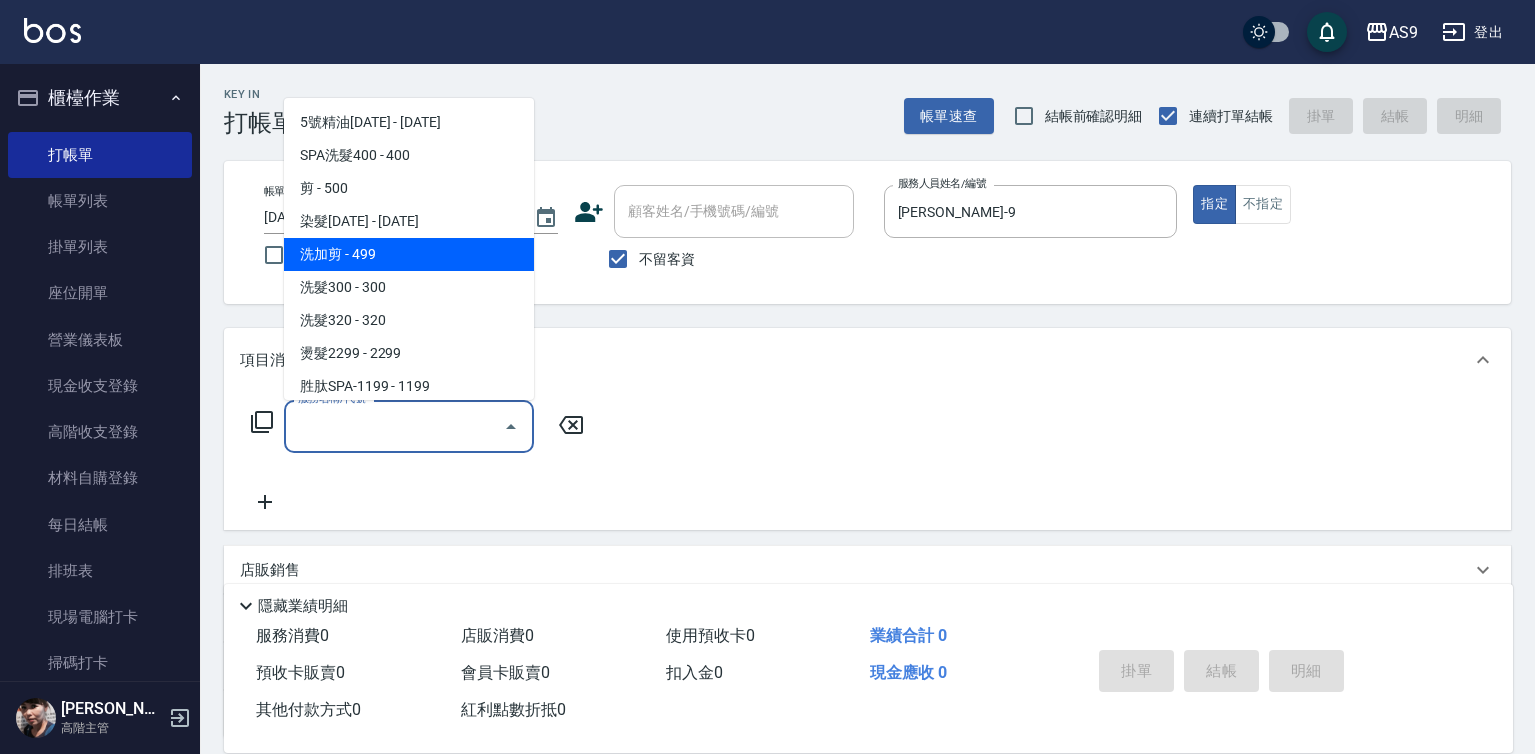 click on "洗加剪 - 499" at bounding box center [409, 254] 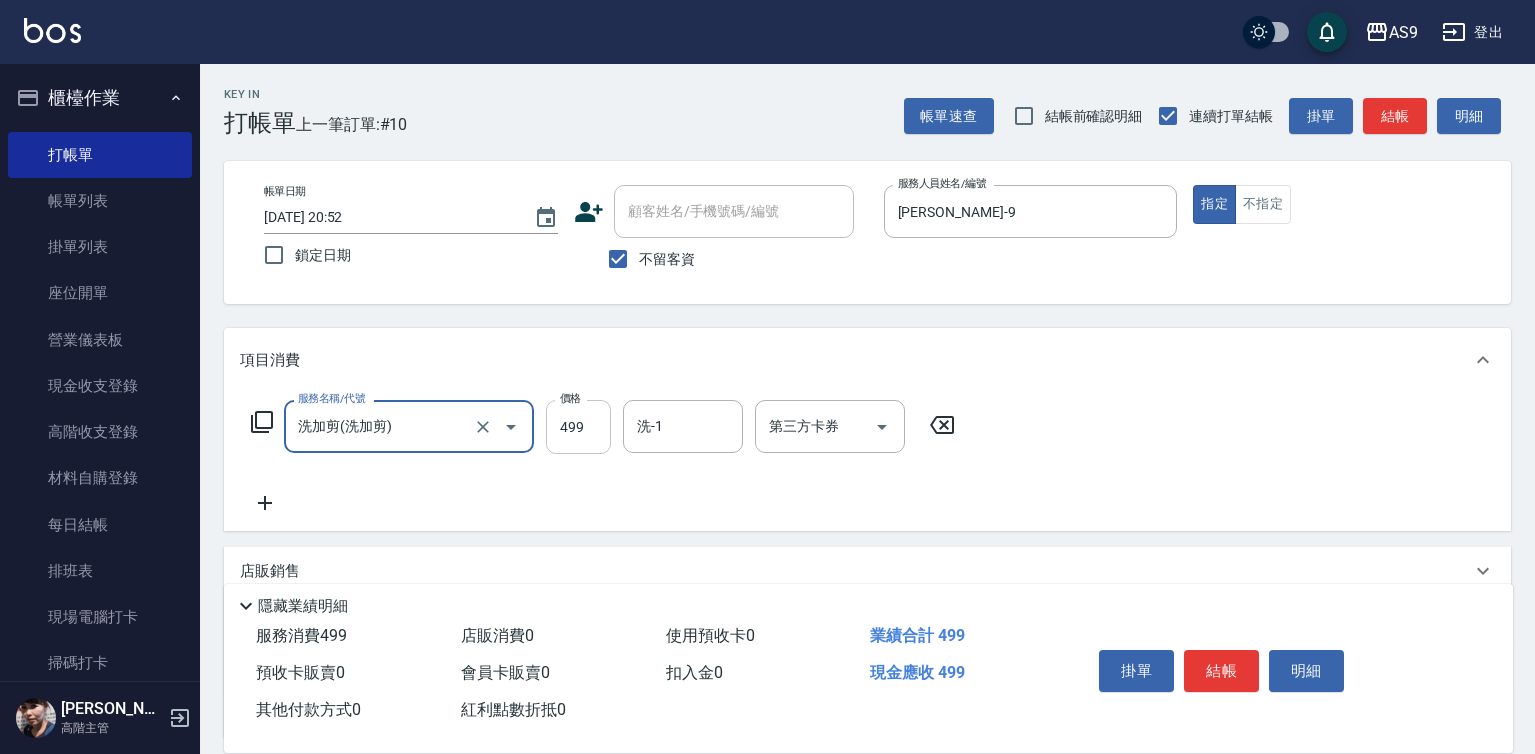click on "499" at bounding box center [578, 427] 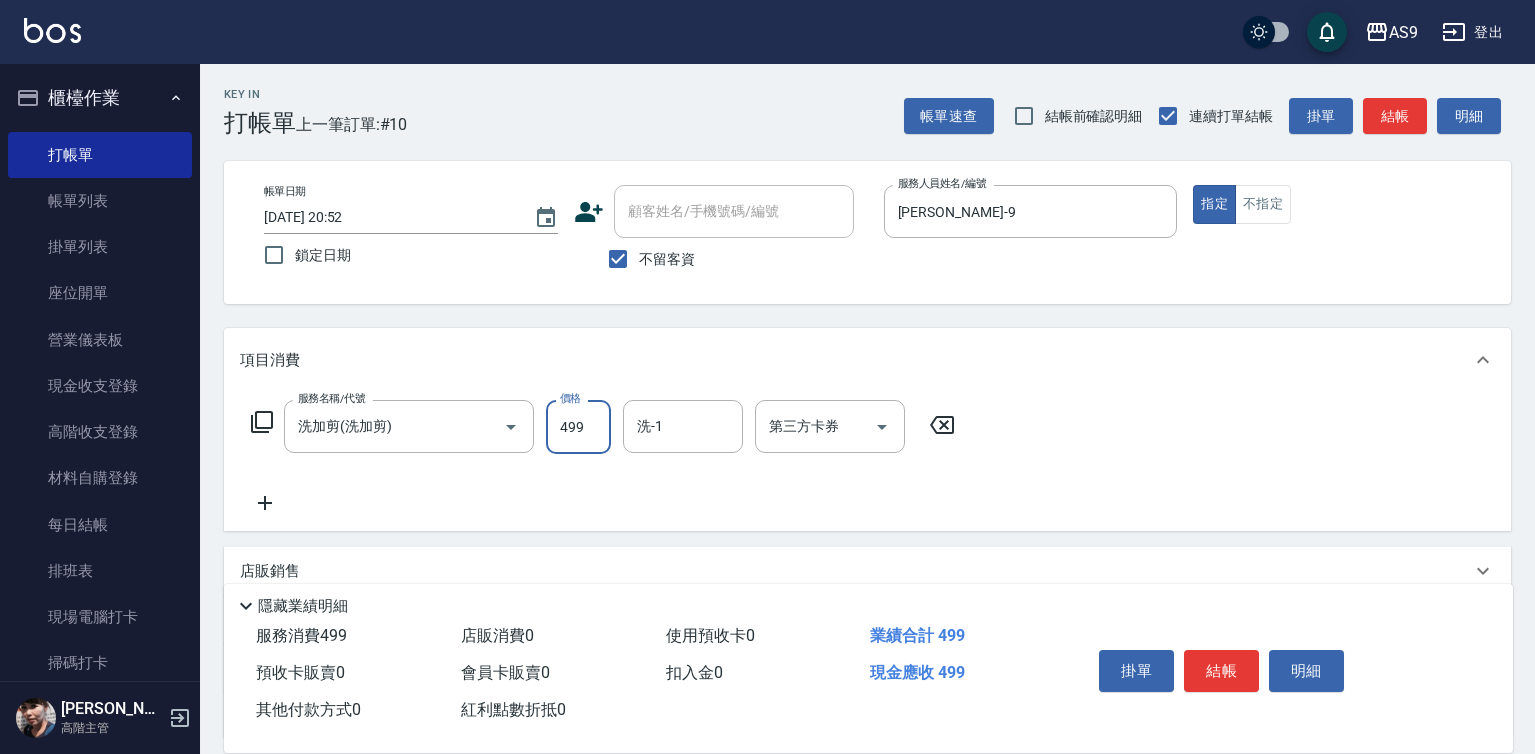 click on "499" at bounding box center [578, 427] 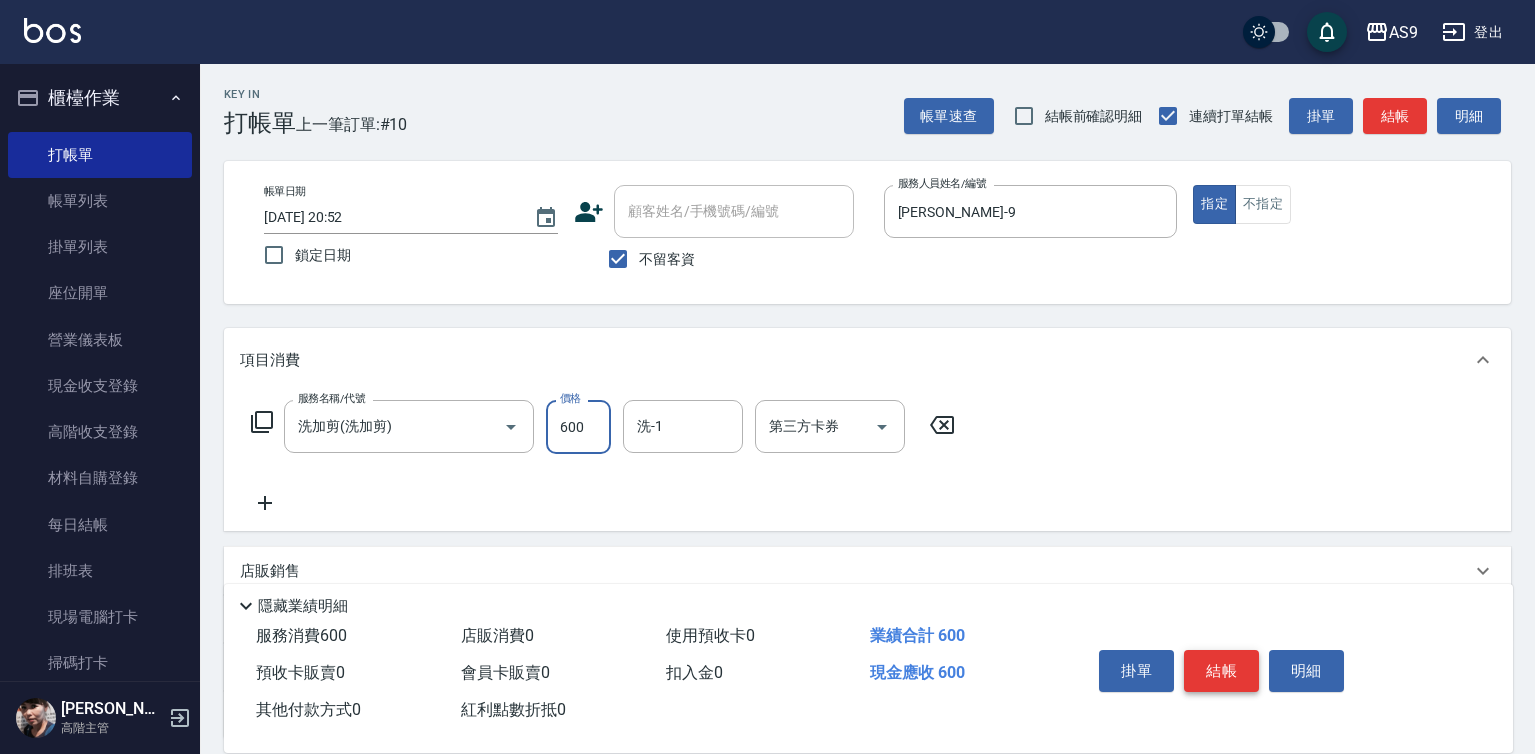 type on "600" 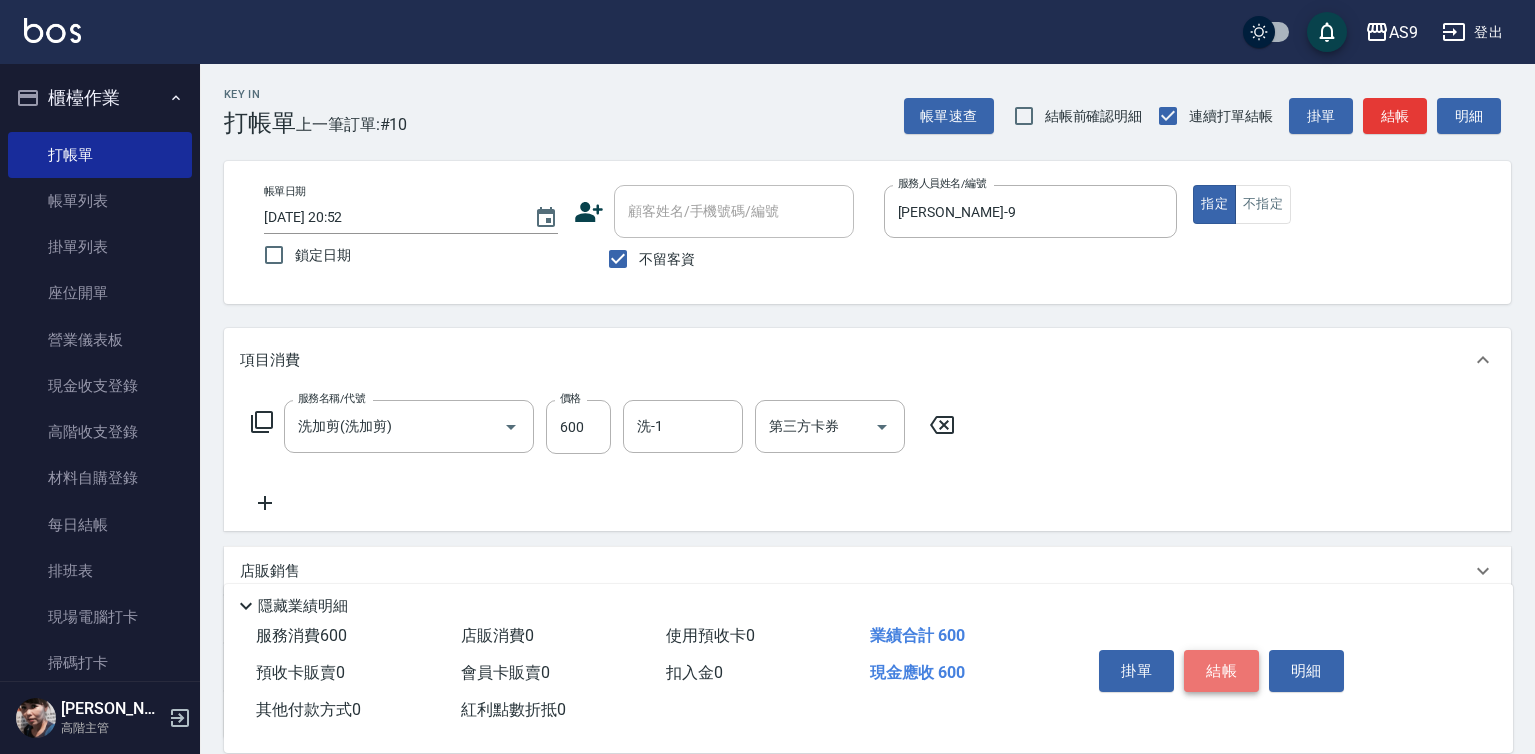 click on "結帳" at bounding box center [1221, 671] 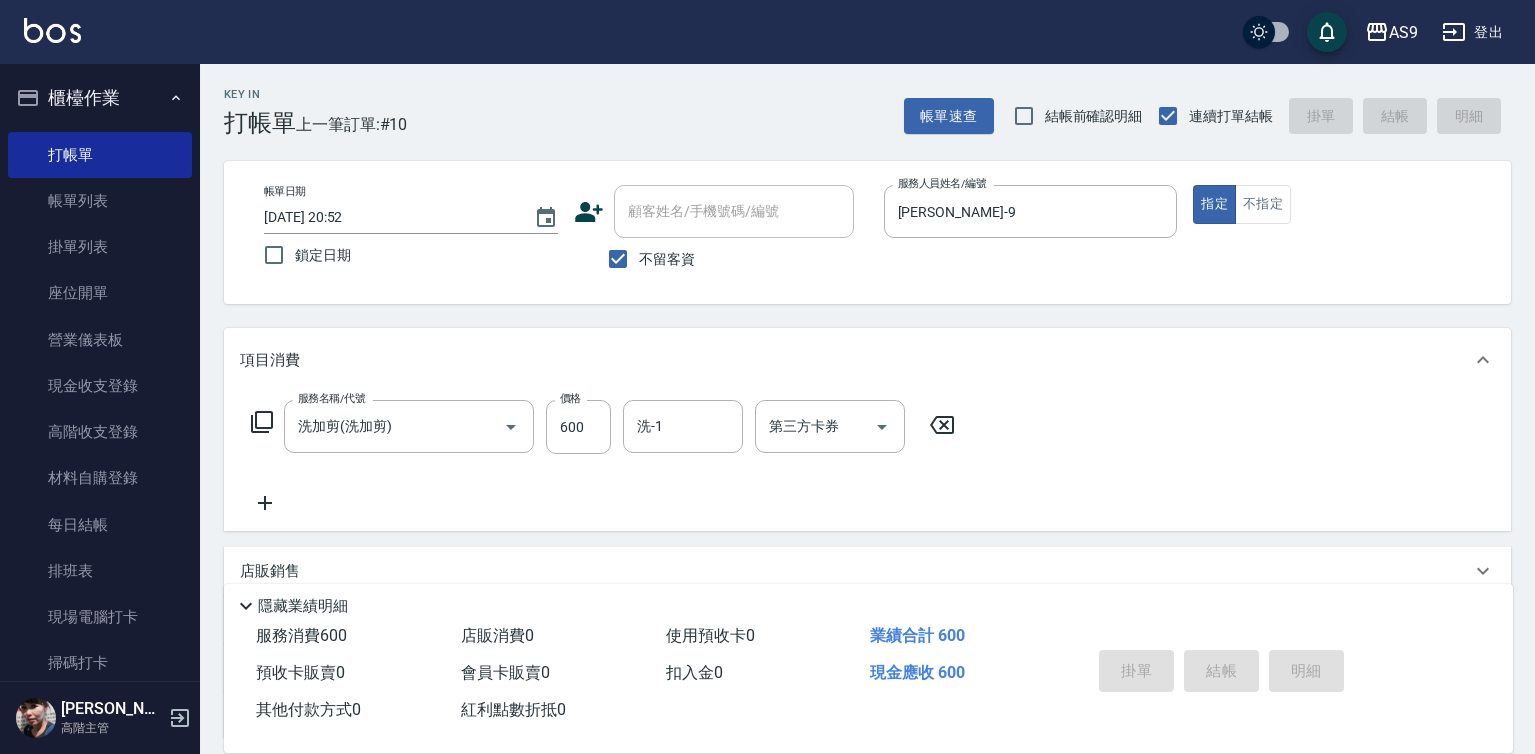 type 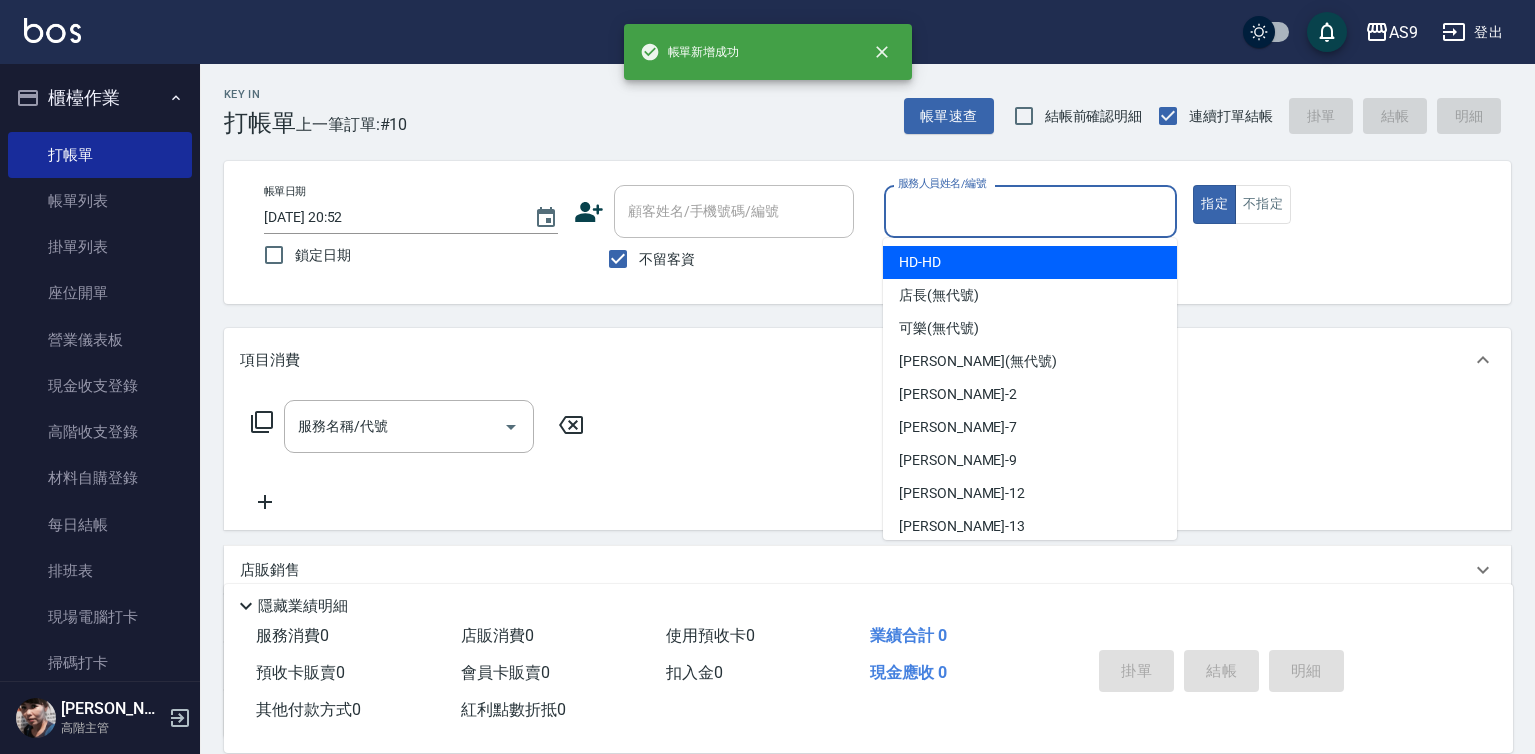 drag, startPoint x: 995, startPoint y: 205, endPoint x: 967, endPoint y: 335, distance: 132.9812 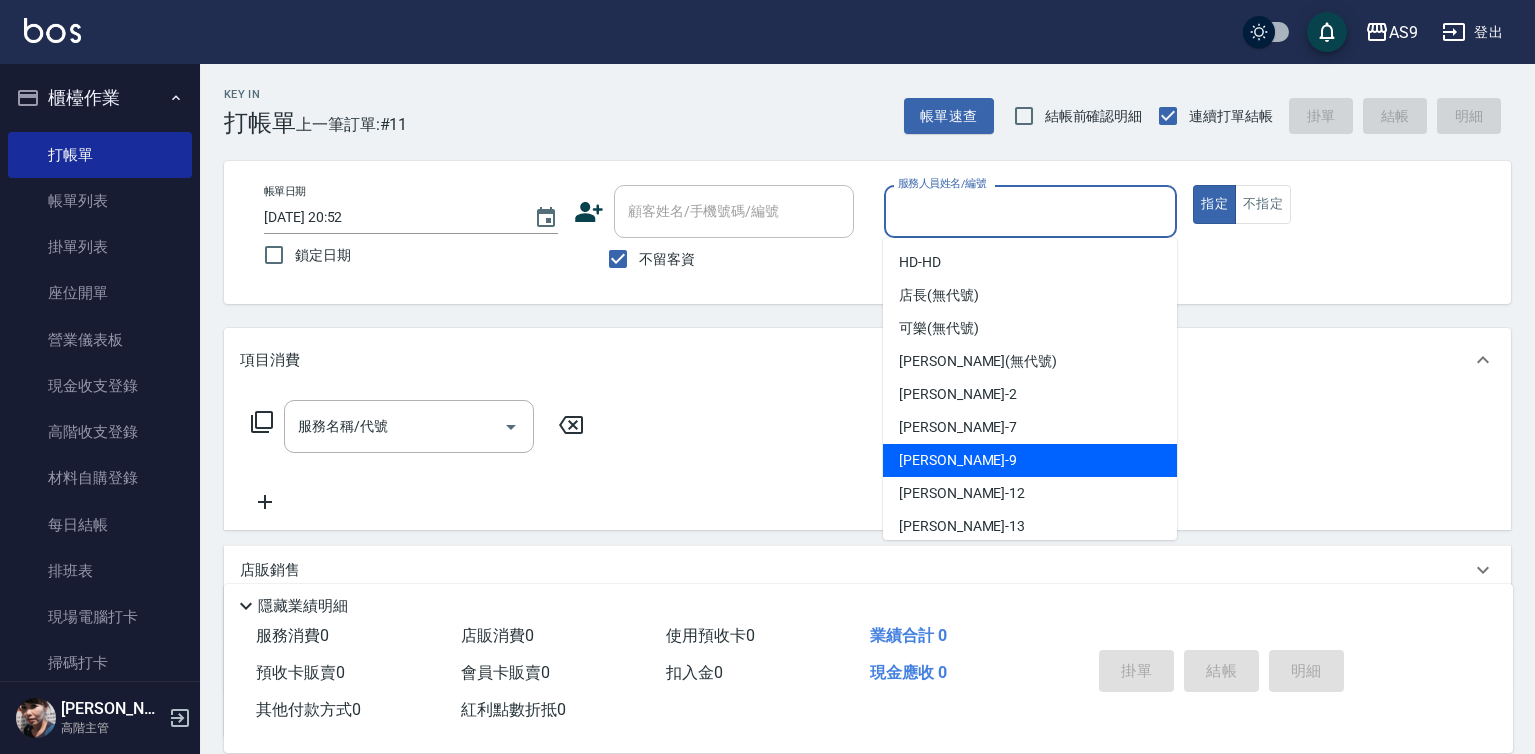 click on "[PERSON_NAME] -9" at bounding box center (958, 460) 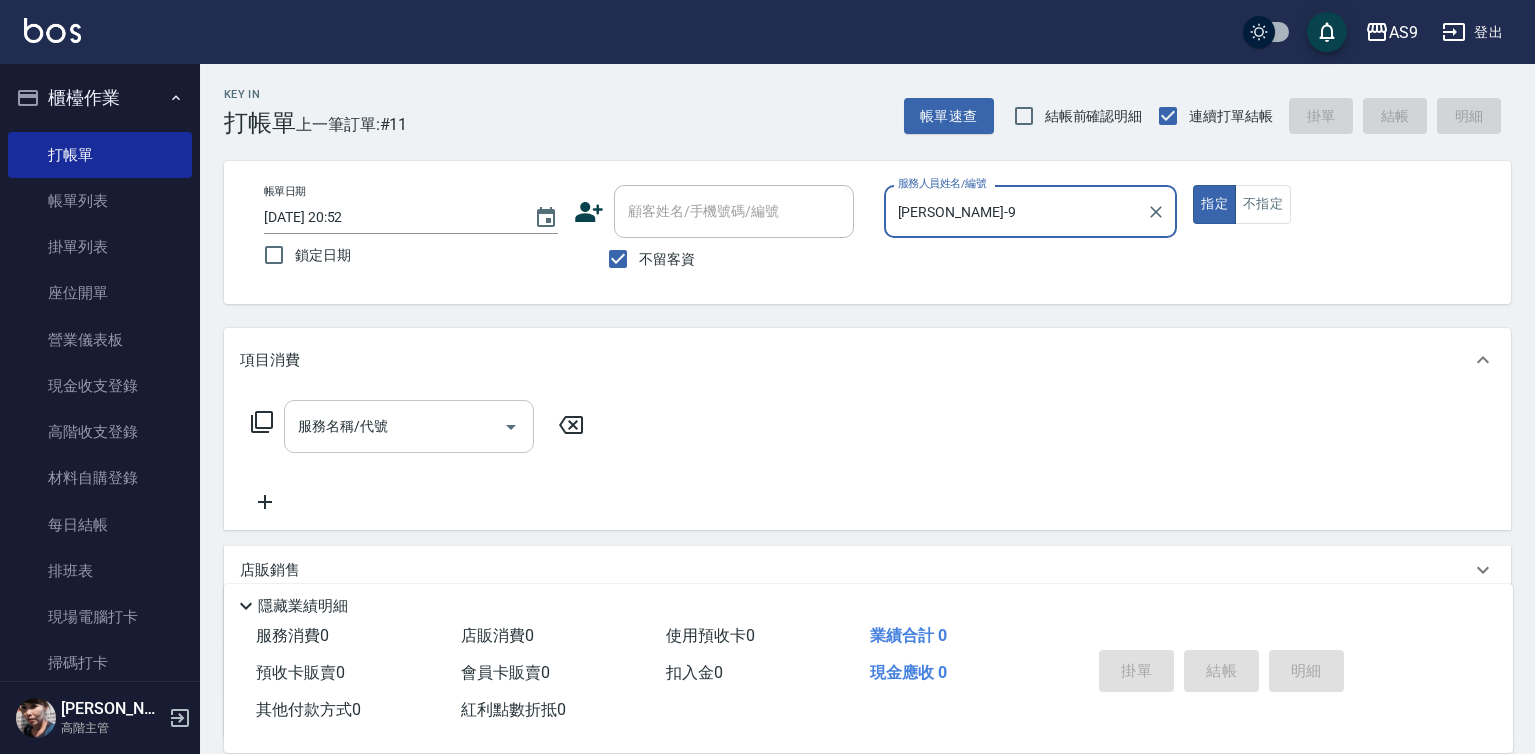 click on "服務名稱/代號" at bounding box center (394, 426) 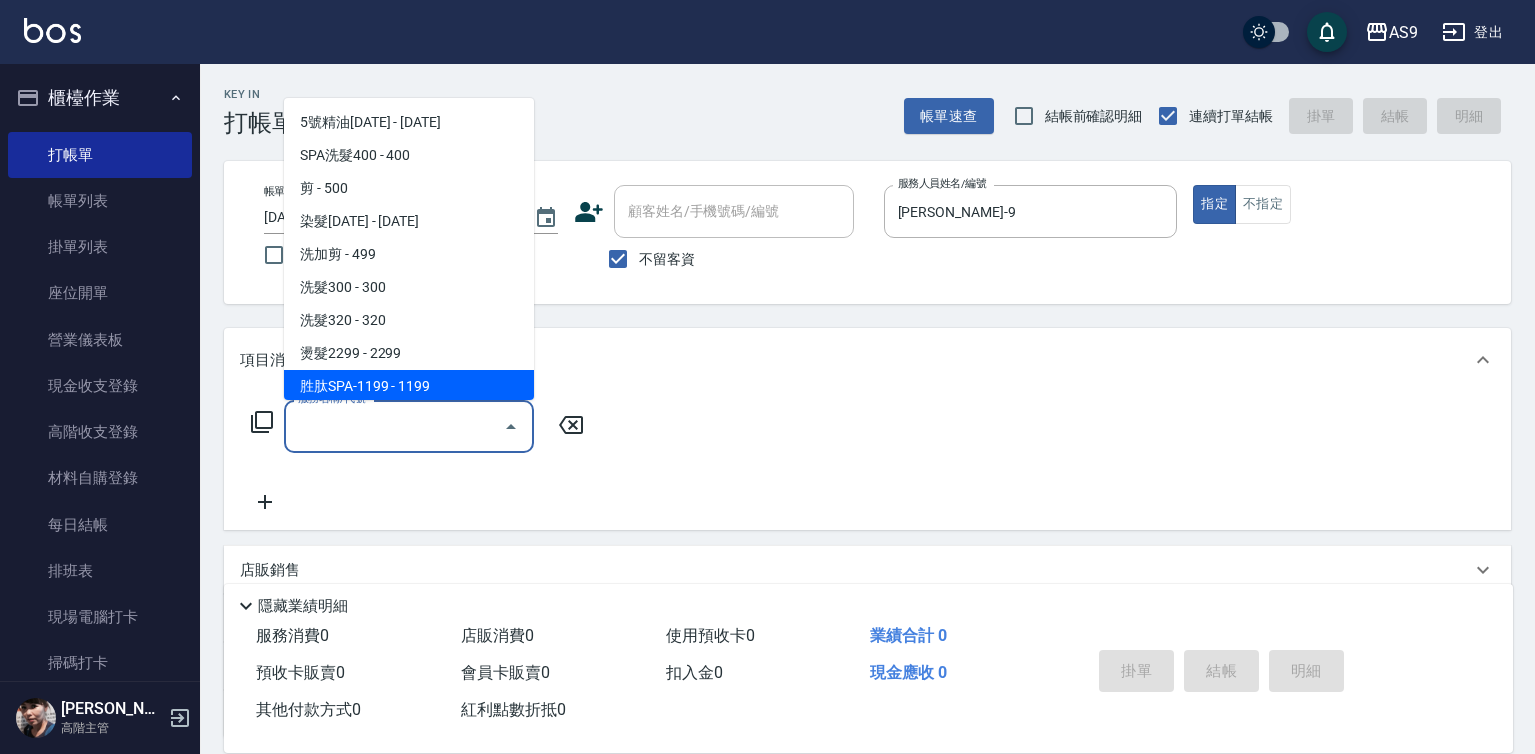 click on "胜肽SPA-1199 - 1199" at bounding box center (409, 386) 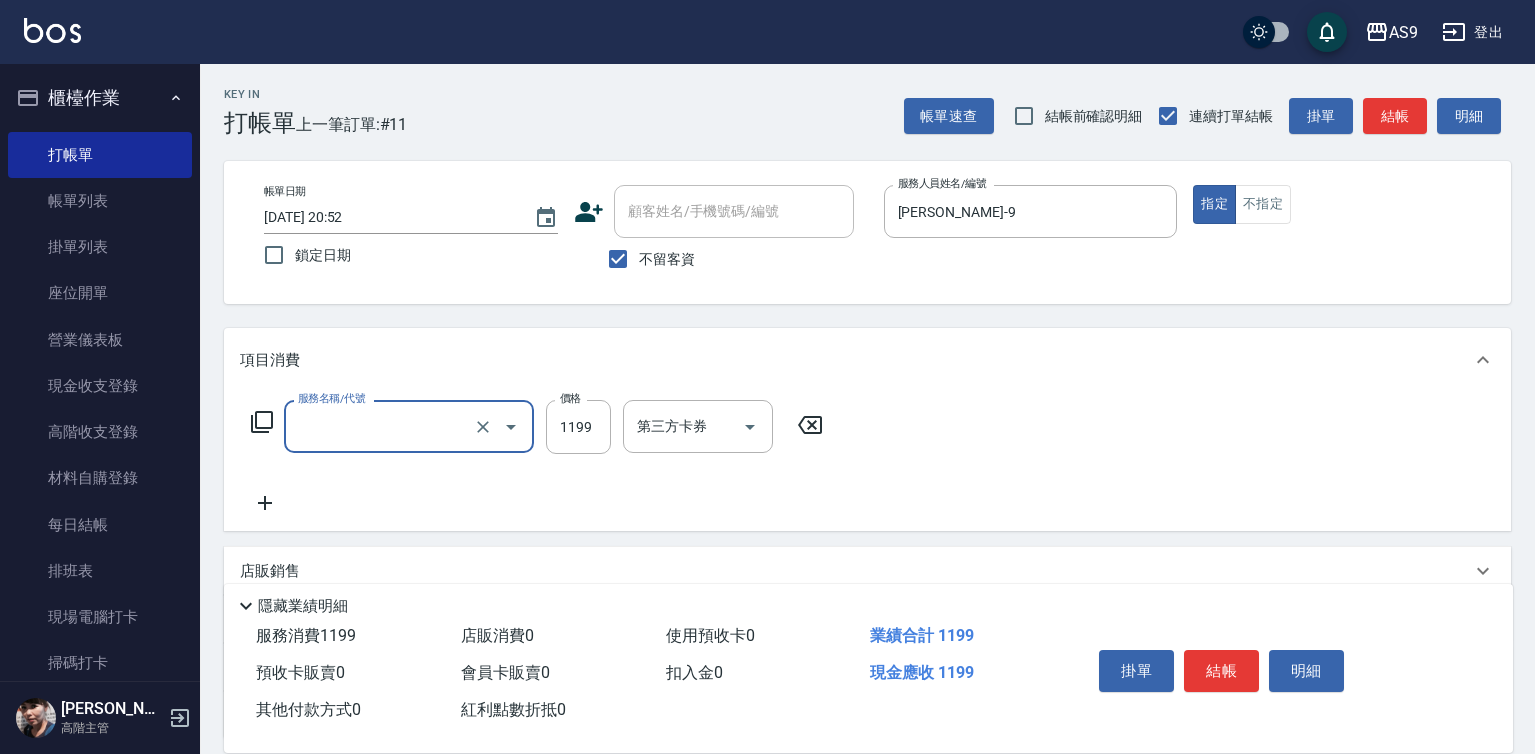 type on "胜肽SPA-1199(胜肽SPA-1199)" 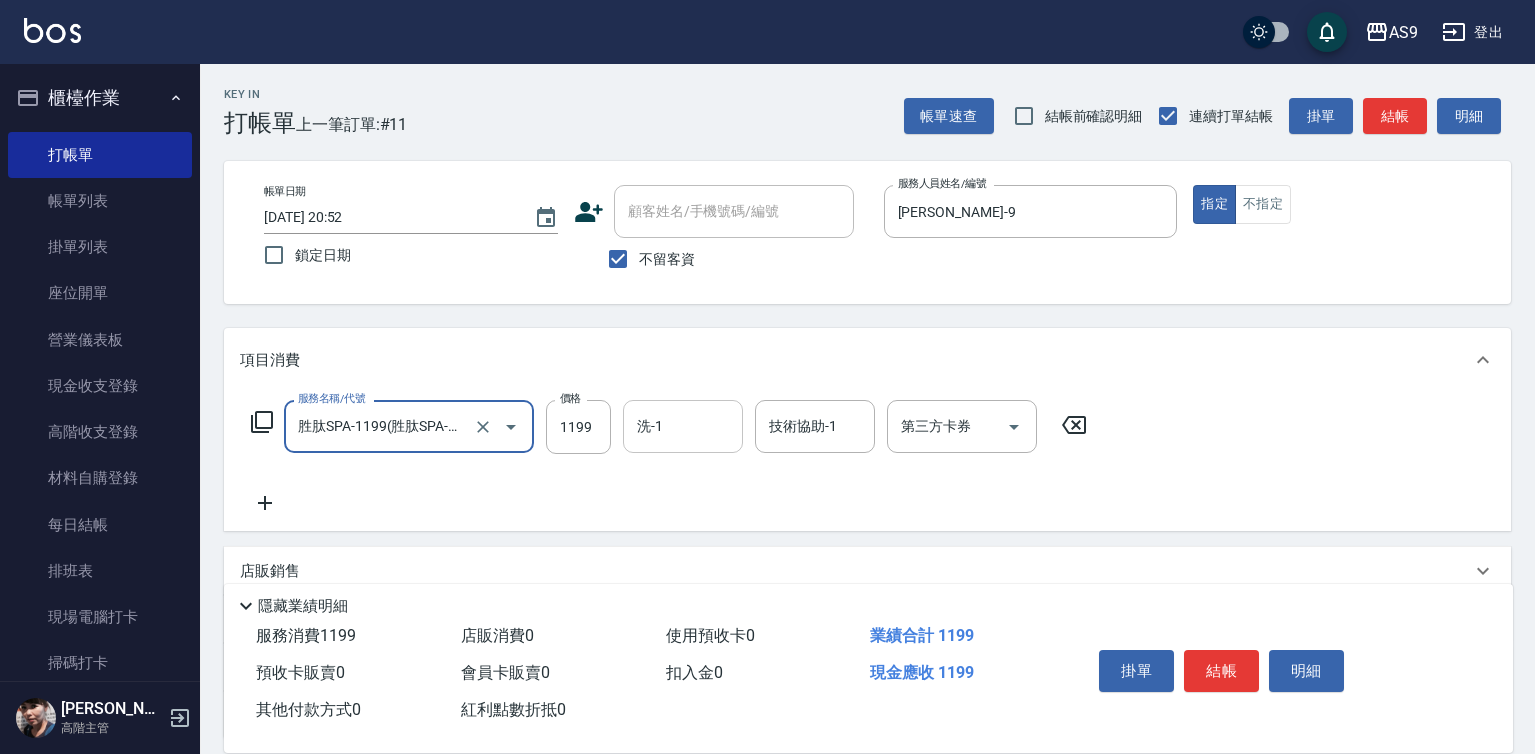 click on "洗-1" at bounding box center (683, 426) 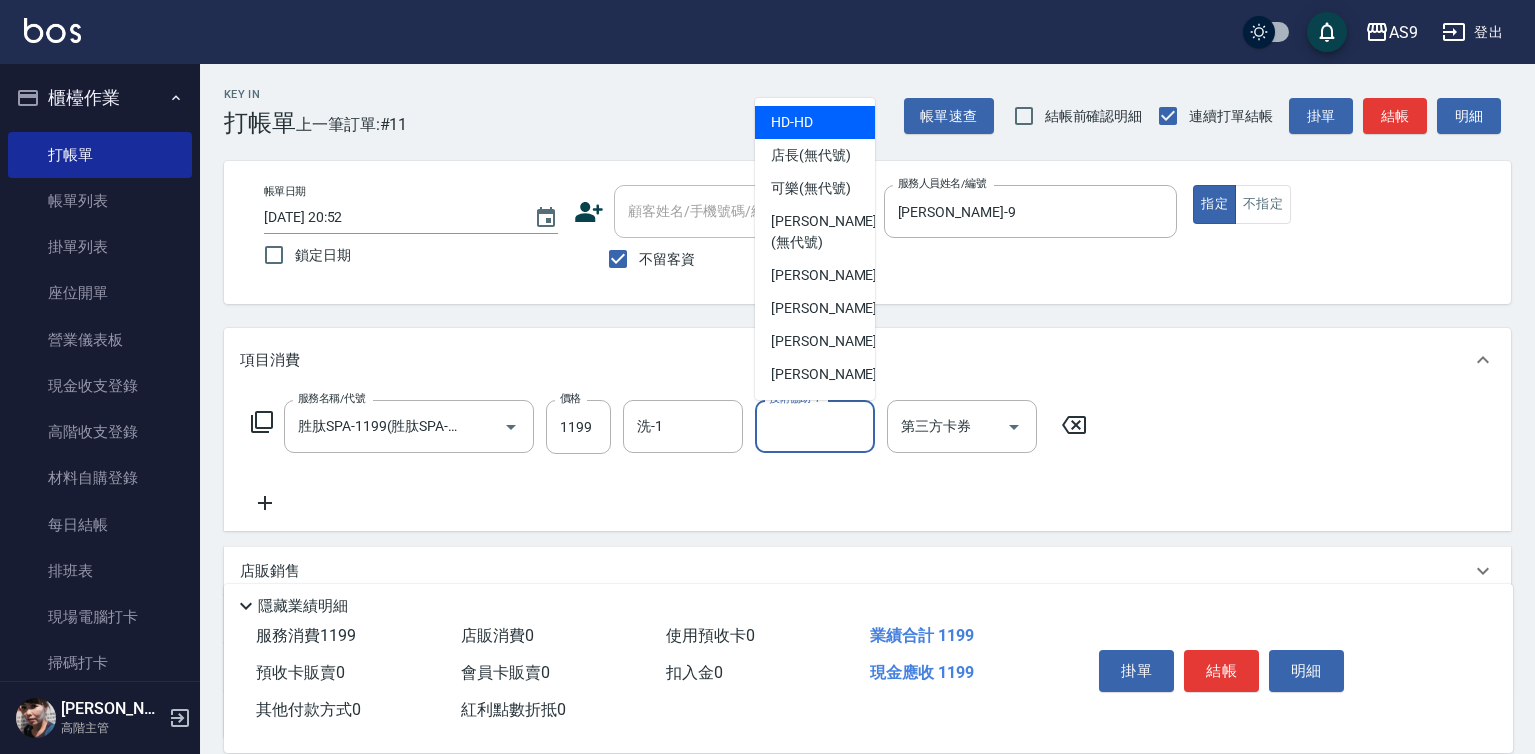 click on "技術協助-1" at bounding box center [815, 426] 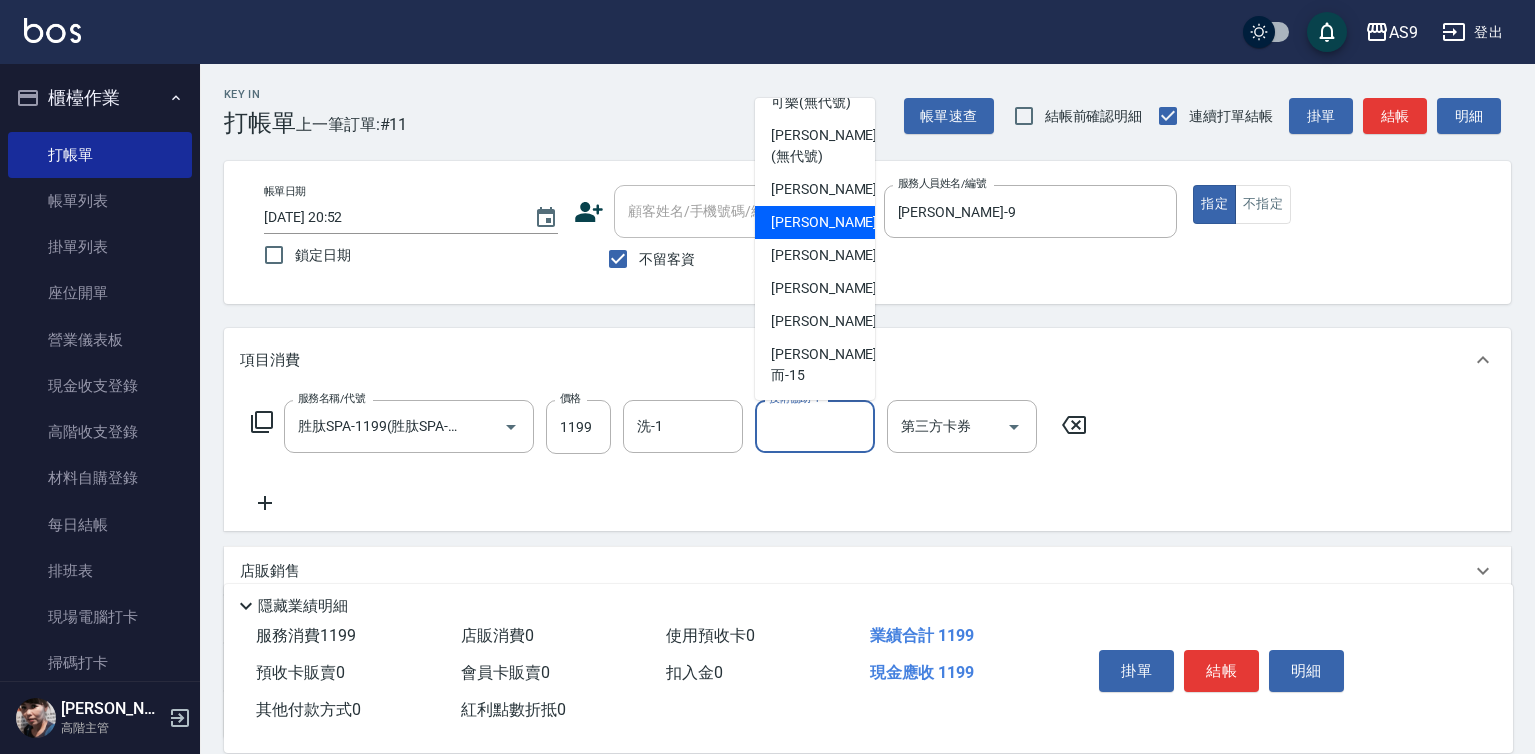 scroll, scrollTop: 128, scrollLeft: 0, axis: vertical 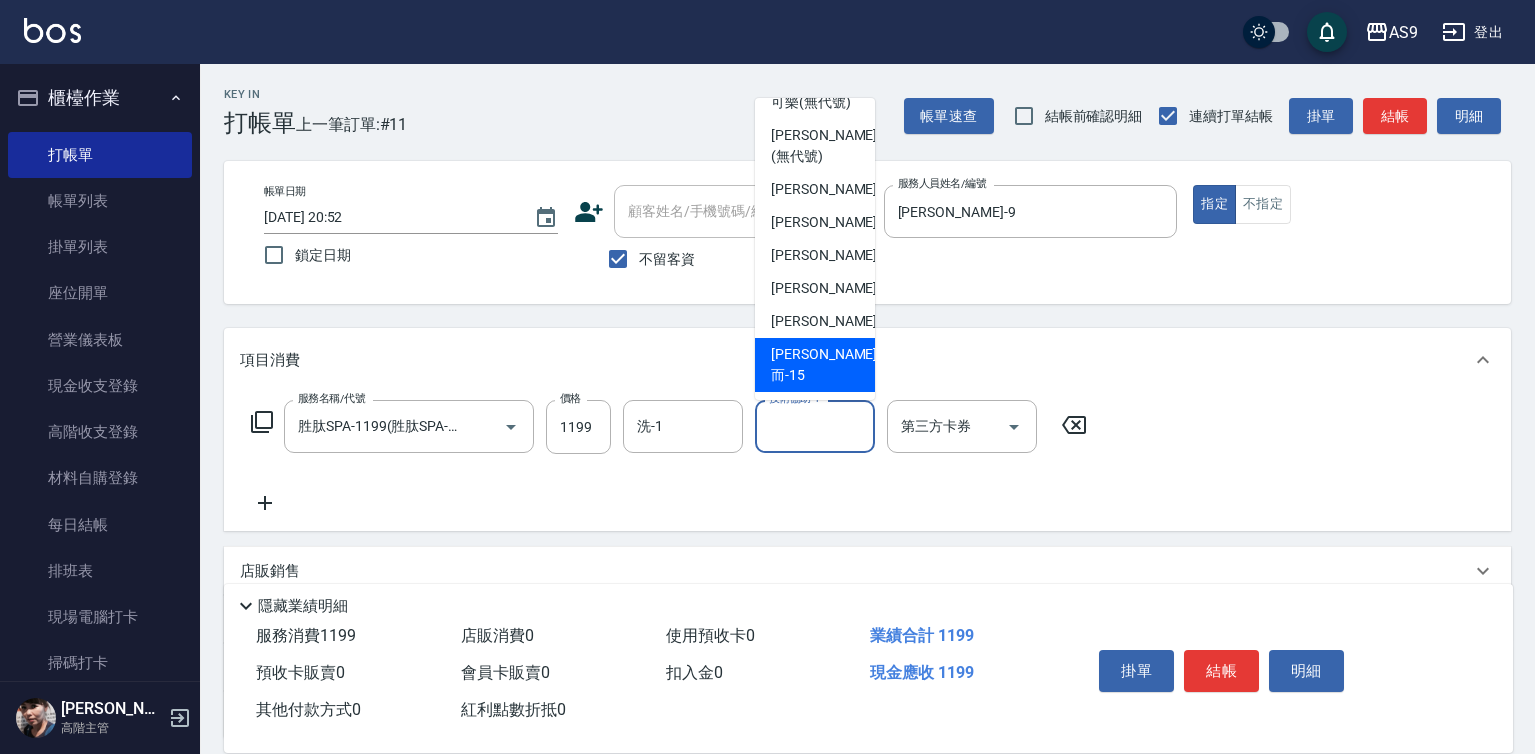 click on "[PERSON_NAME]而 -15" at bounding box center [815, 365] 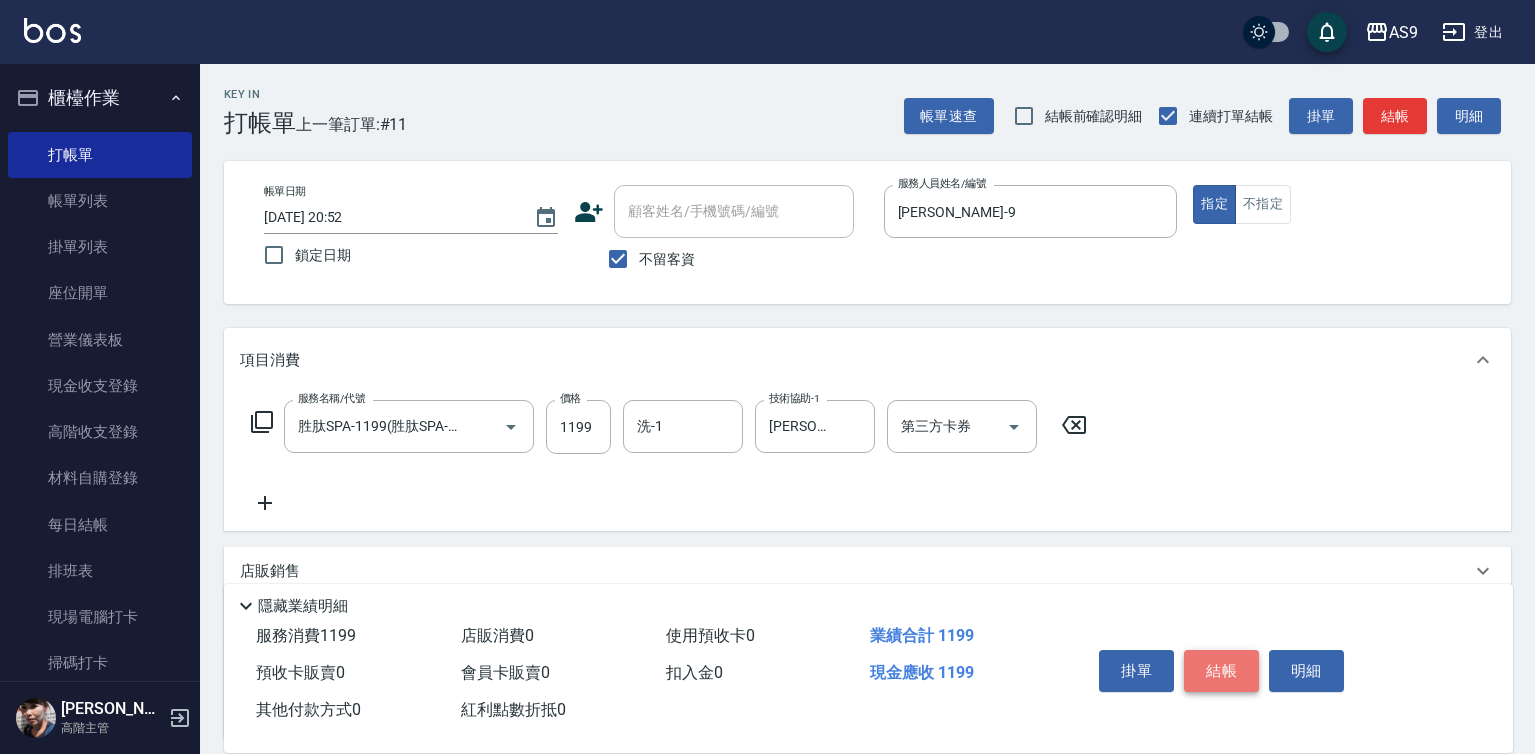 click on "結帳" at bounding box center [1221, 671] 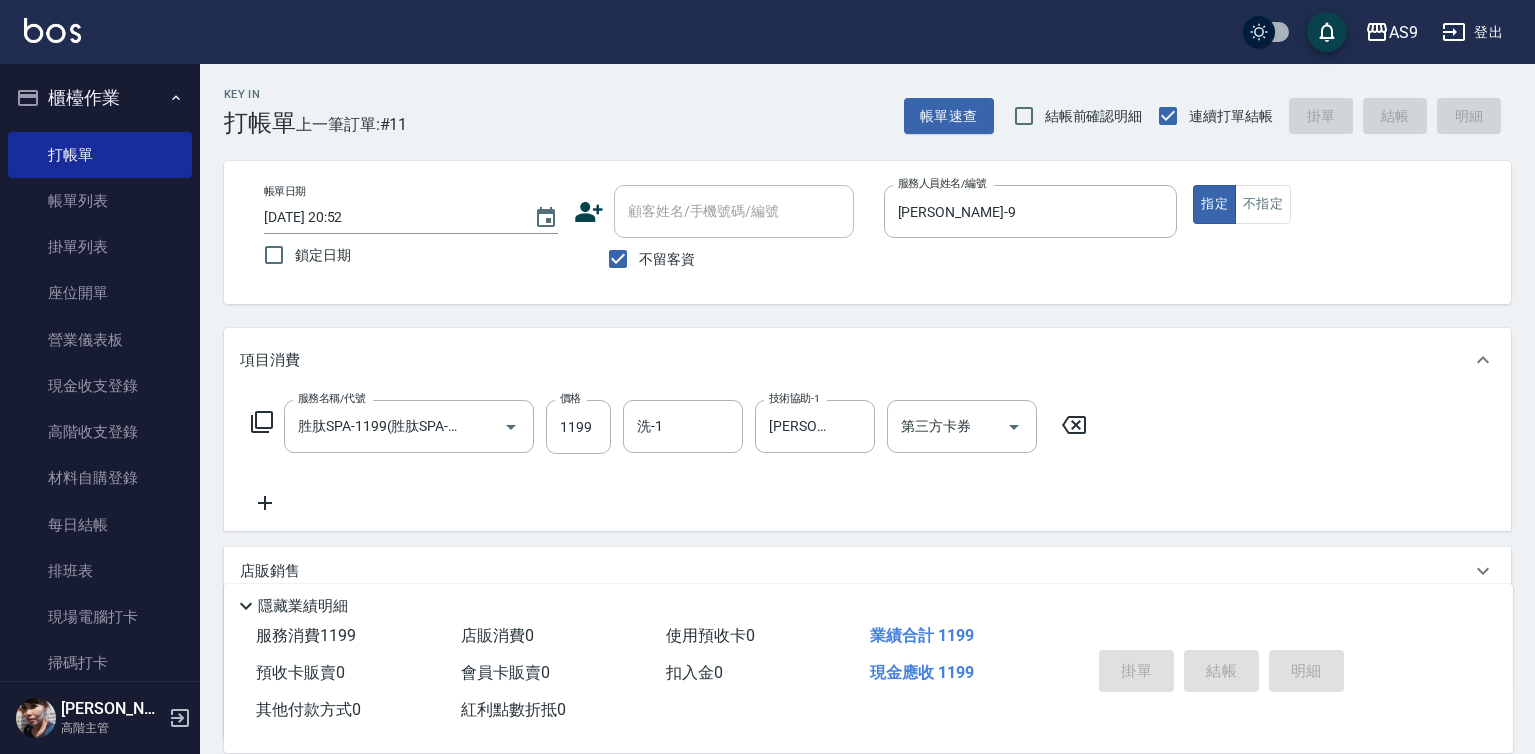 type 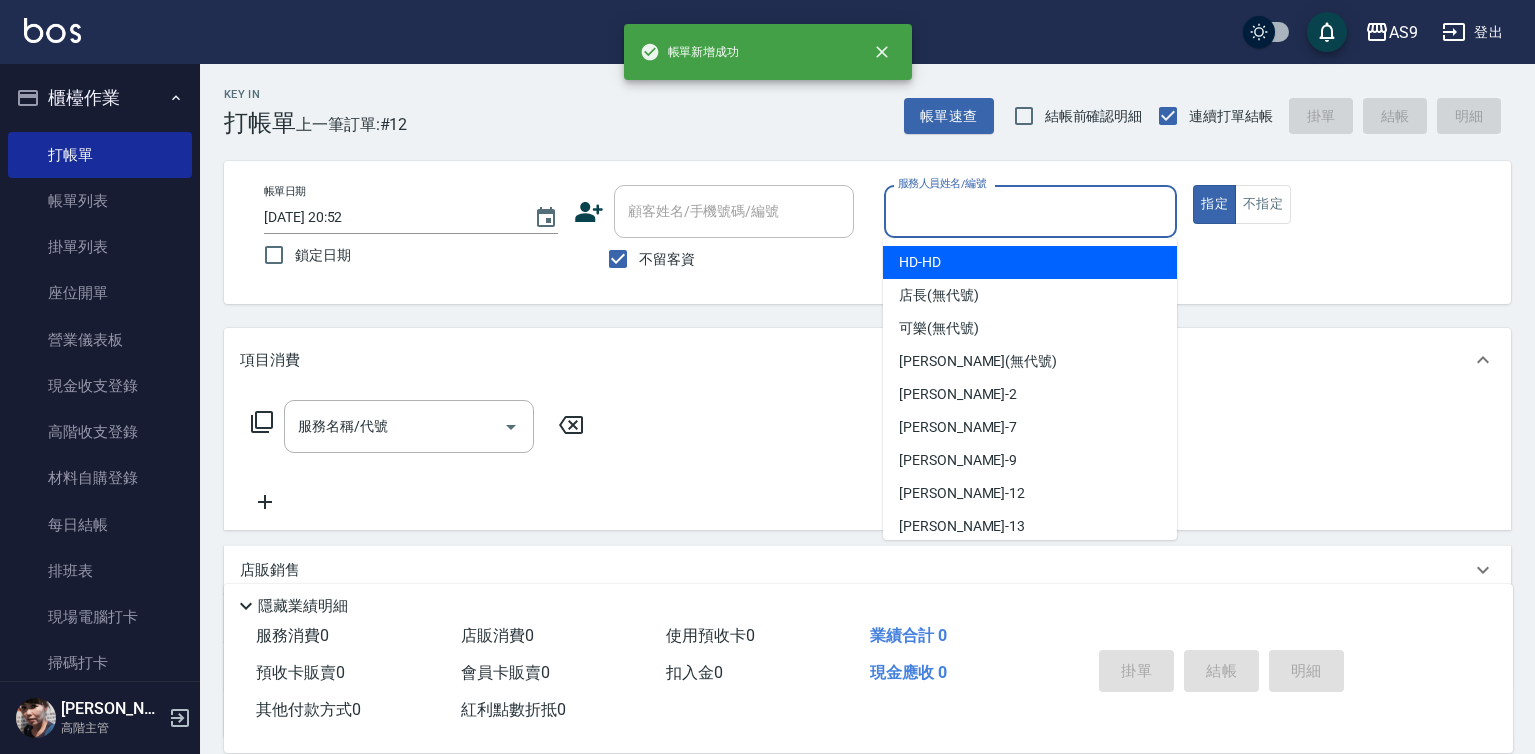 click on "服務人員姓名/編號" at bounding box center [1031, 211] 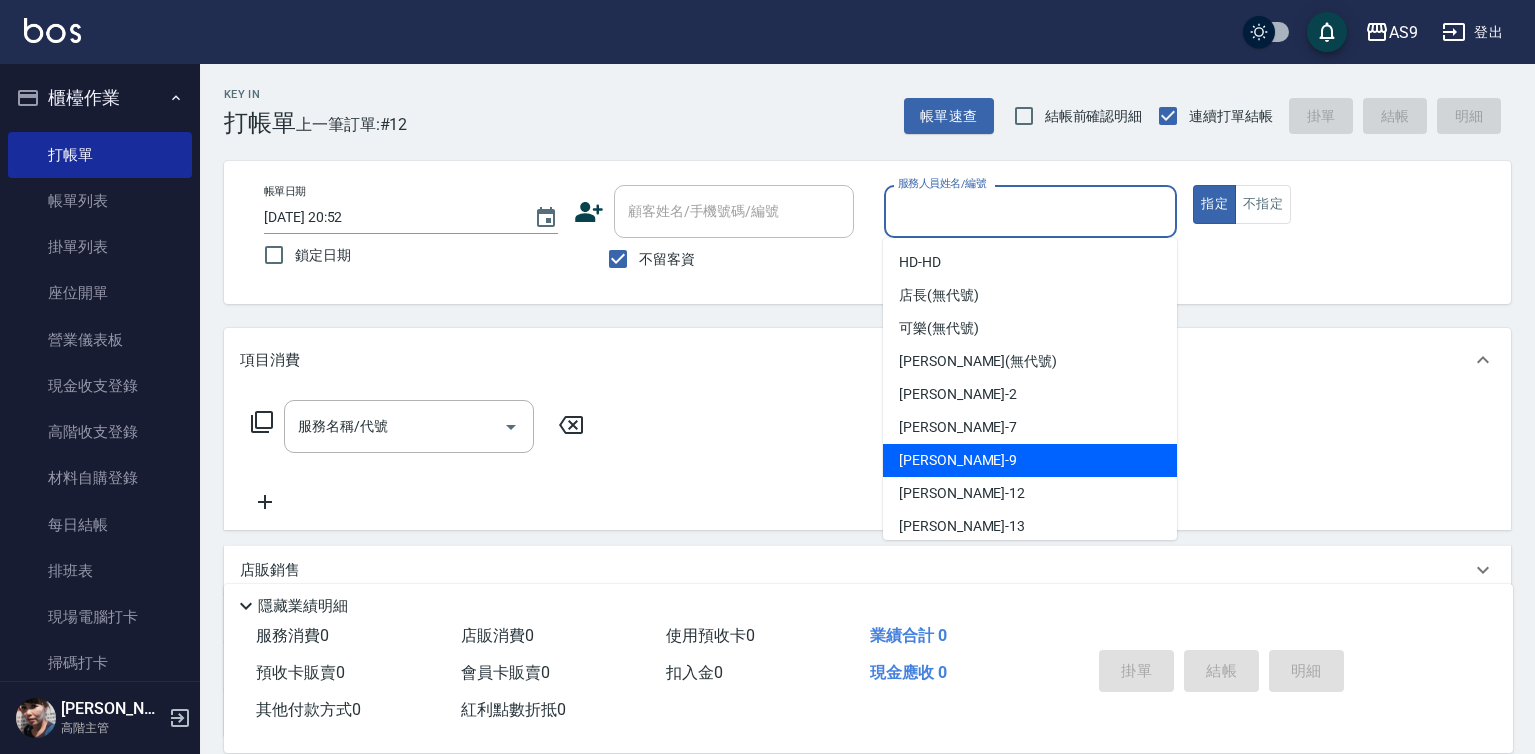 drag, startPoint x: 935, startPoint y: 467, endPoint x: 935, endPoint y: 454, distance: 13 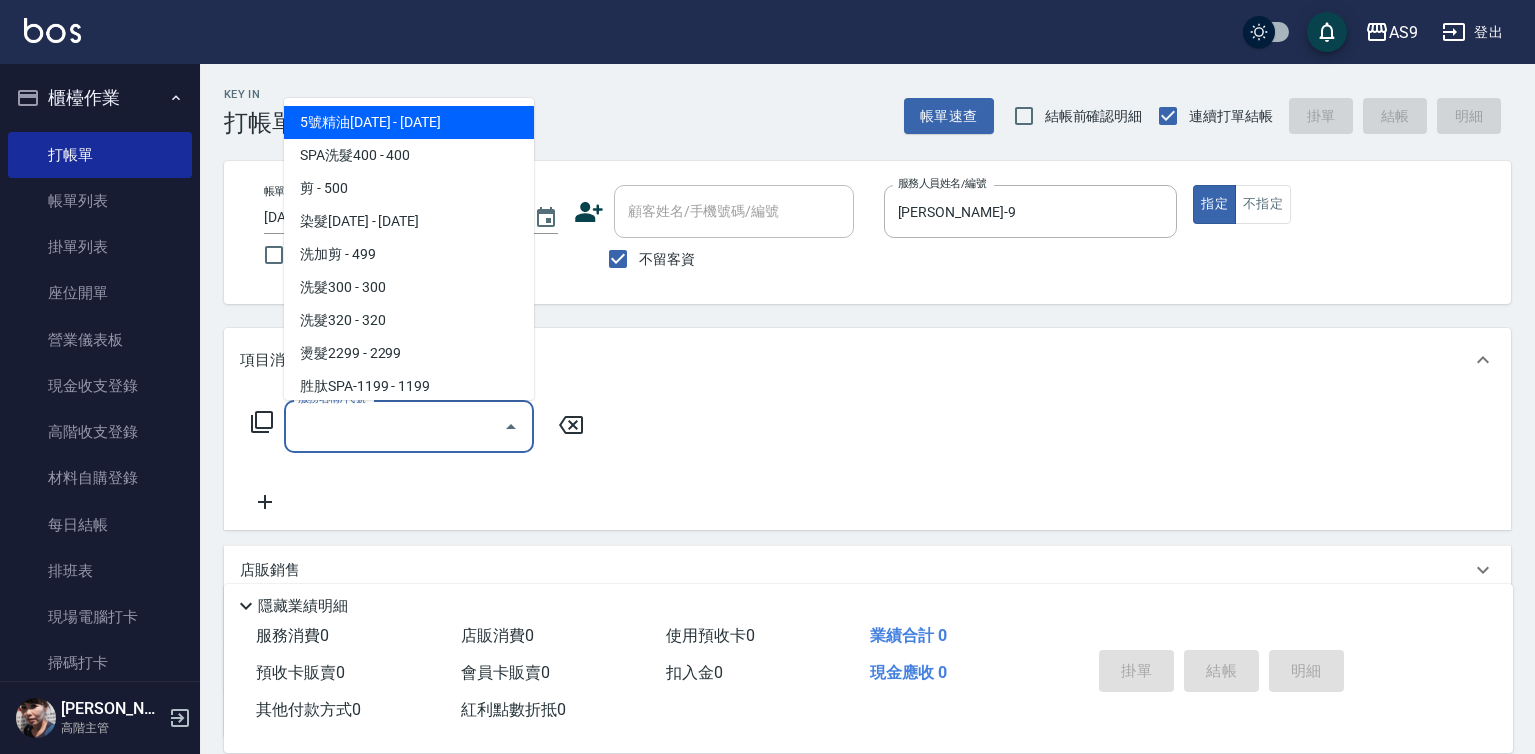click on "服務名稱/代號" at bounding box center [394, 426] 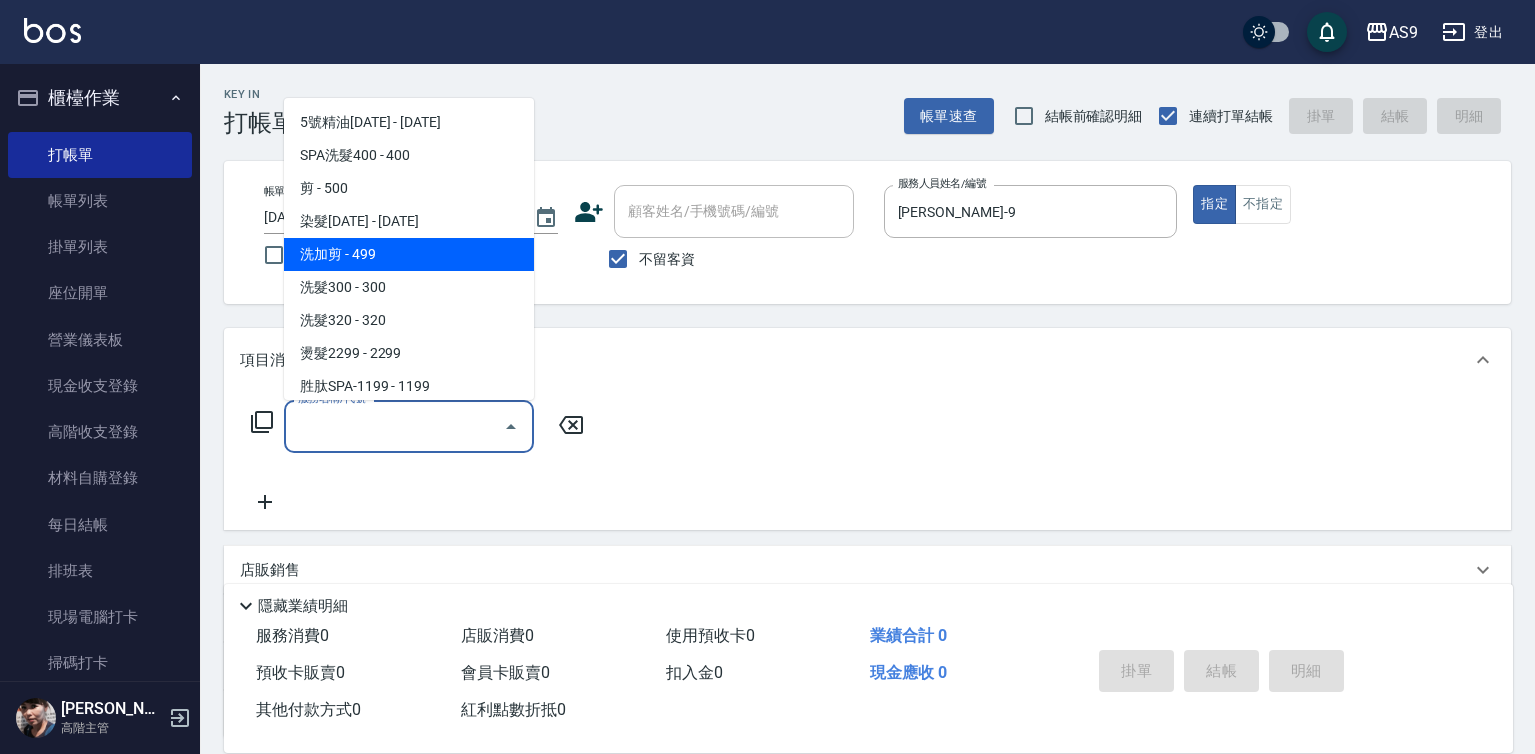 click on "洗加剪 - 499" at bounding box center (409, 254) 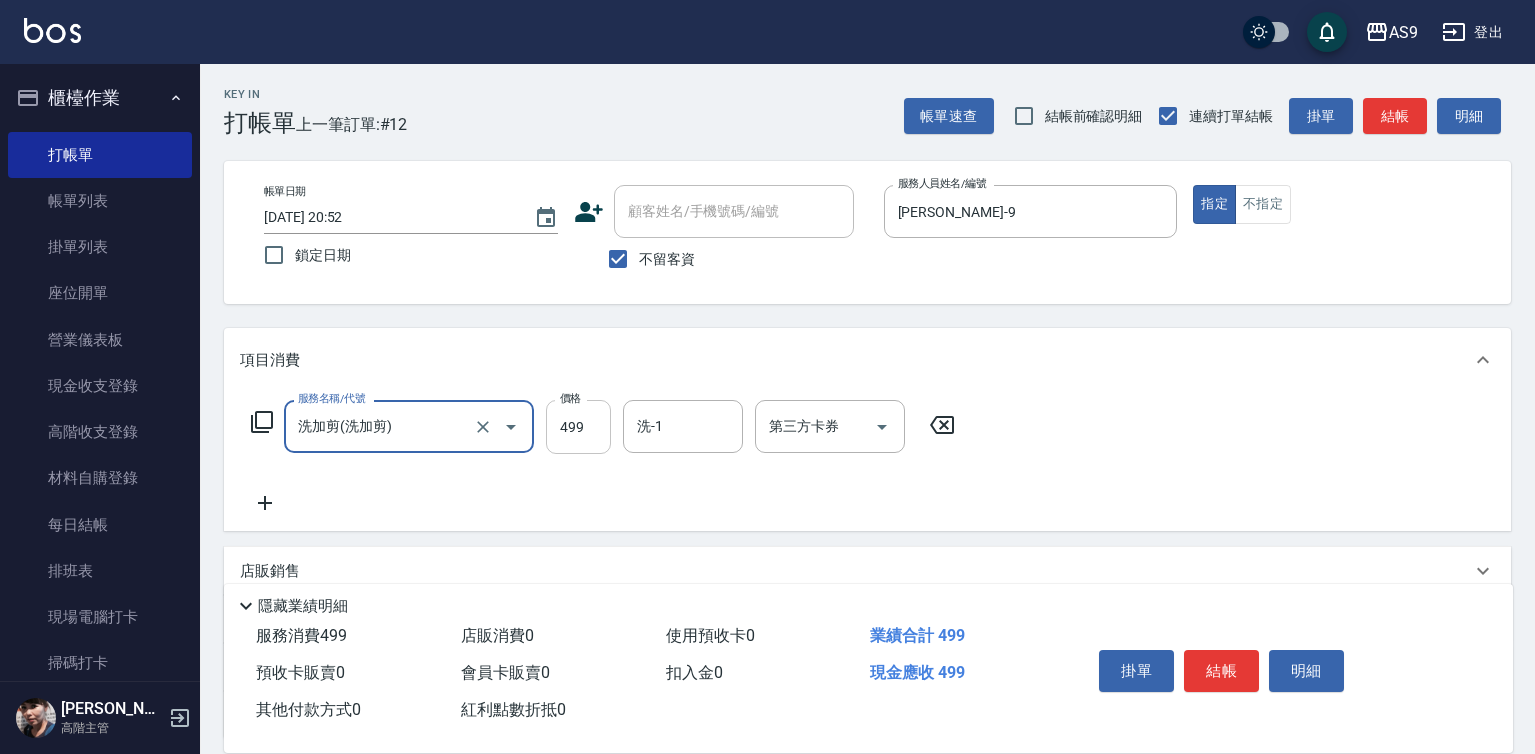 click on "499" at bounding box center [578, 427] 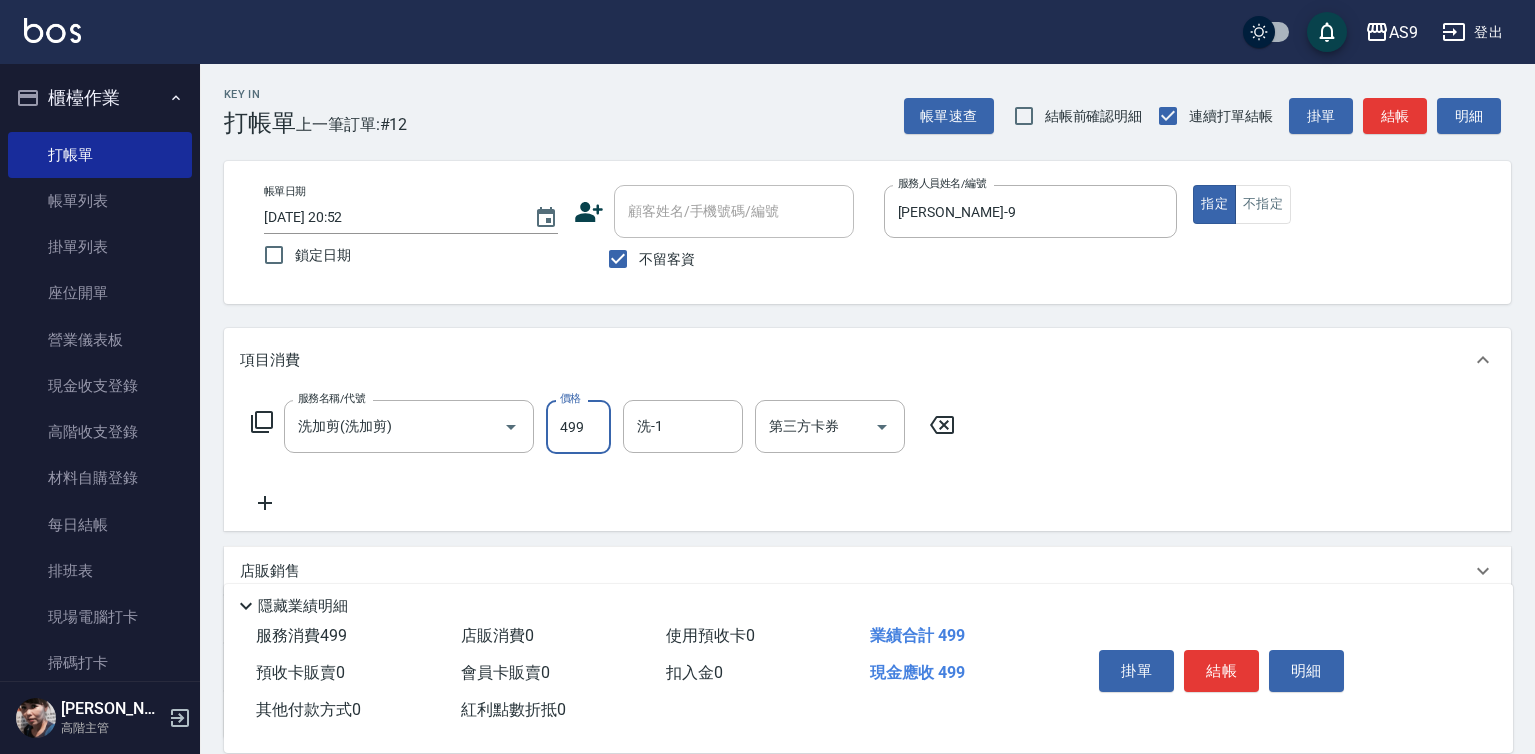 click on "499" at bounding box center [578, 427] 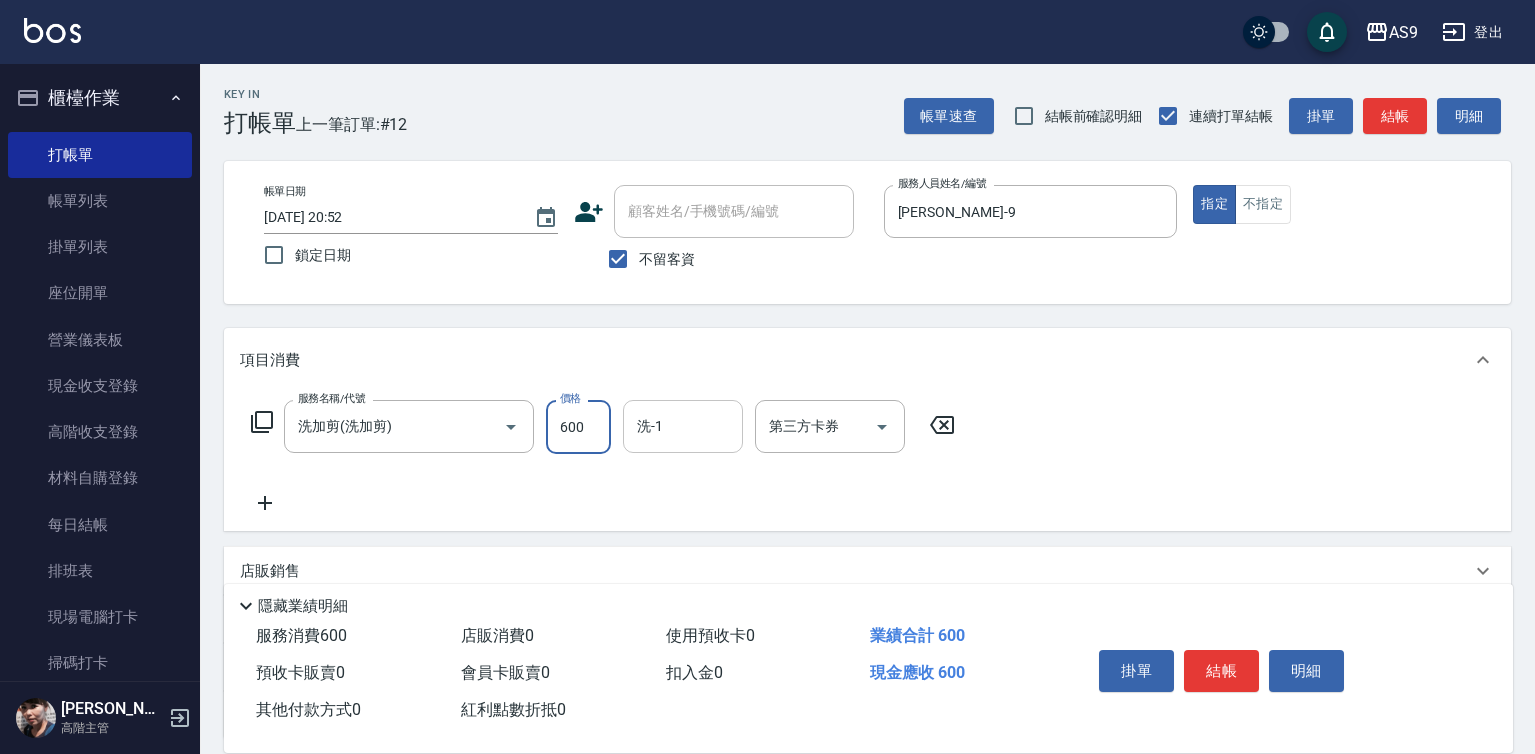 type on "600" 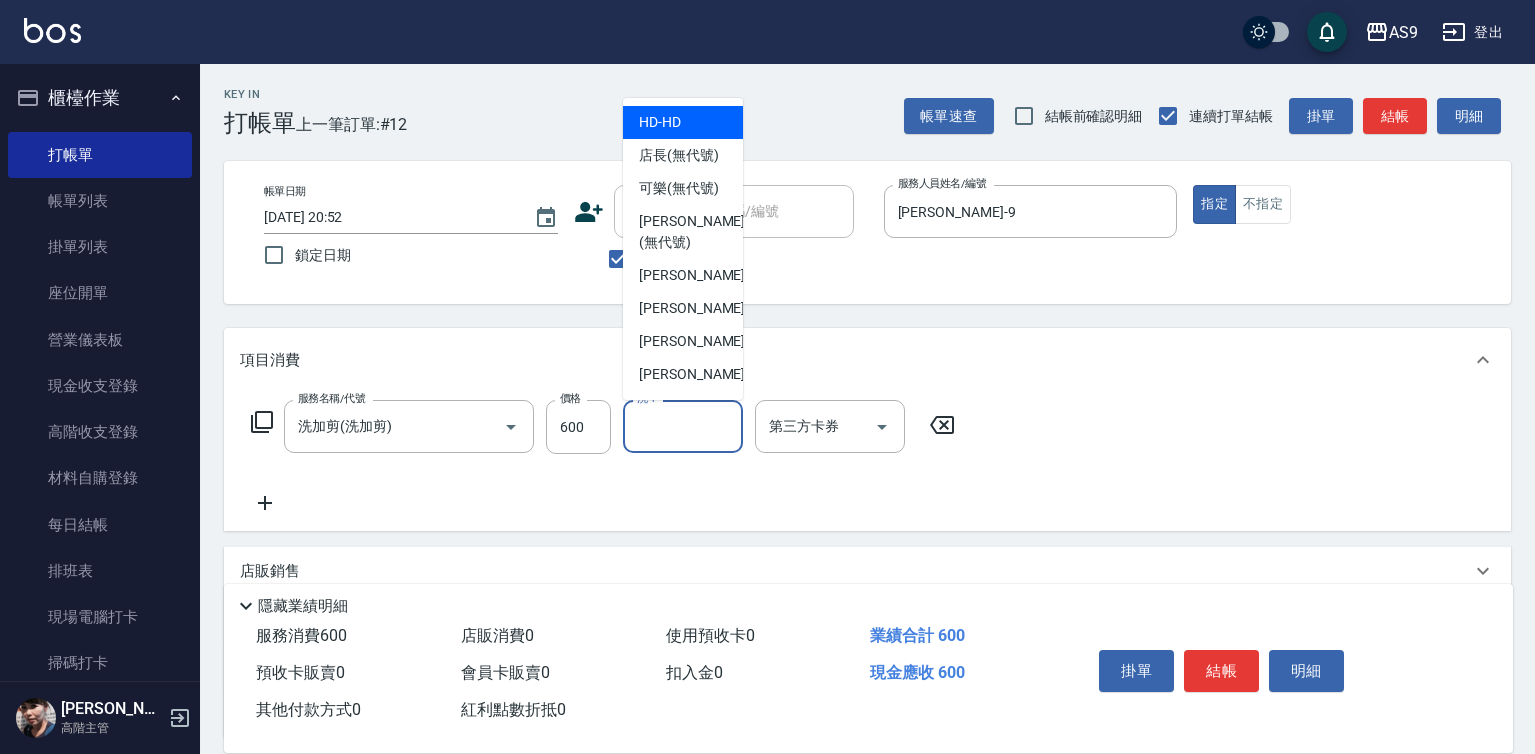 click on "洗-1" at bounding box center [683, 426] 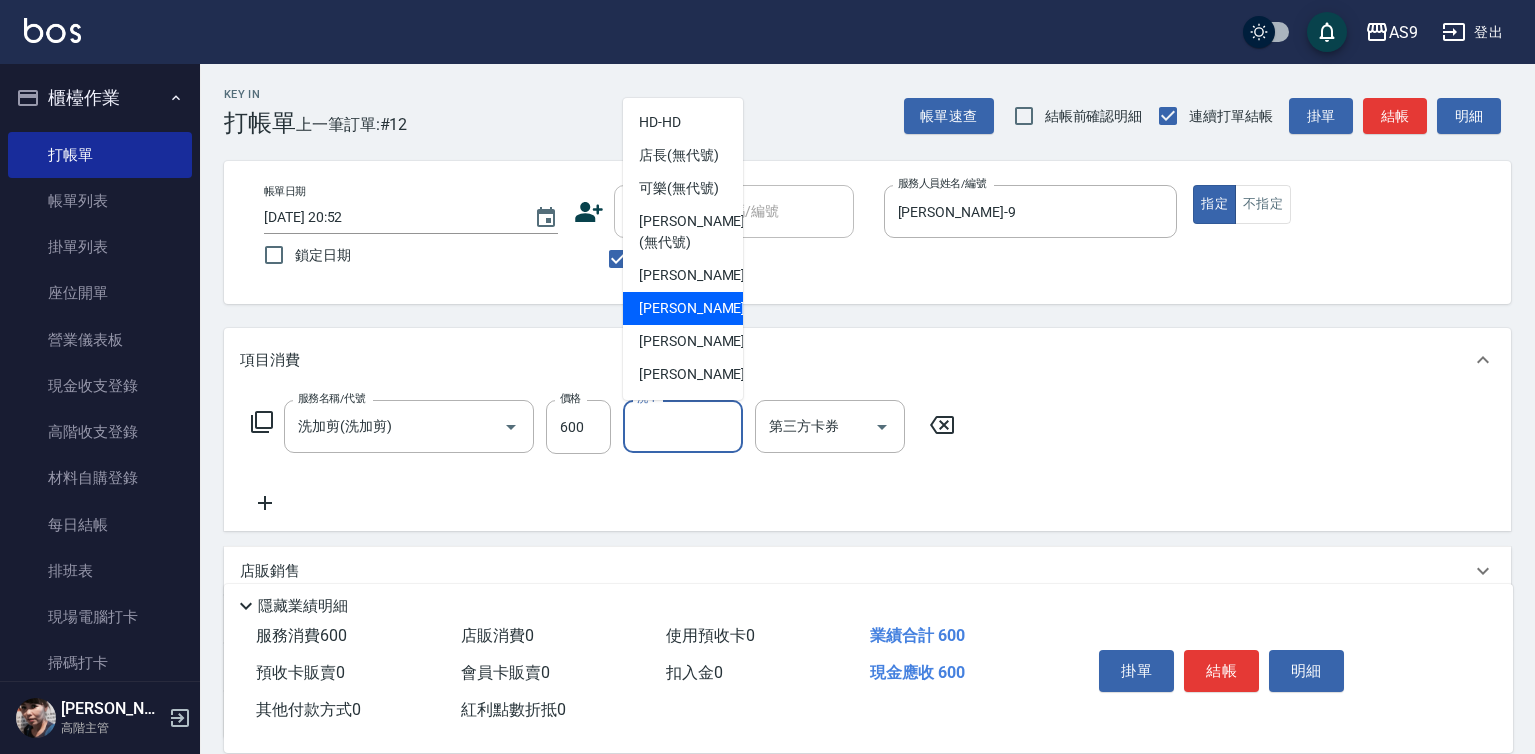 scroll, scrollTop: 100, scrollLeft: 0, axis: vertical 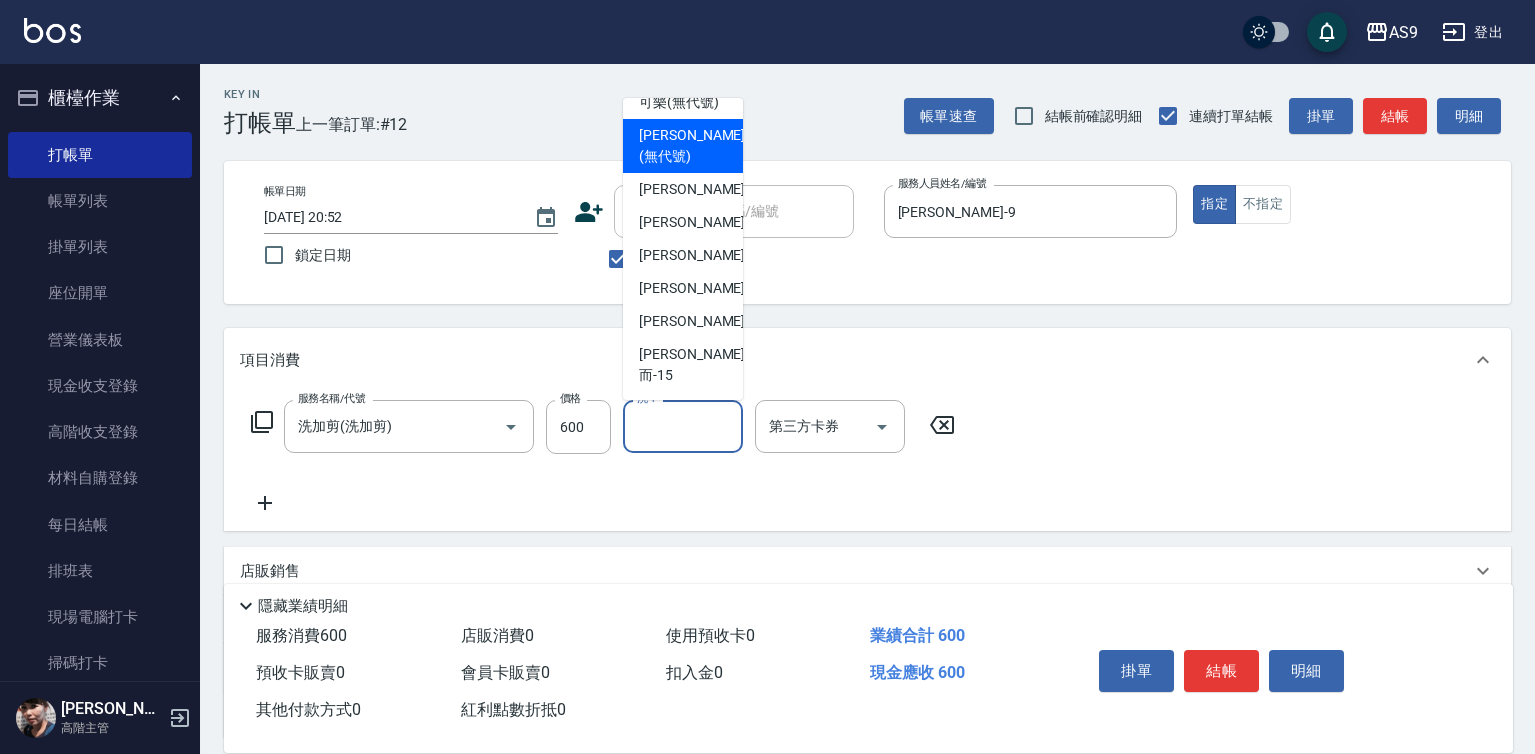 click on "[PERSON_NAME] (無代號)" at bounding box center (692, 146) 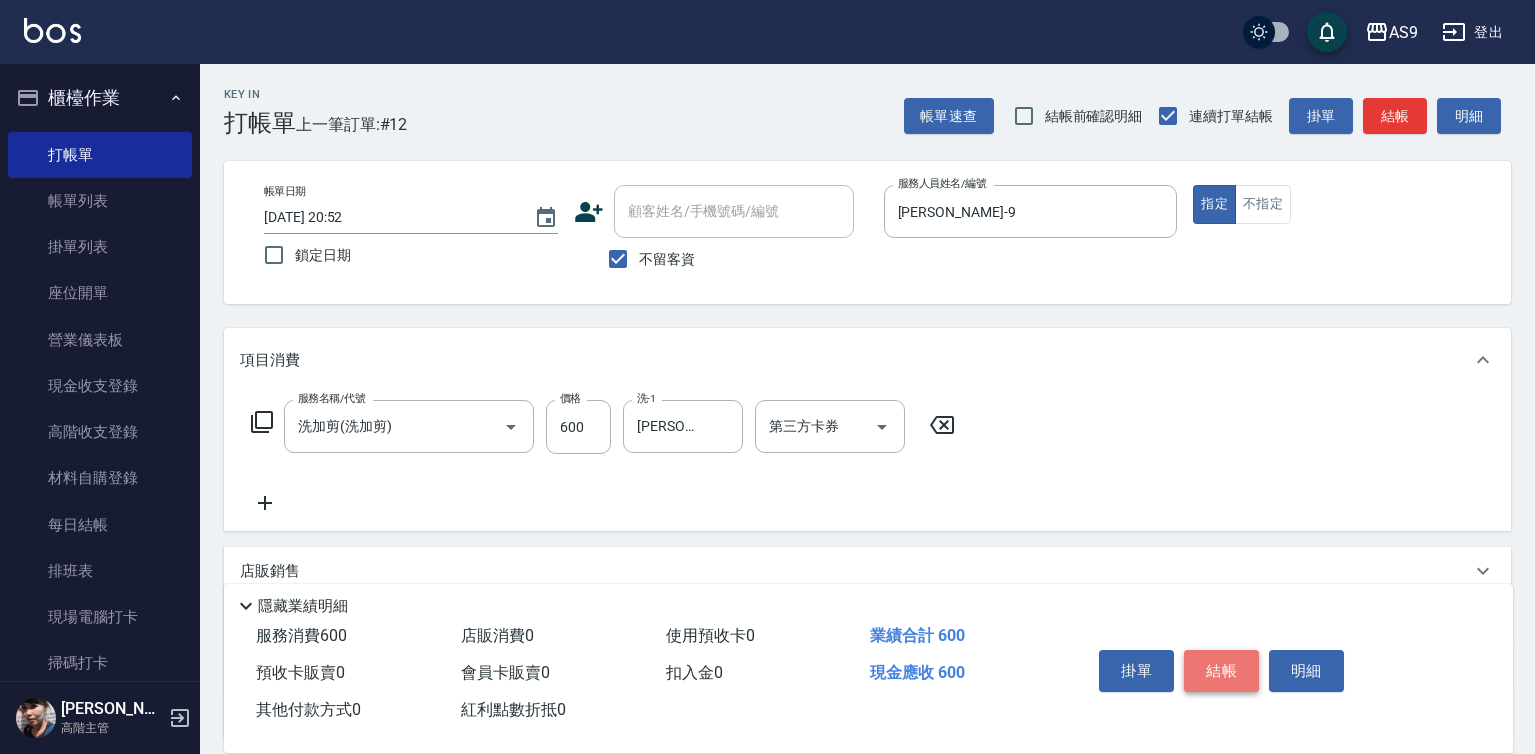 click on "結帳" at bounding box center [1221, 671] 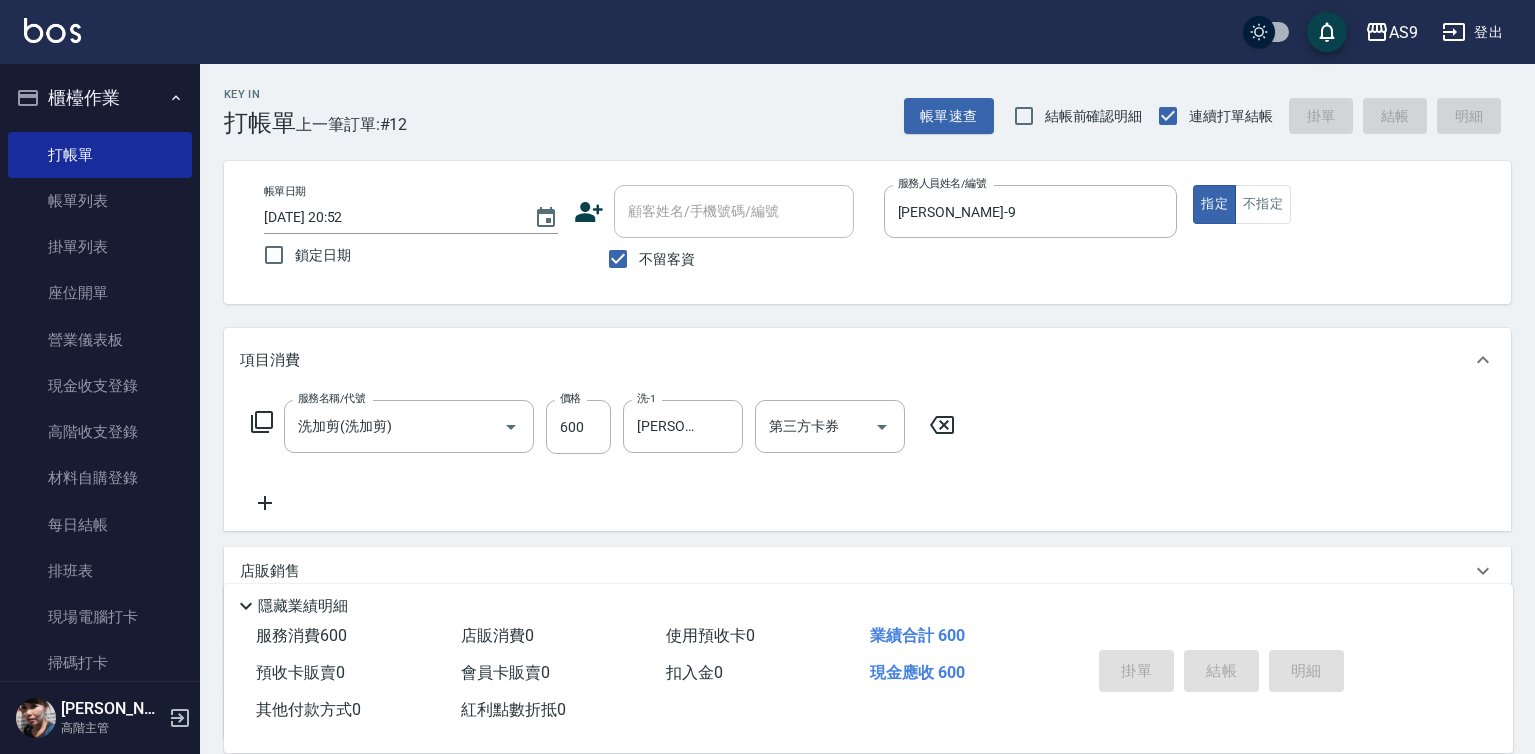 type on "[DATE] 20:53" 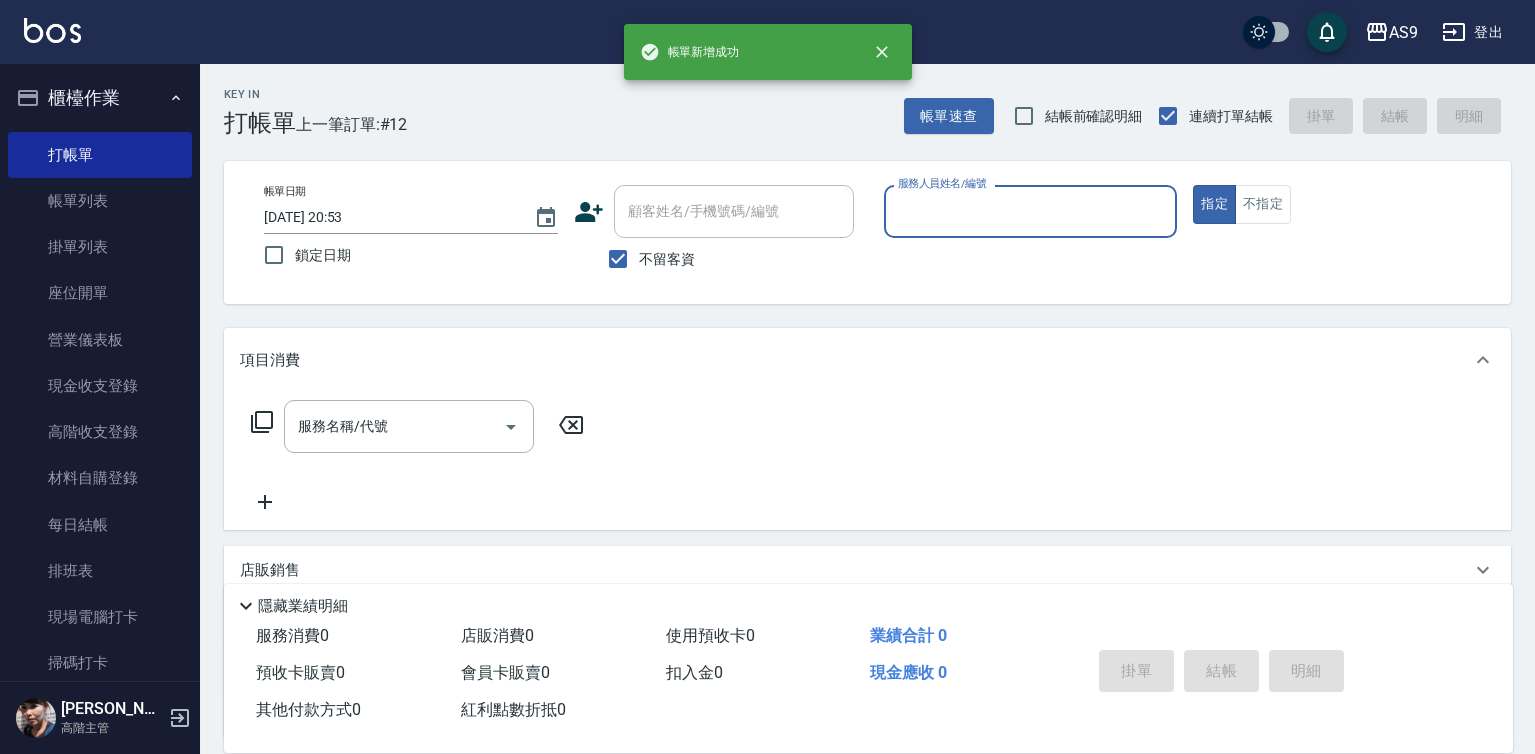 click on "服務人員姓名/編號" at bounding box center (1031, 211) 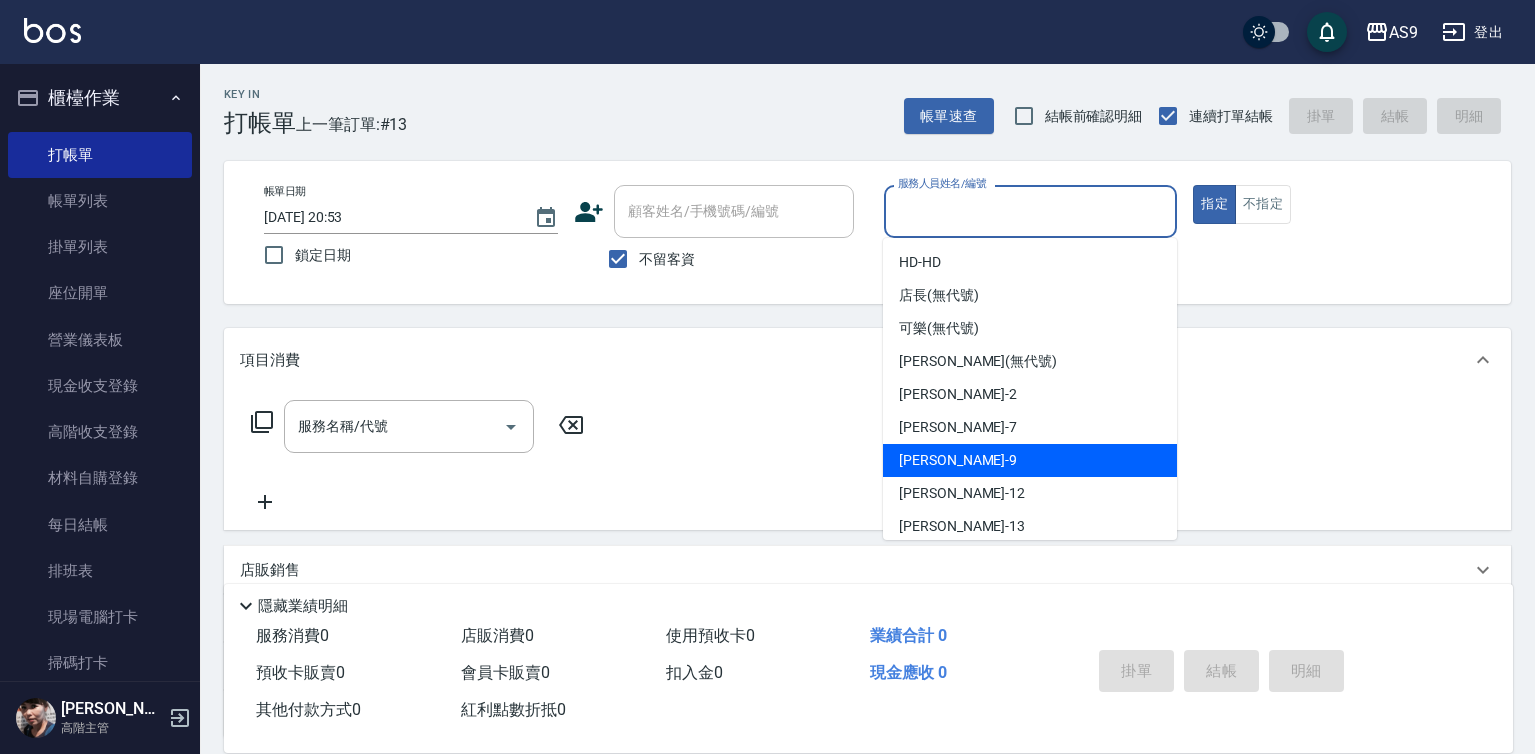 click on "[PERSON_NAME] -9" at bounding box center (958, 460) 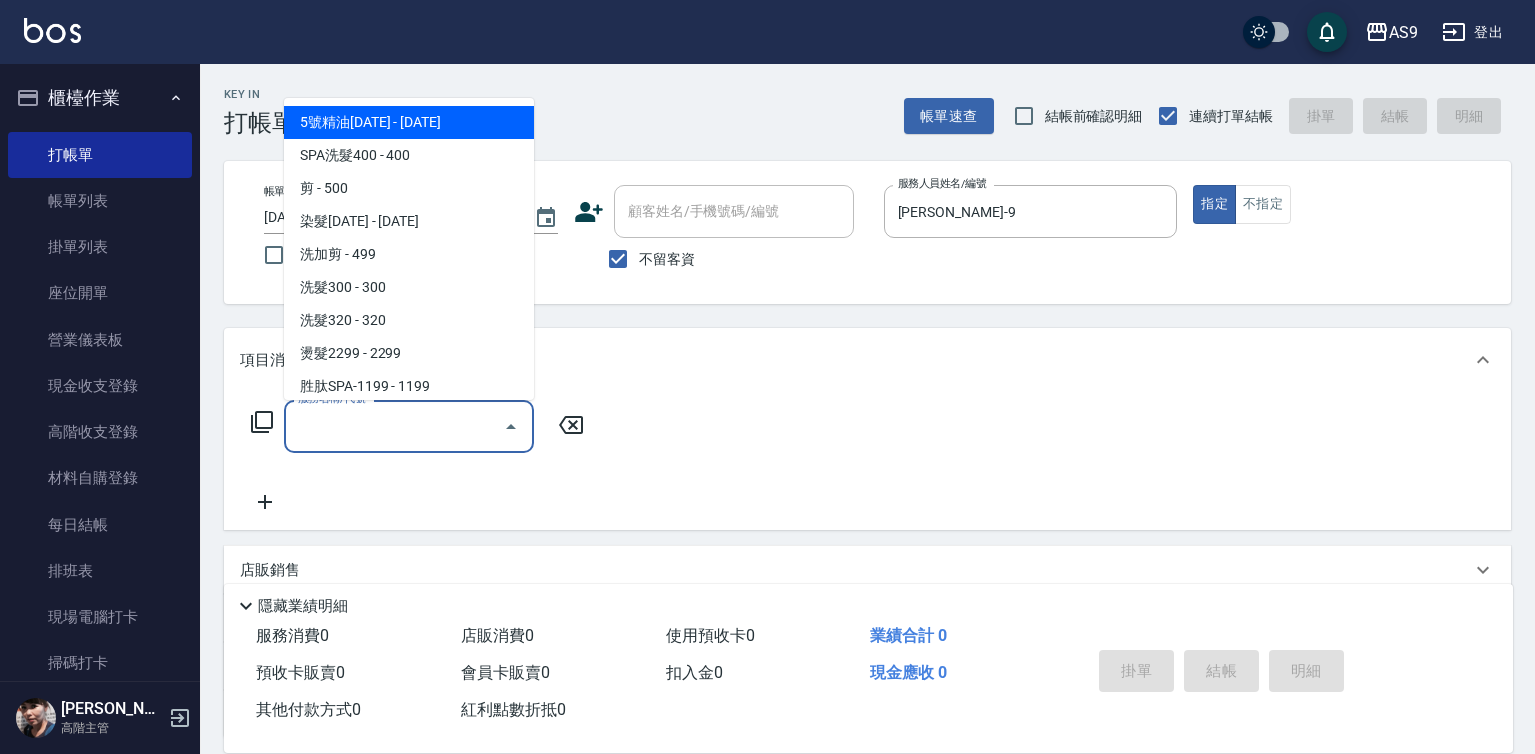 click on "服務名稱/代號" at bounding box center [394, 426] 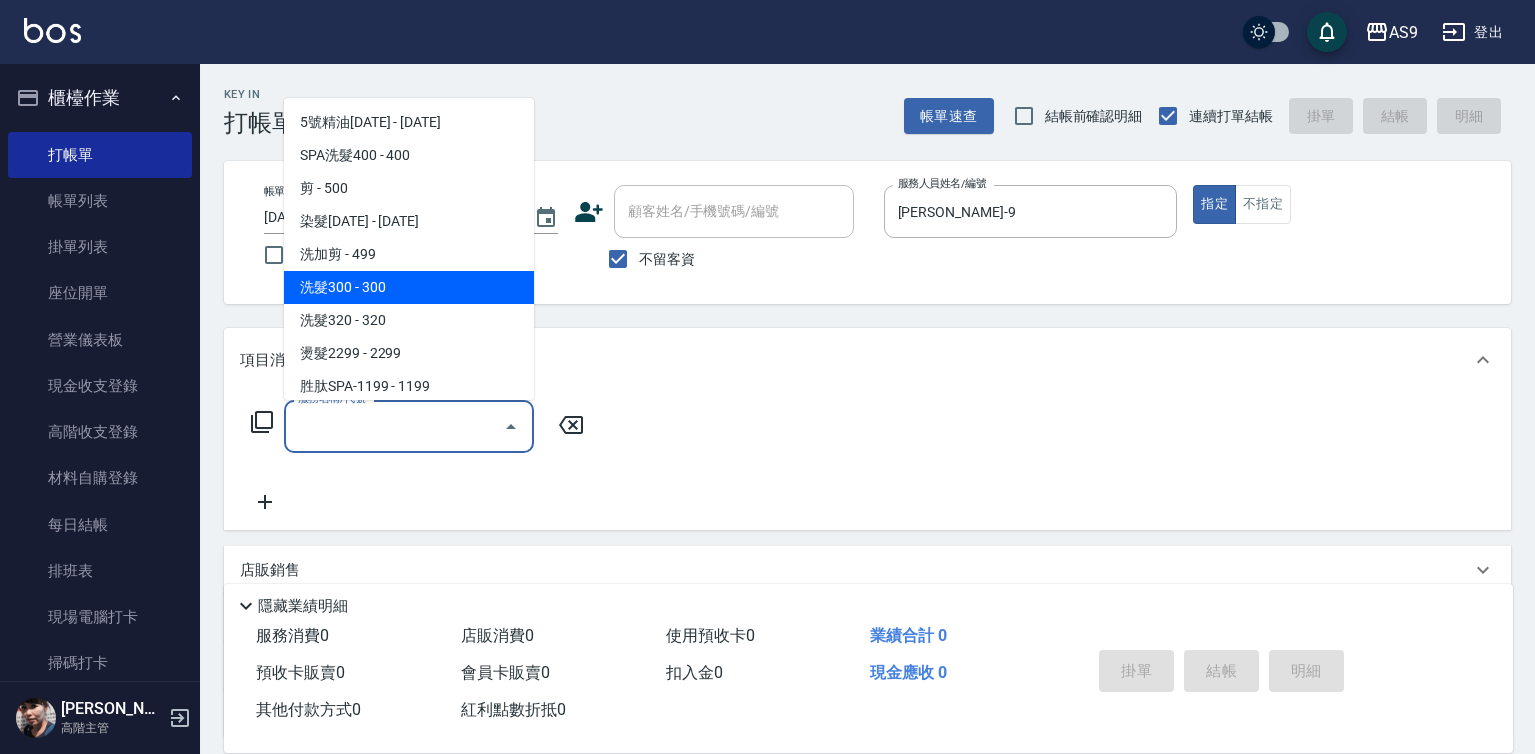 click on "洗髮300 - 300" at bounding box center [409, 287] 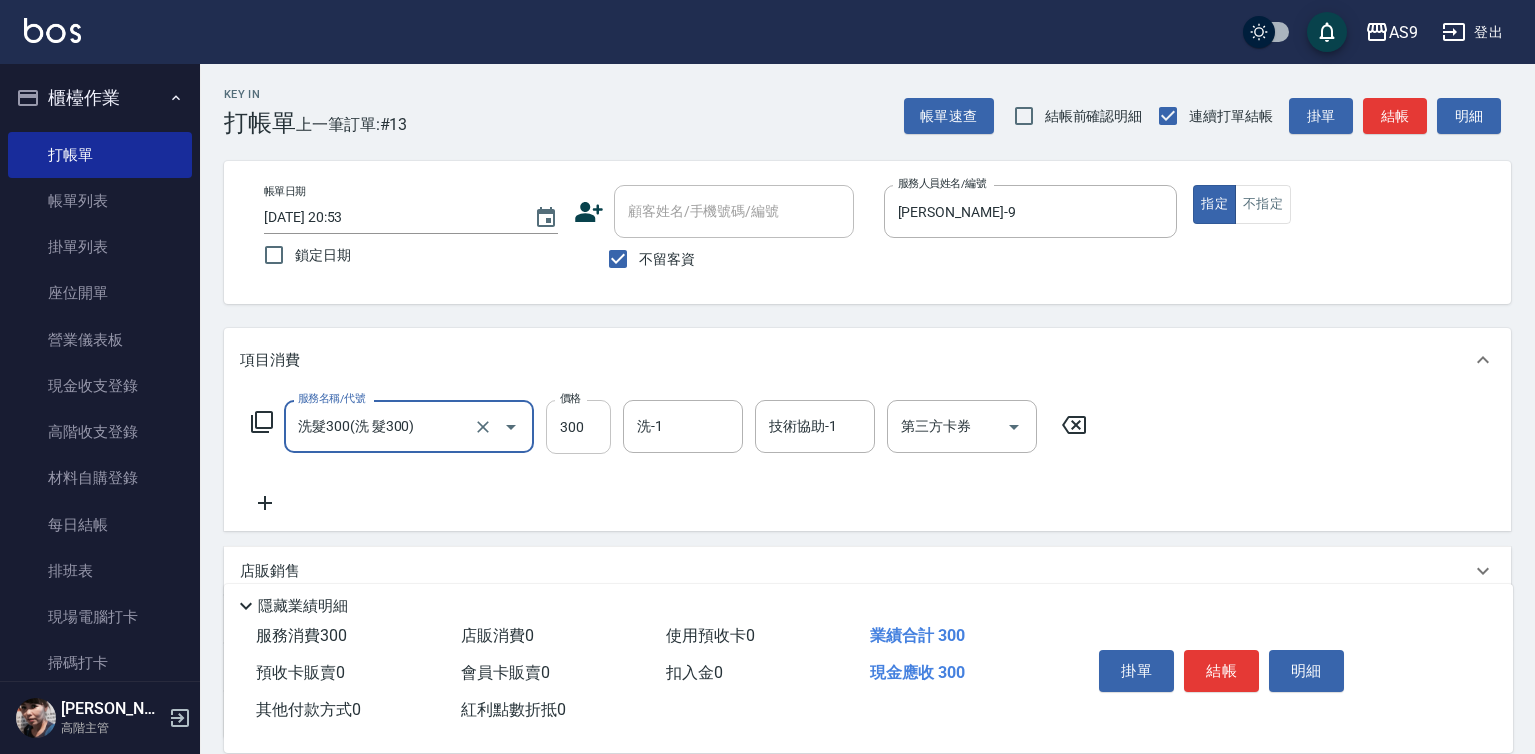 click on "300" at bounding box center (578, 427) 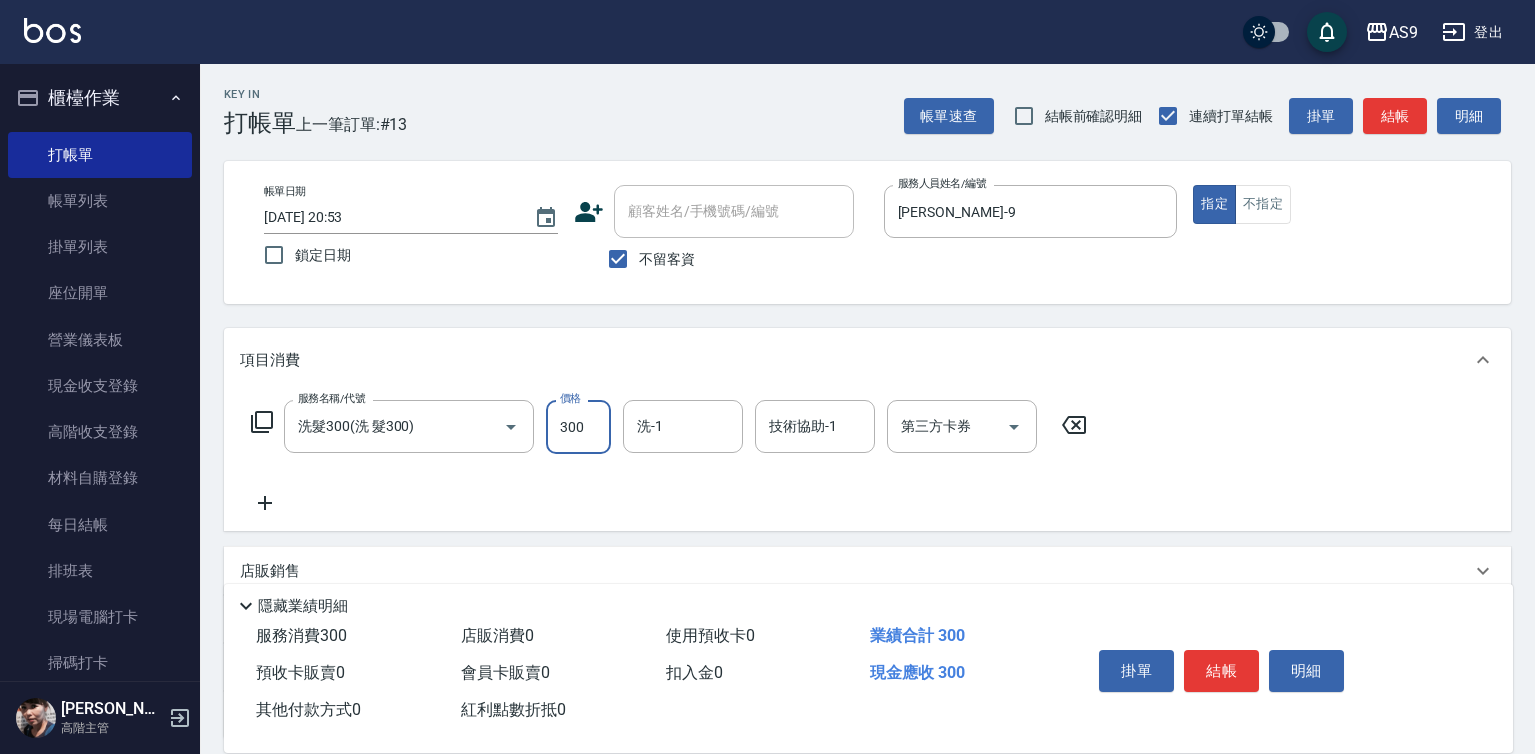 click on "300" at bounding box center (578, 427) 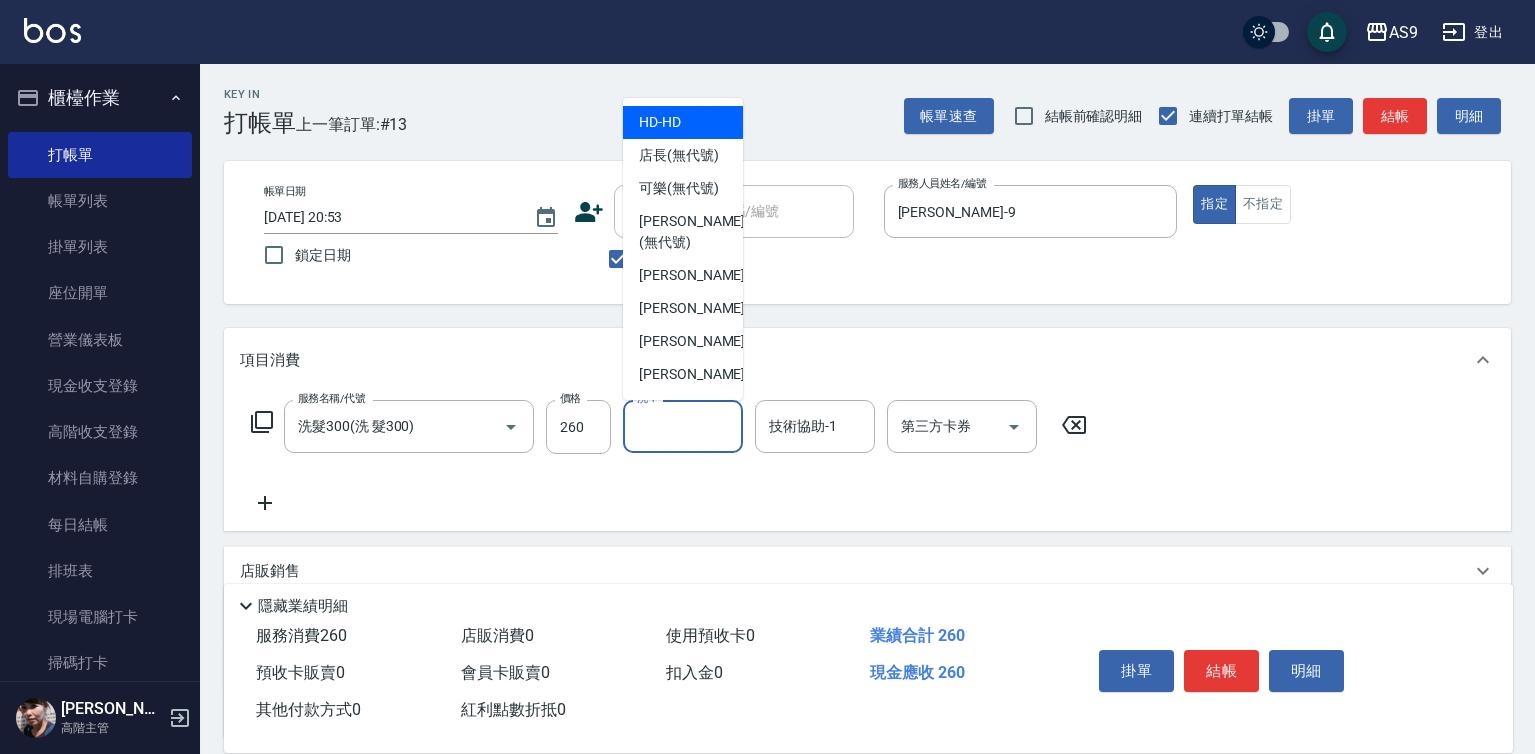 click on "洗-1" at bounding box center (683, 426) 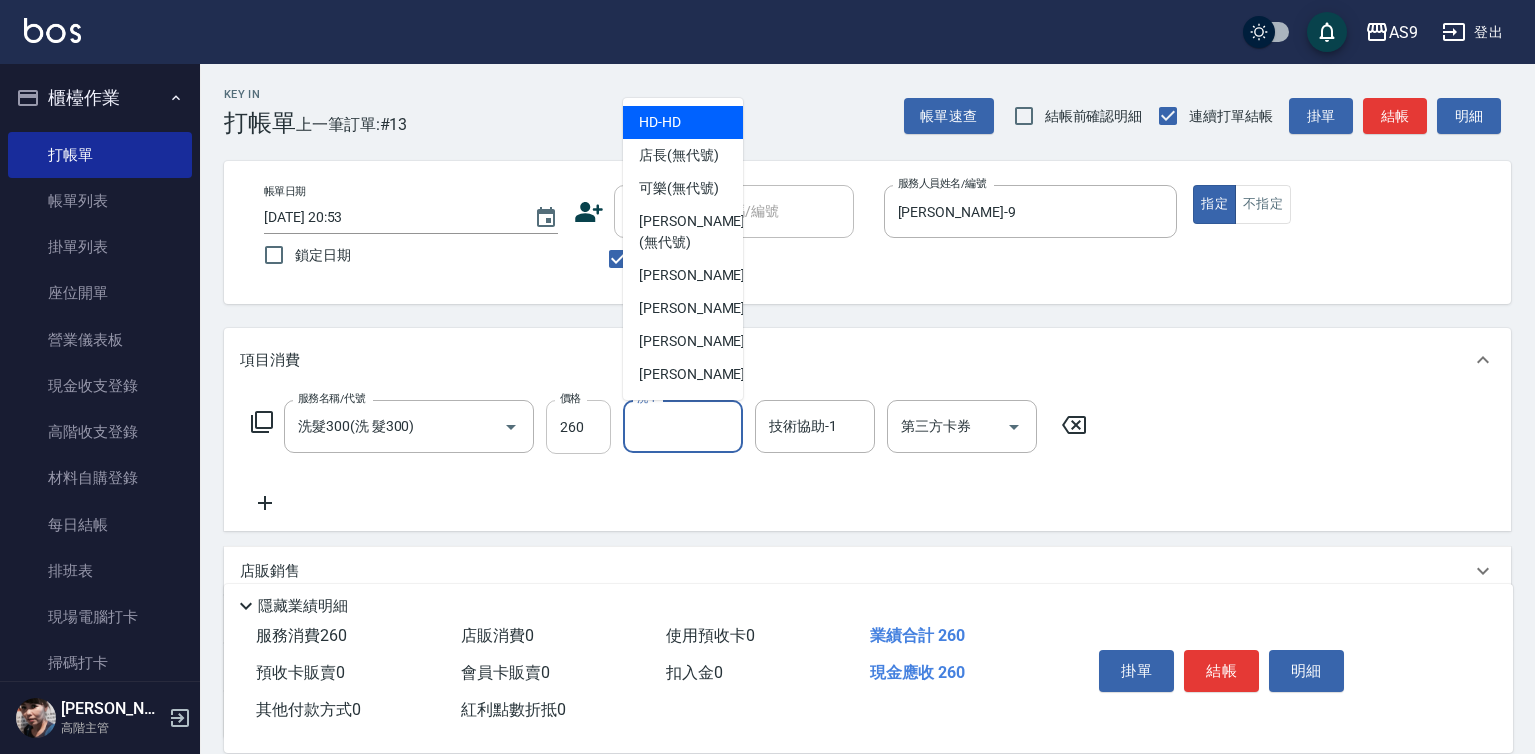 click on "260" at bounding box center (578, 427) 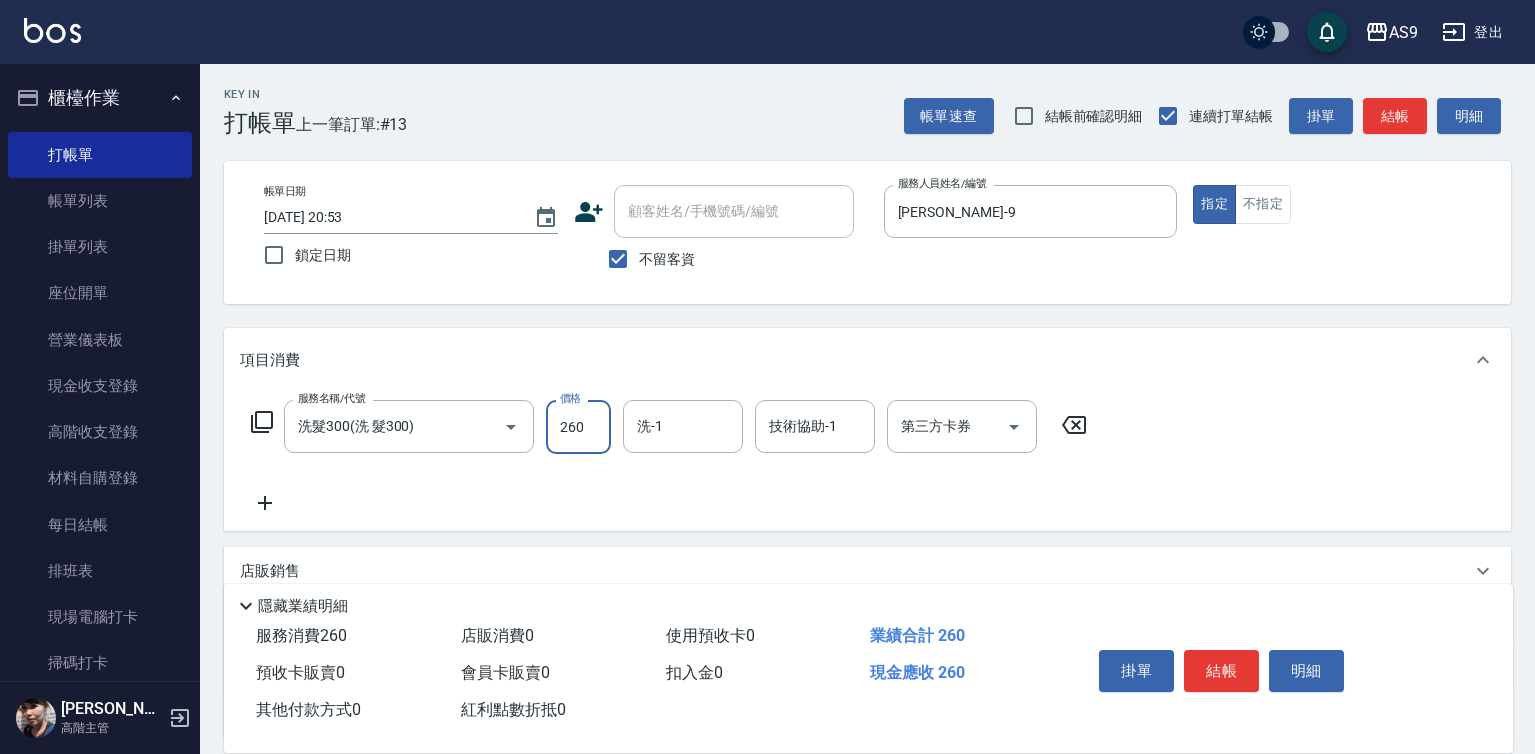 click on "260" at bounding box center (578, 427) 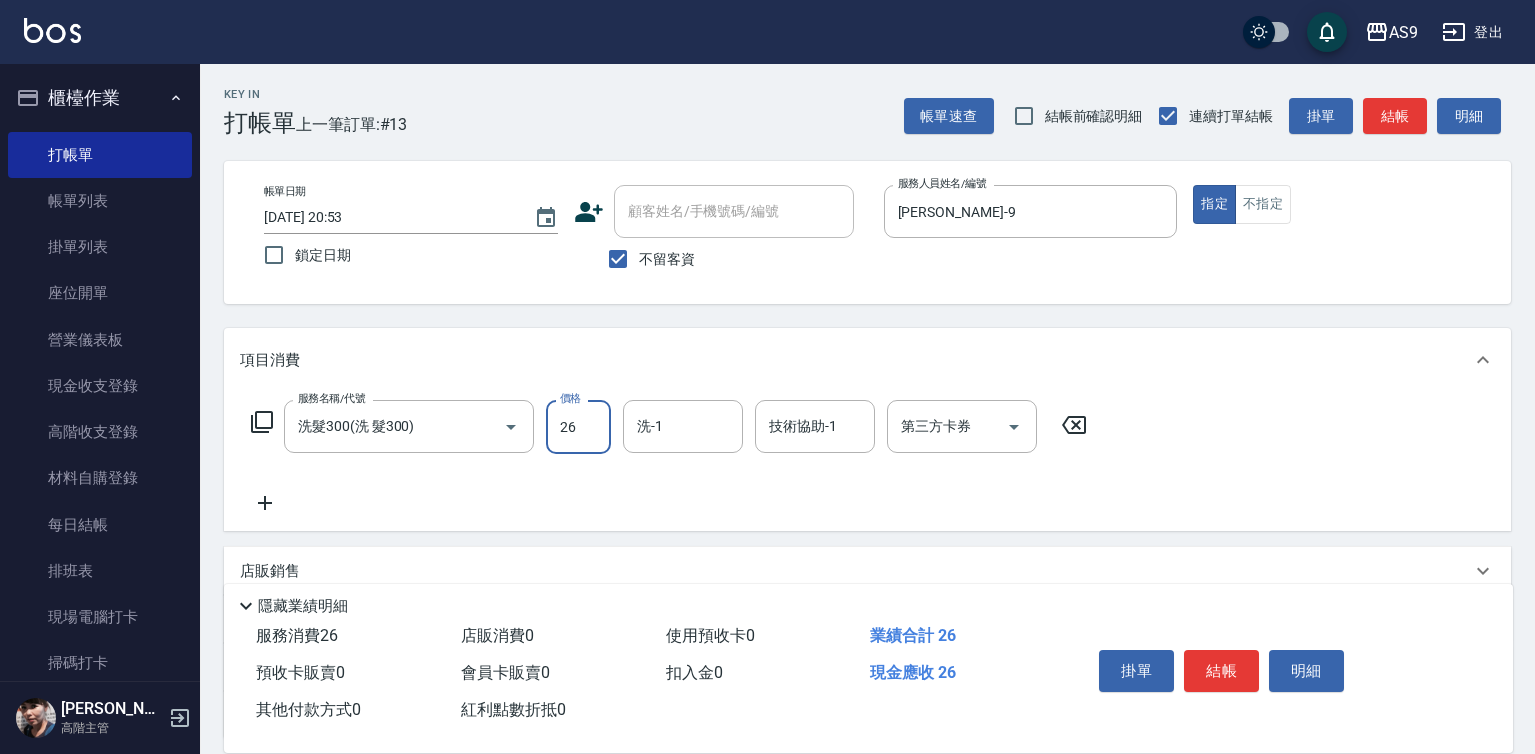 click on "26" at bounding box center [578, 427] 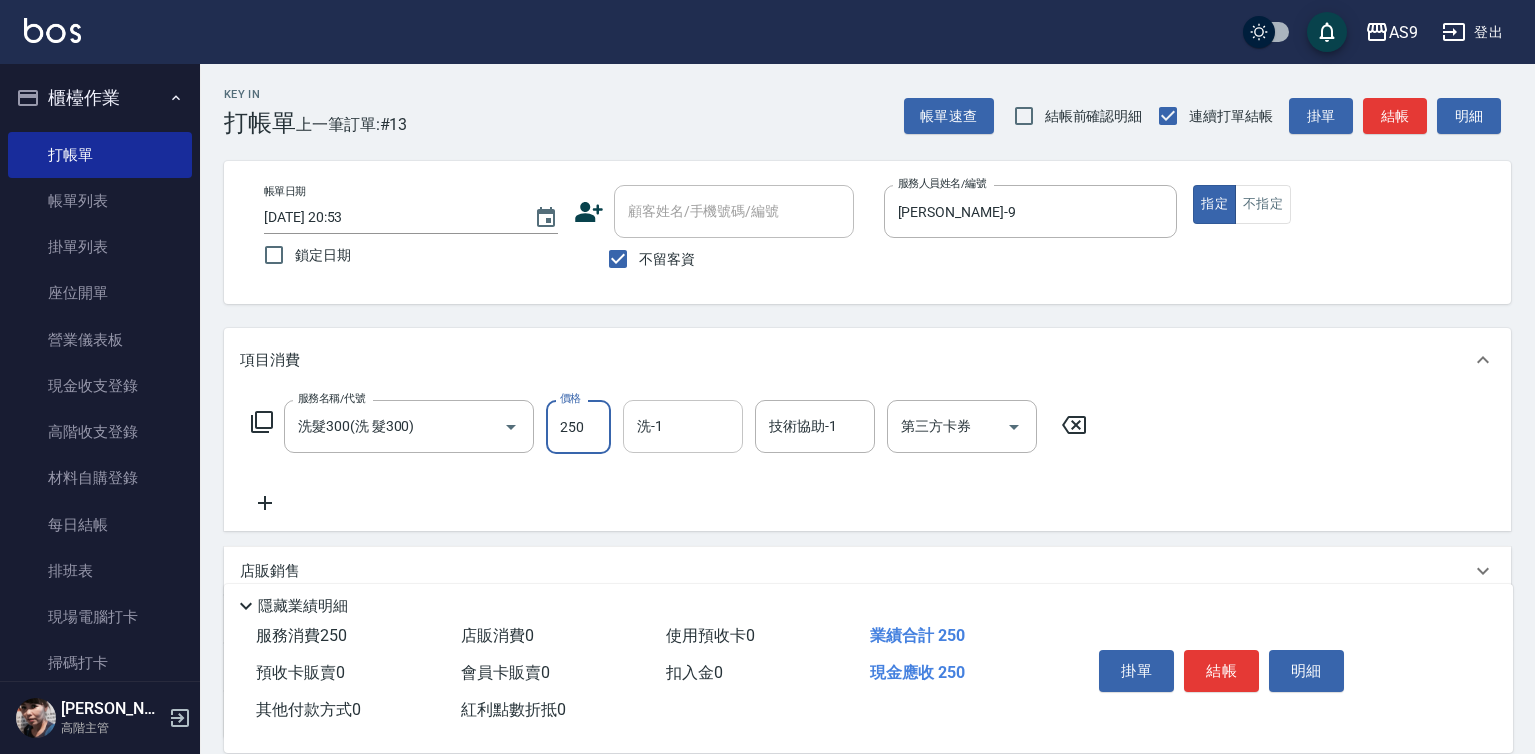 type on "250" 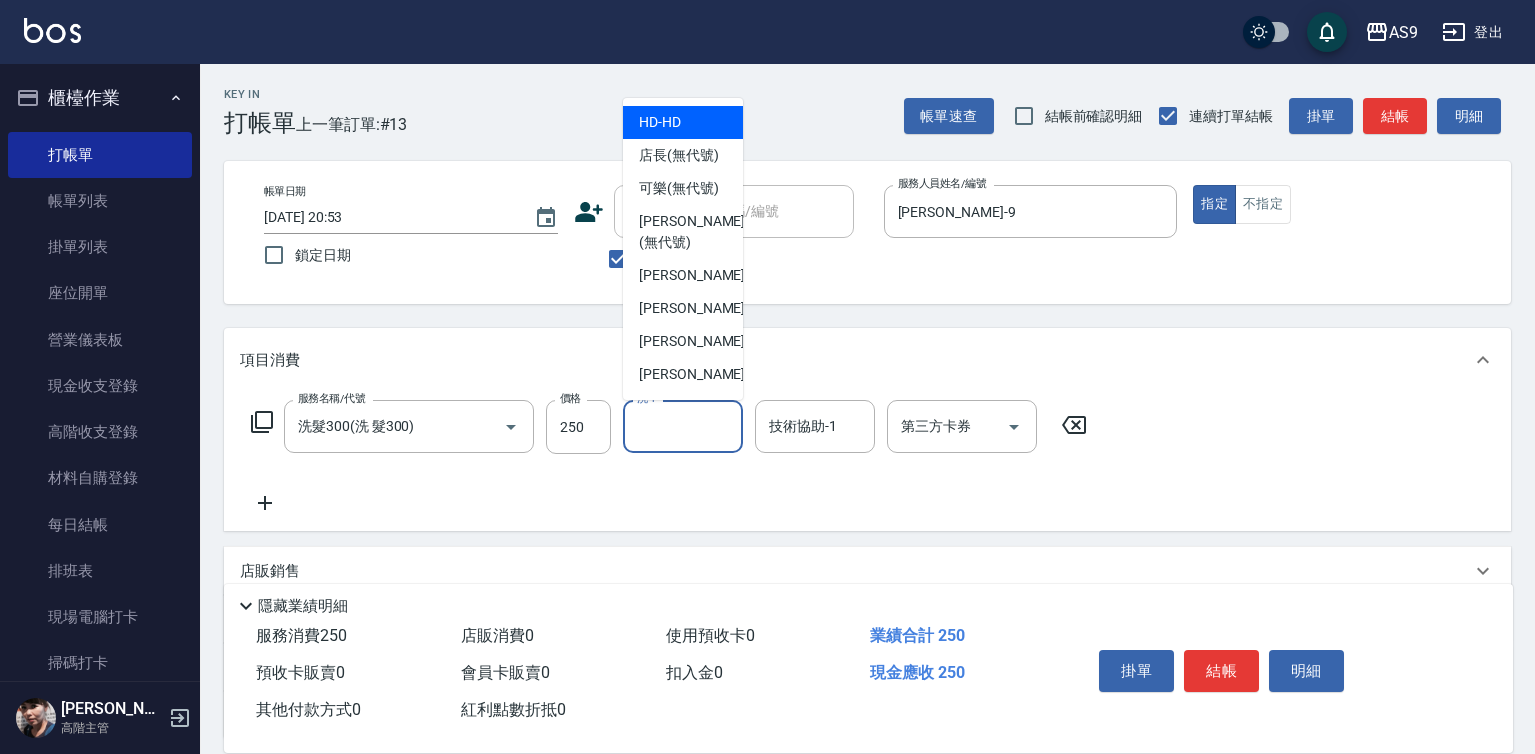 click on "洗-1" at bounding box center [683, 426] 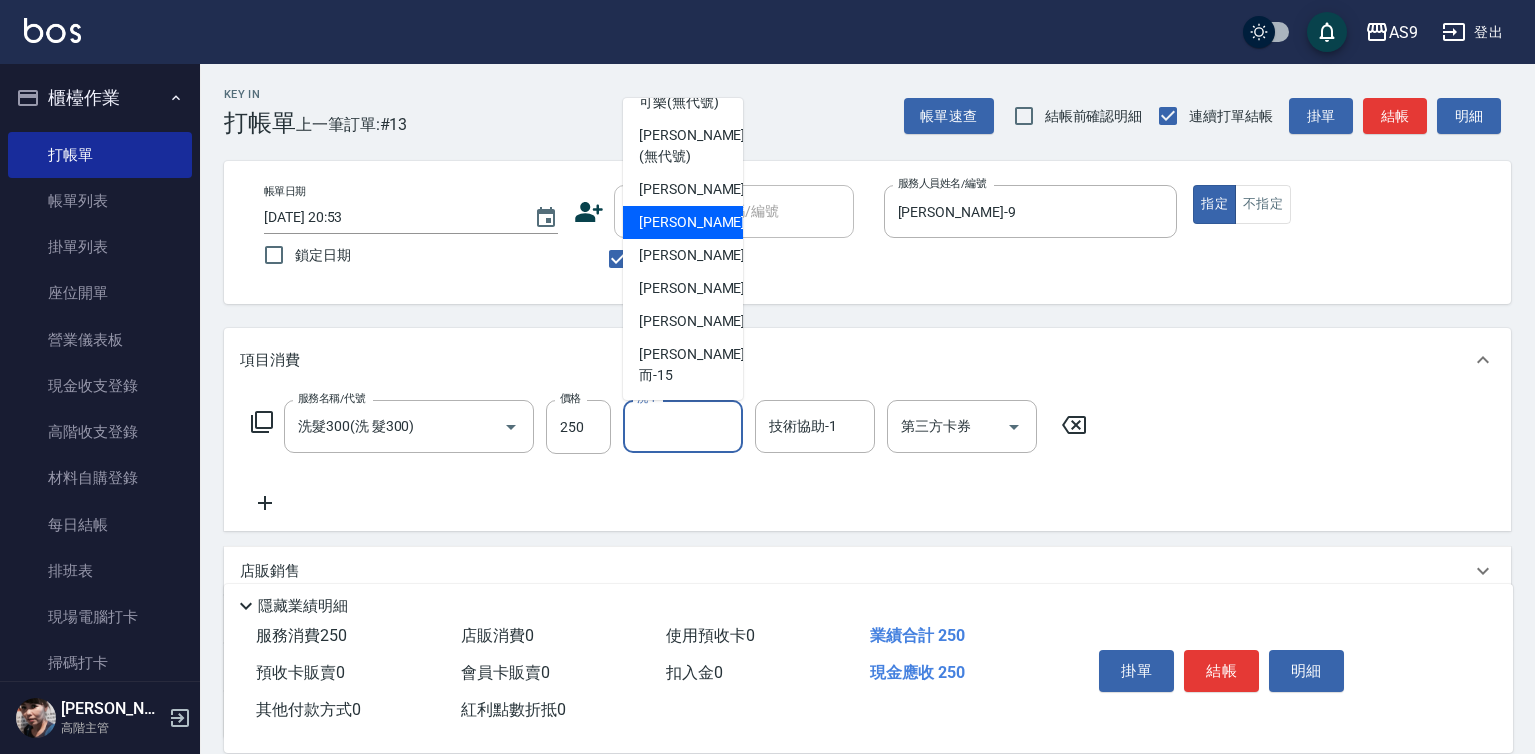 scroll, scrollTop: 128, scrollLeft: 0, axis: vertical 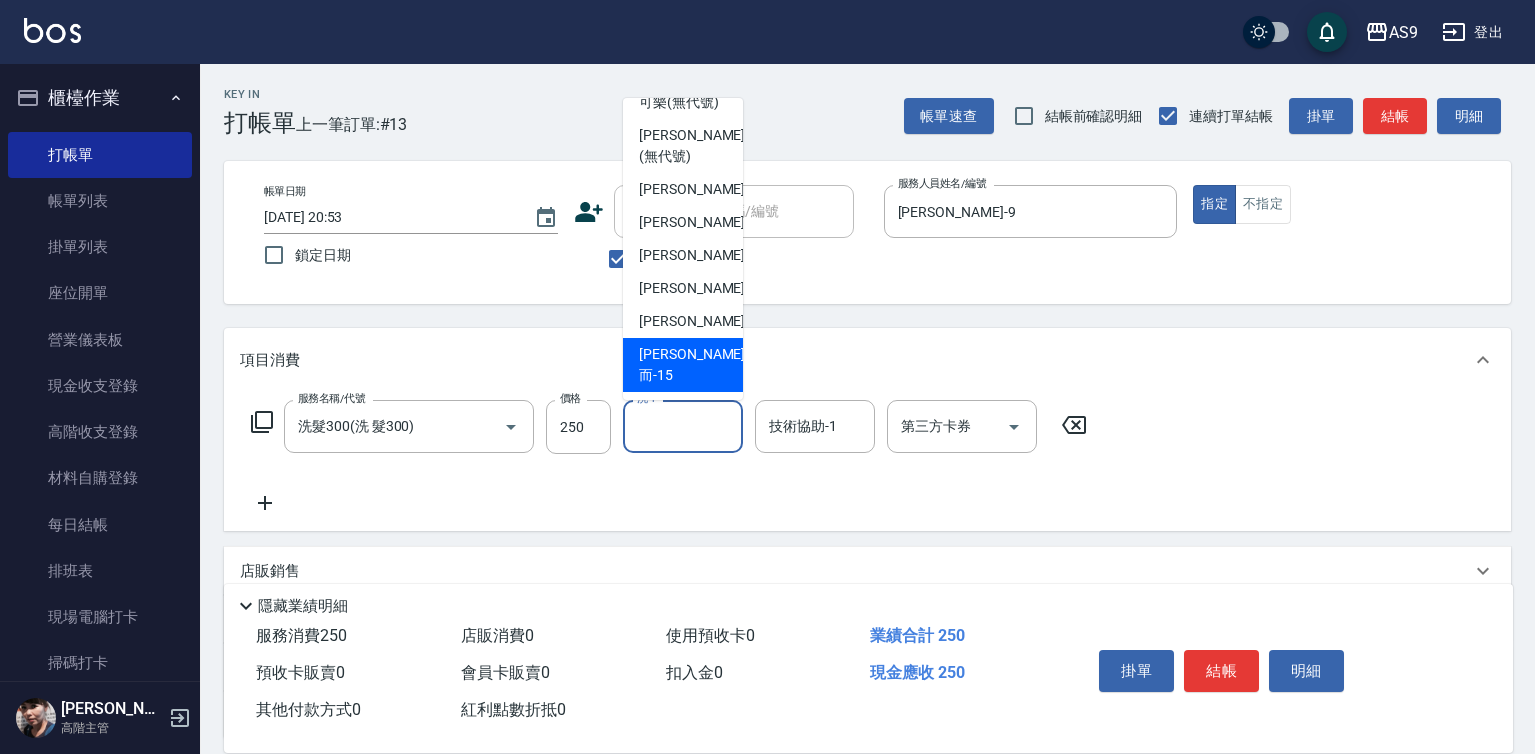 click on "[PERSON_NAME]而 -15" at bounding box center (692, 365) 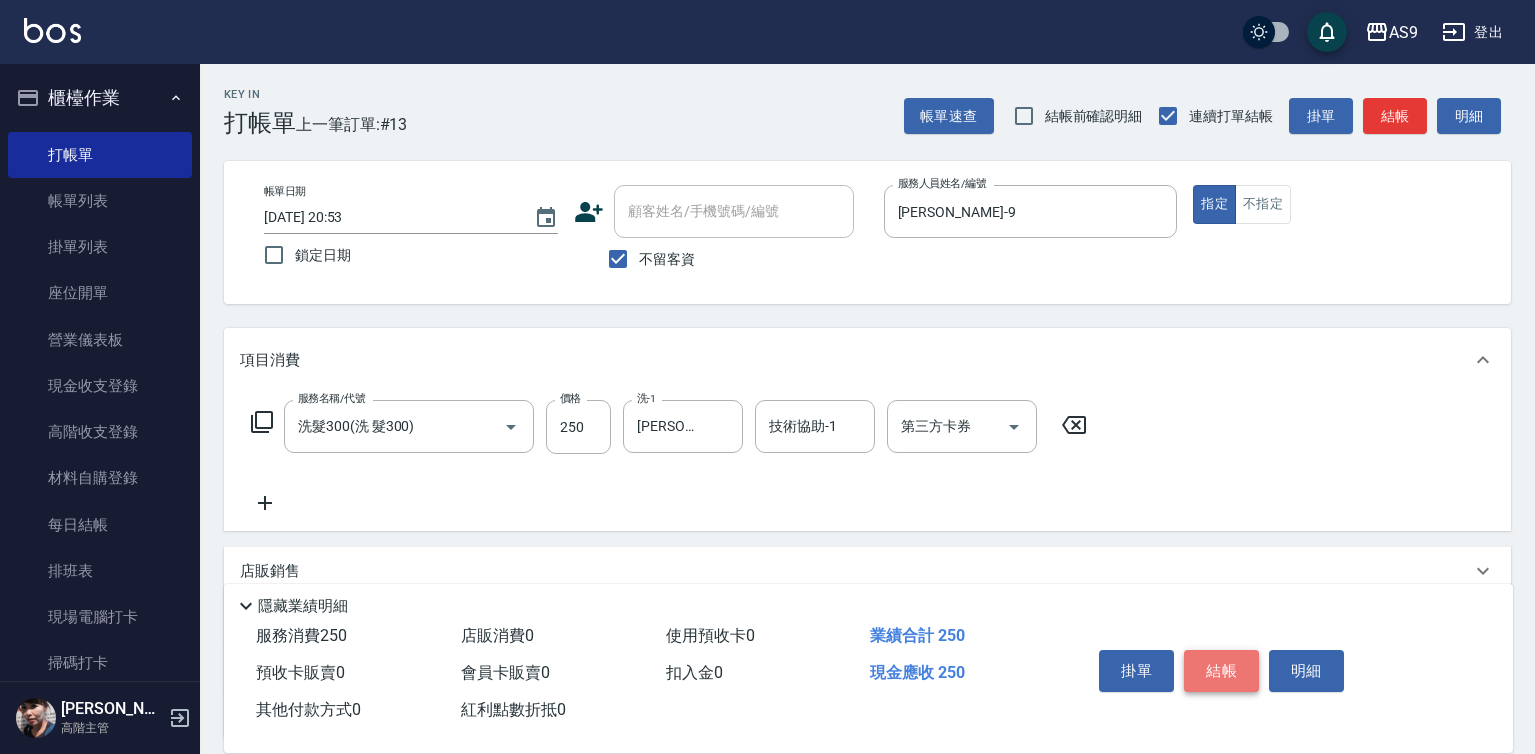 click on "結帳" at bounding box center [1221, 671] 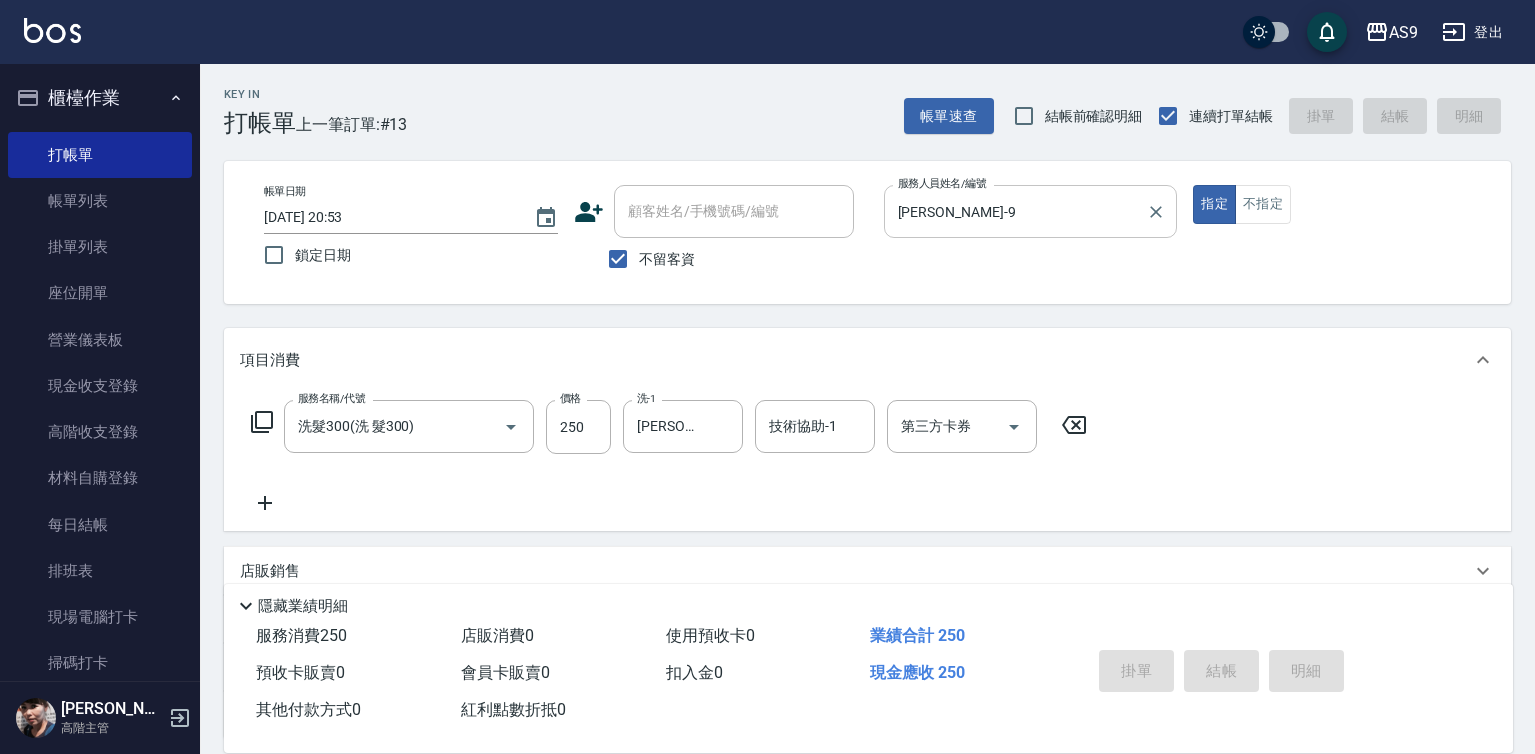type 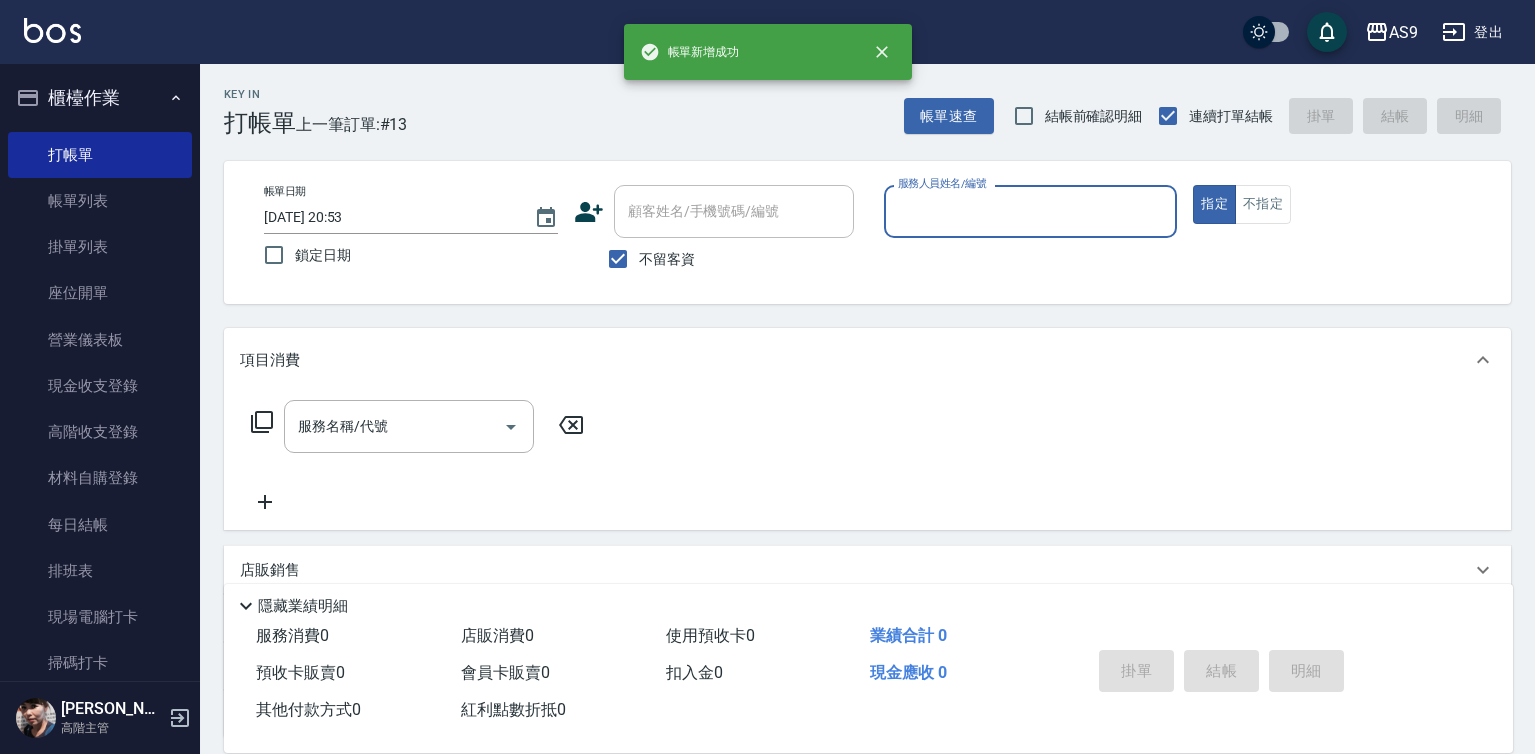 click on "帳[PERSON_NAME]成功 AS9 登出 櫃檯作業 打帳單 帳單列表 掛單列表 座位開單 營業儀表板 現金收支登錄 高階收支登錄 材料自購登錄 每日結帳 排班表 現場電腦打卡 掃碼打卡 預約管理 預約管理 單日預約紀錄 單週預約紀錄 報表及分析 報表目錄 消費分析儀表板 店家區間累計表 店家日報表 店家排行榜 互助日報表 互助月報表 互助排行榜 互助點數明細 互助業績報表 全店業績分析表 每日業績分析表 營業統計分析表 營業項目月分析表 設計師業績表 設計師日報表 設計師業績分析表 設計師業績月報表 設計師抽成報表 設計師排行榜 商品銷售排行榜 商品消耗明細 商品進銷貨報表 商品庫存表 商品庫存盤點表 會員卡銷售報表 服務扣項明細表 單一服務項目查詢 店販抽成明細 店販分類抽成明細 顧客入金餘額表 顧客卡券餘額表 每日非現金明細 每日收支明細 收支分類明細表 Key In 0" at bounding box center (767, 465) 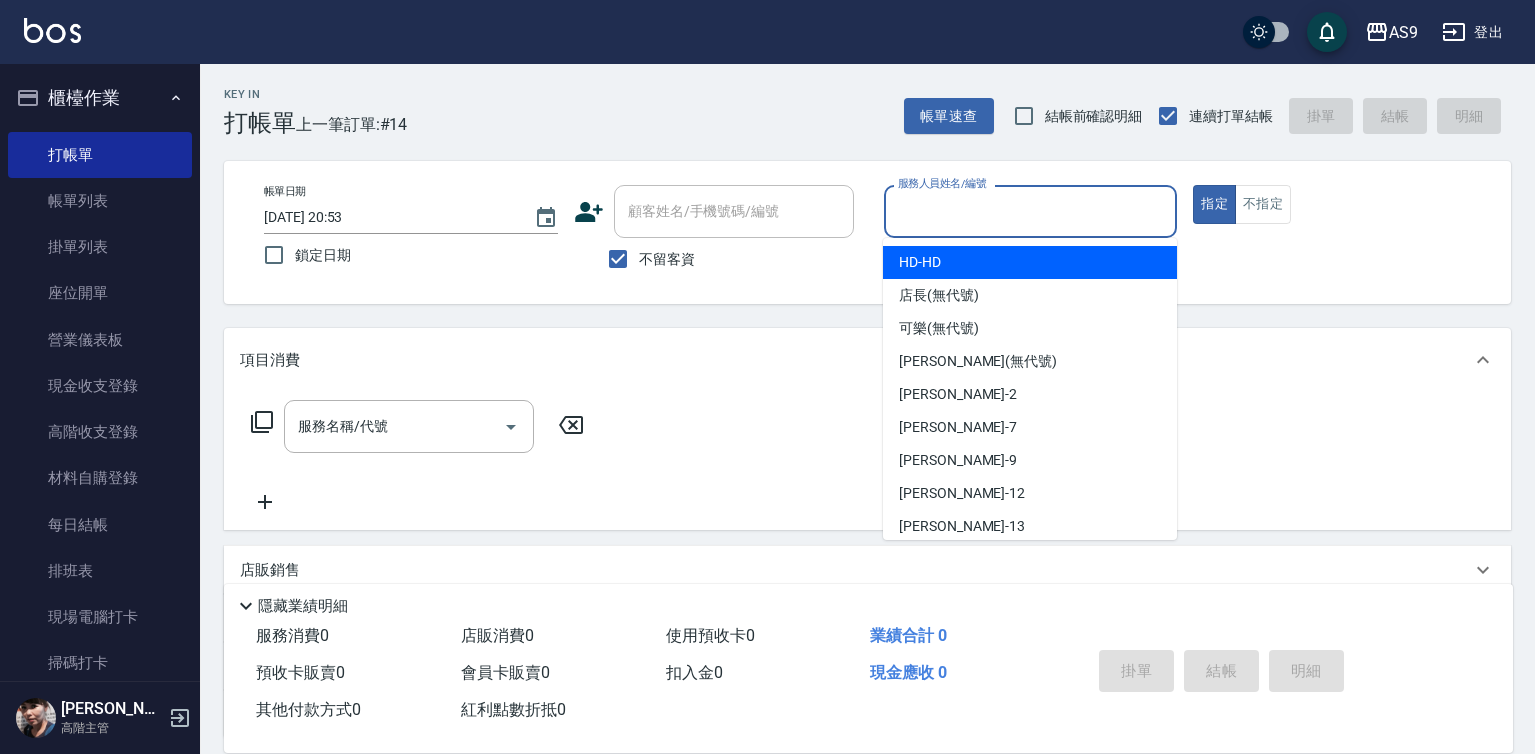 click on "HD -HD" at bounding box center [1030, 262] 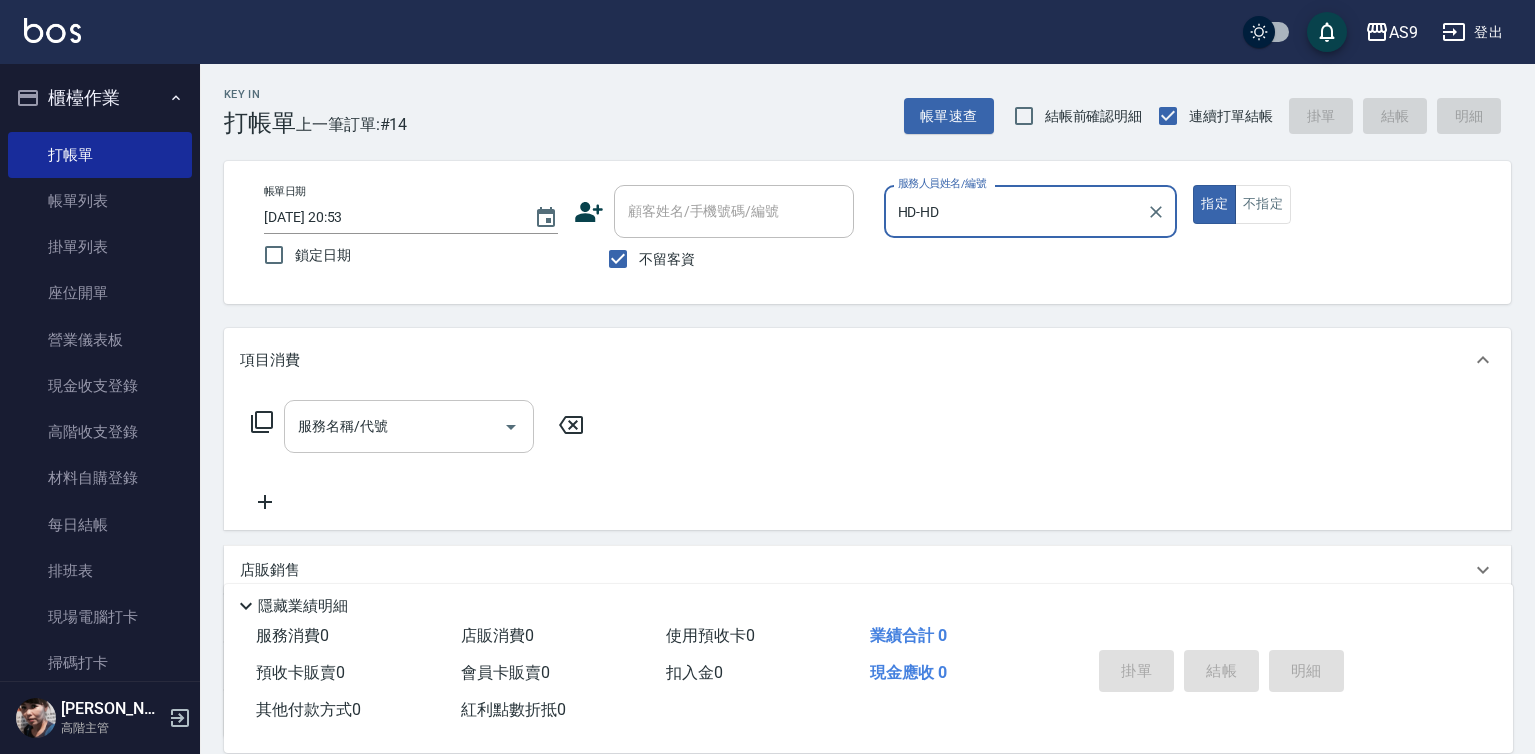 click on "服務名稱/代號" at bounding box center [394, 426] 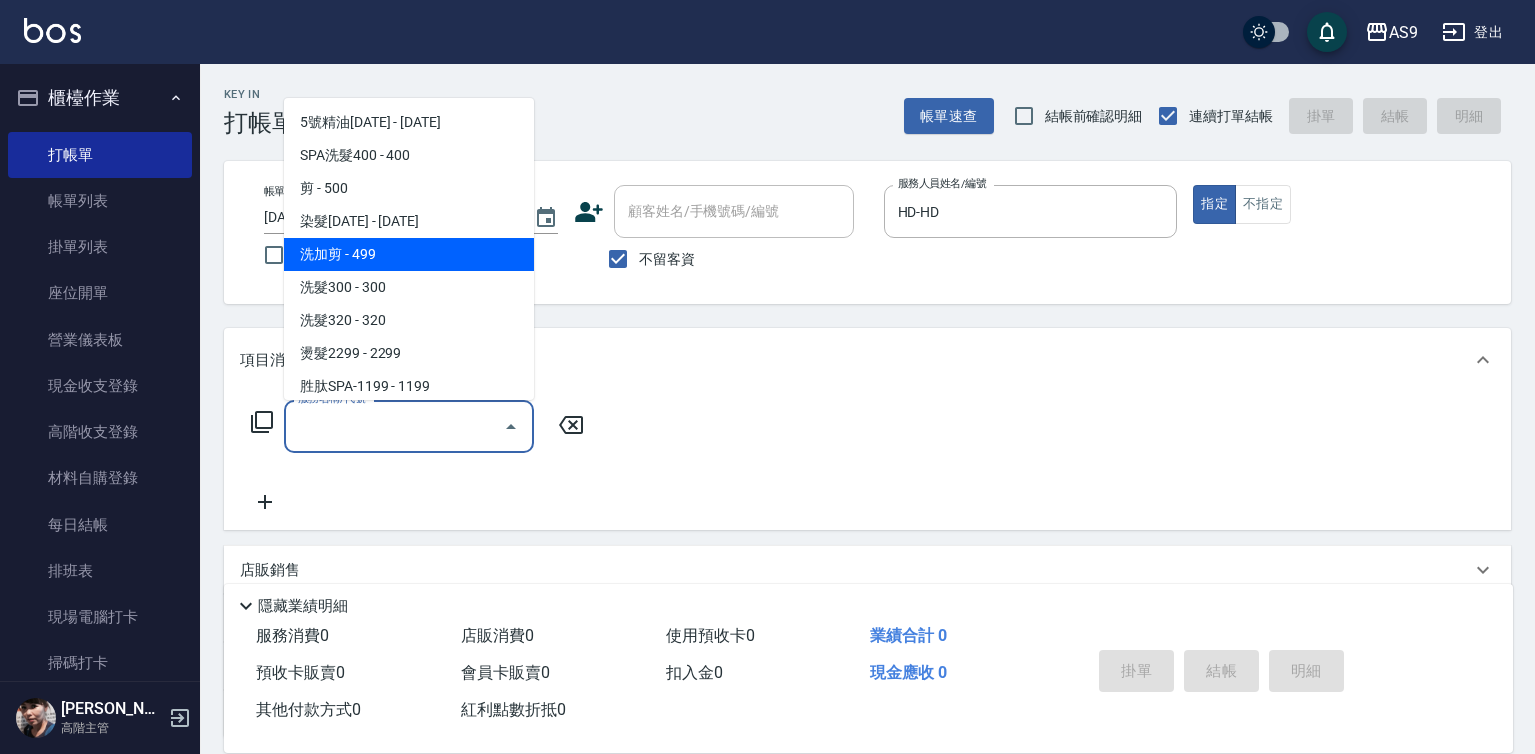 click on "洗加剪 - 499" at bounding box center (409, 254) 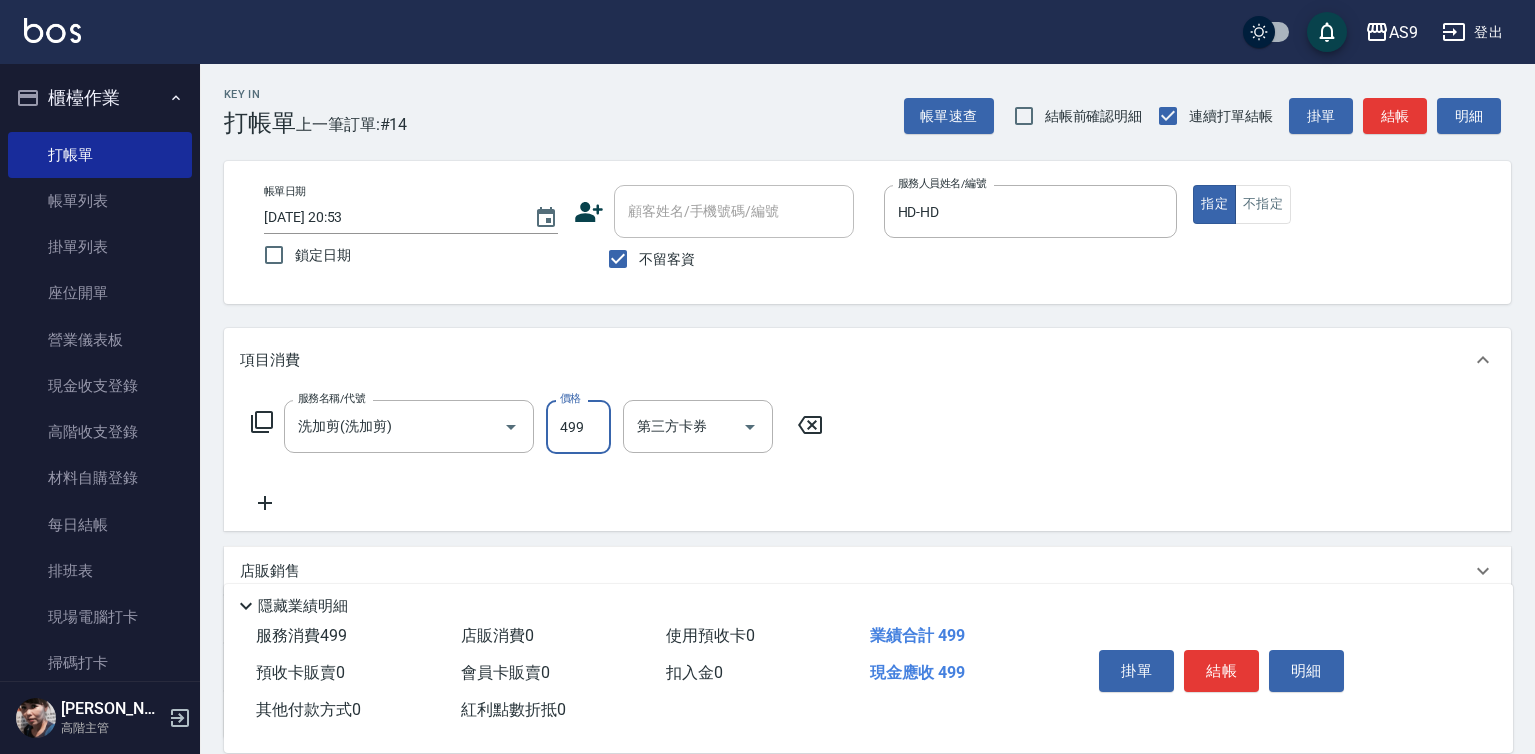 click on "499" at bounding box center [578, 427] 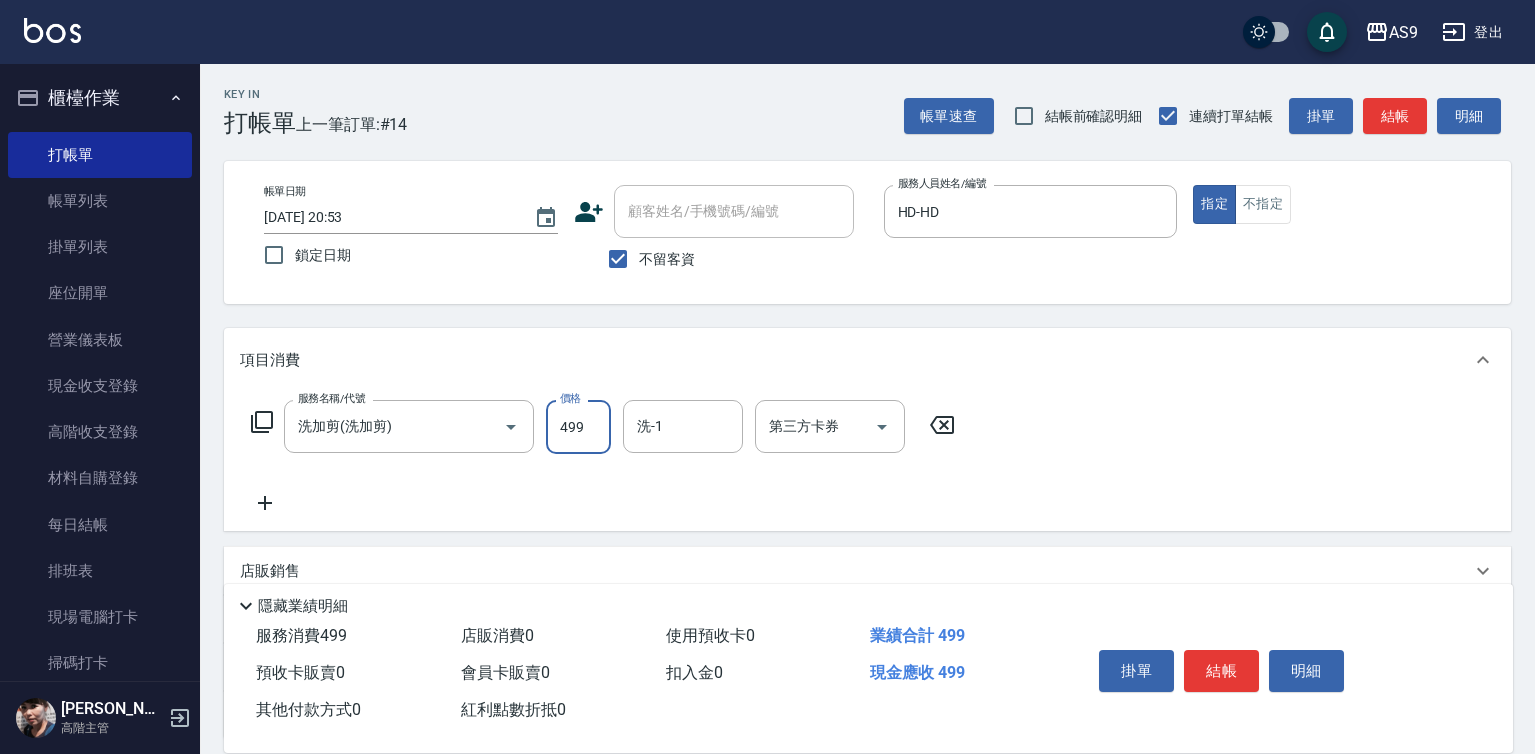 click on "499" at bounding box center (578, 427) 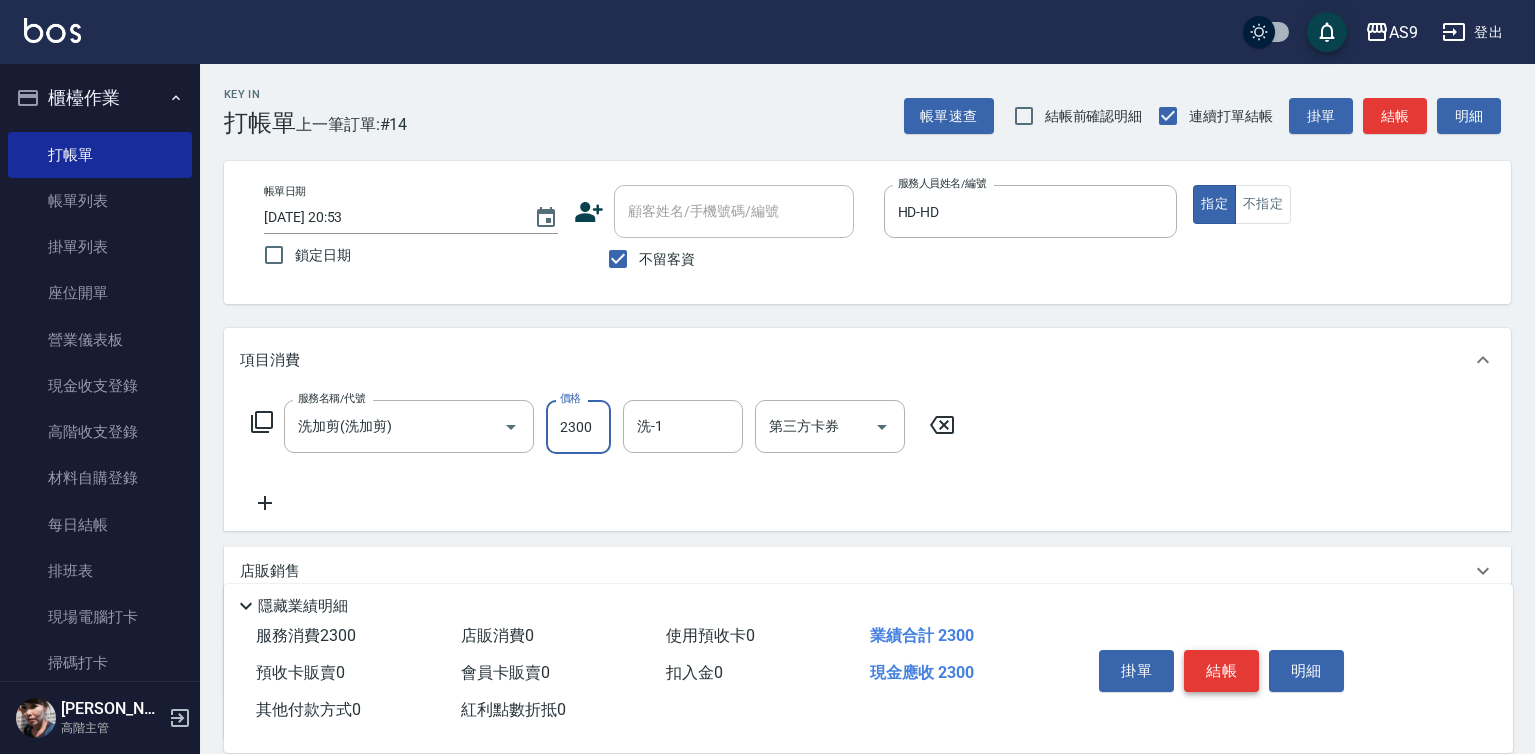 type on "2300" 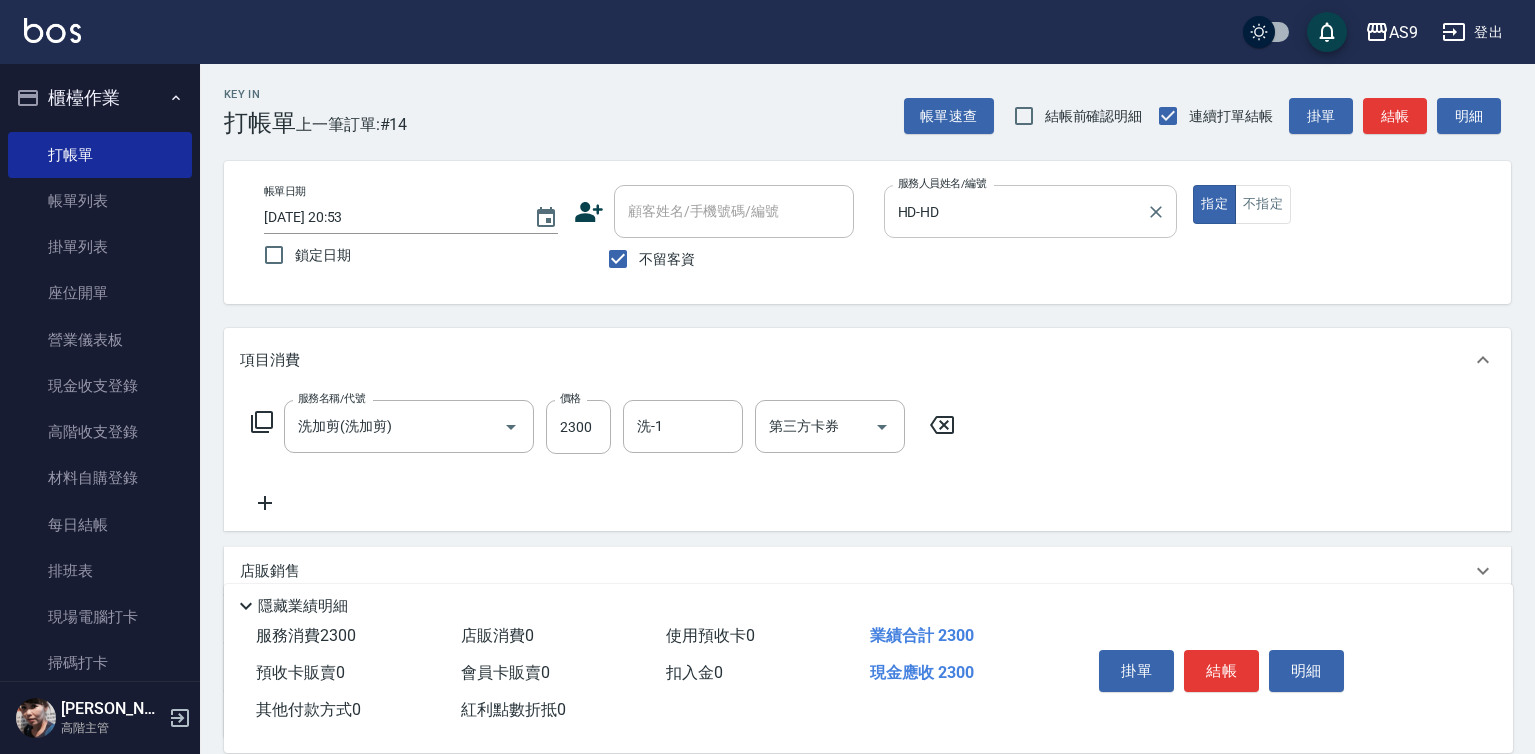 drag, startPoint x: 978, startPoint y: 207, endPoint x: 975, endPoint y: 217, distance: 10.440307 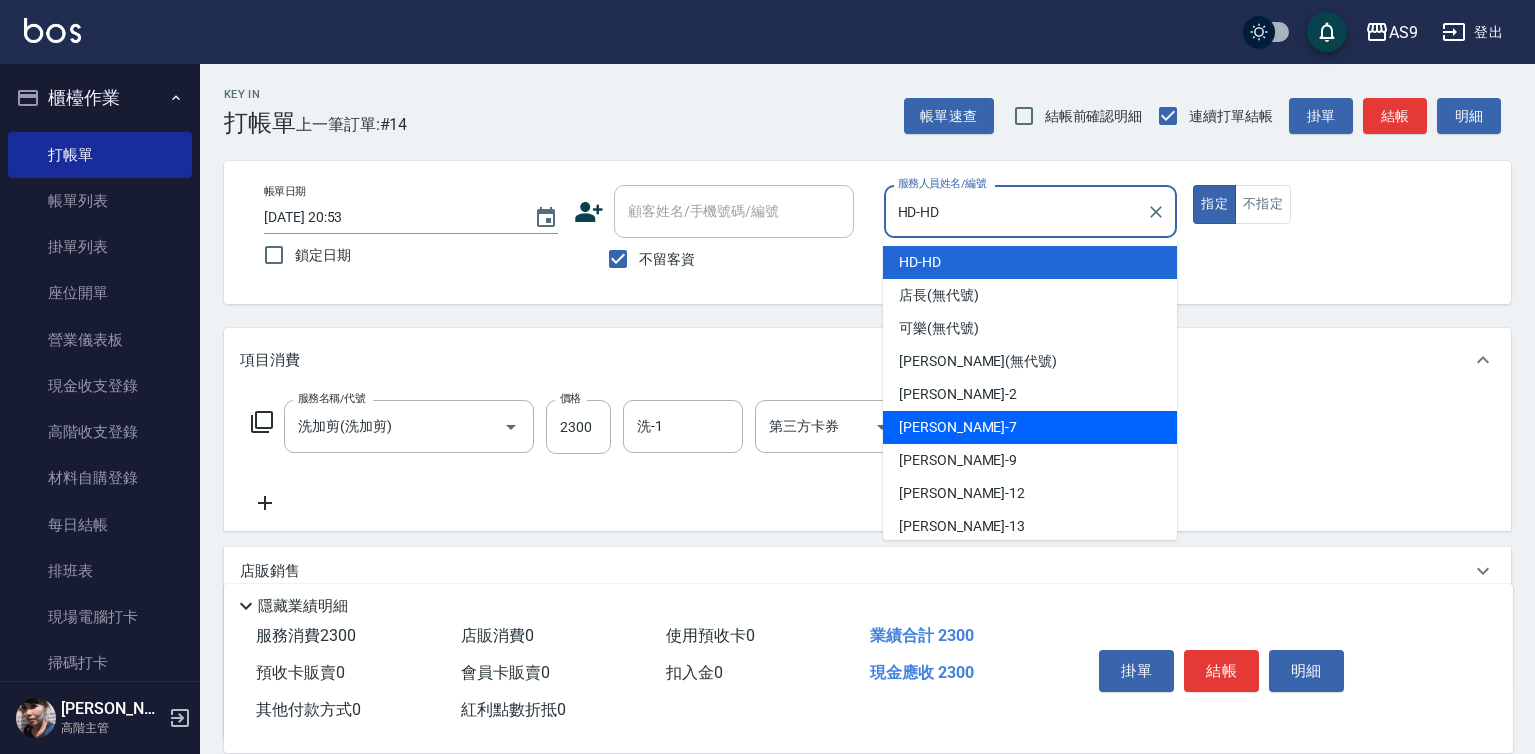 click on "Peggy -7" at bounding box center [1030, 427] 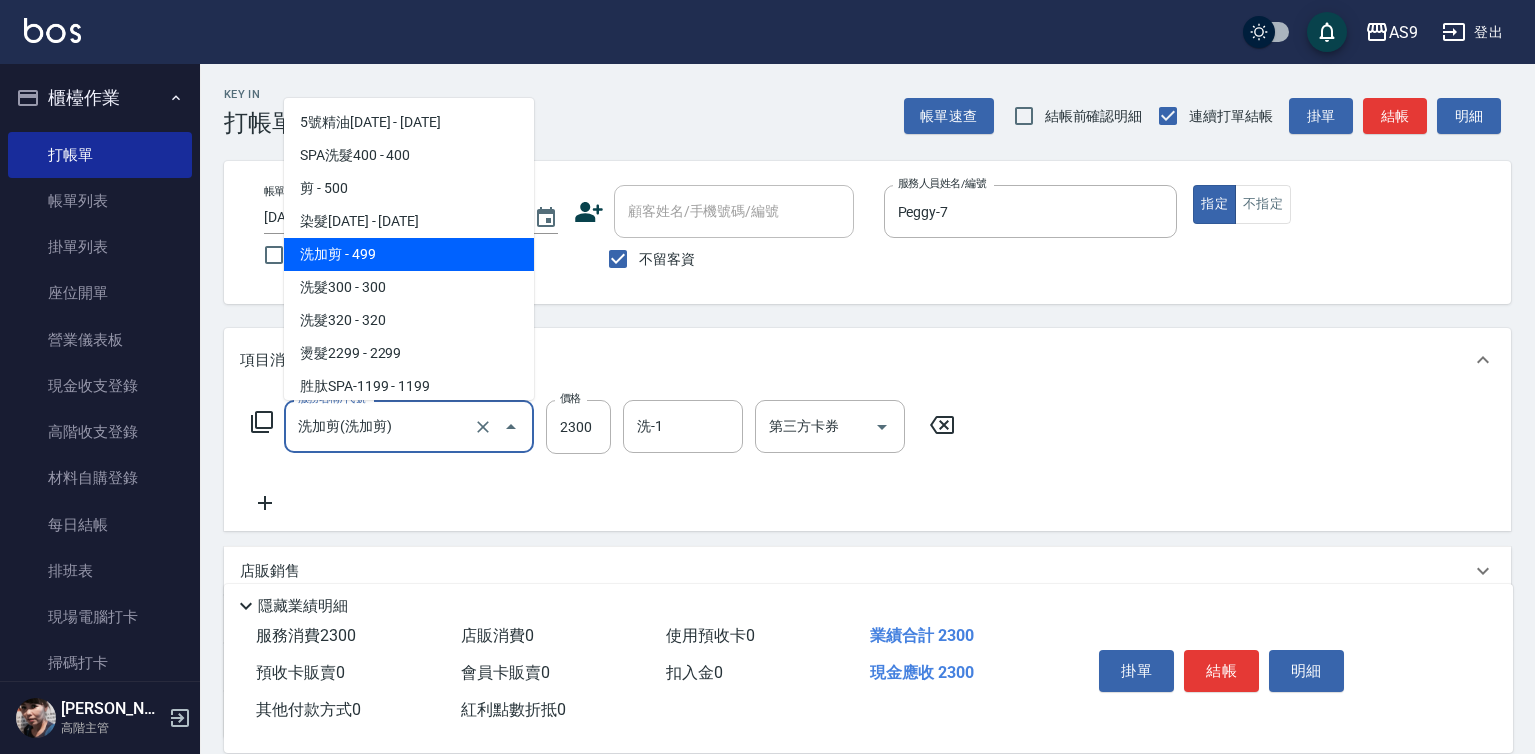 click on "洗加剪(洗加剪)" at bounding box center (381, 426) 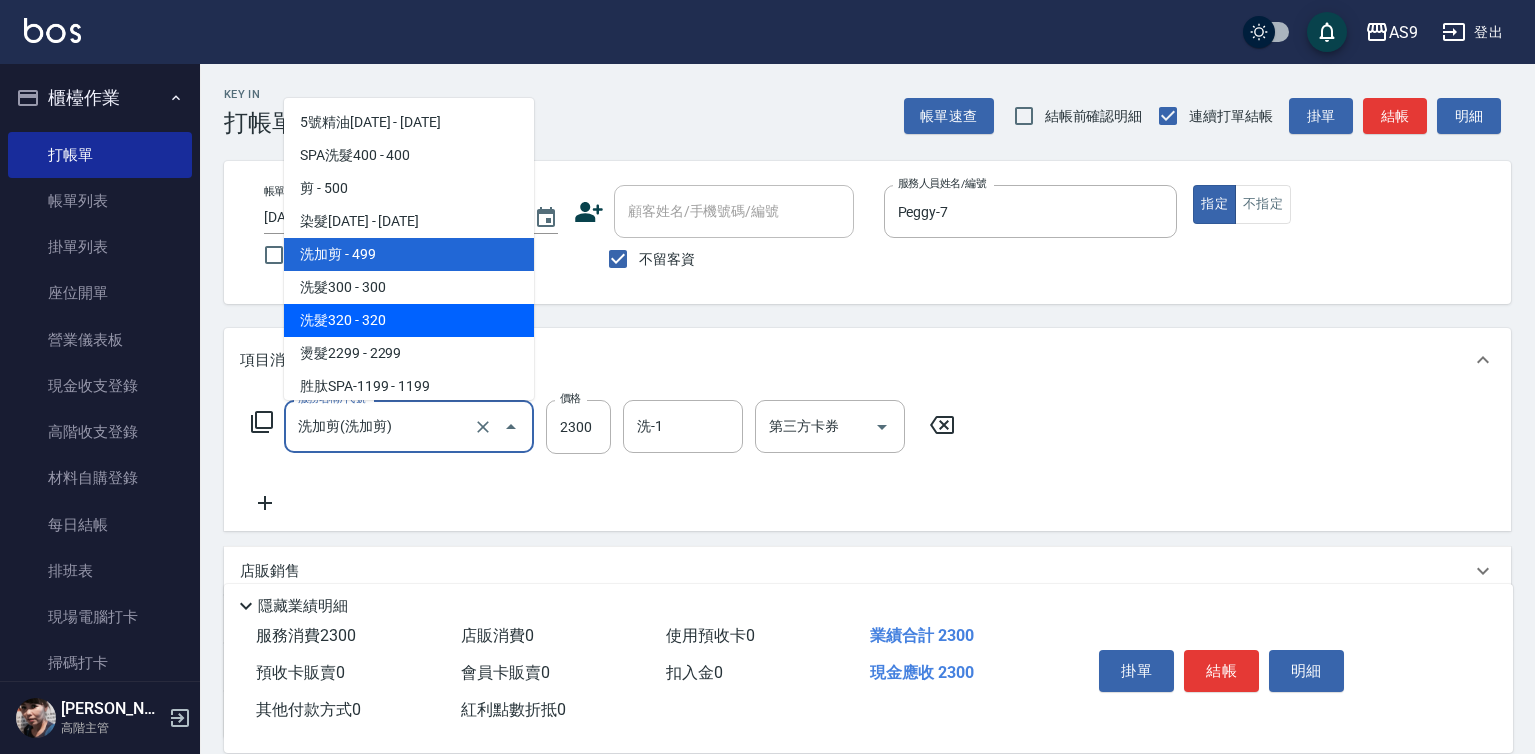 click on "洗髮320 - 320" at bounding box center [409, 320] 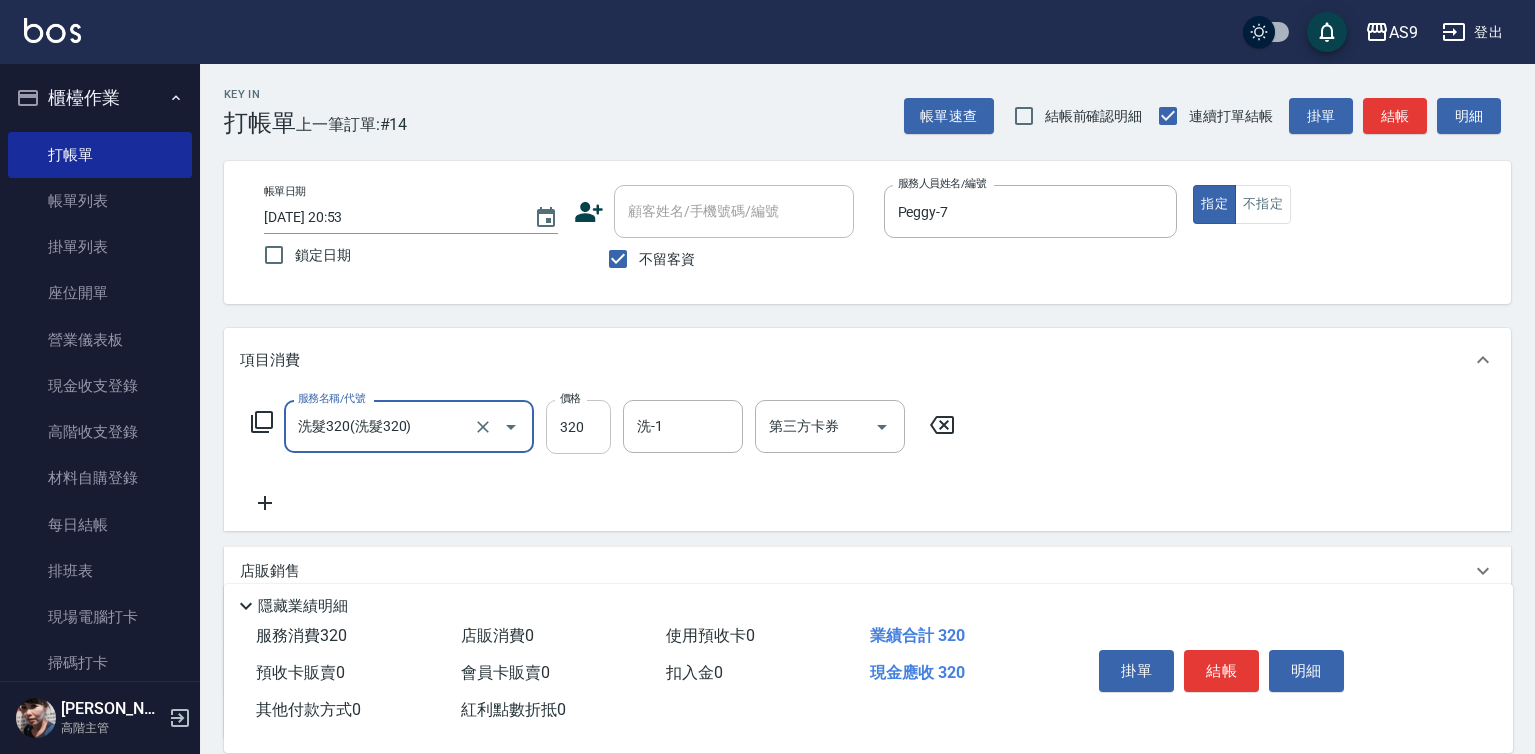 click on "320" at bounding box center (578, 427) 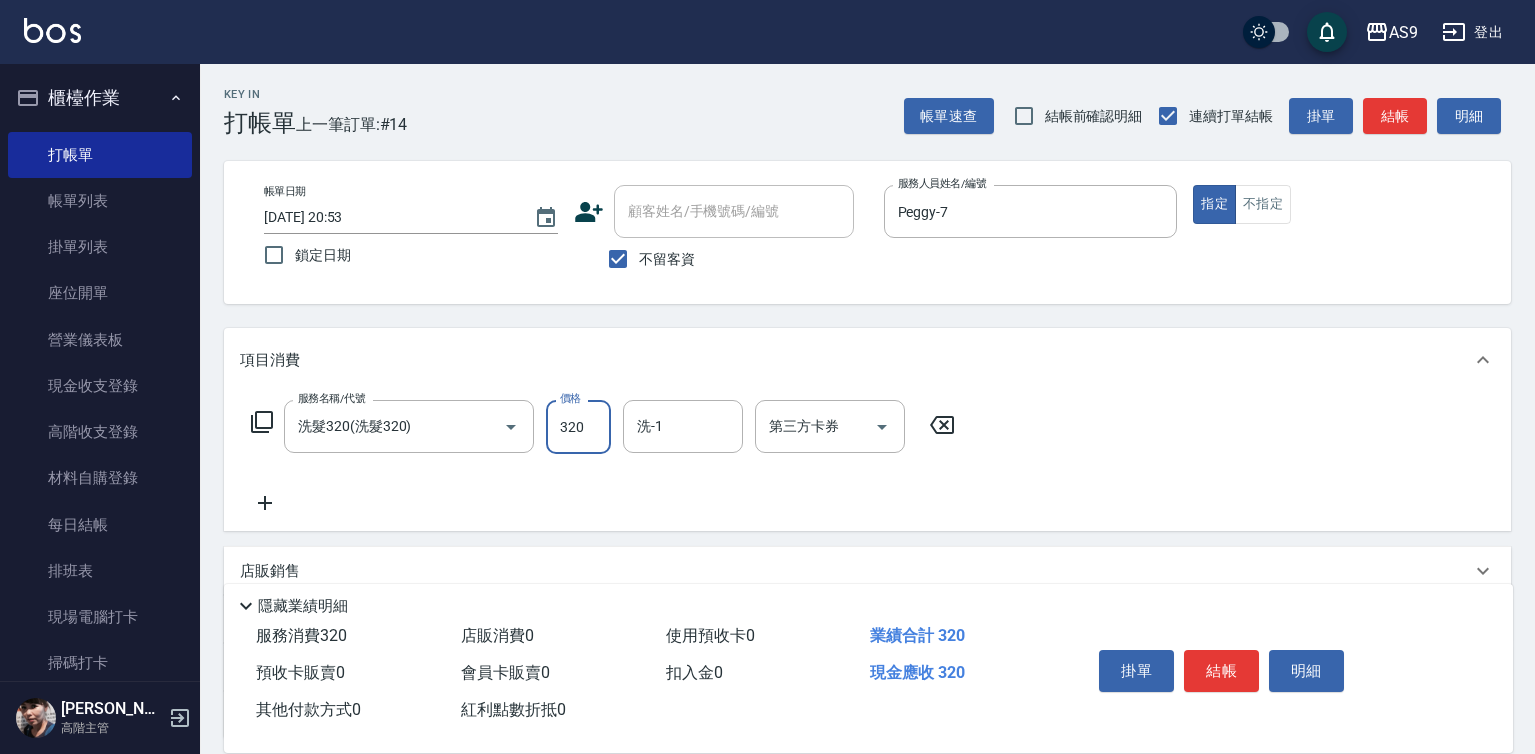 click on "320" at bounding box center (578, 427) 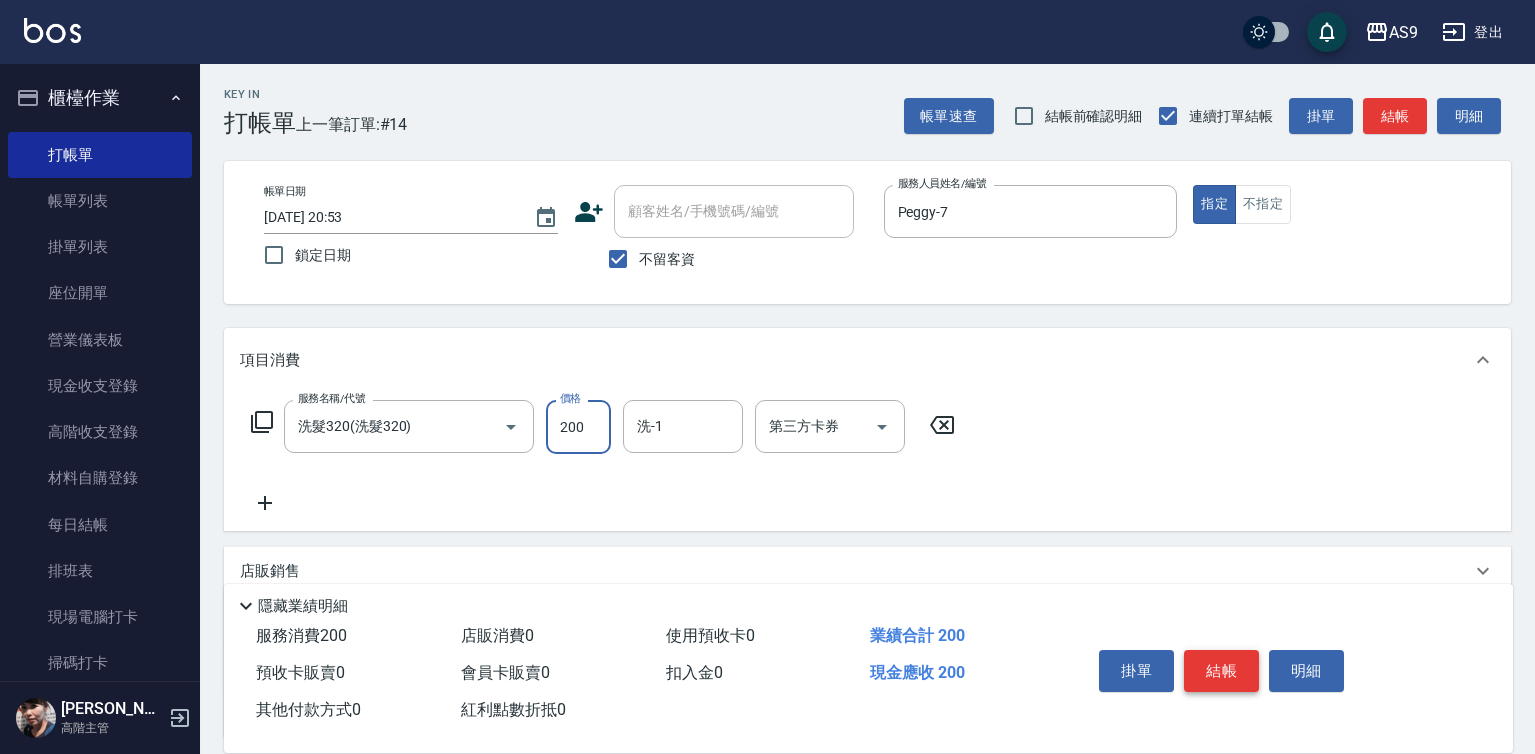 type on "200" 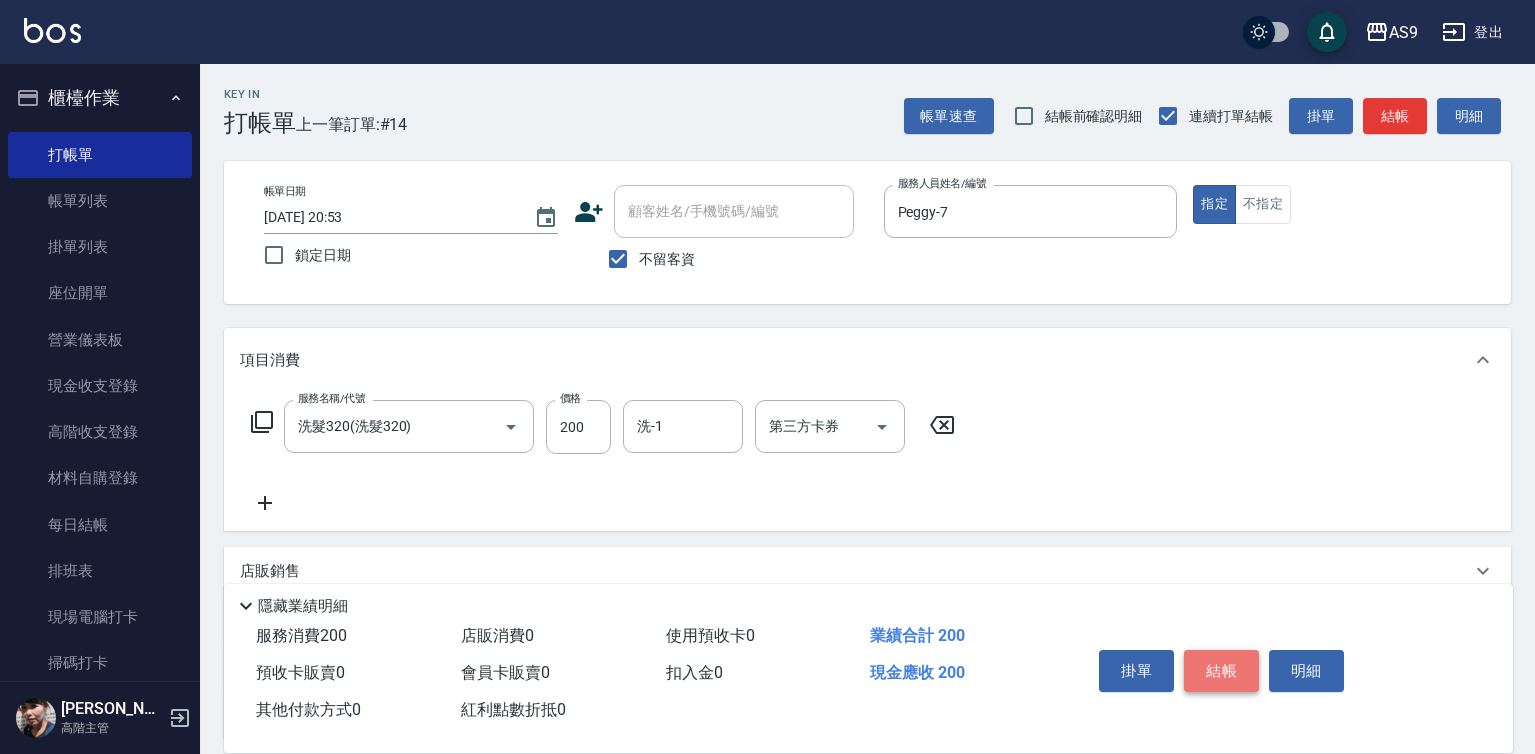 click on "結帳" at bounding box center [1221, 671] 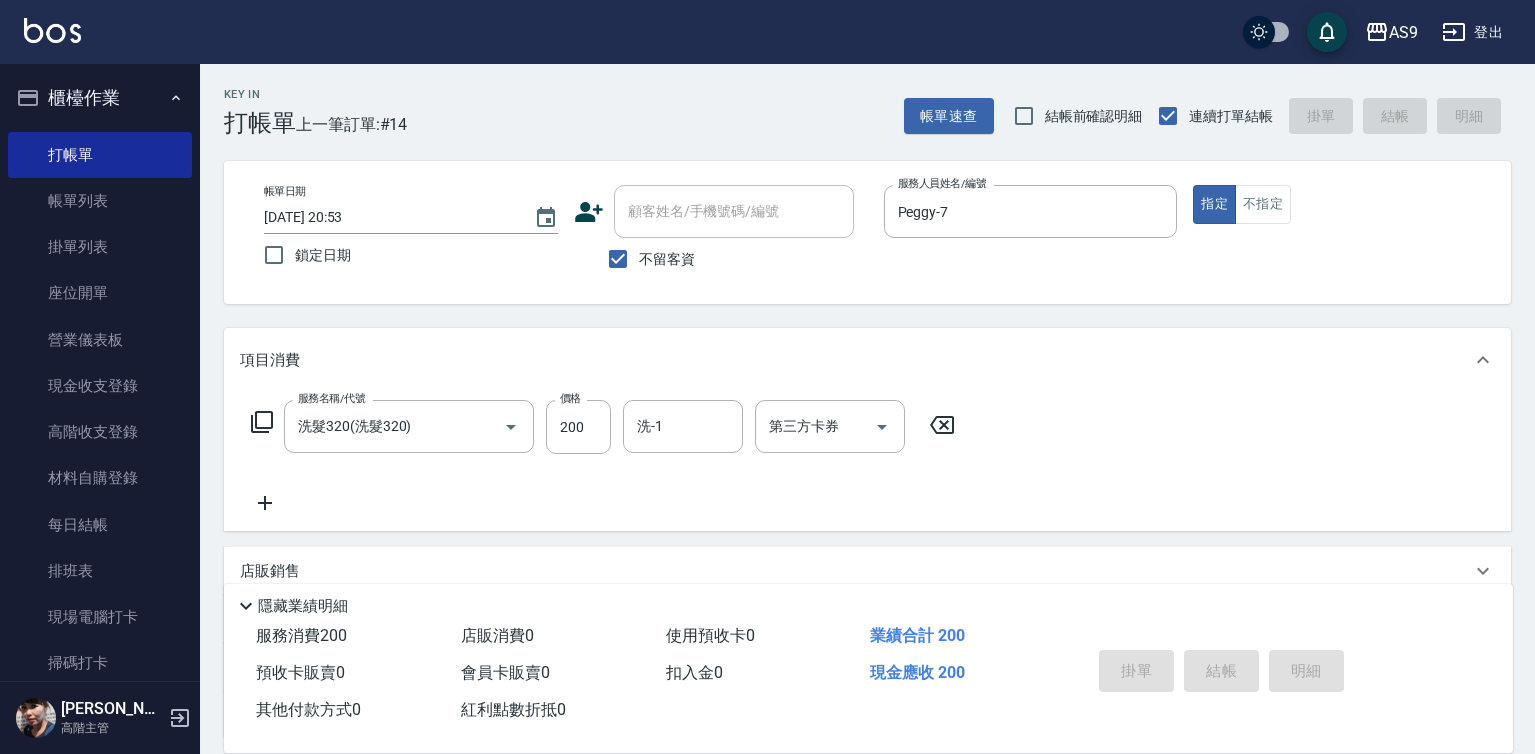 type 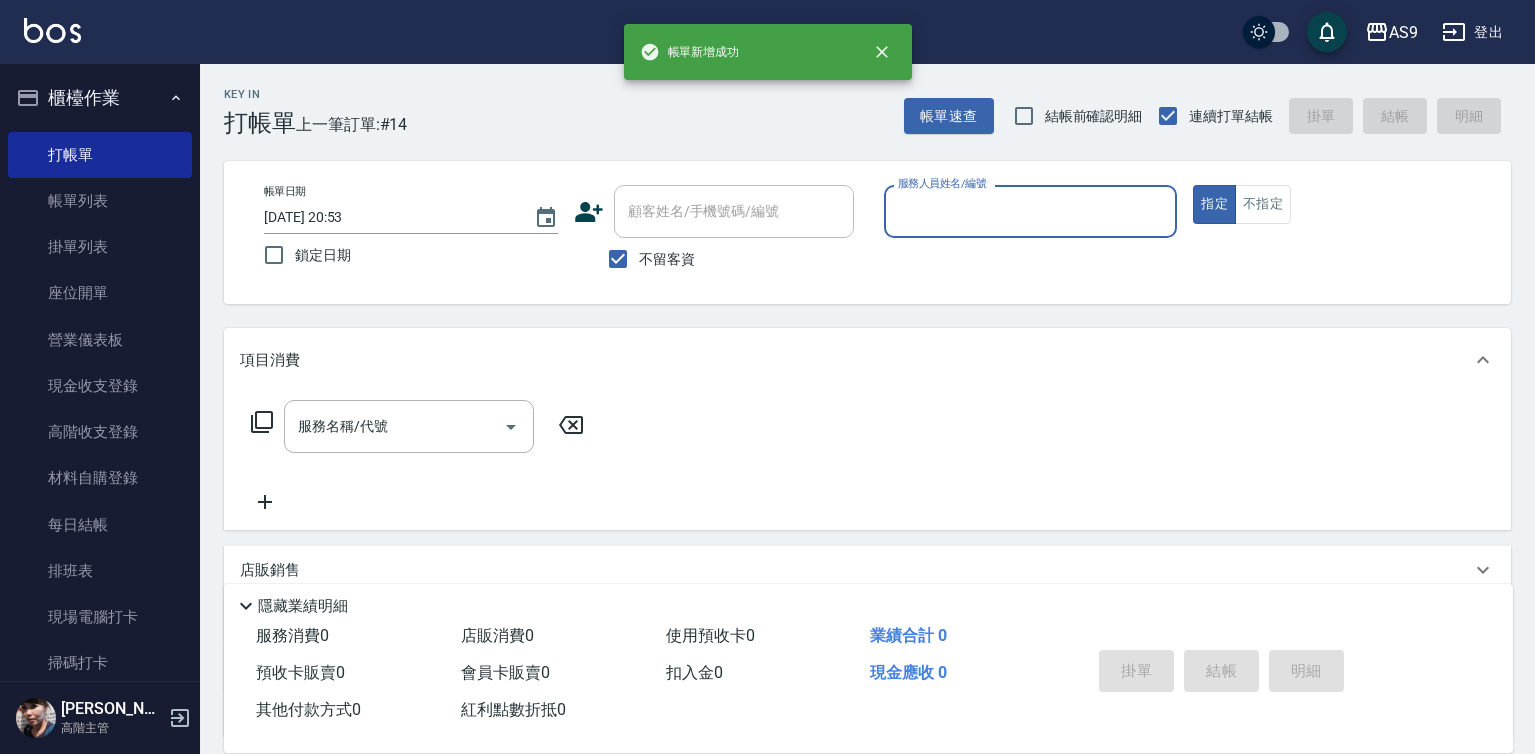 click on "服務人員姓名/編號" at bounding box center [1031, 211] 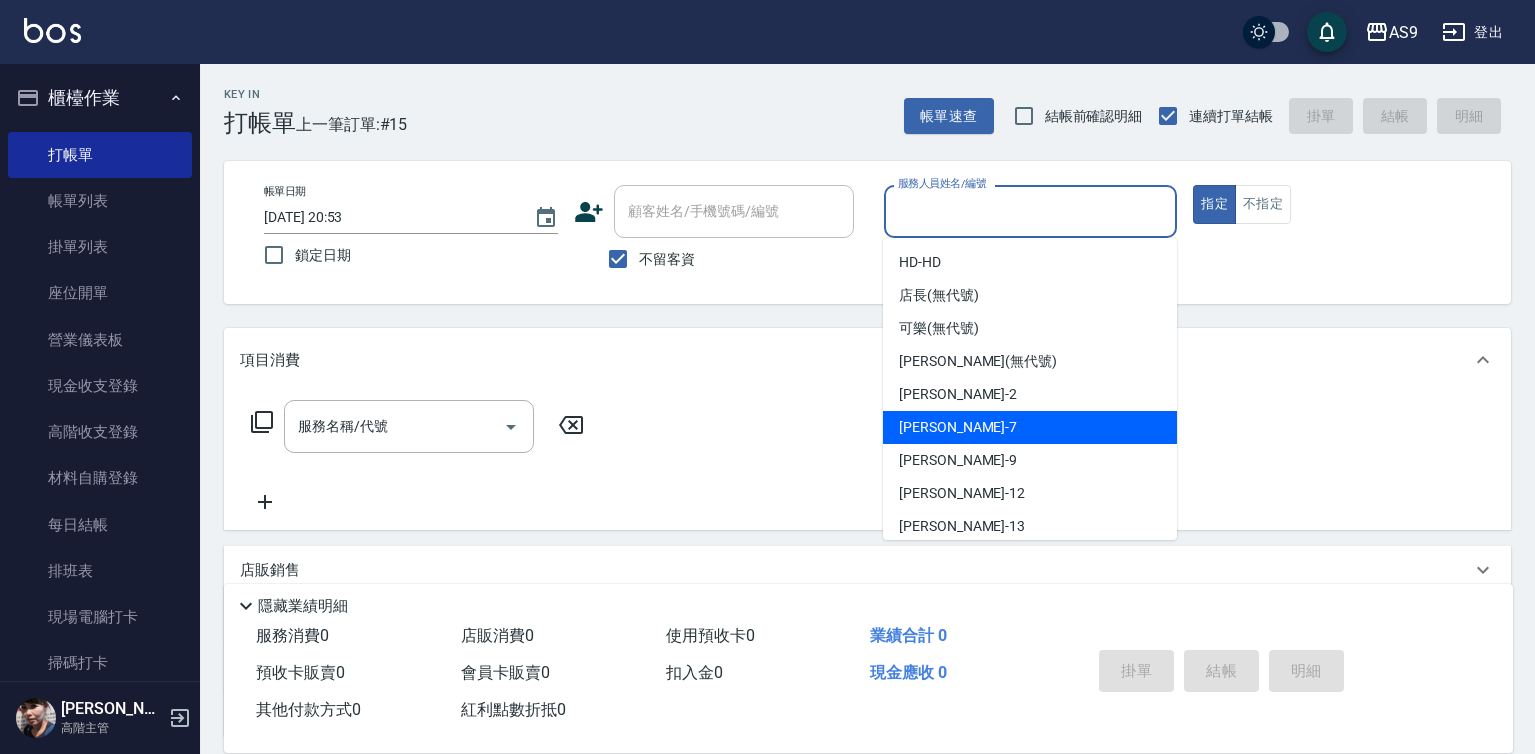 click on "Peggy -7" at bounding box center [1030, 427] 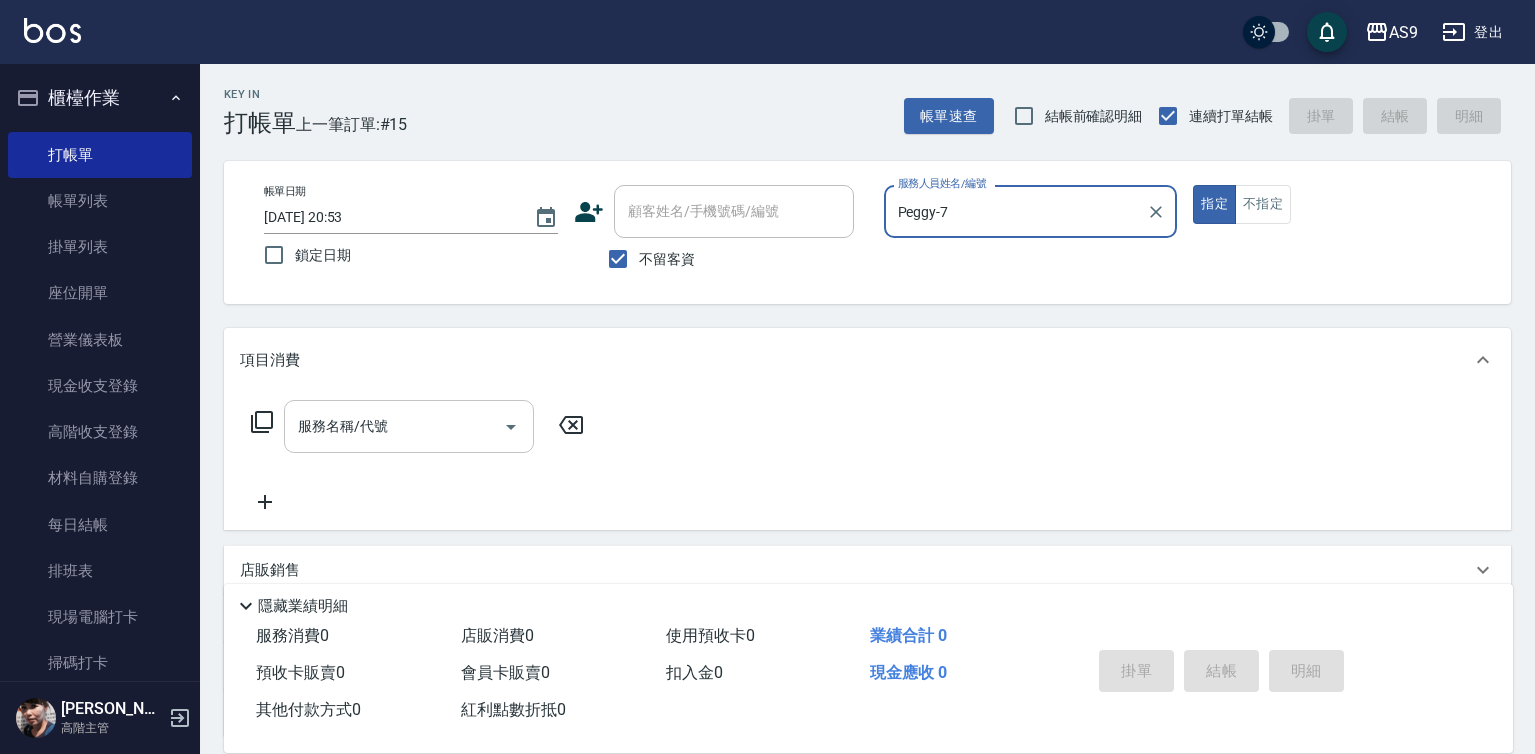 click on "服務名稱/代號" at bounding box center [394, 426] 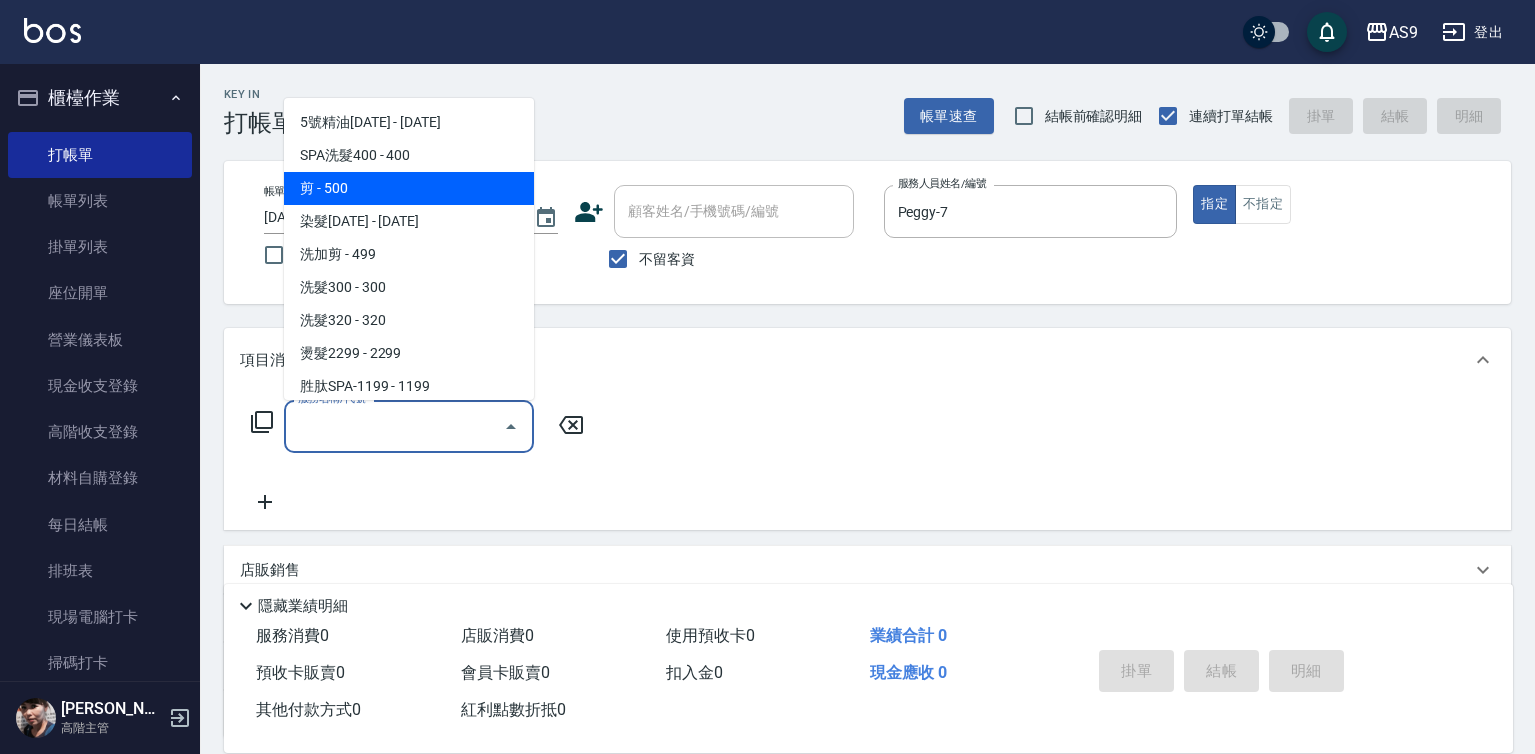 click on "剪 - 500" at bounding box center (409, 188) 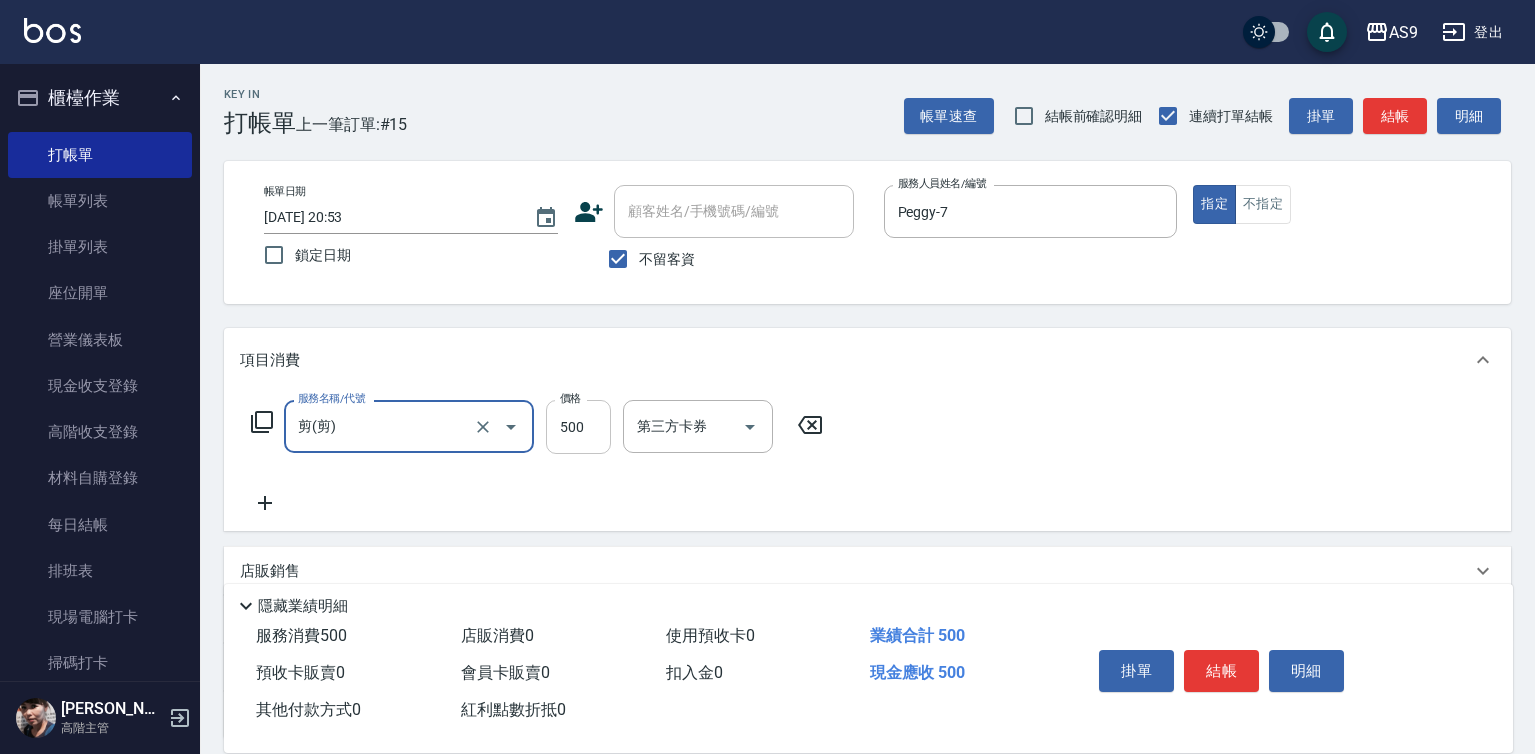 click on "500" at bounding box center (578, 427) 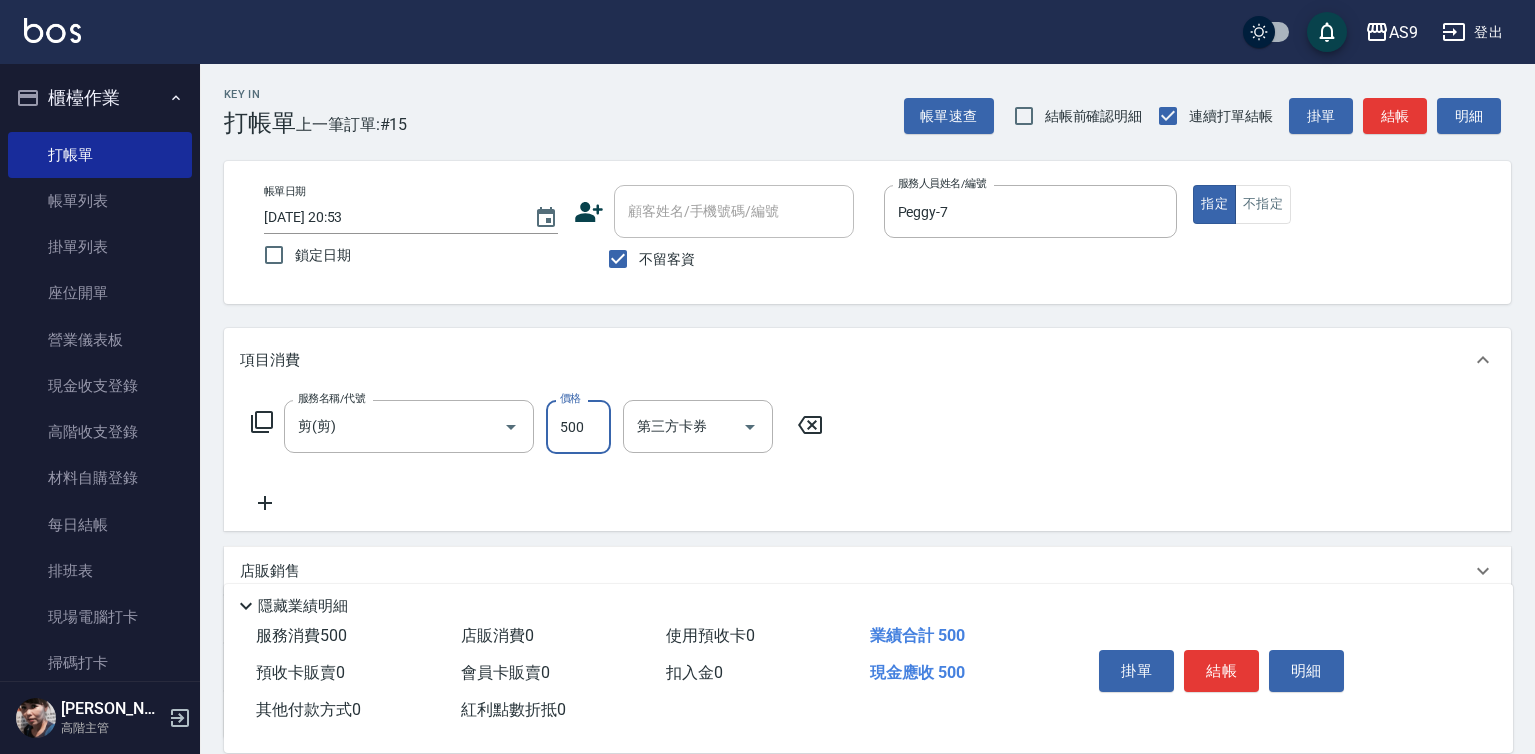 click on "500" at bounding box center [578, 427] 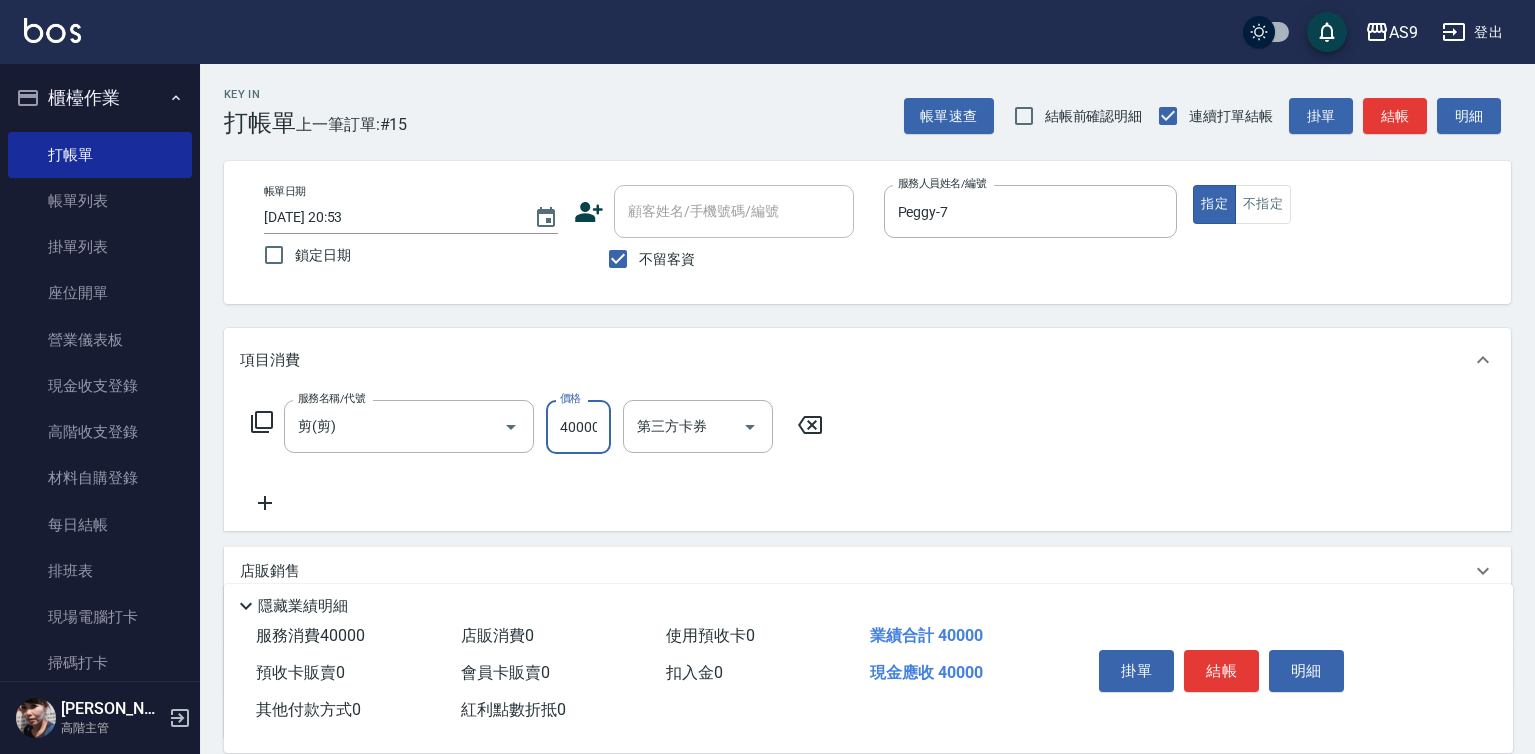 click on "40000" at bounding box center [578, 427] 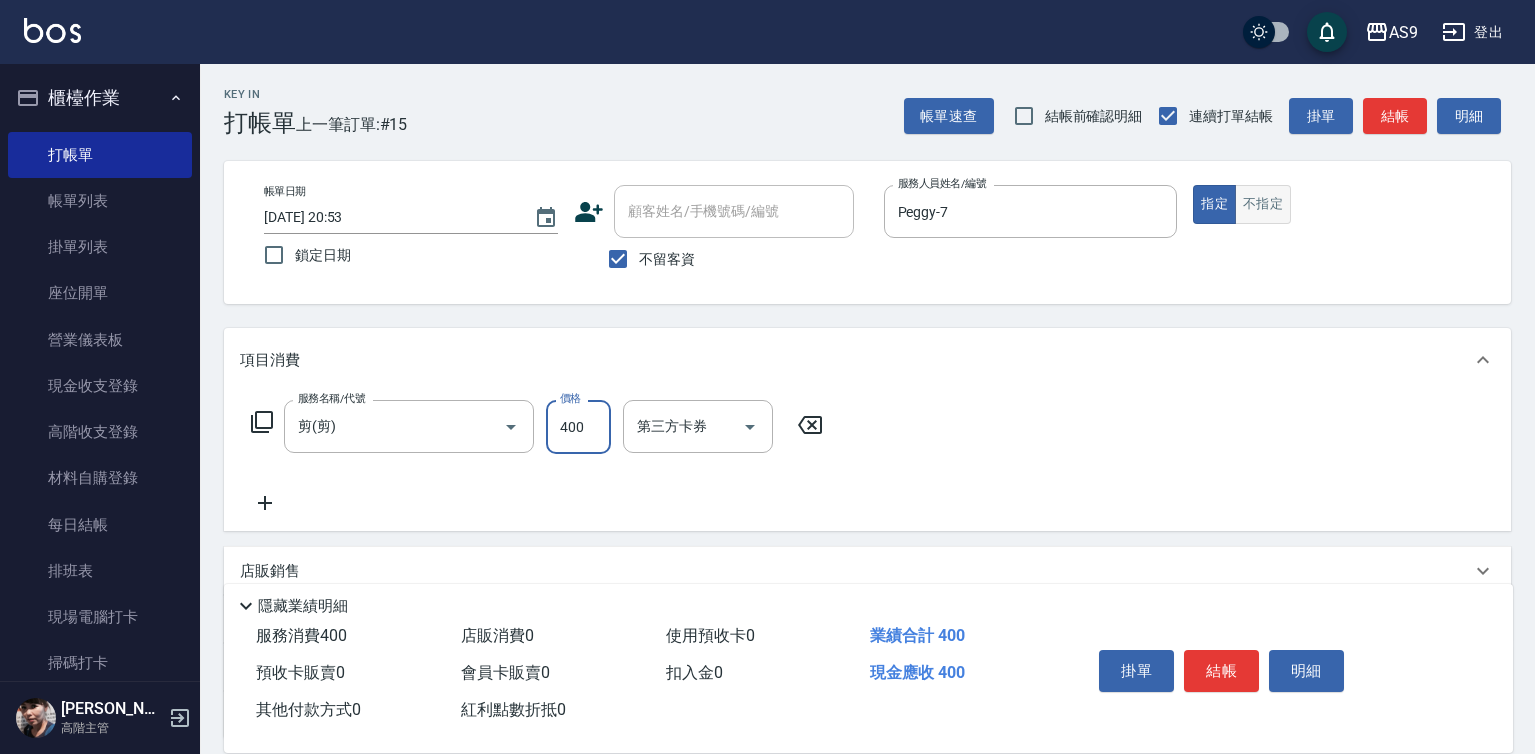 type on "400" 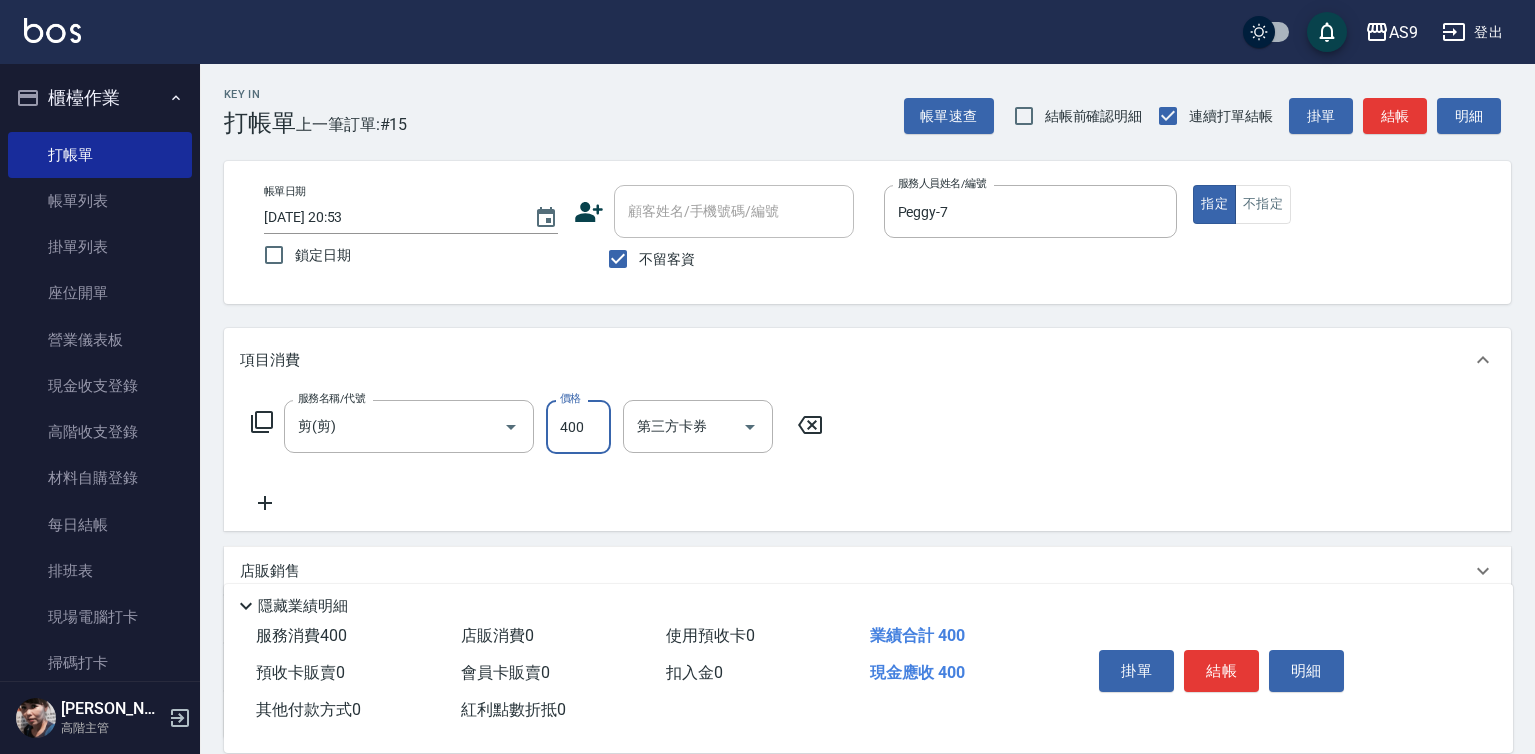 drag, startPoint x: 1264, startPoint y: 200, endPoint x: 1241, endPoint y: 273, distance: 76.537575 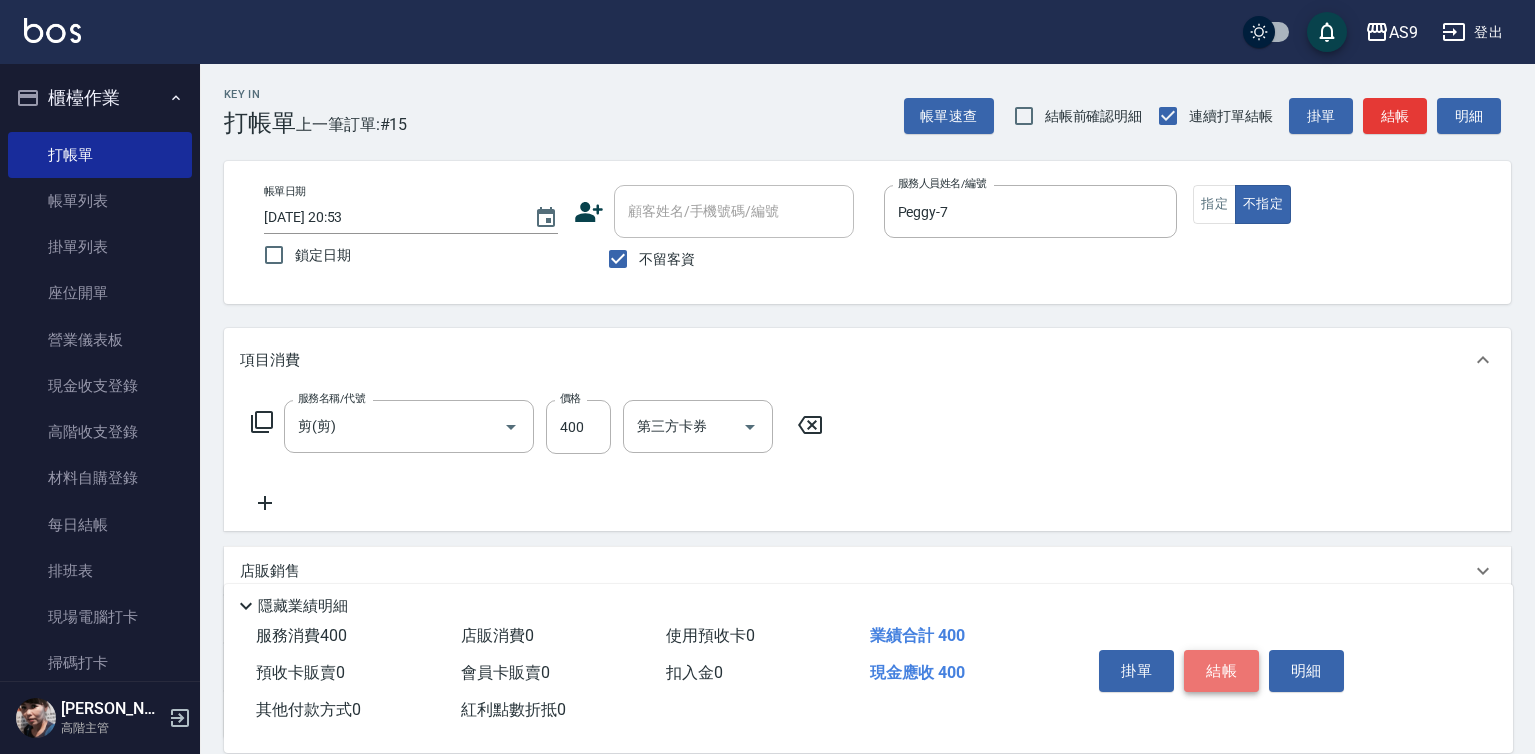 click on "結帳" at bounding box center (1221, 671) 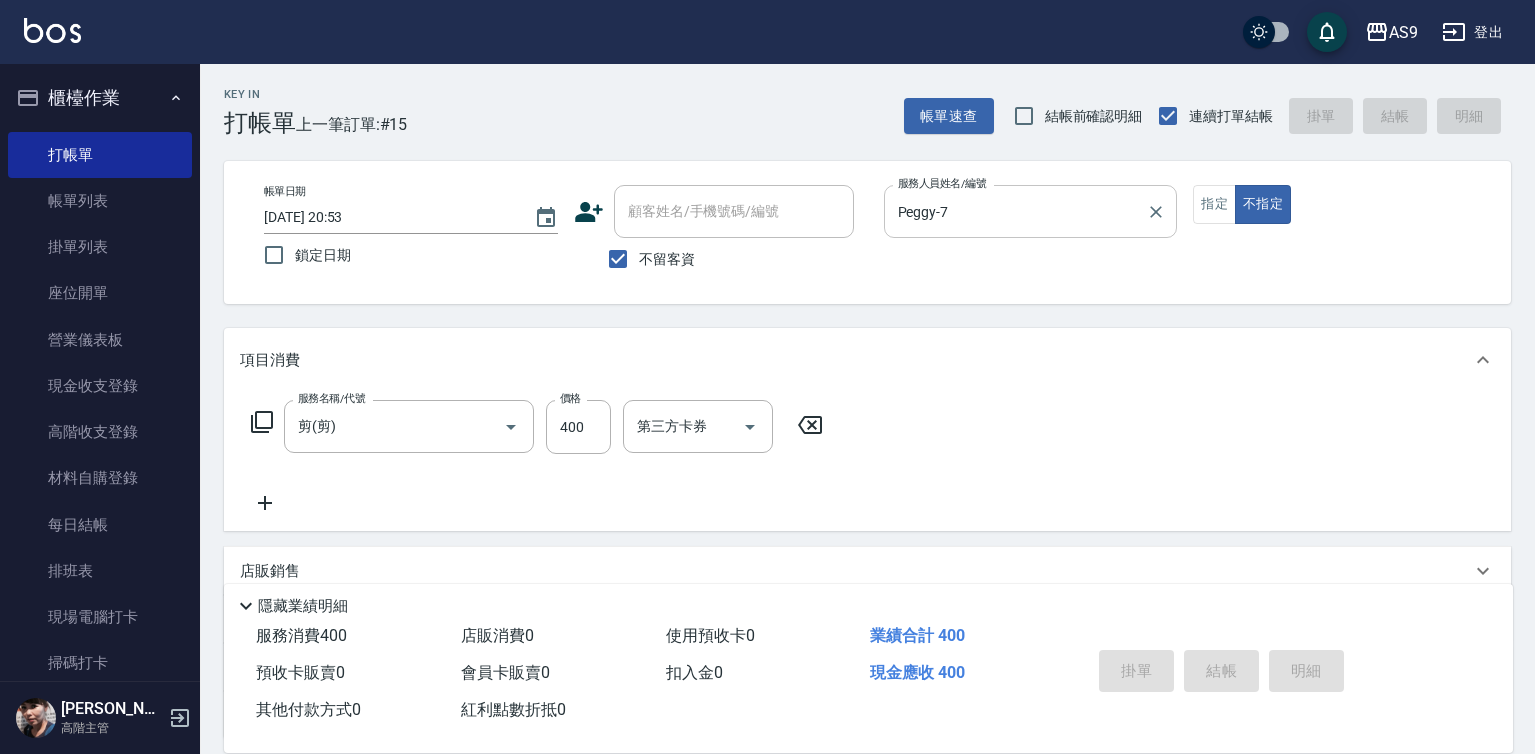 type 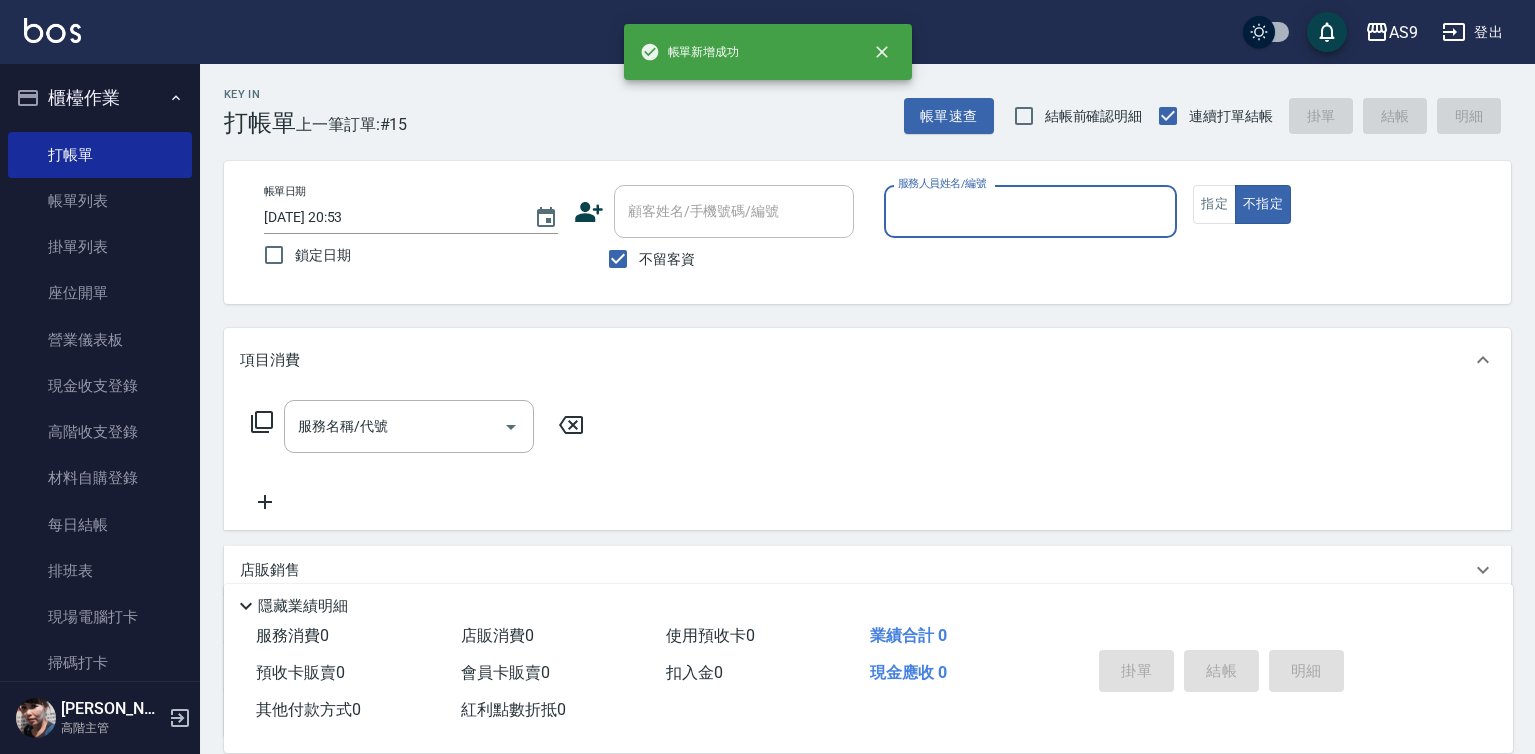 click on "服務人員姓名/編號" at bounding box center [1031, 211] 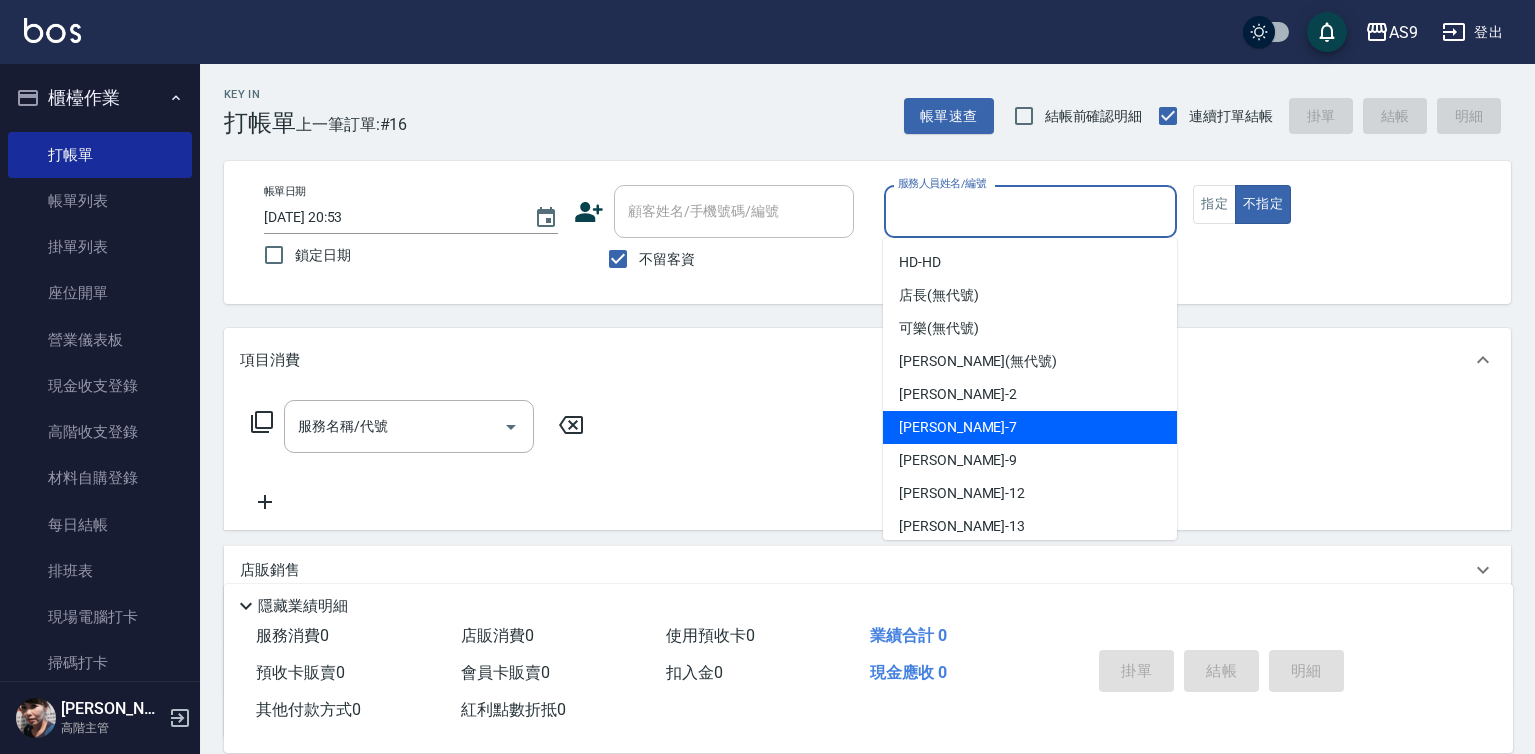 click on "Peggy -7" at bounding box center (1030, 427) 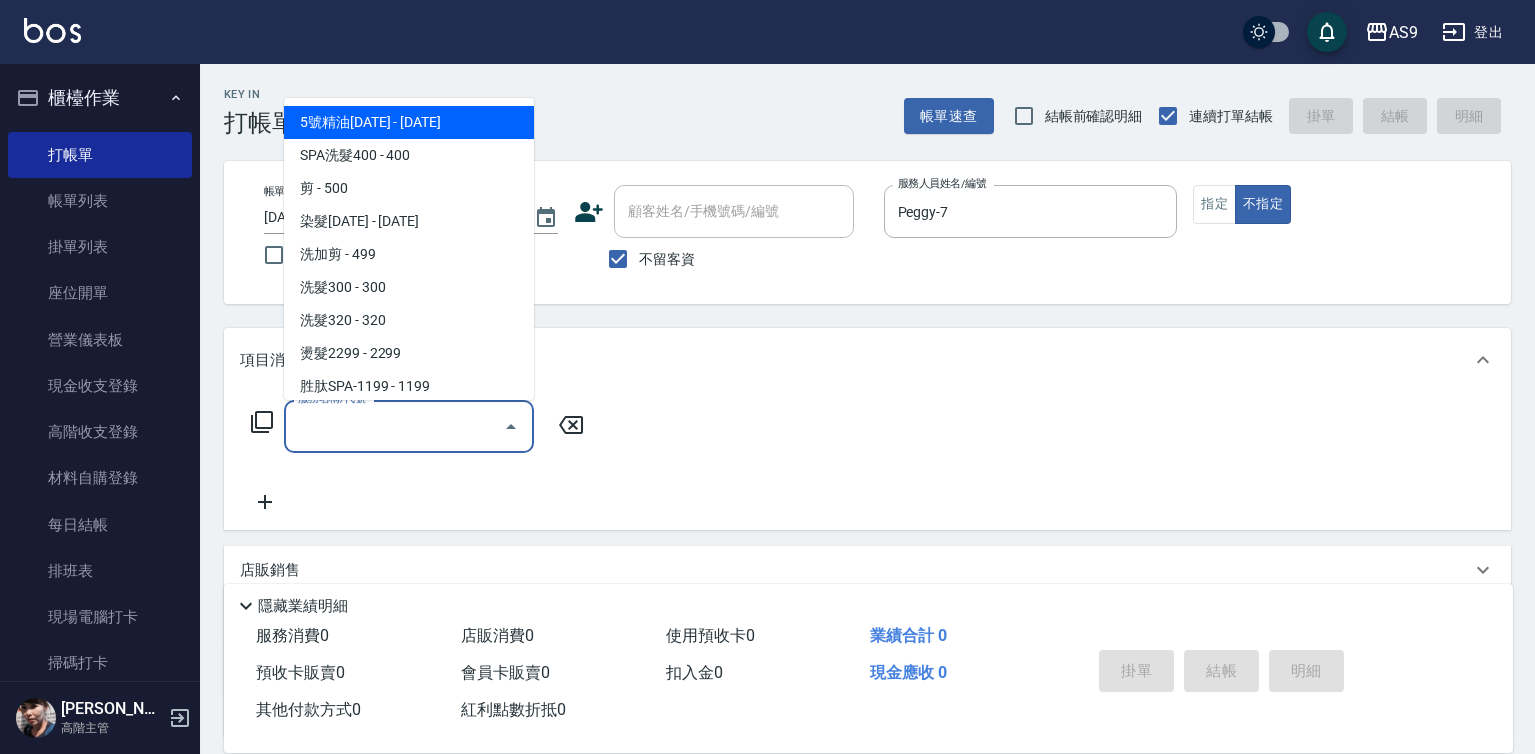 click on "服務名稱/代號" at bounding box center [394, 426] 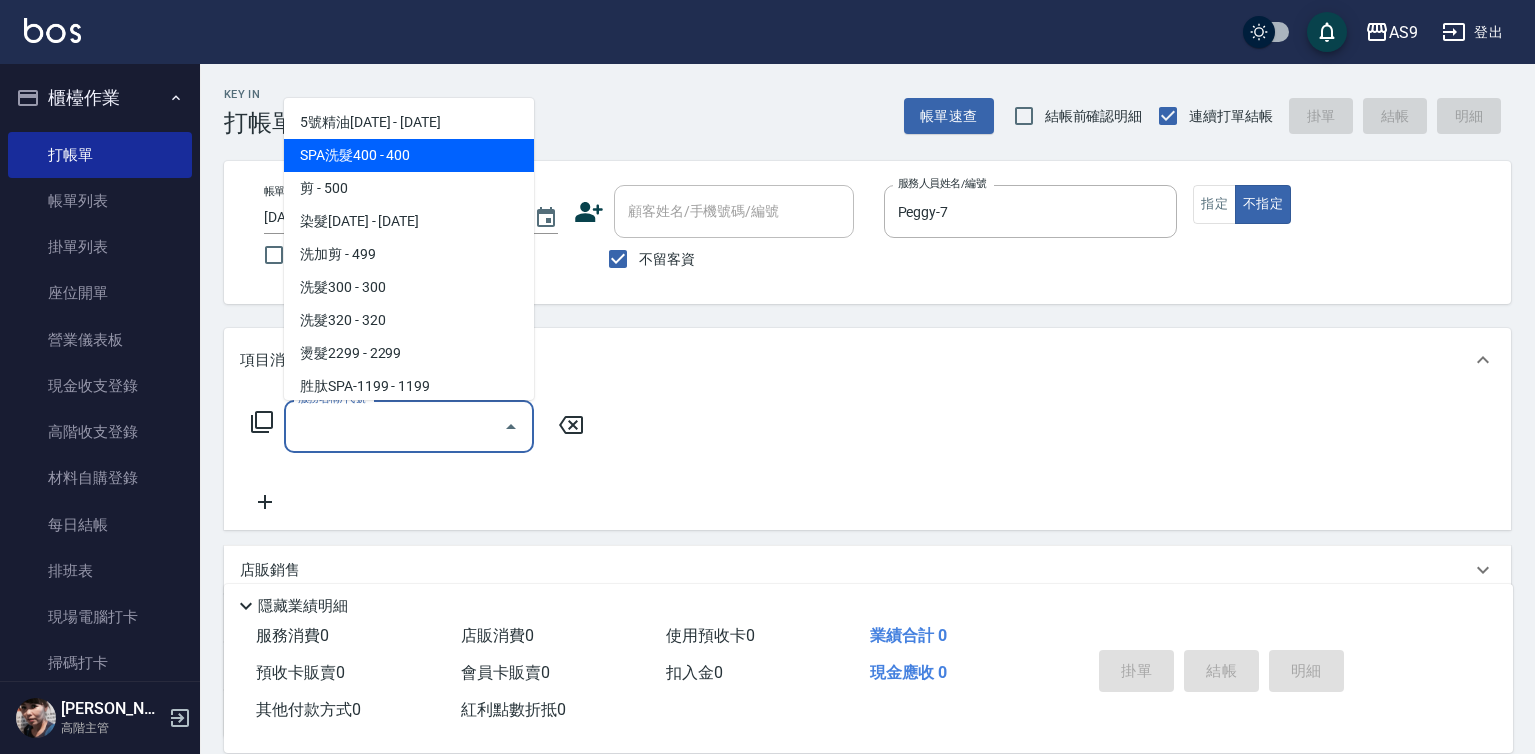 click on "SPA洗髮400 - 400" at bounding box center [409, 155] 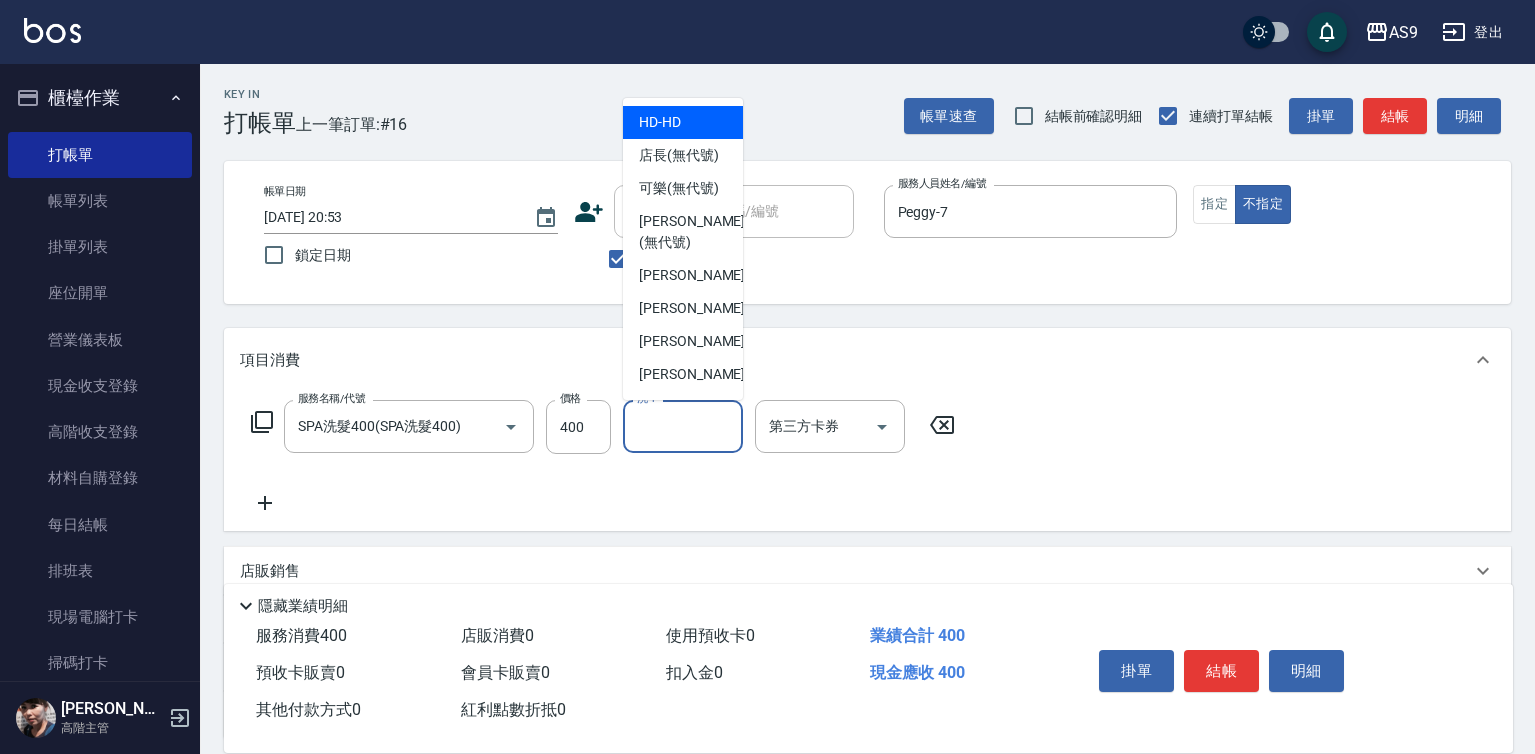 click on "洗-1" at bounding box center [683, 426] 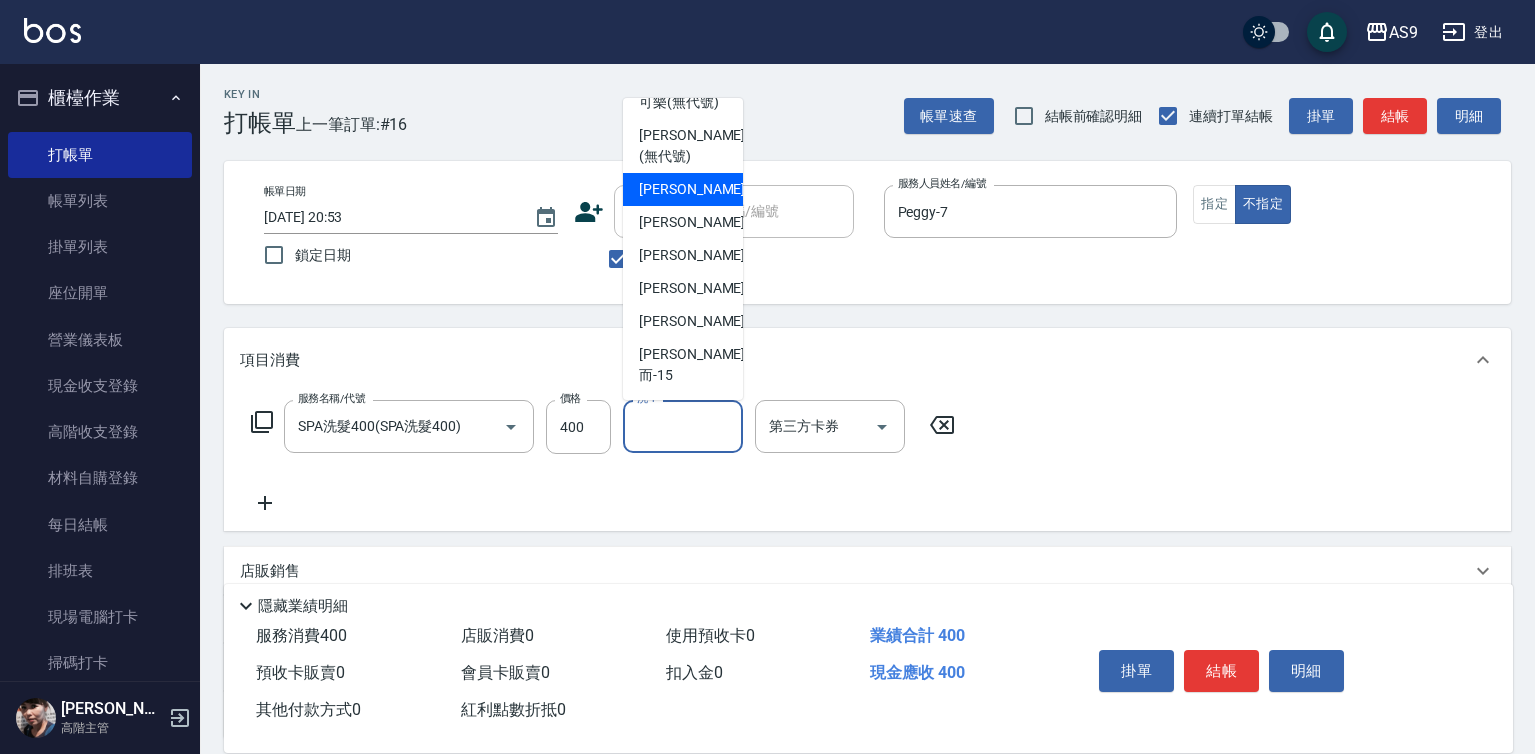 scroll, scrollTop: 128, scrollLeft: 0, axis: vertical 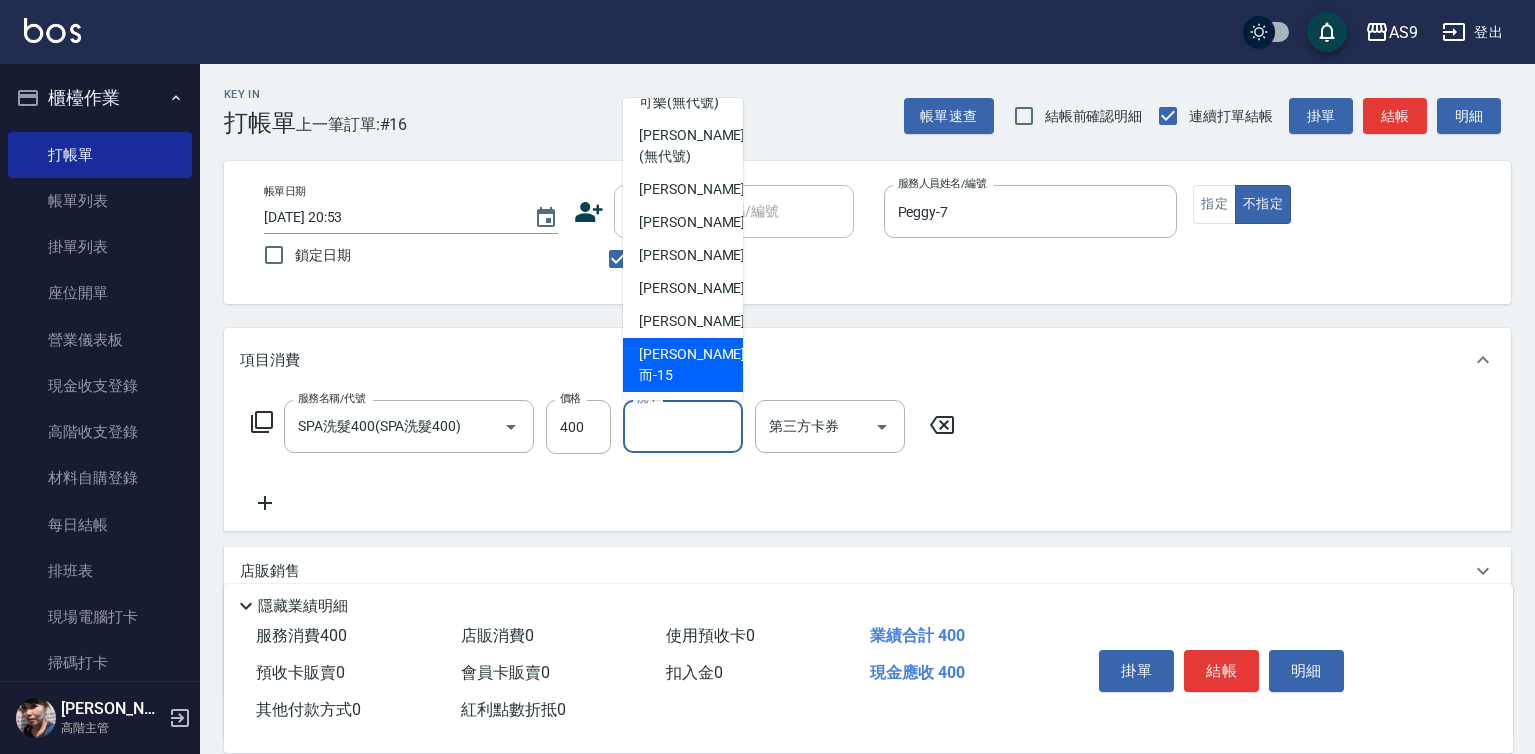 click on "[PERSON_NAME]而 -15" at bounding box center (683, 365) 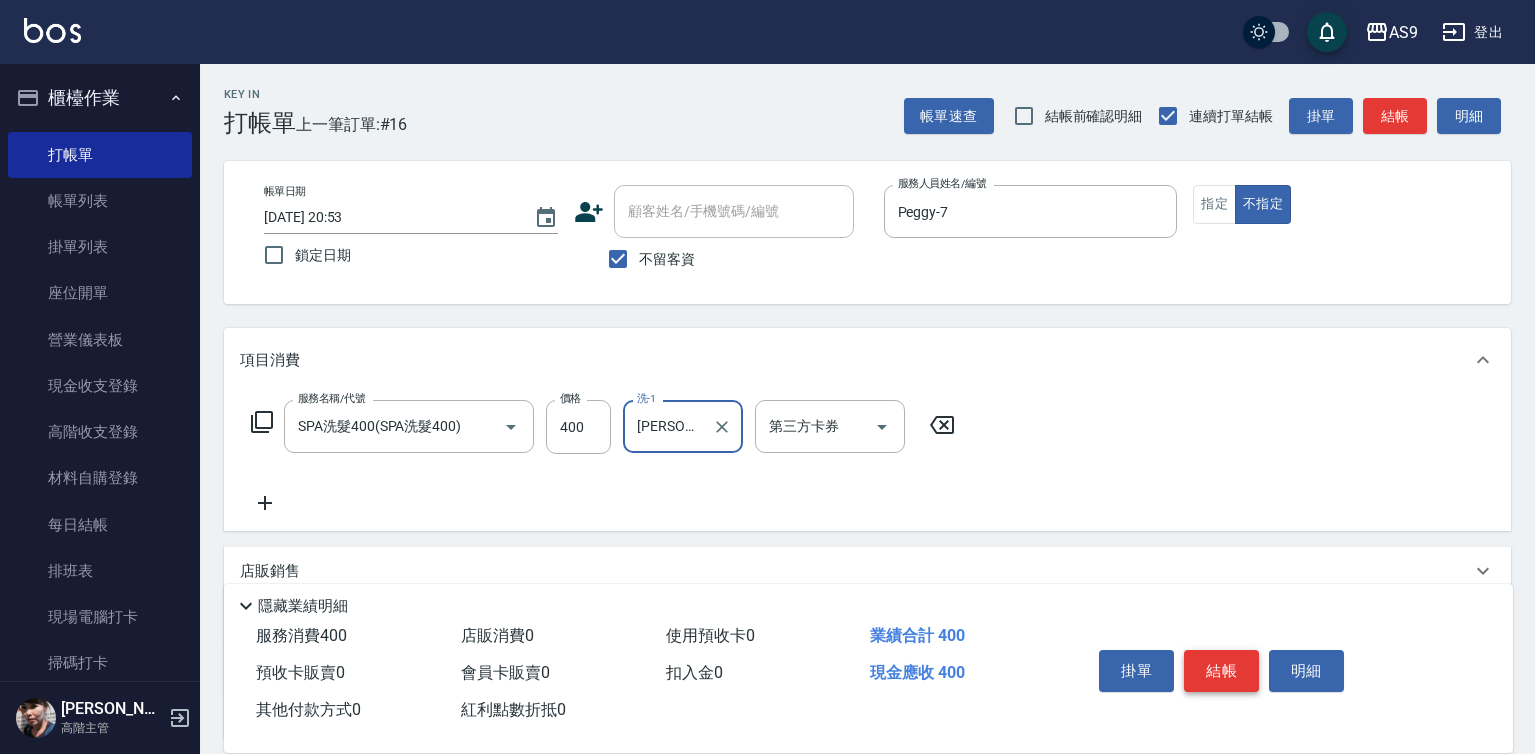 click on "結帳" at bounding box center [1221, 671] 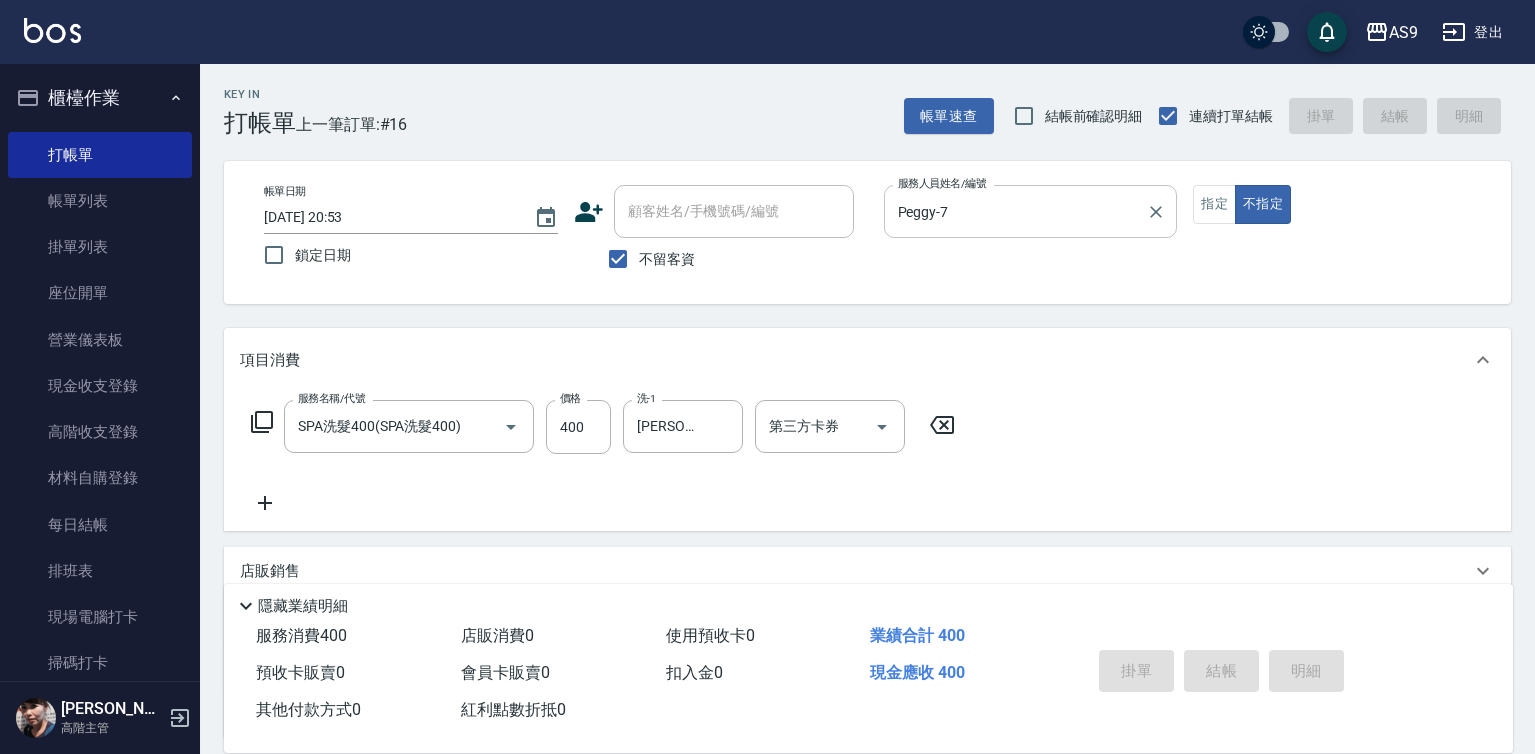 type on "[DATE] 20:54" 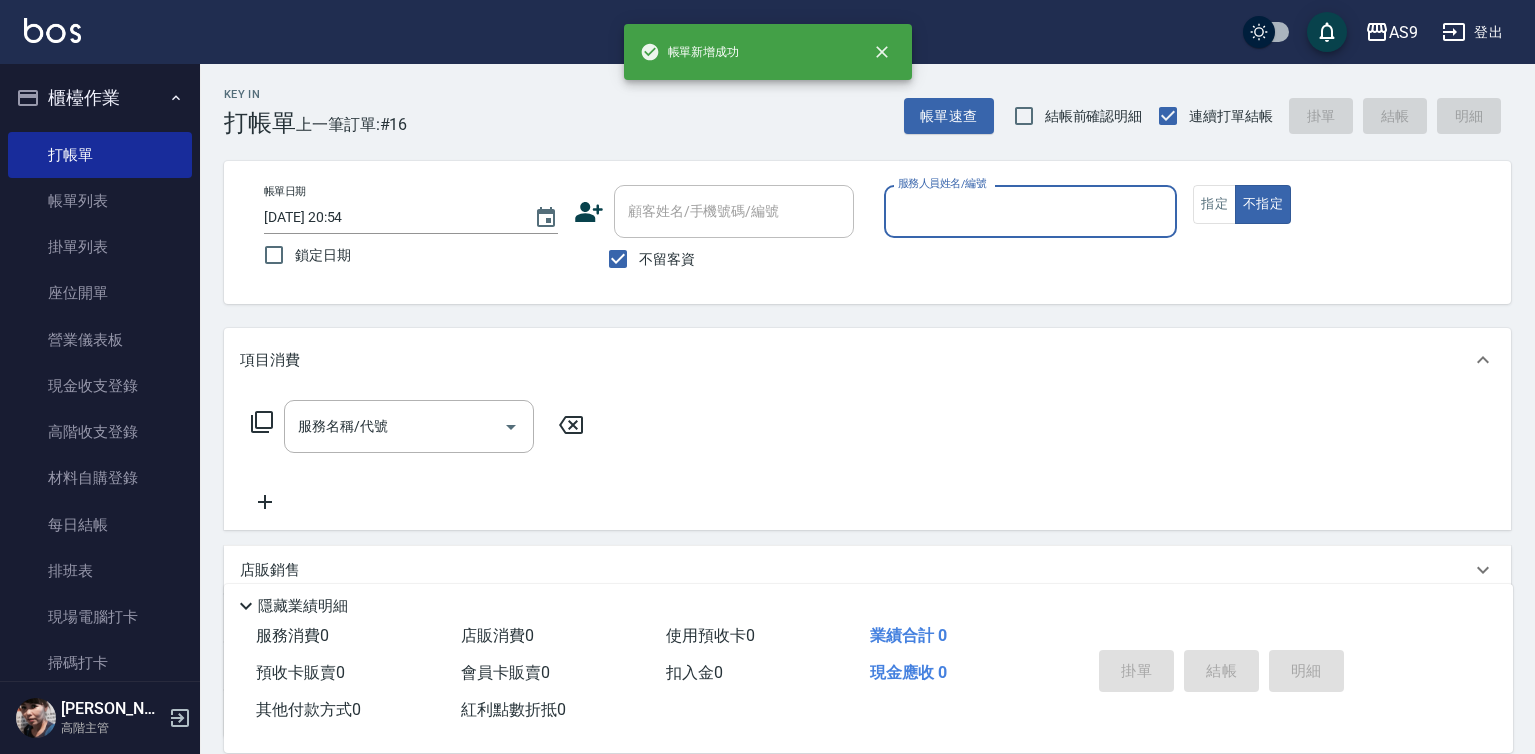 click on "服務人員姓名/編號" at bounding box center (1031, 211) 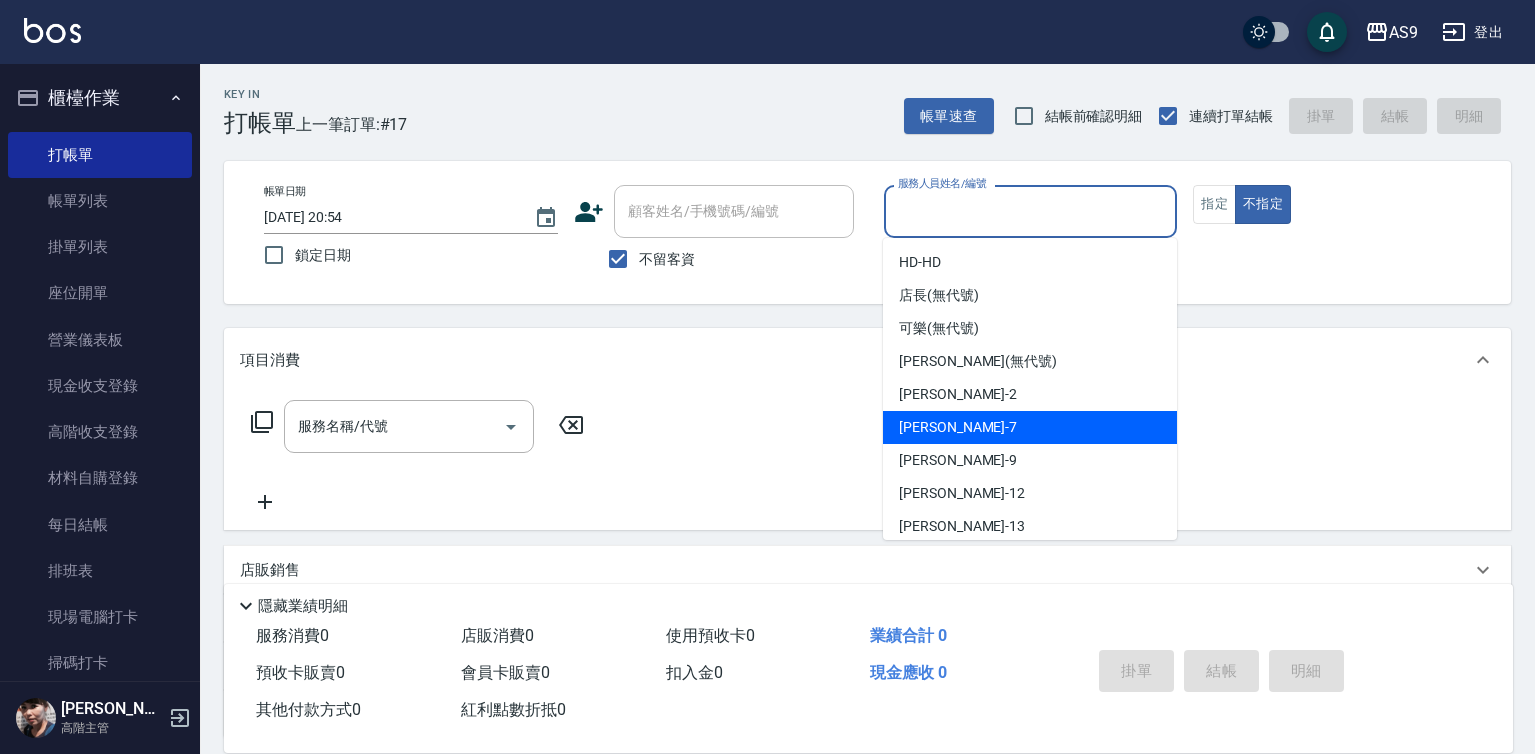 click on "Peggy -7" at bounding box center [1030, 427] 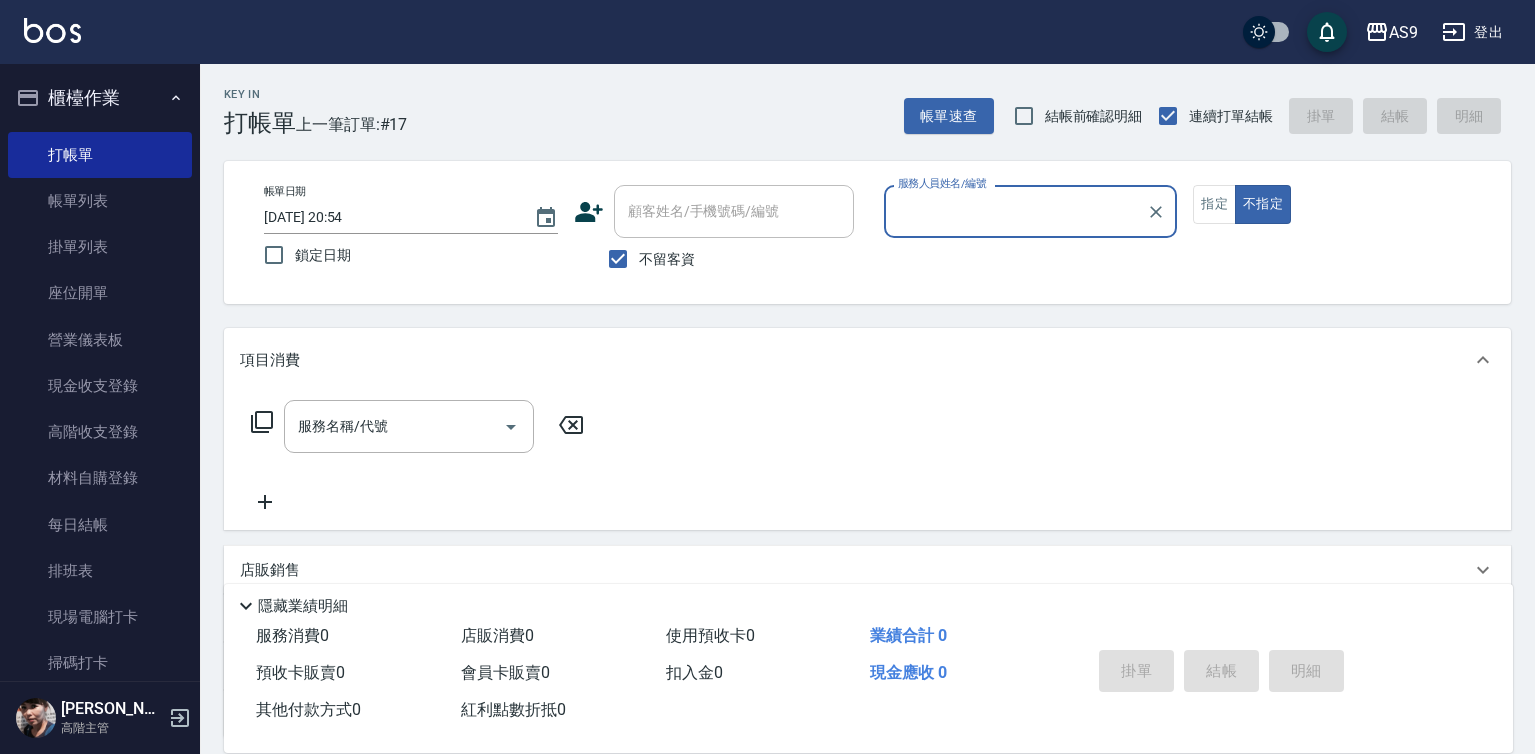 type on "Peggy-7" 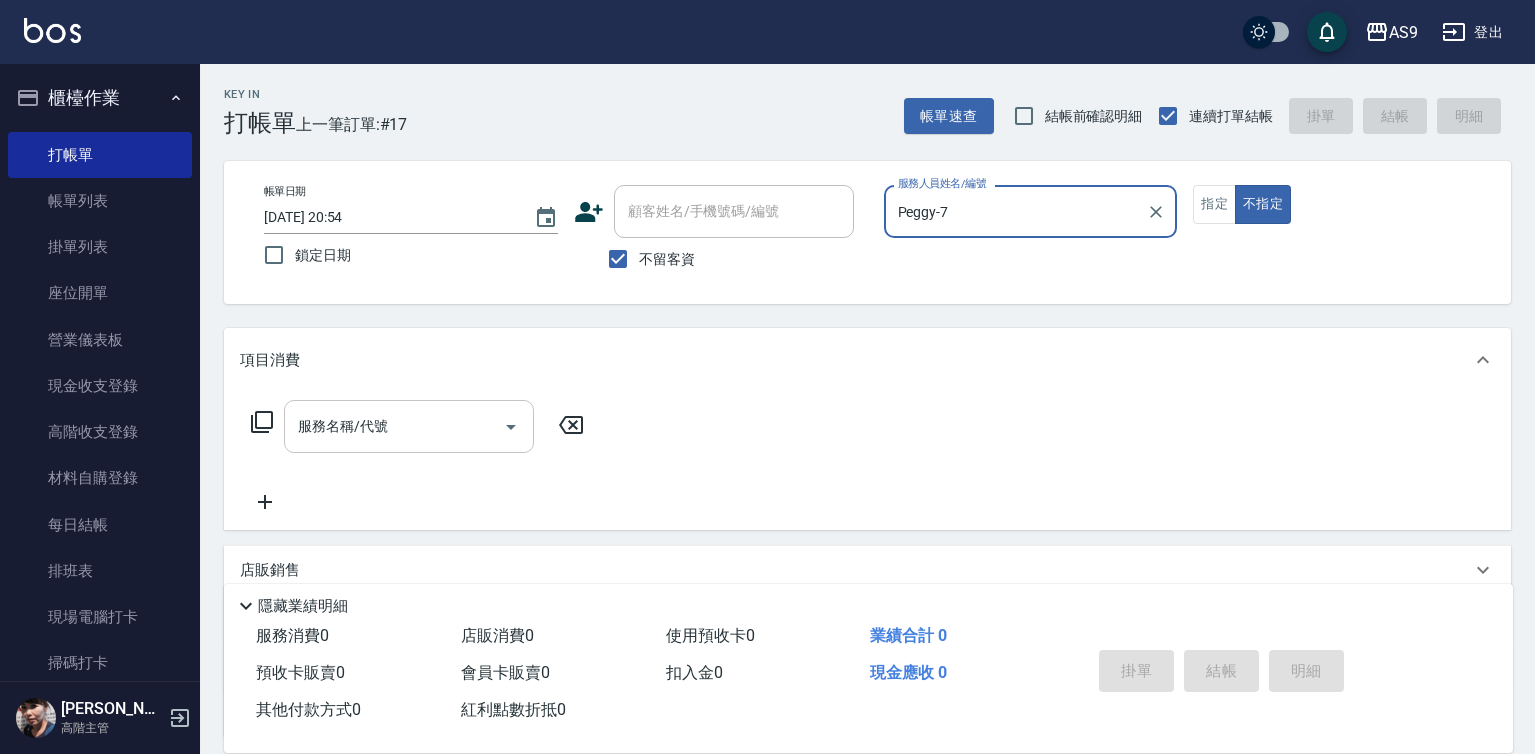 click on "服務名稱/代號" at bounding box center [394, 426] 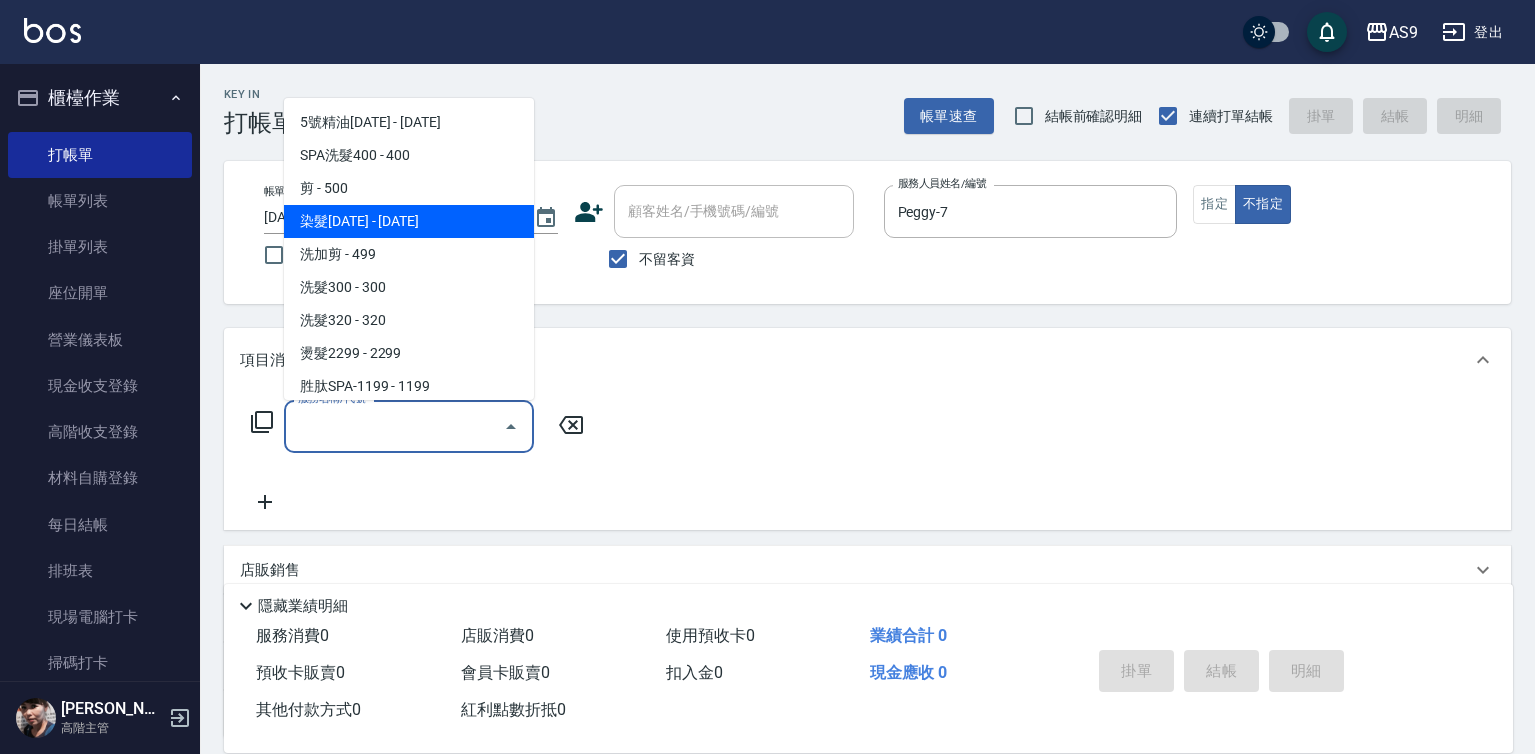 click on "染髮[DATE] - [DATE]" at bounding box center (409, 221) 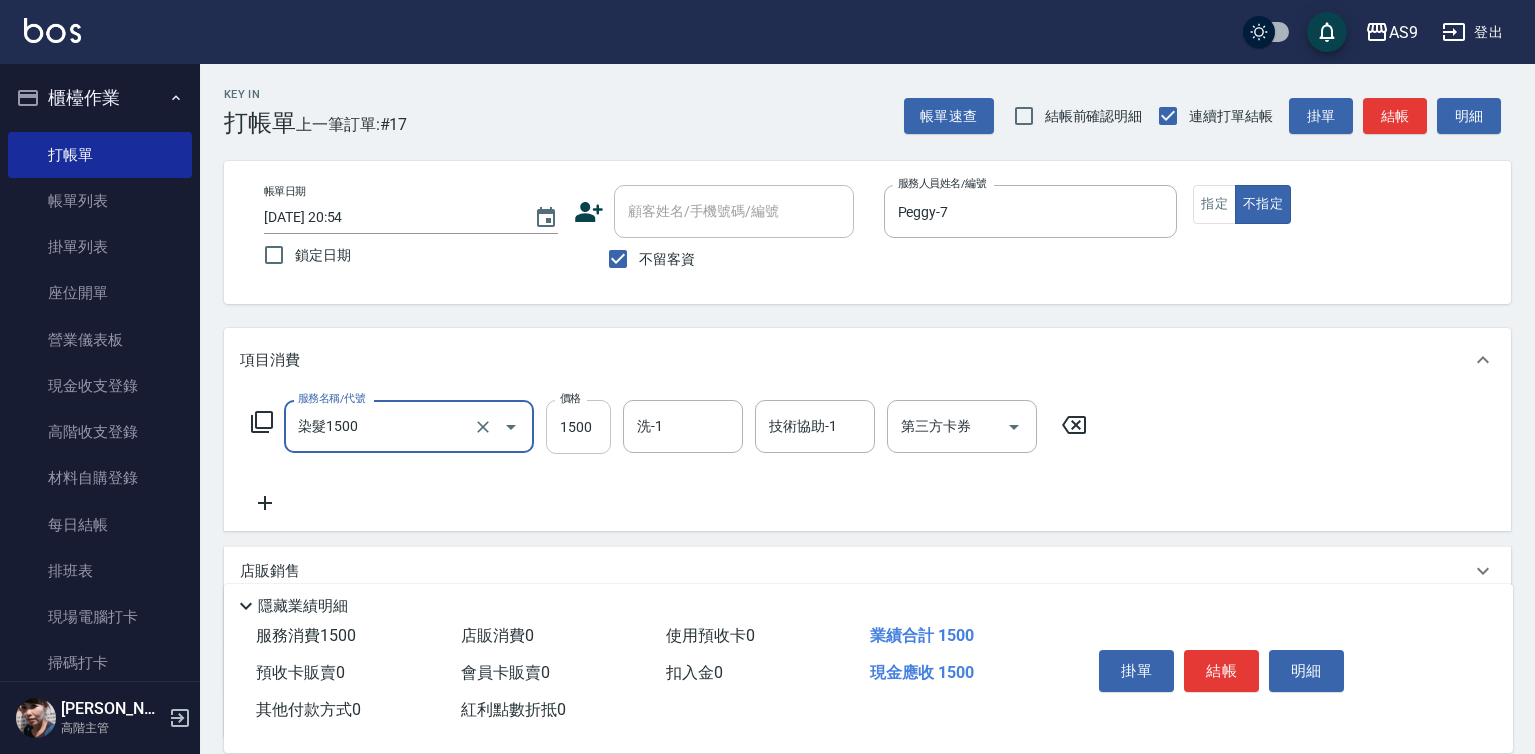 click on "1500" at bounding box center (578, 427) 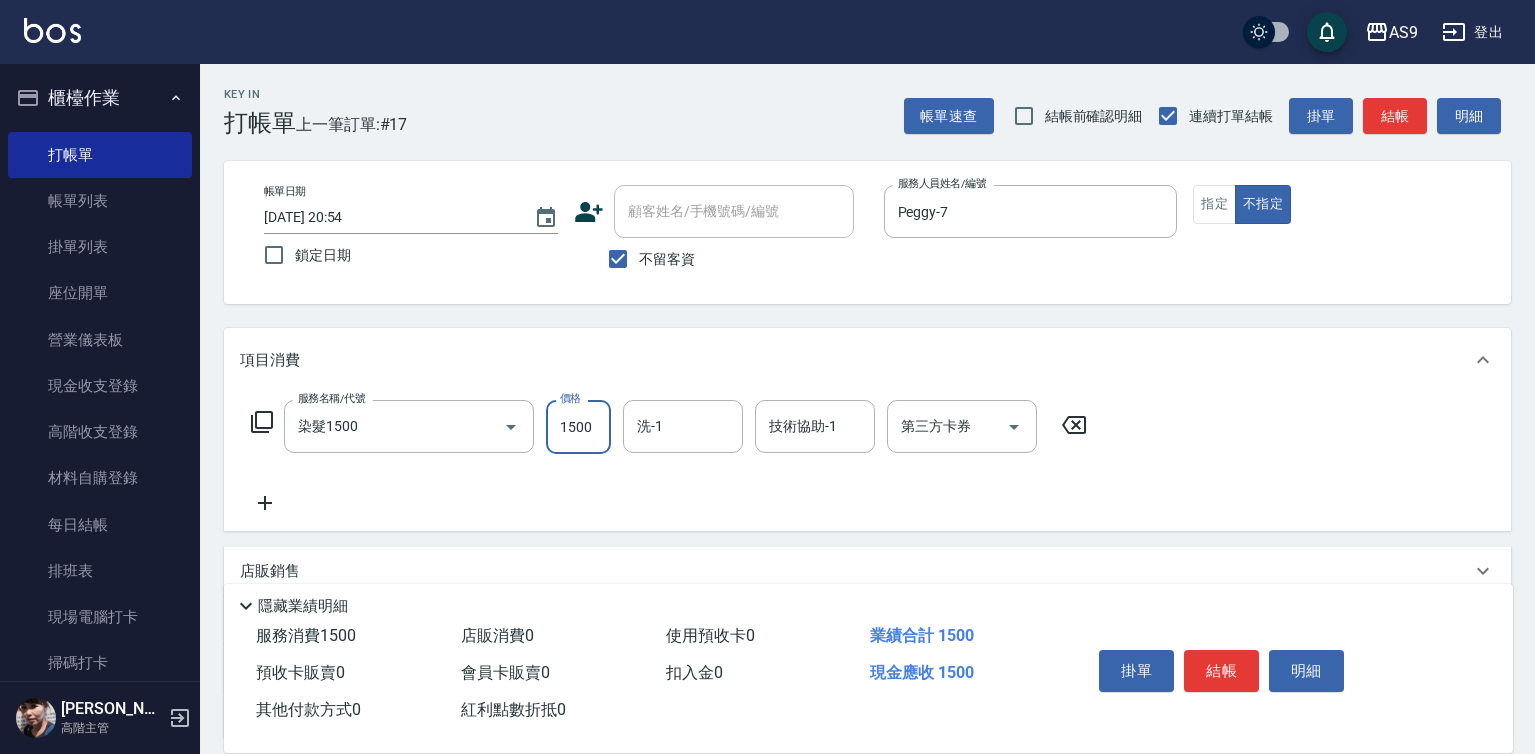 click on "1500" at bounding box center [578, 427] 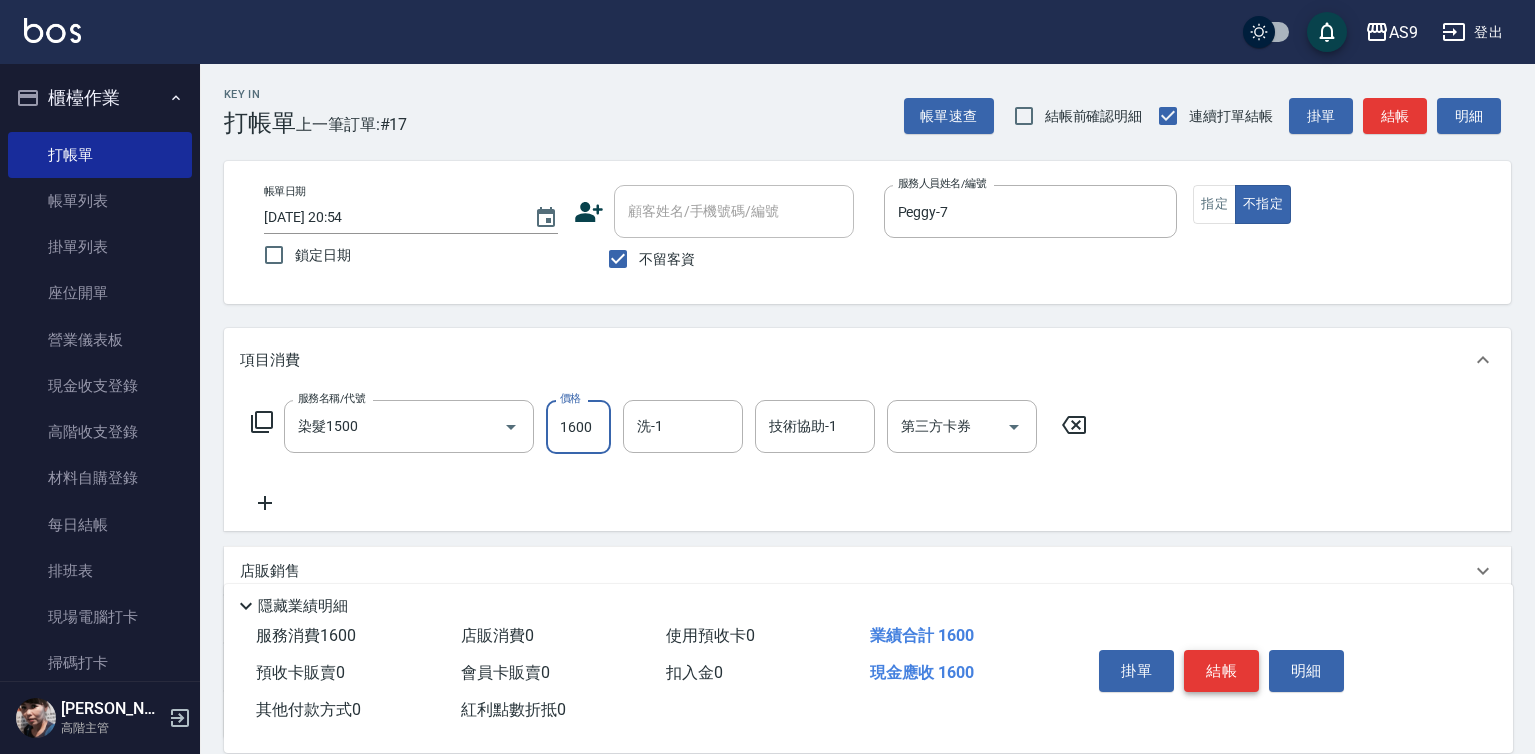 type on "1600" 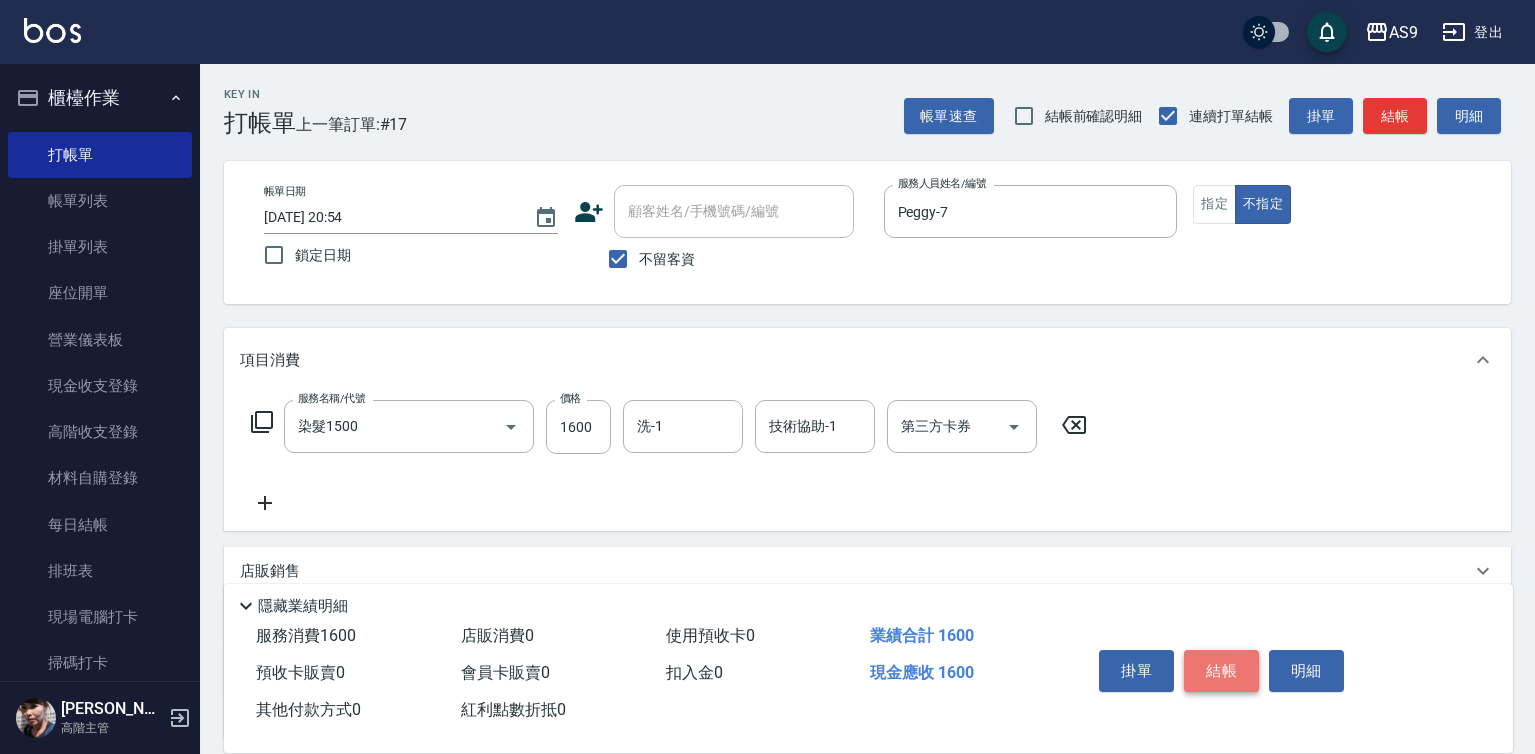 click on "結帳" at bounding box center [1221, 671] 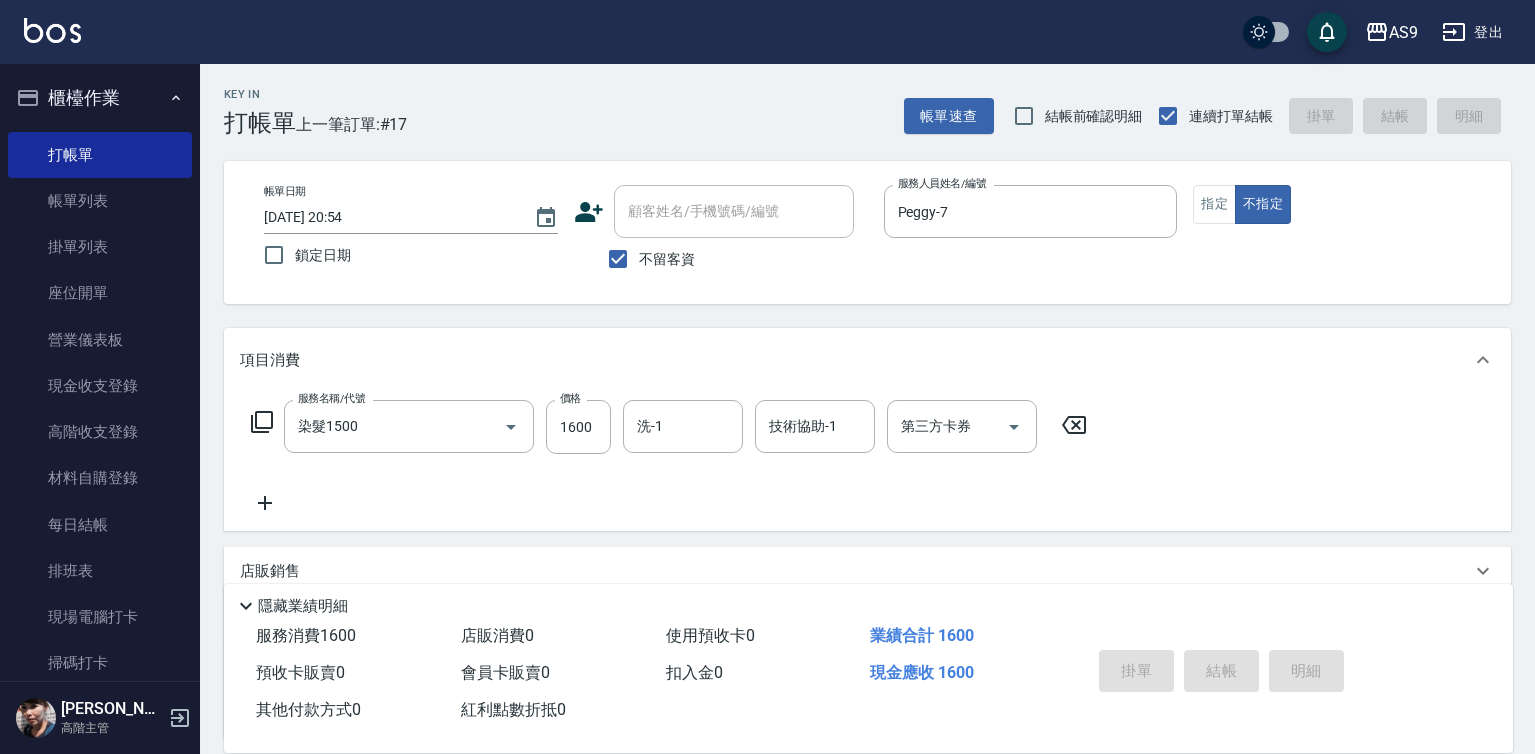 type 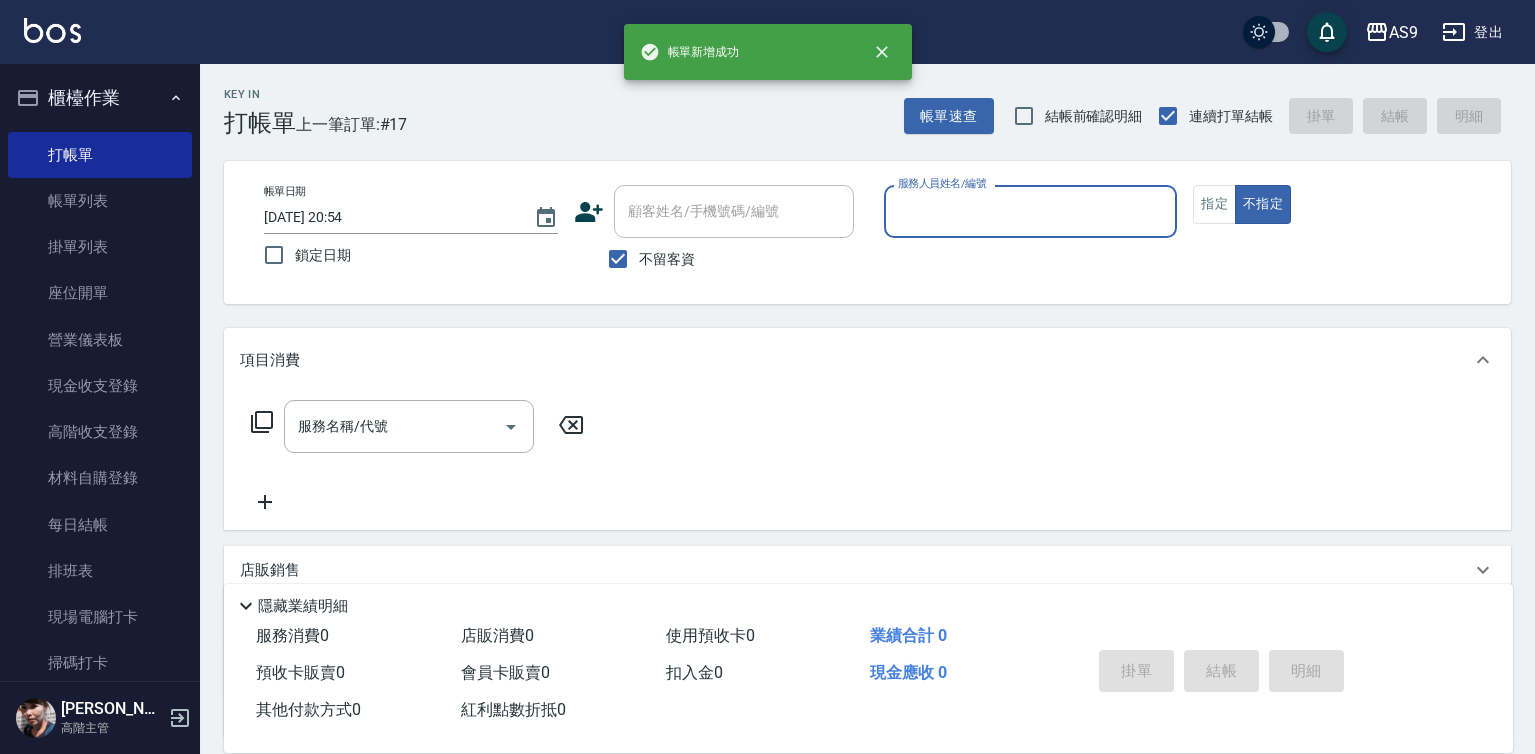 click on "服務人員姓名/編號" at bounding box center [1031, 211] 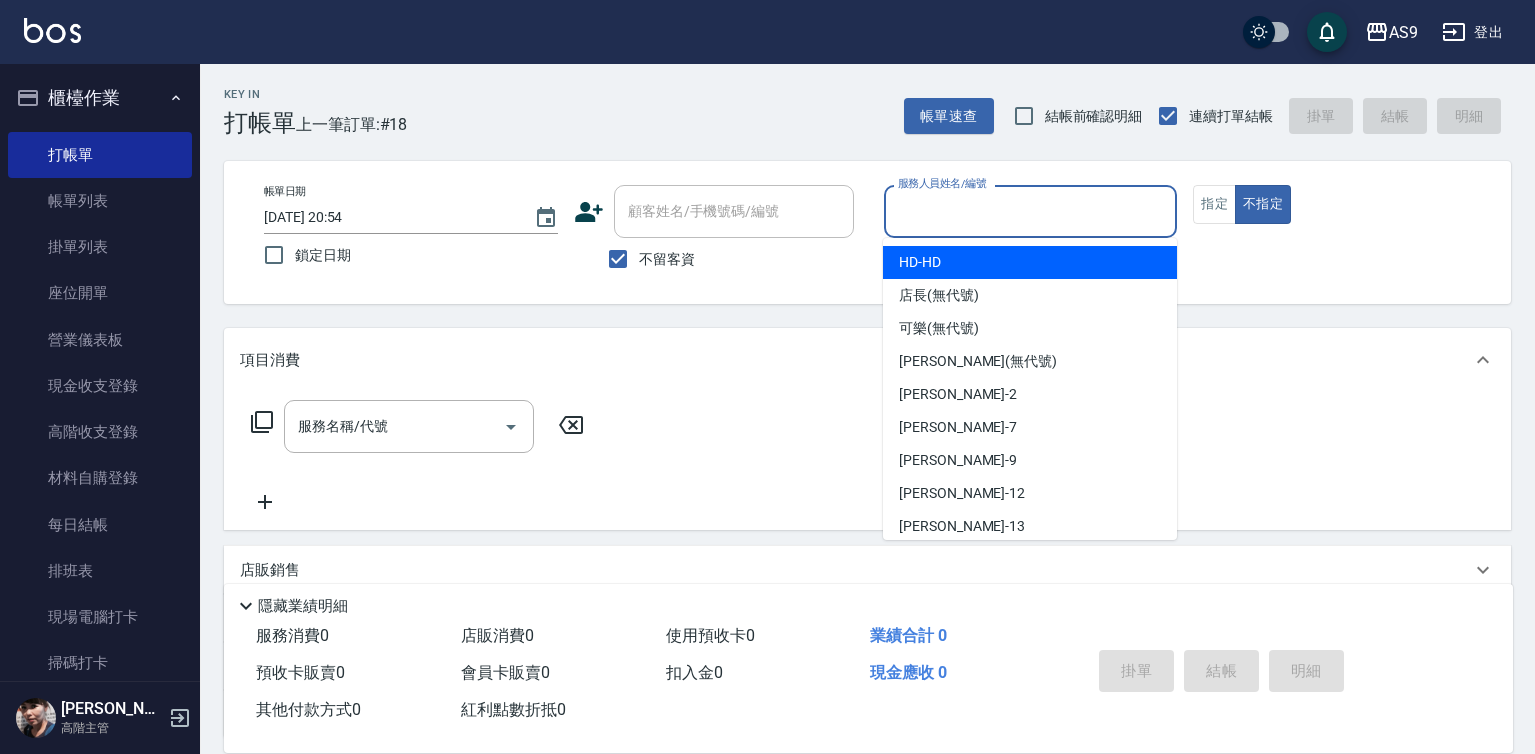 click on "服務人員姓名/編號" at bounding box center (1031, 211) 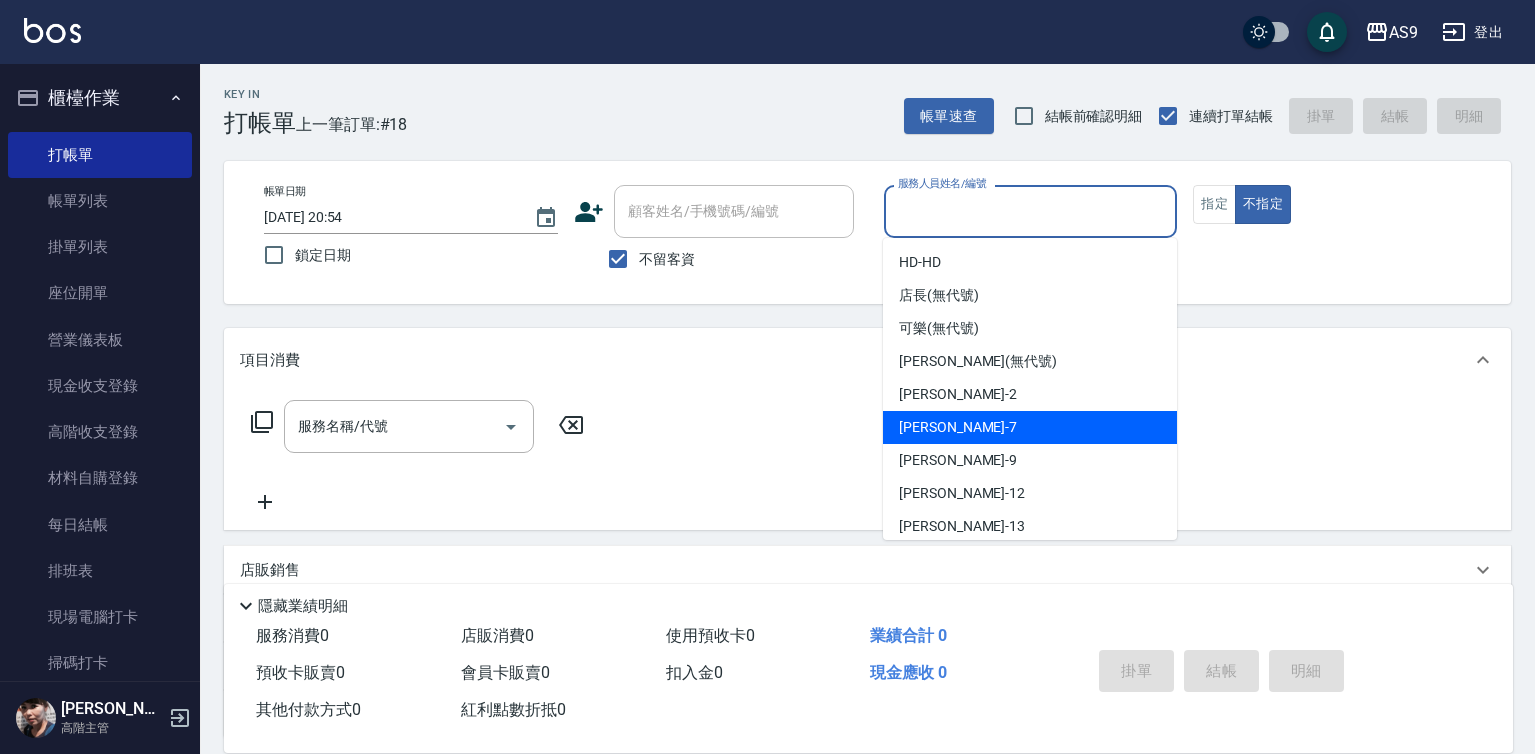 click on "Peggy -7" at bounding box center [1030, 427] 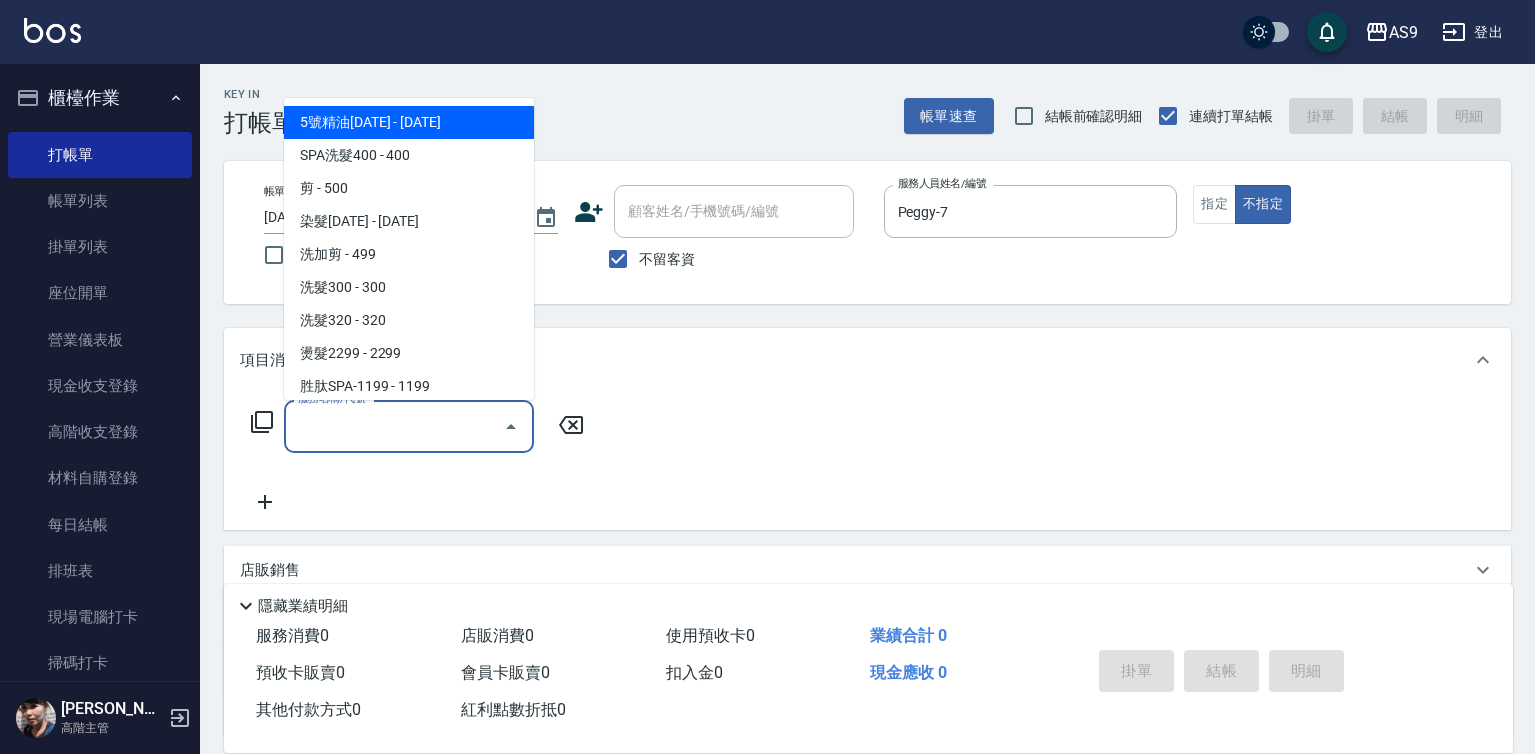 click on "服務名稱/代號" at bounding box center [394, 426] 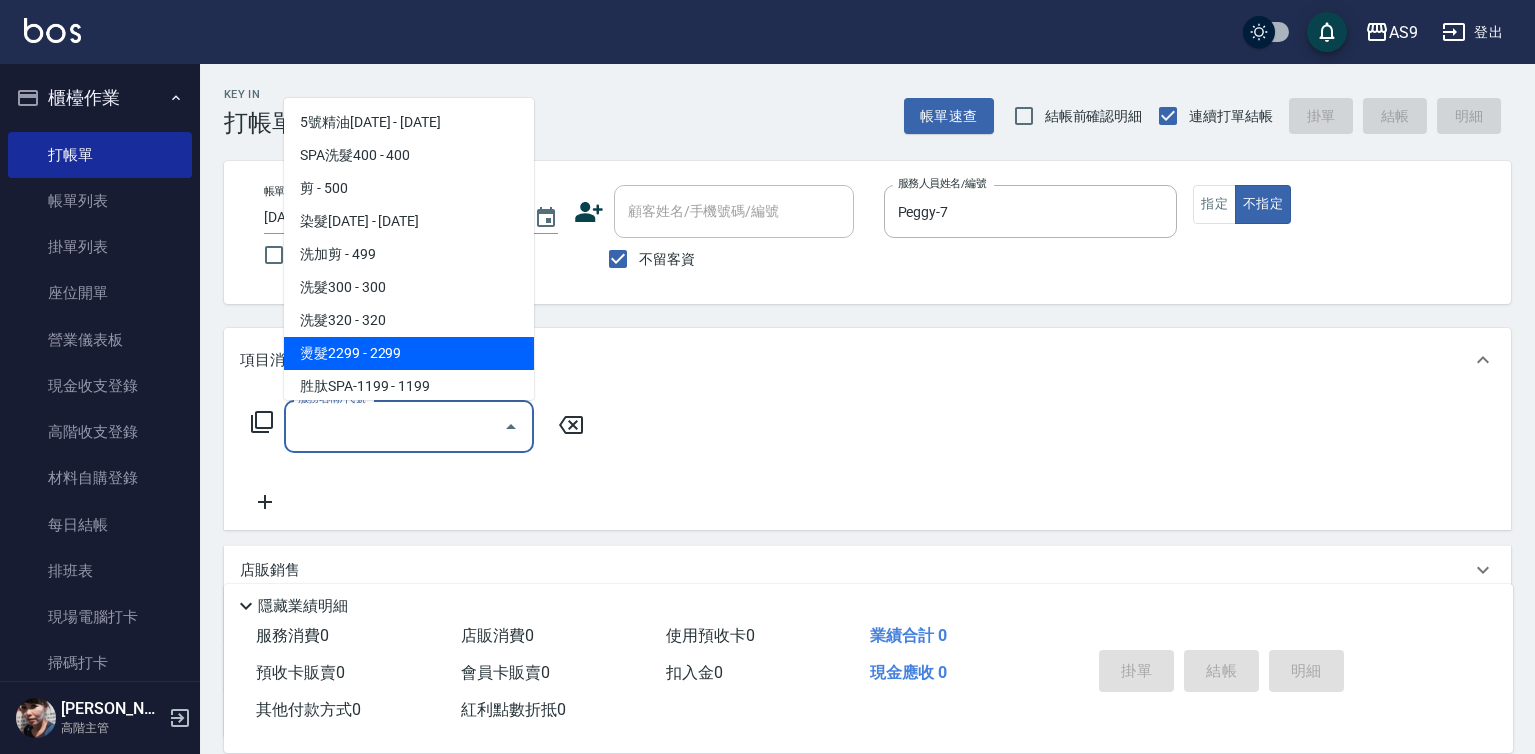click on "燙髮2299 - 2299" at bounding box center [409, 353] 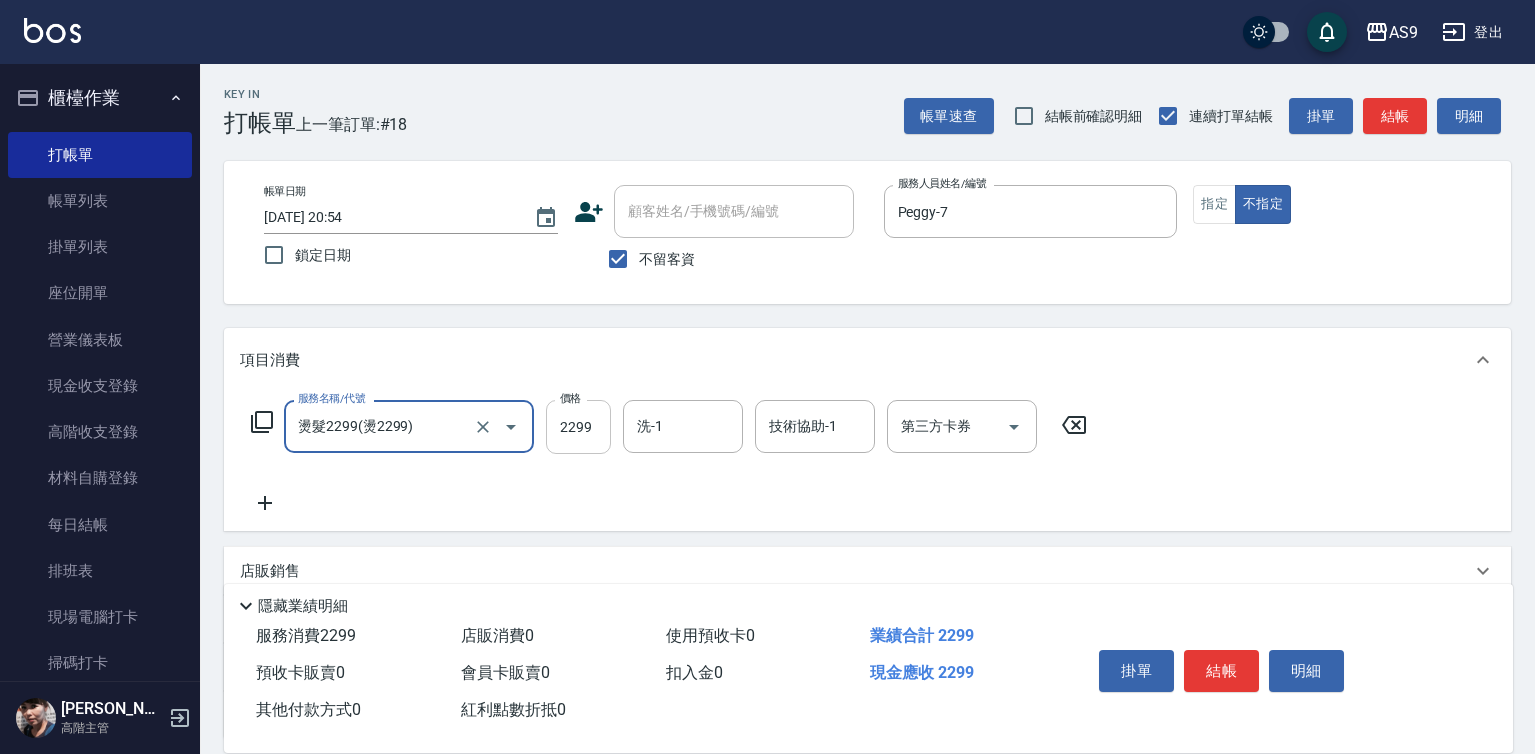 click on "2299" at bounding box center [578, 427] 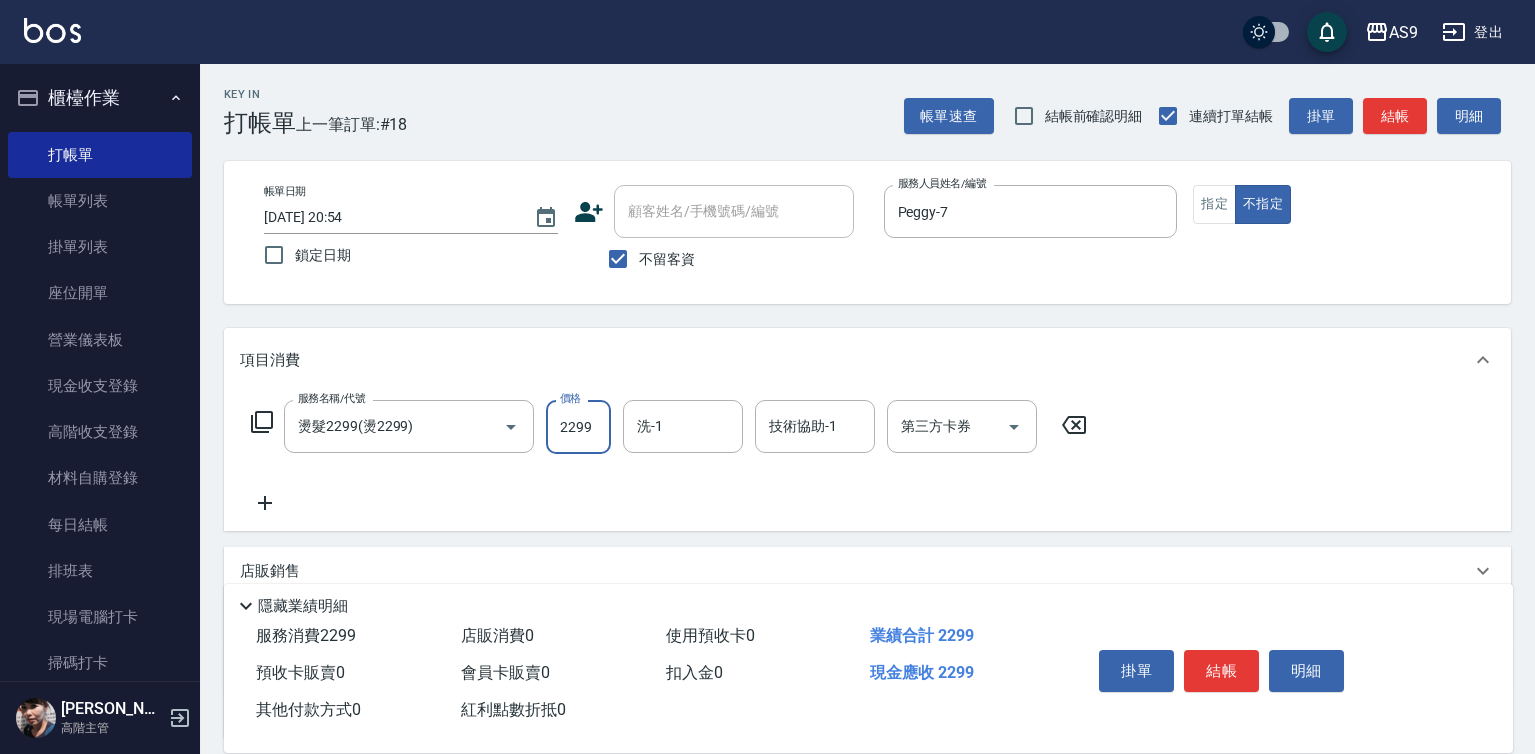 click on "2299" at bounding box center [578, 427] 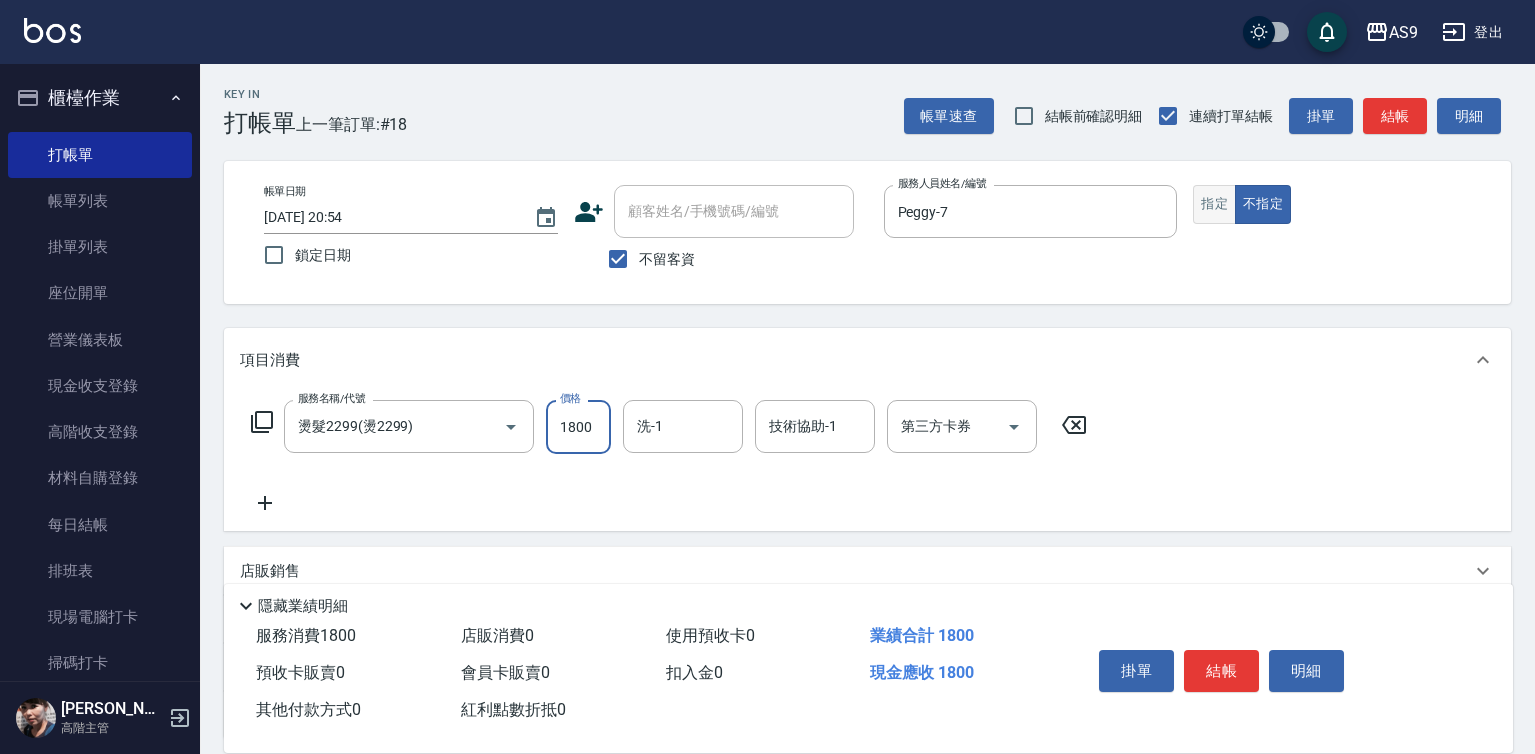 type on "1800" 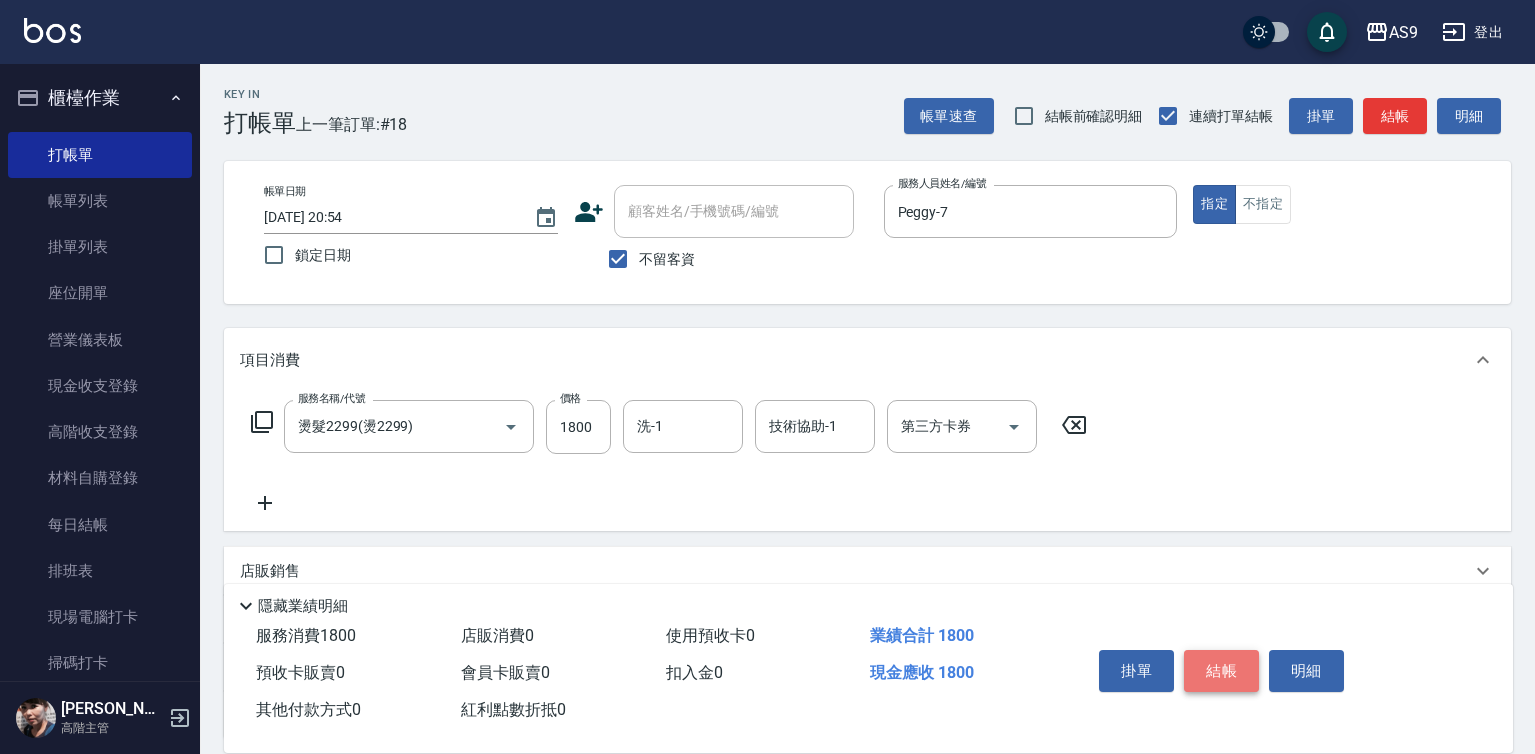 click on "結帳" at bounding box center [1221, 671] 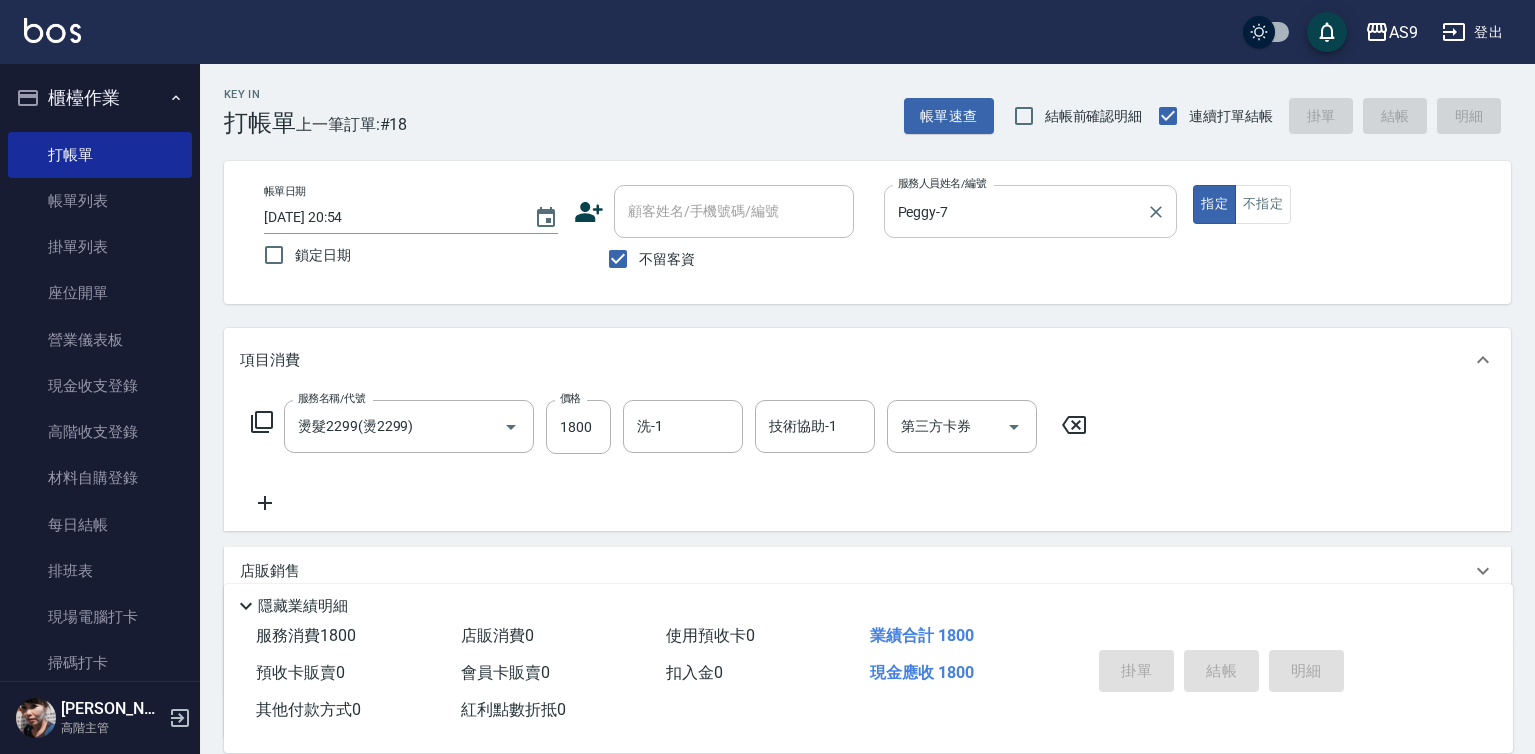 click on "Peggy-7" at bounding box center (1016, 211) 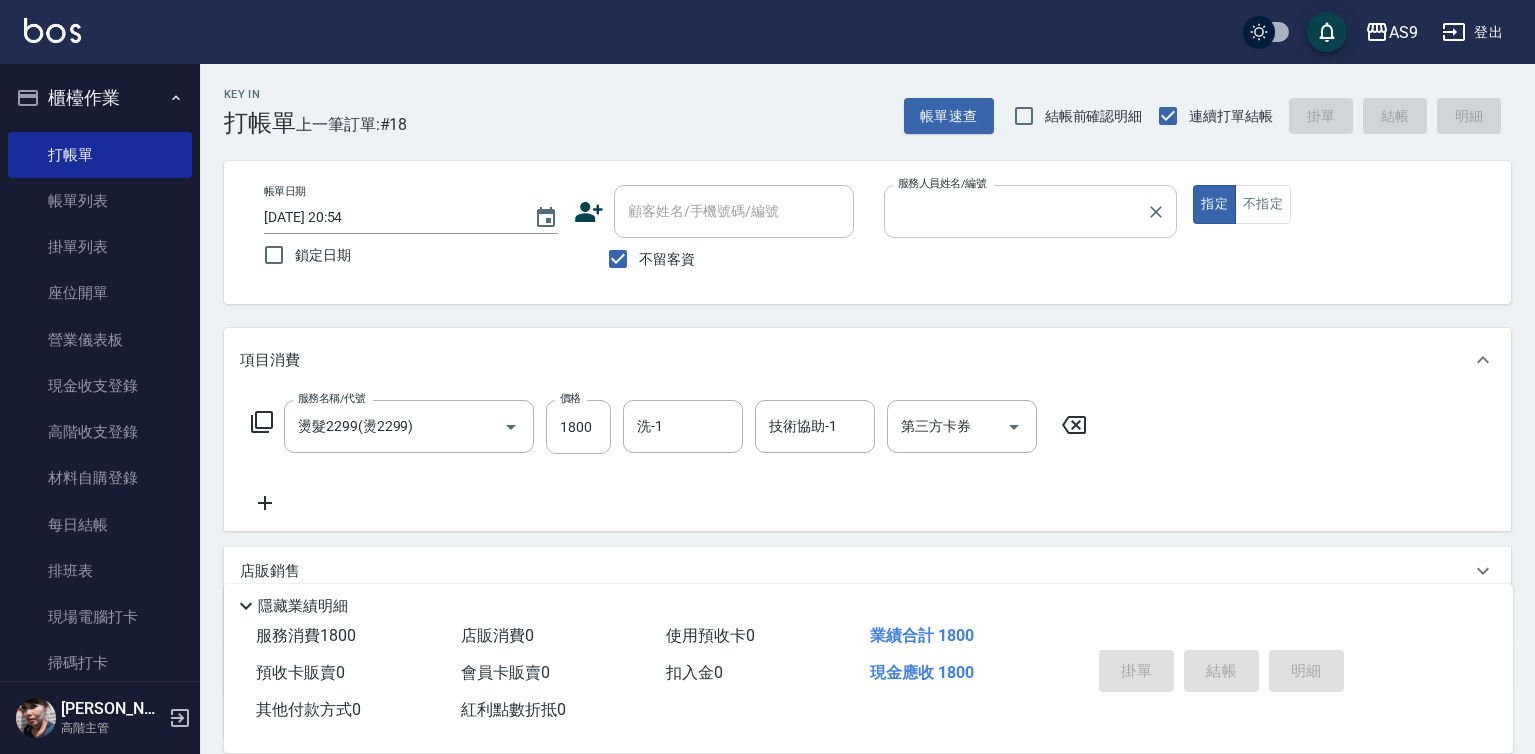 type 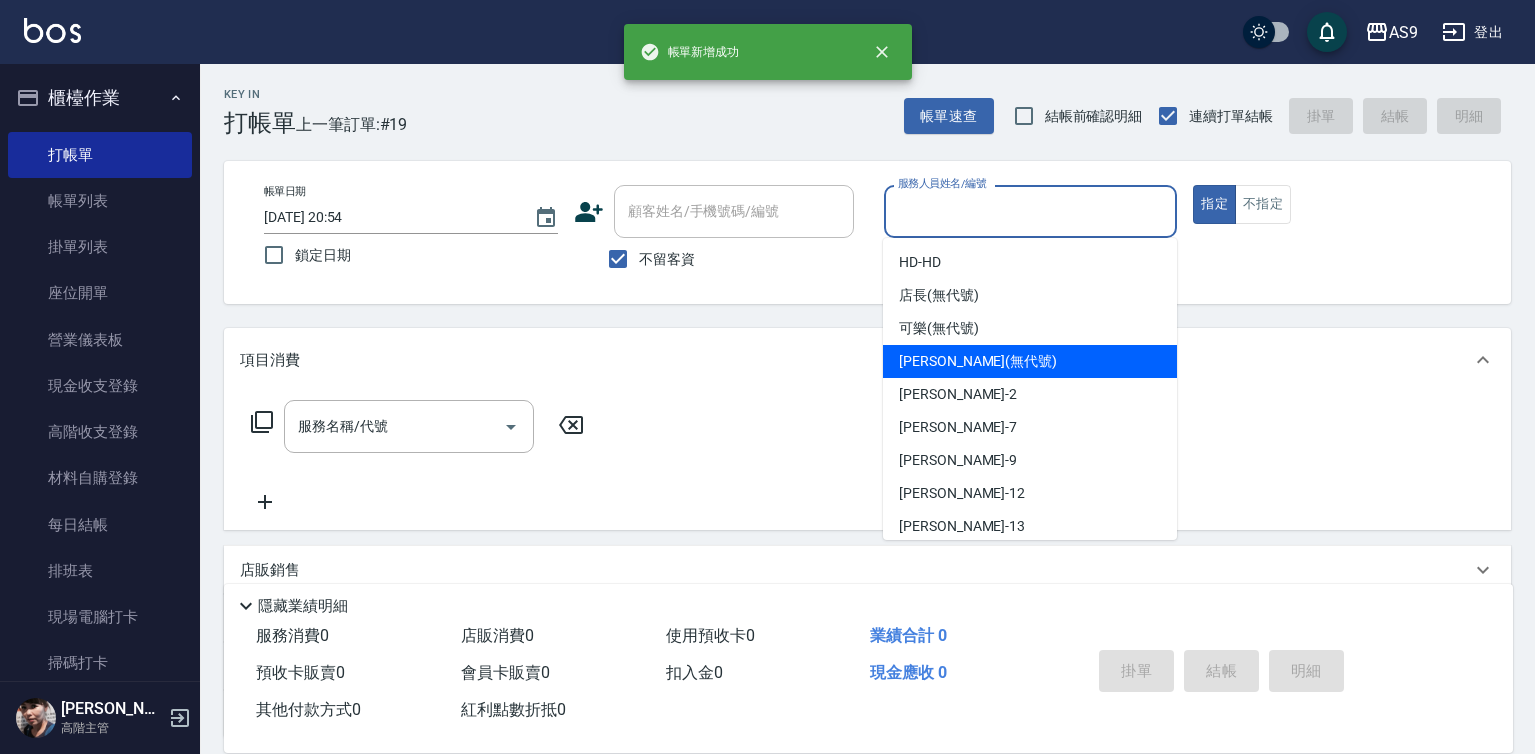 click on "[PERSON_NAME] (無代號)" at bounding box center (978, 361) 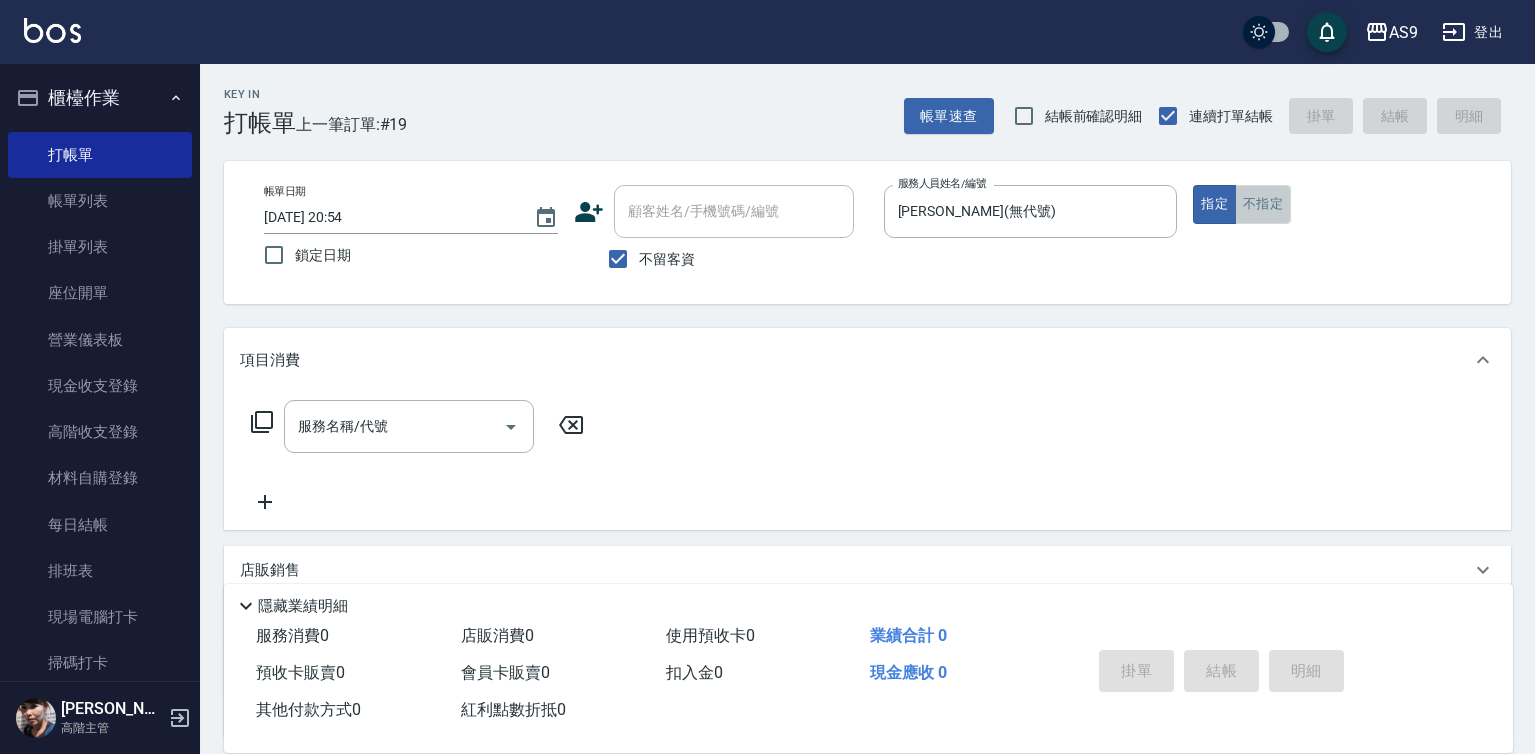 click on "不指定" at bounding box center [1263, 204] 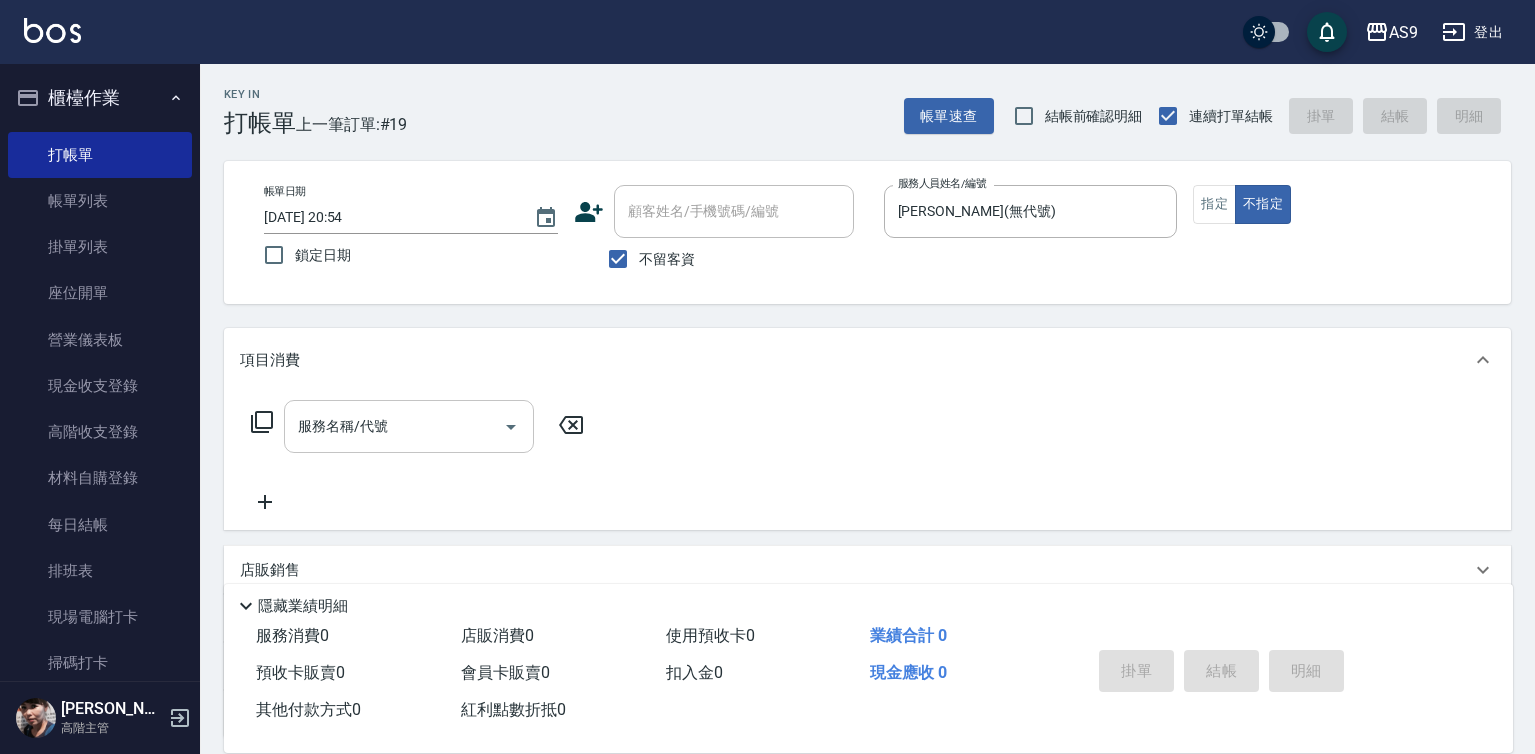 click on "服務名稱/代號" at bounding box center (394, 426) 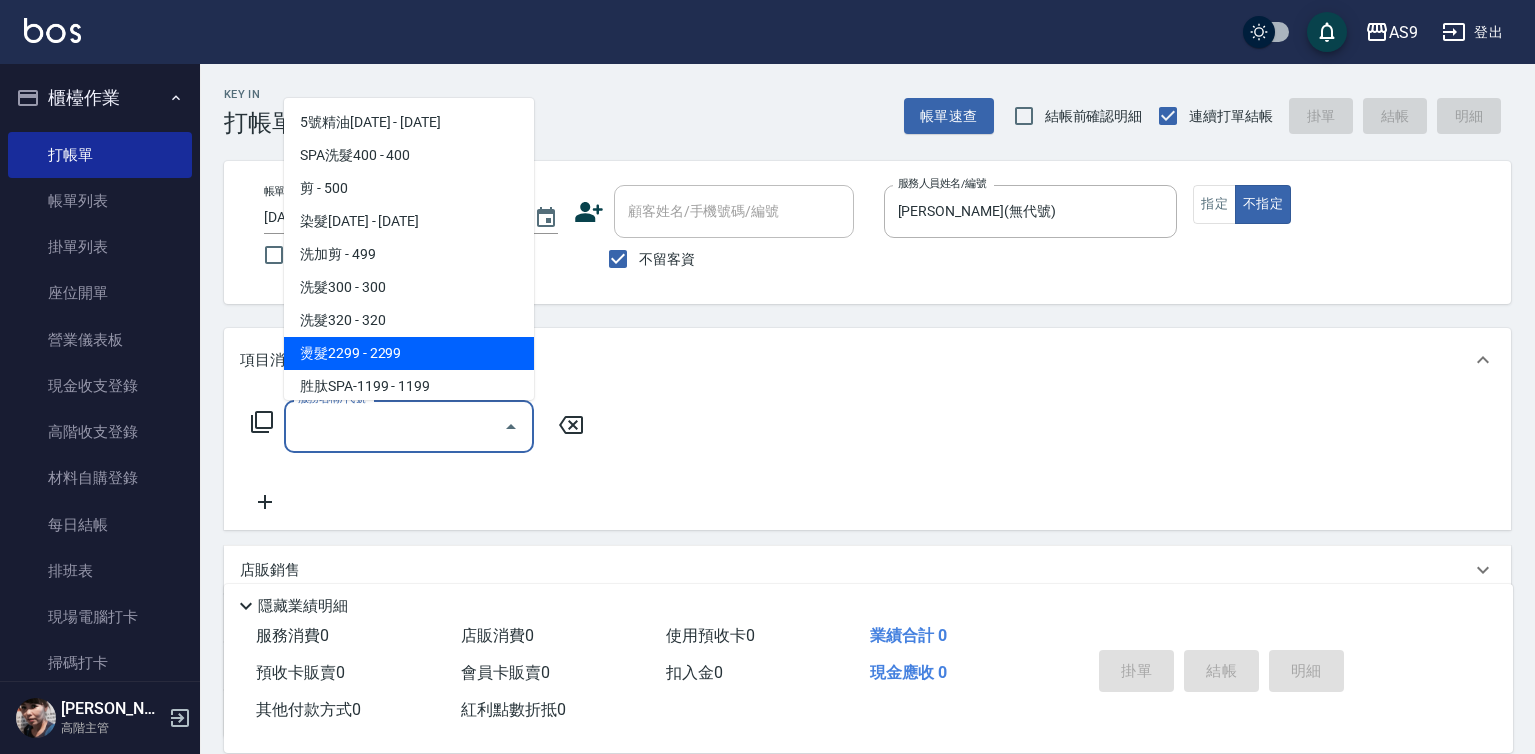 click on "燙髮2299 - 2299" at bounding box center [409, 353] 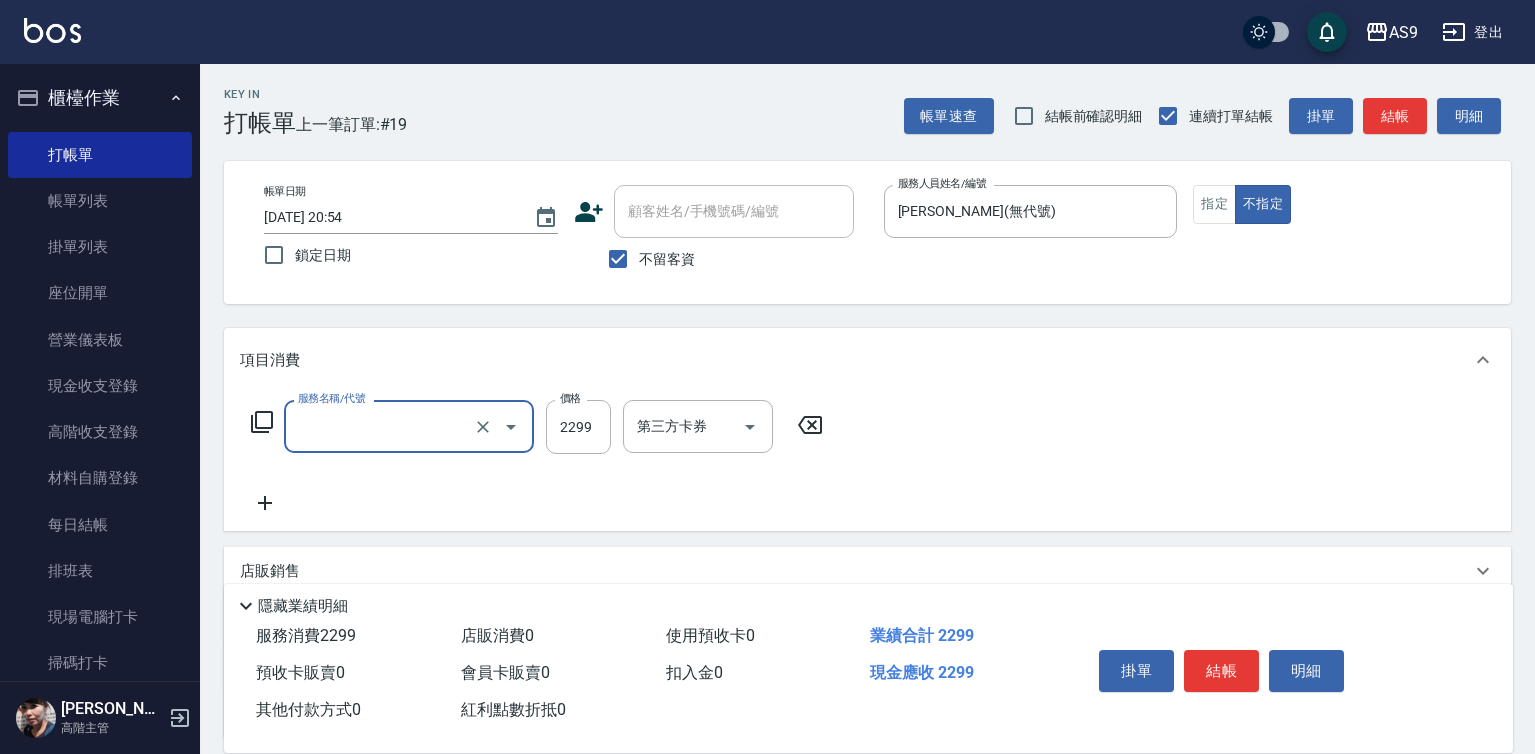 type on "燙髮2299(燙2299)" 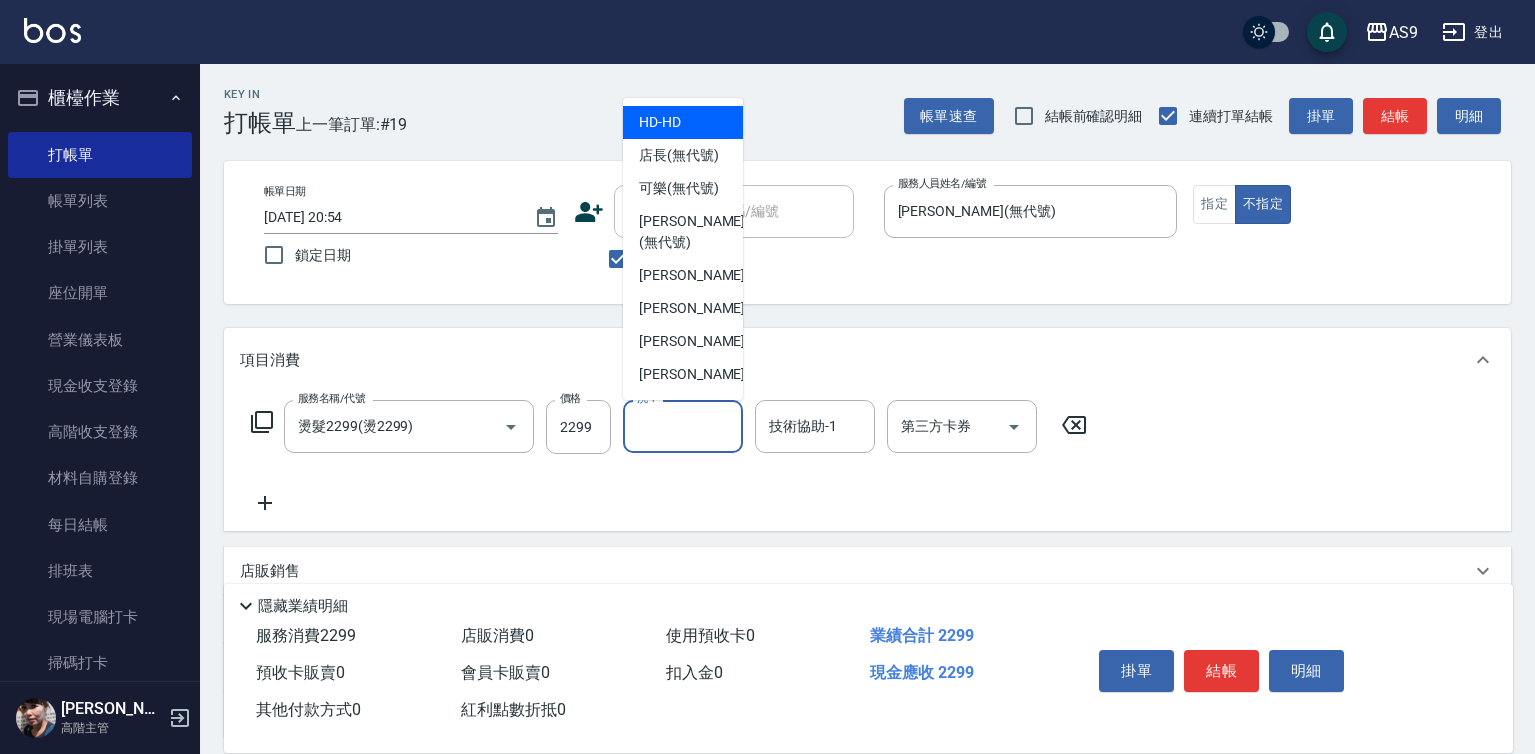 click on "洗-1" at bounding box center [683, 426] 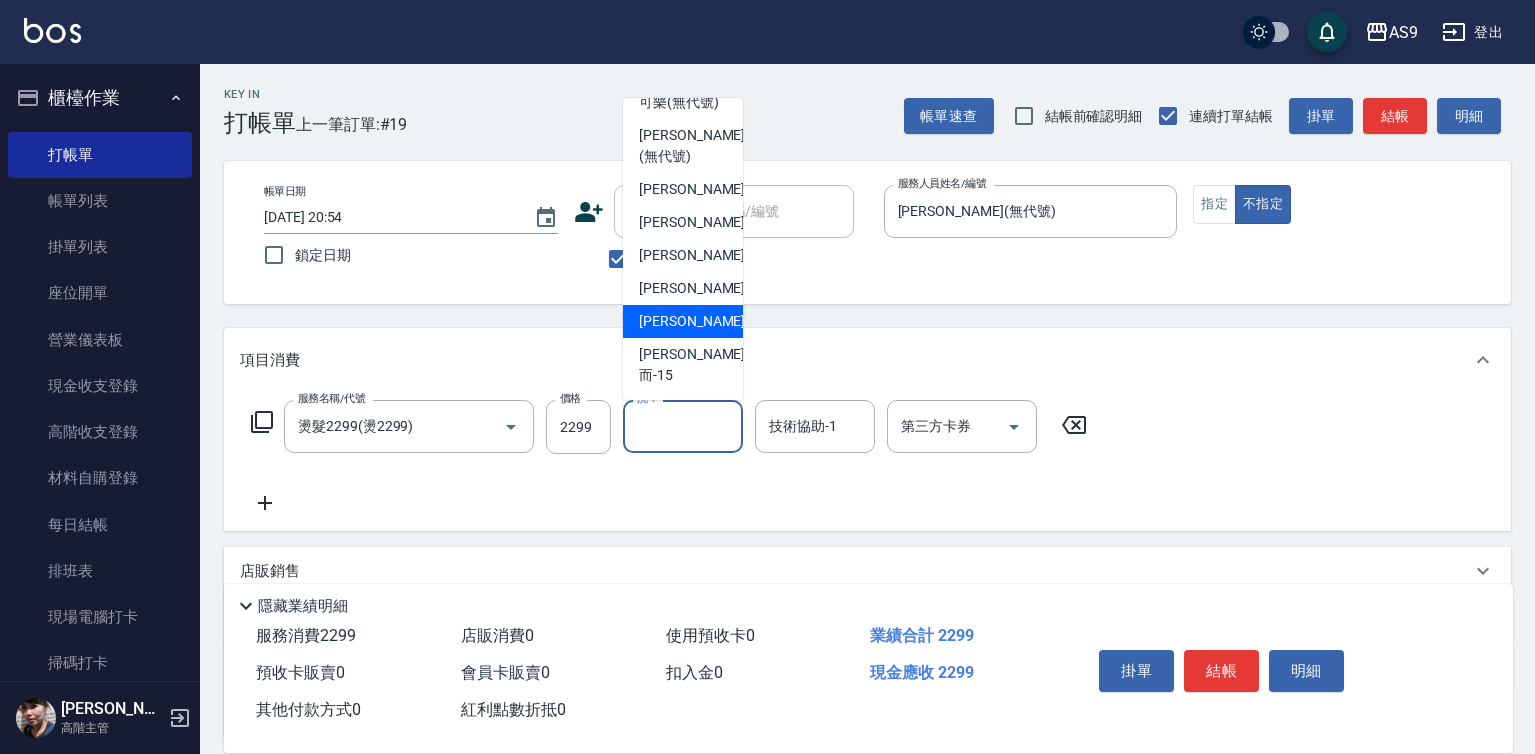 scroll, scrollTop: 128, scrollLeft: 0, axis: vertical 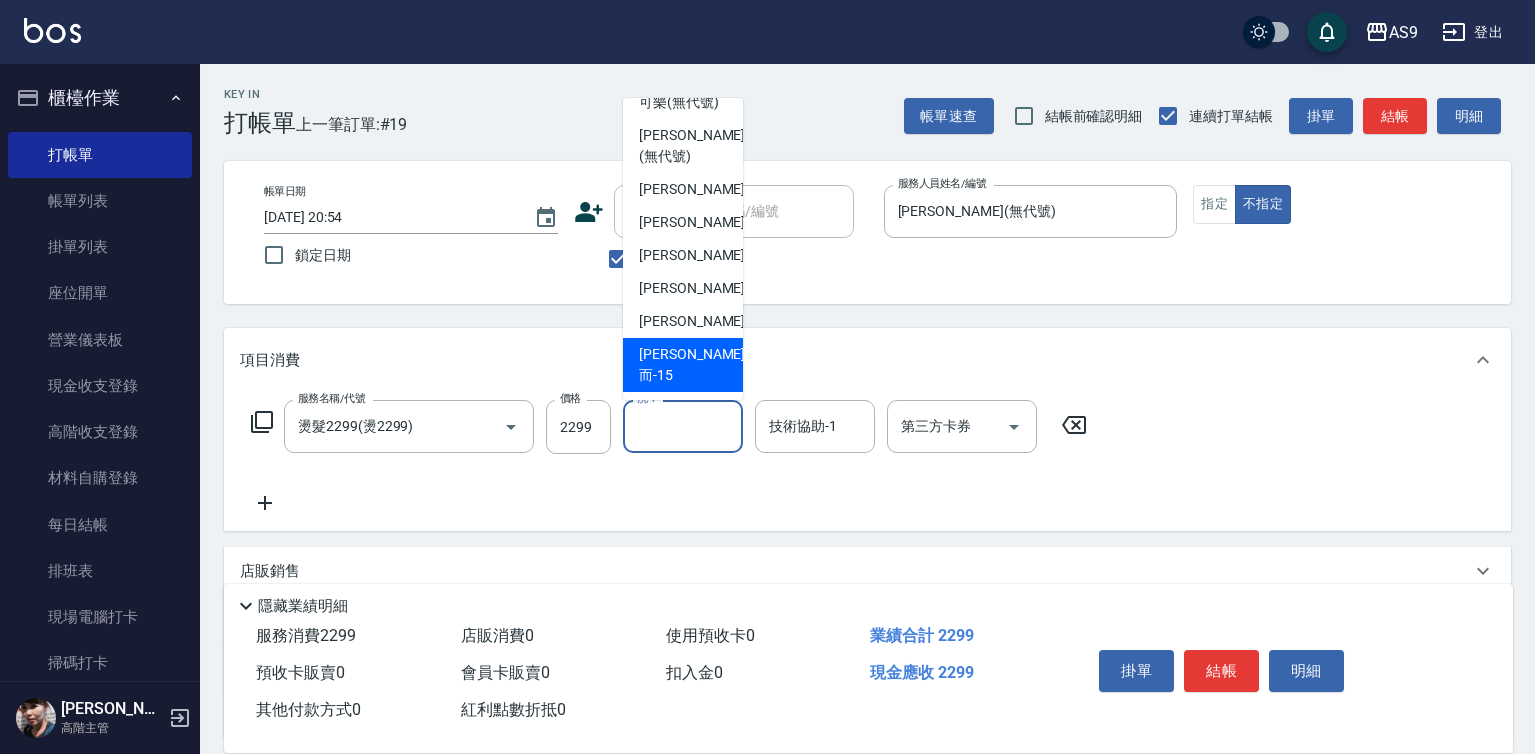 click on "[PERSON_NAME]而 -15" at bounding box center [683, 365] 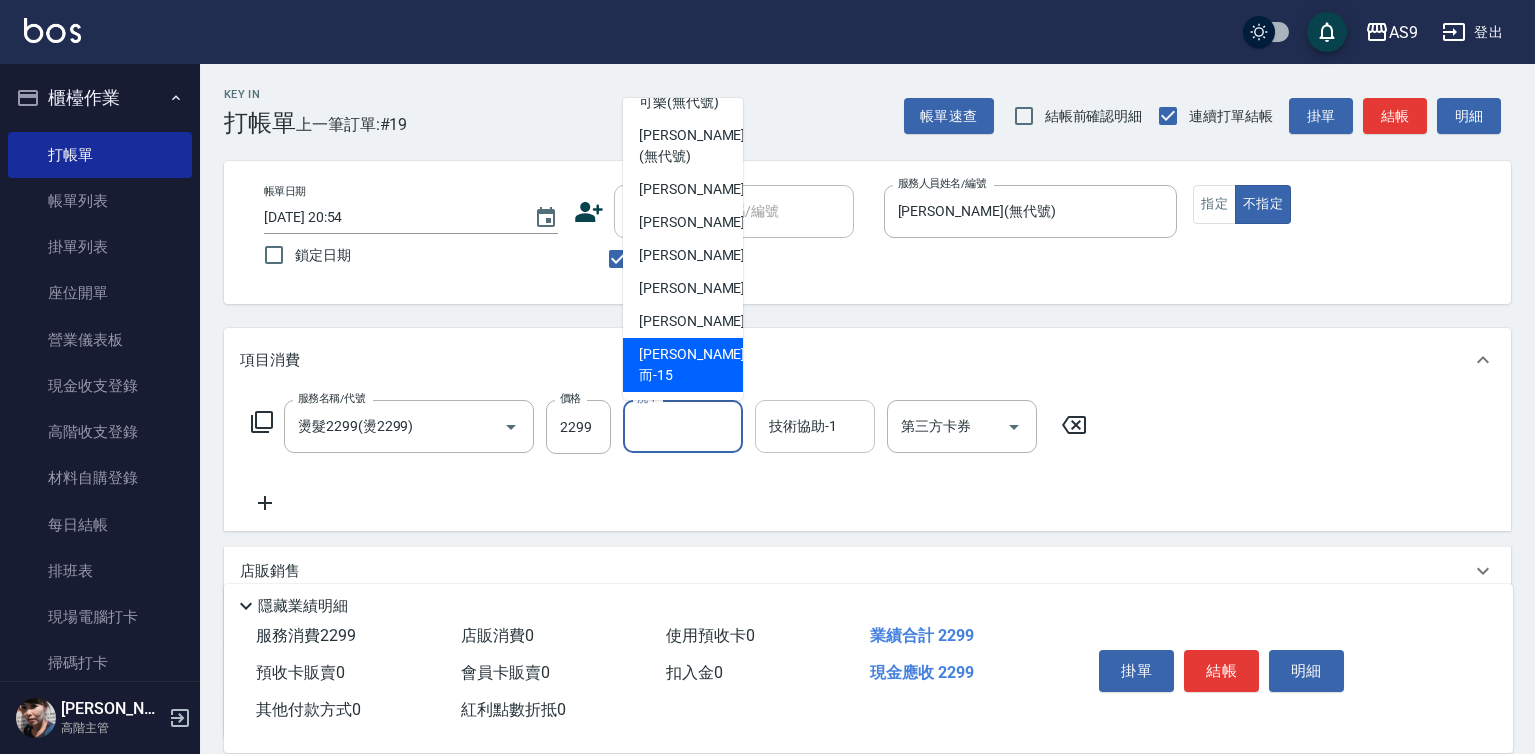 type on "[PERSON_NAME]而-15" 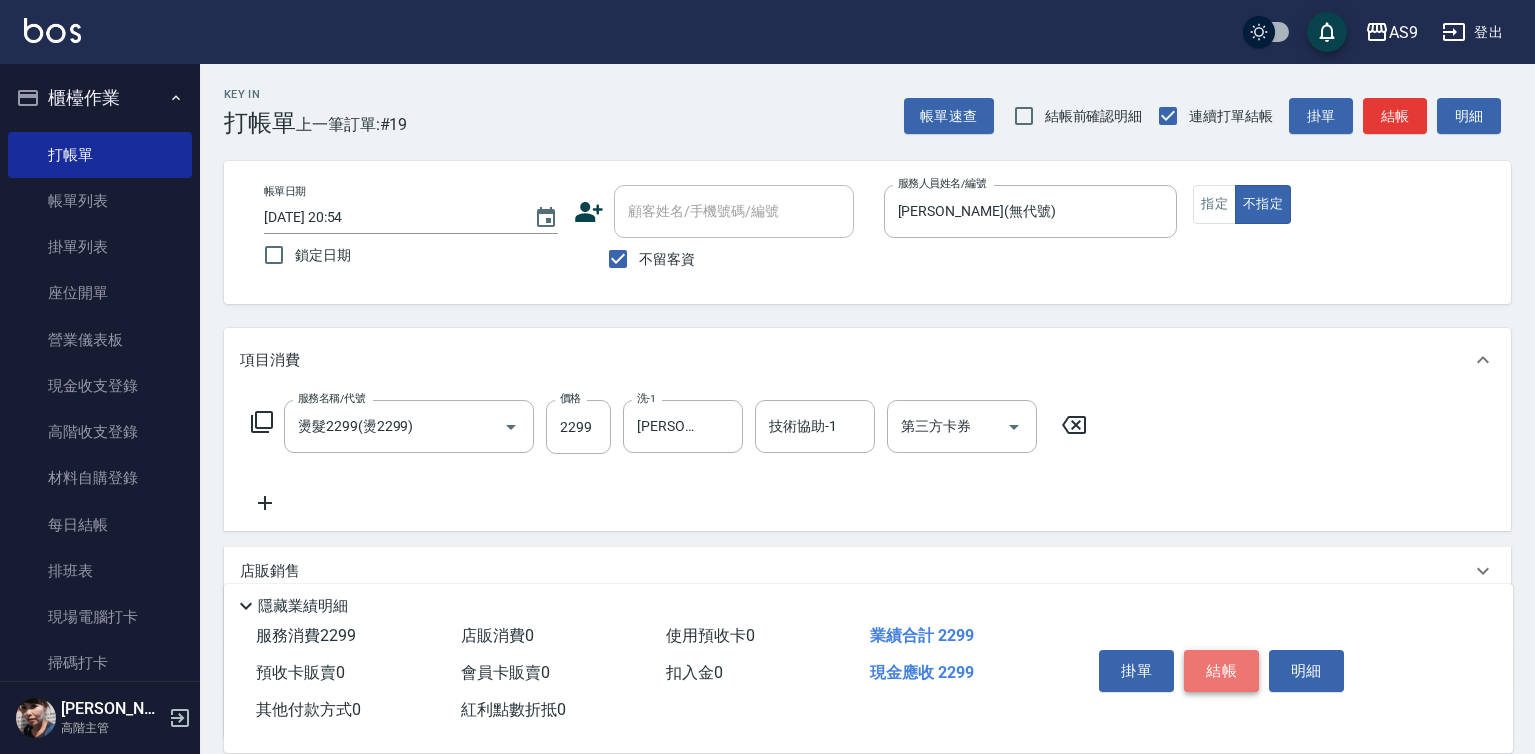 click on "結帳" at bounding box center [1221, 671] 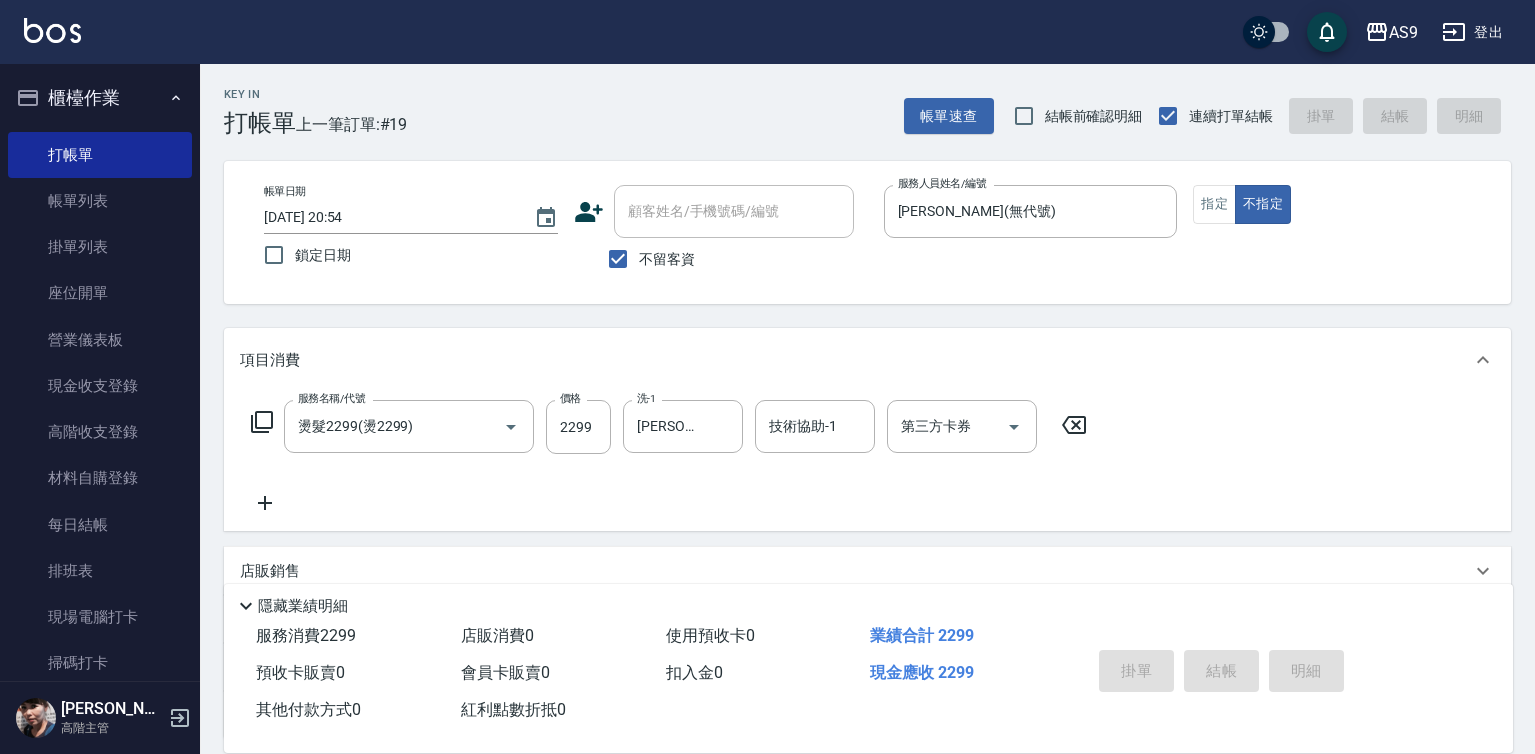 type 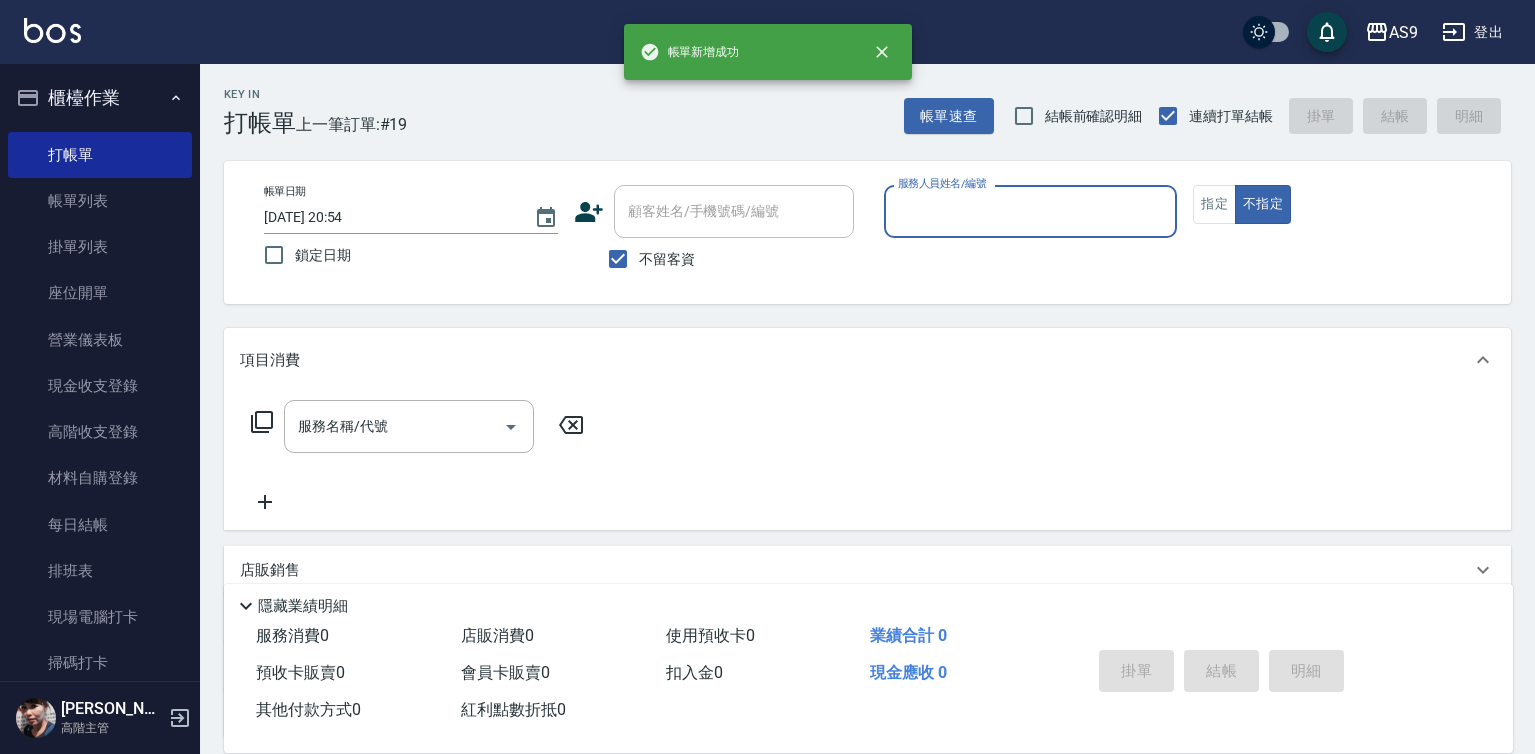 click on "服務人員姓名/編號" at bounding box center (1031, 211) 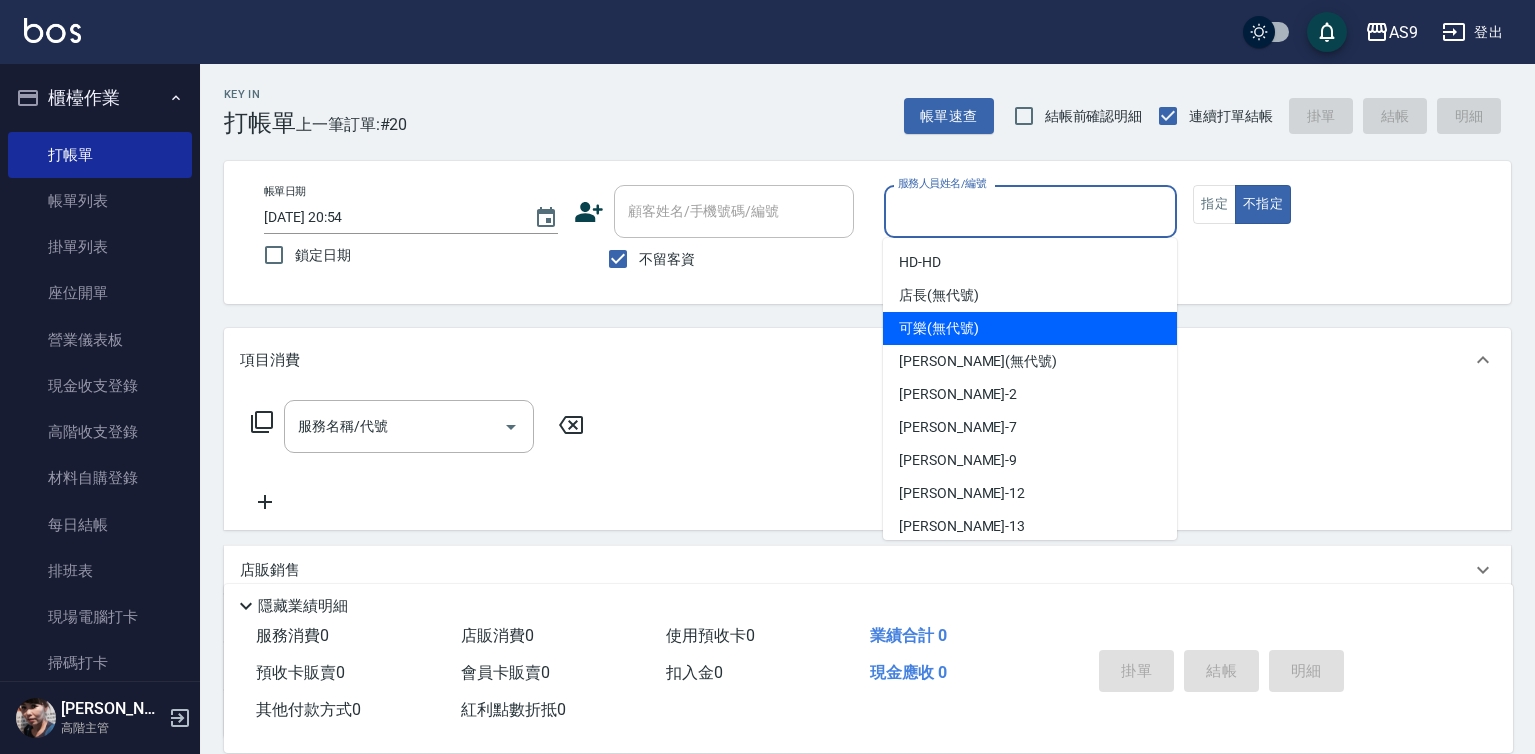 click on "可樂 (無代號)" at bounding box center [939, 328] 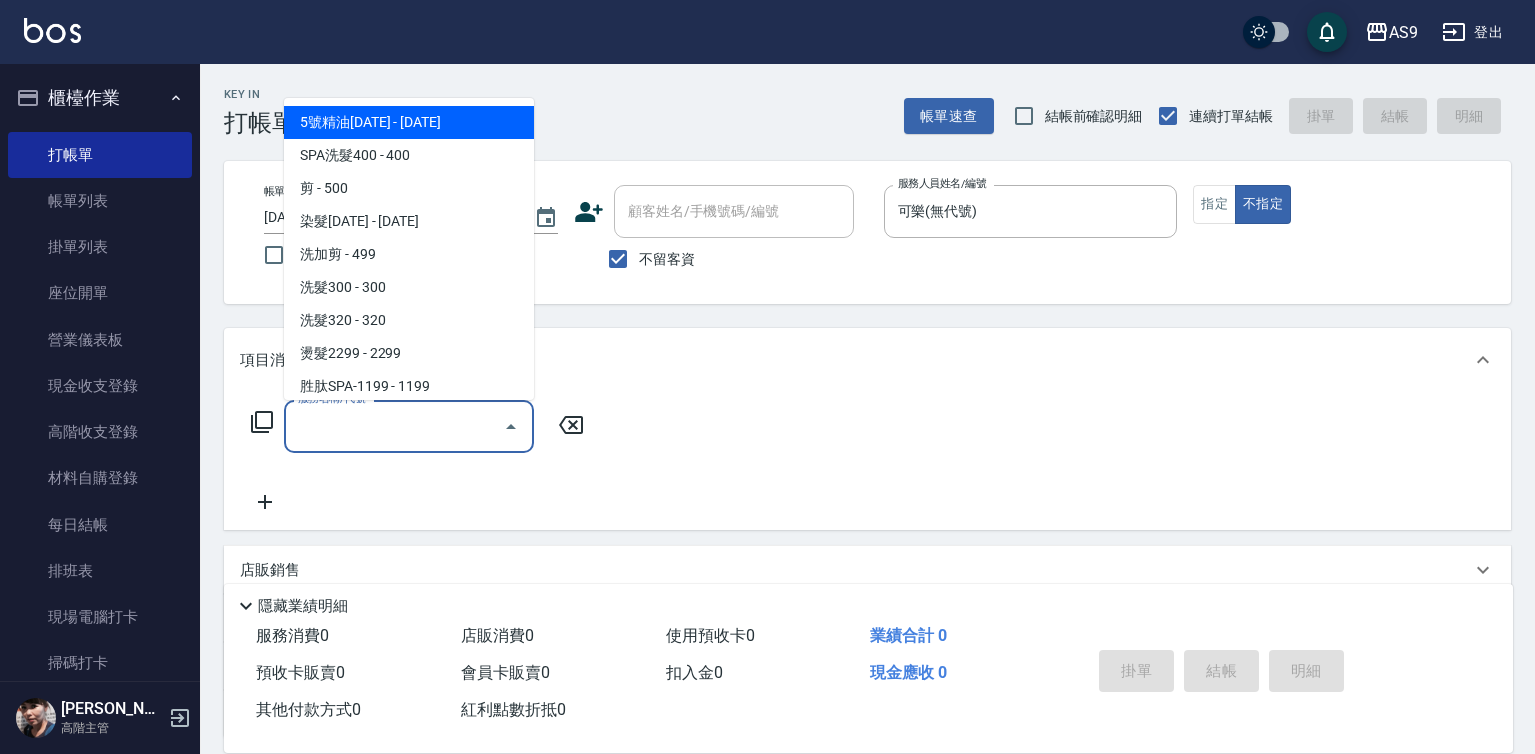 click on "服務名稱/代號" at bounding box center [394, 426] 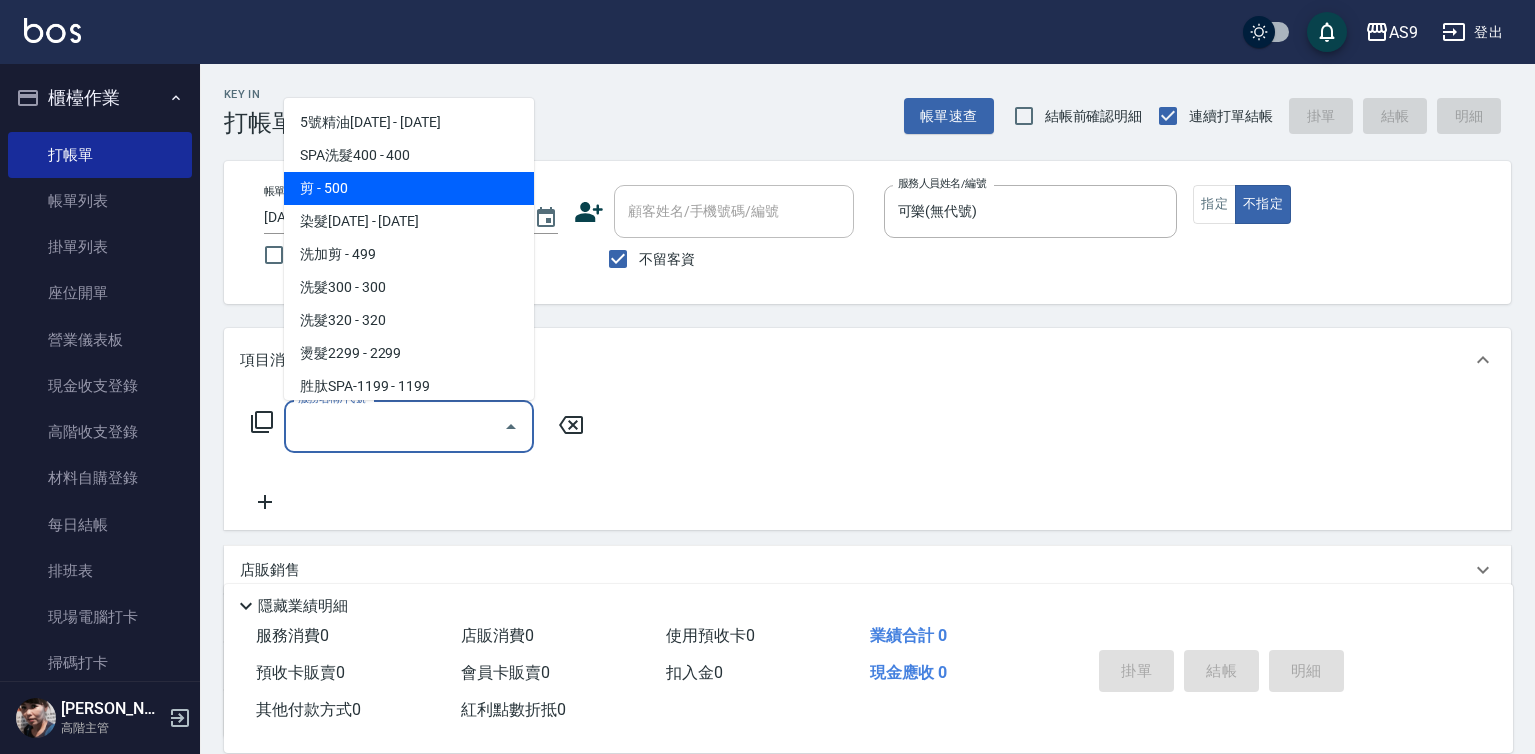 click on "剪 - 500" at bounding box center [409, 188] 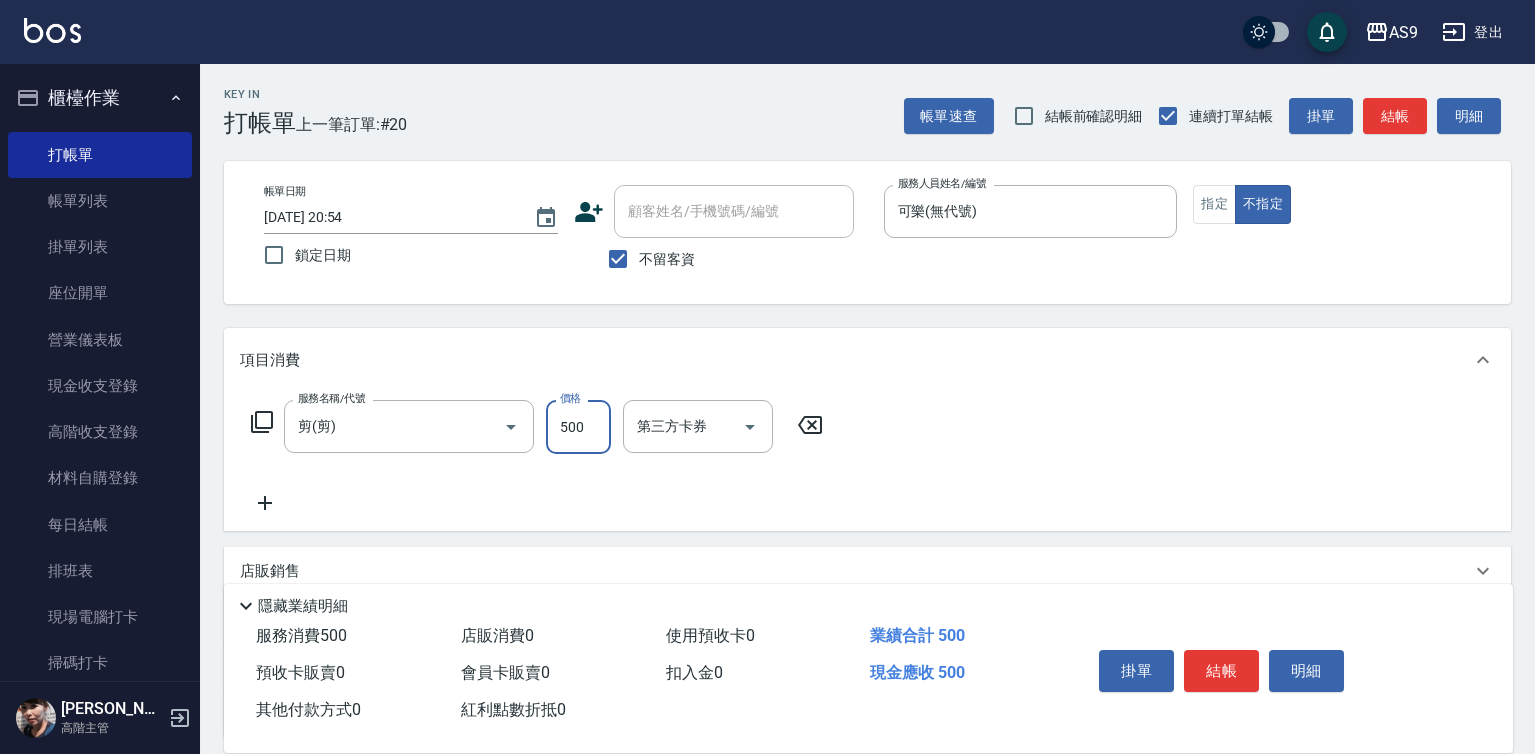 click on "500" at bounding box center [578, 427] 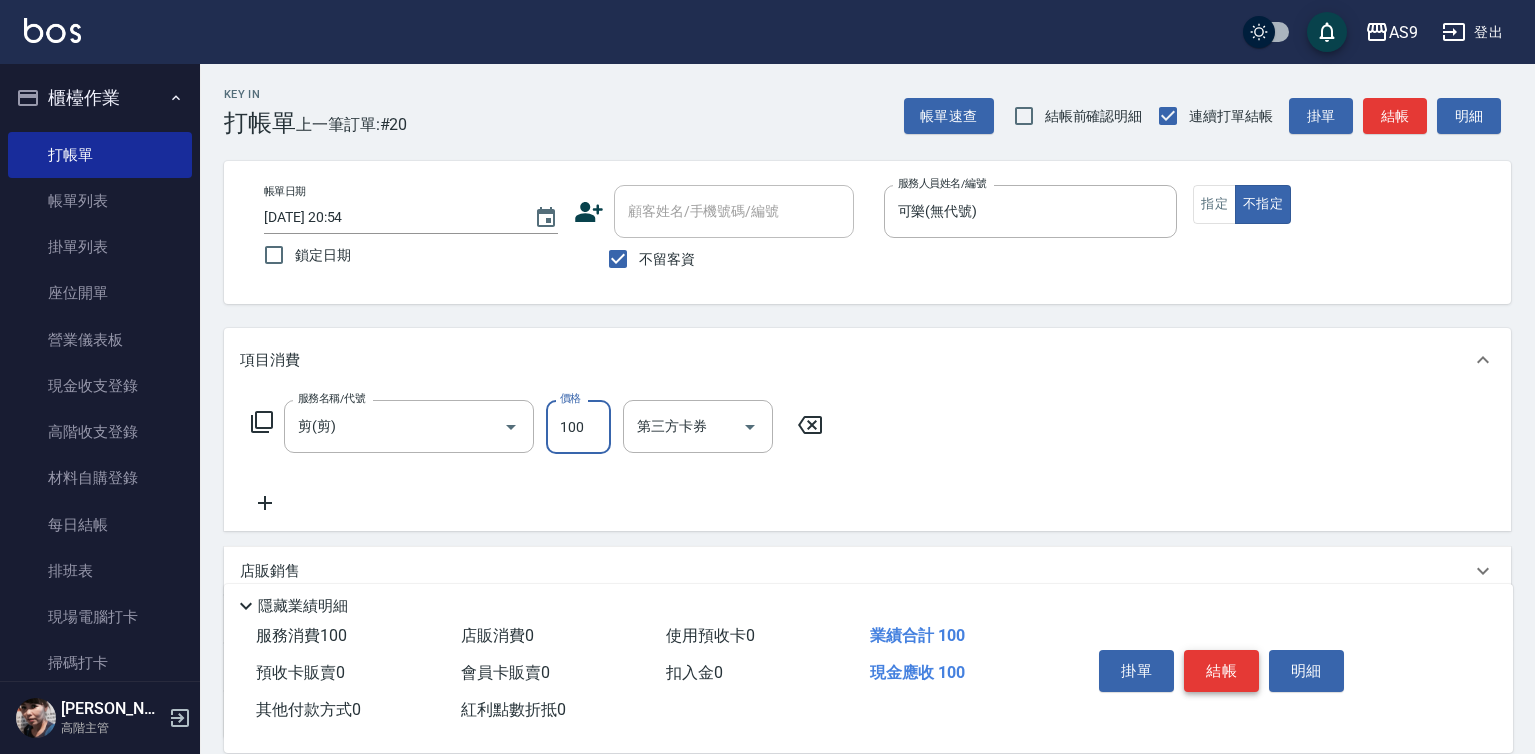 type on "100" 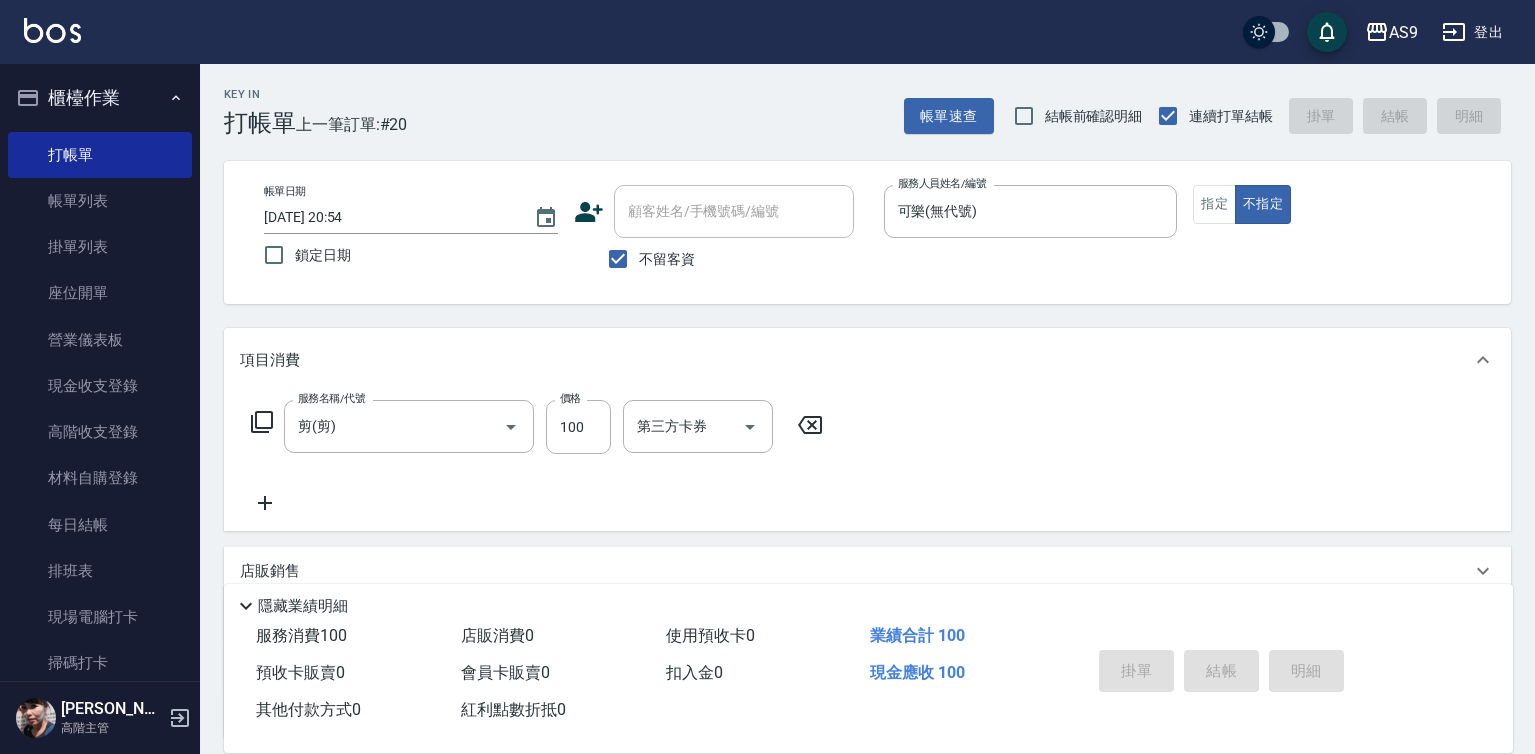 type 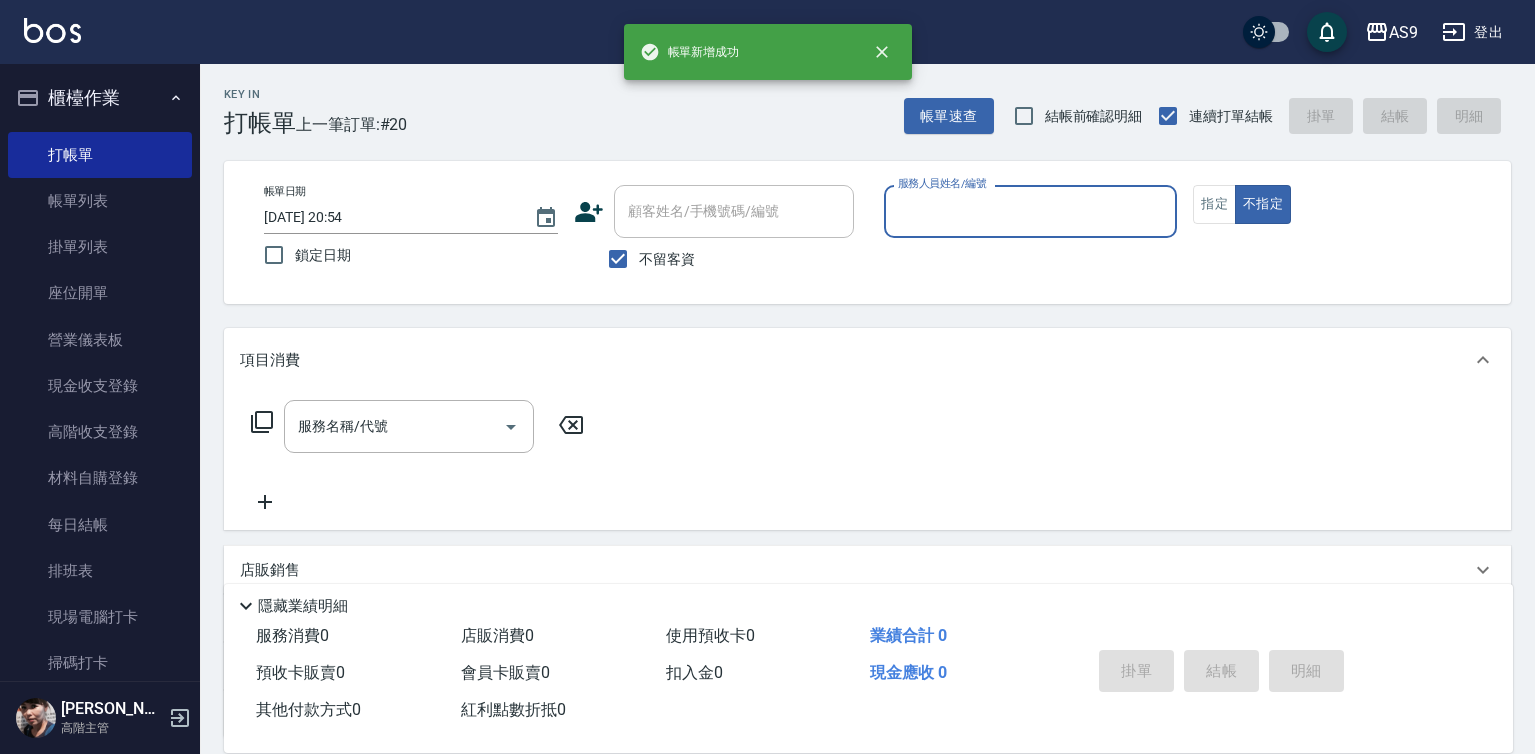 click on "服務人員姓名/編號" at bounding box center [1031, 211] 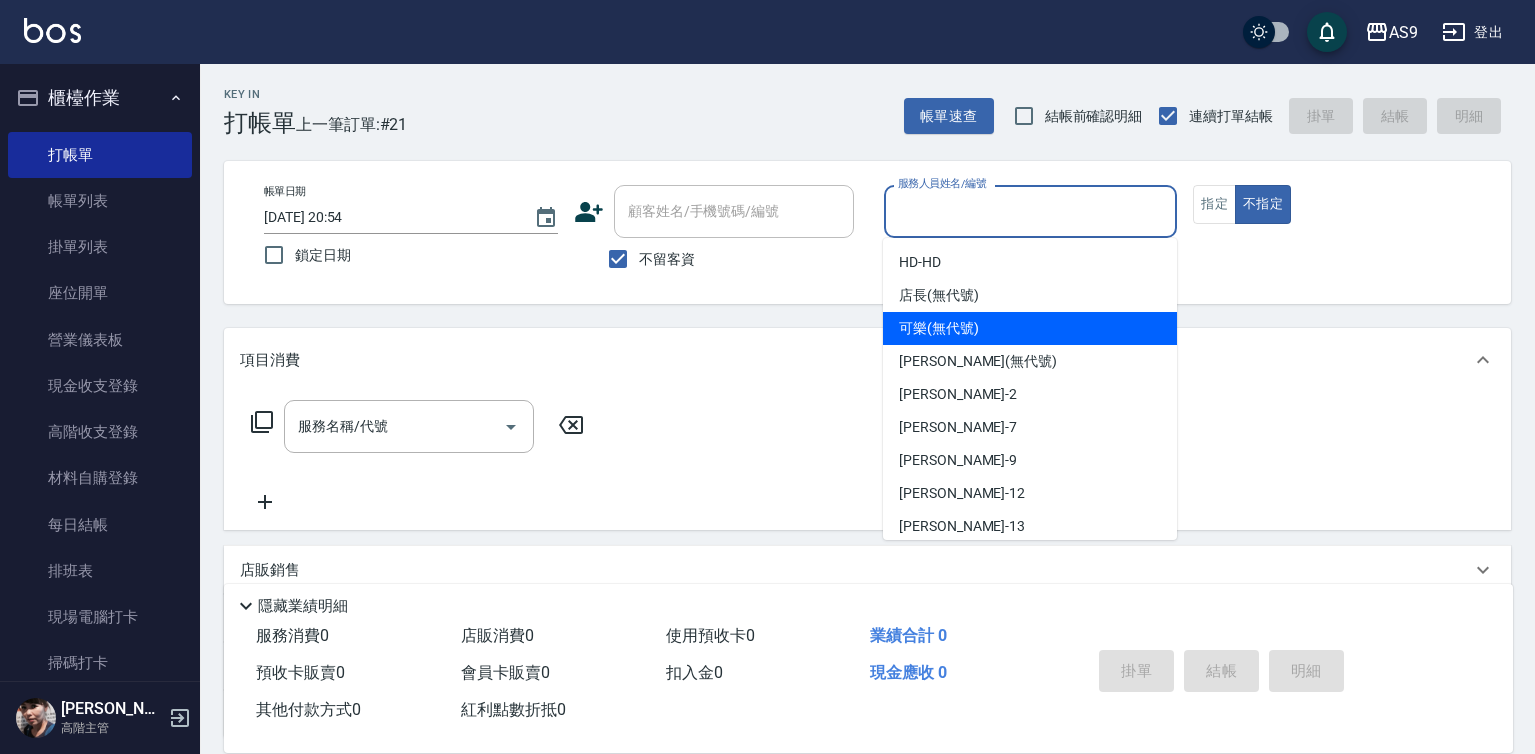 drag, startPoint x: 906, startPoint y: 325, endPoint x: 855, endPoint y: 351, distance: 57.245087 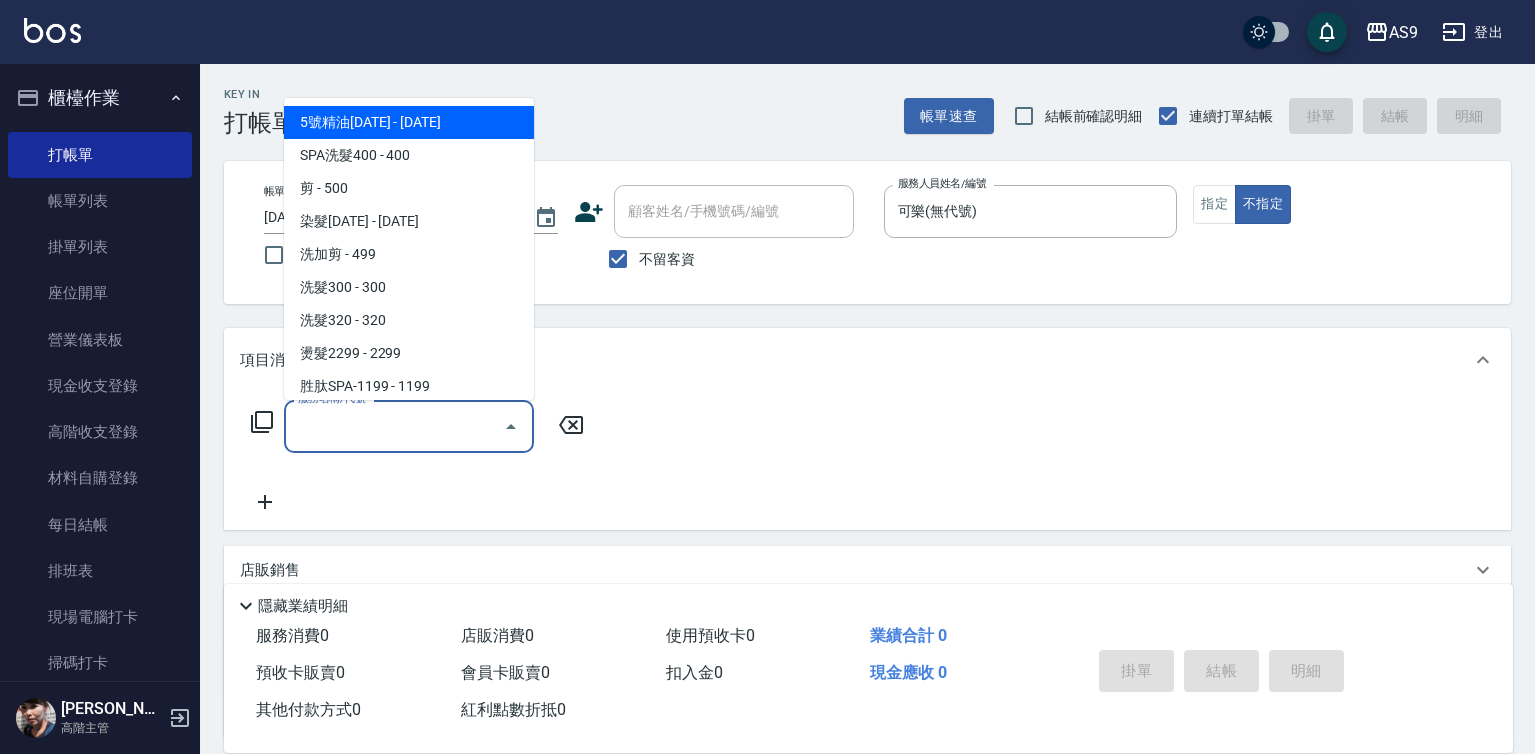 click on "服務名稱/代號" at bounding box center [394, 426] 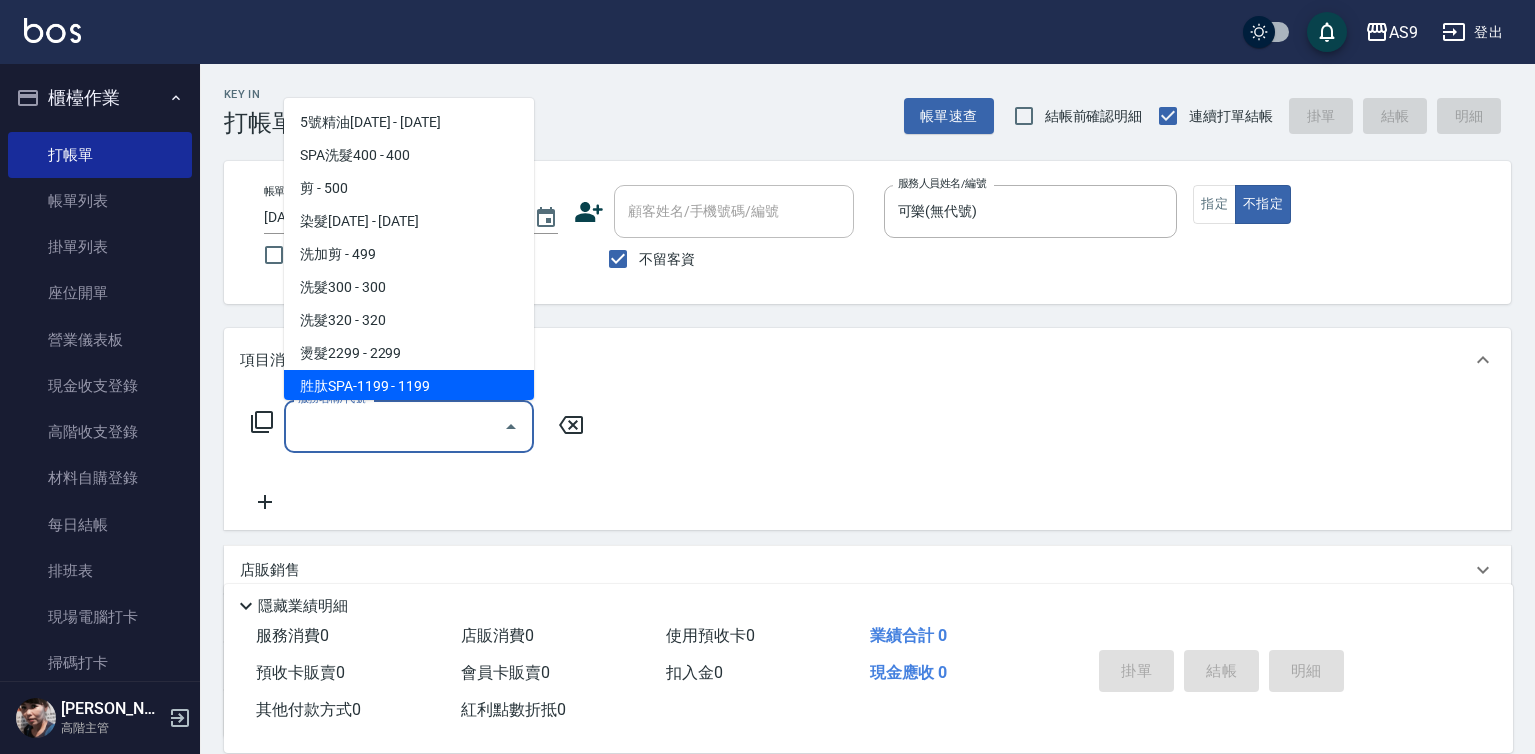 click on "胜肽SPA-1199 - 1199" at bounding box center (409, 386) 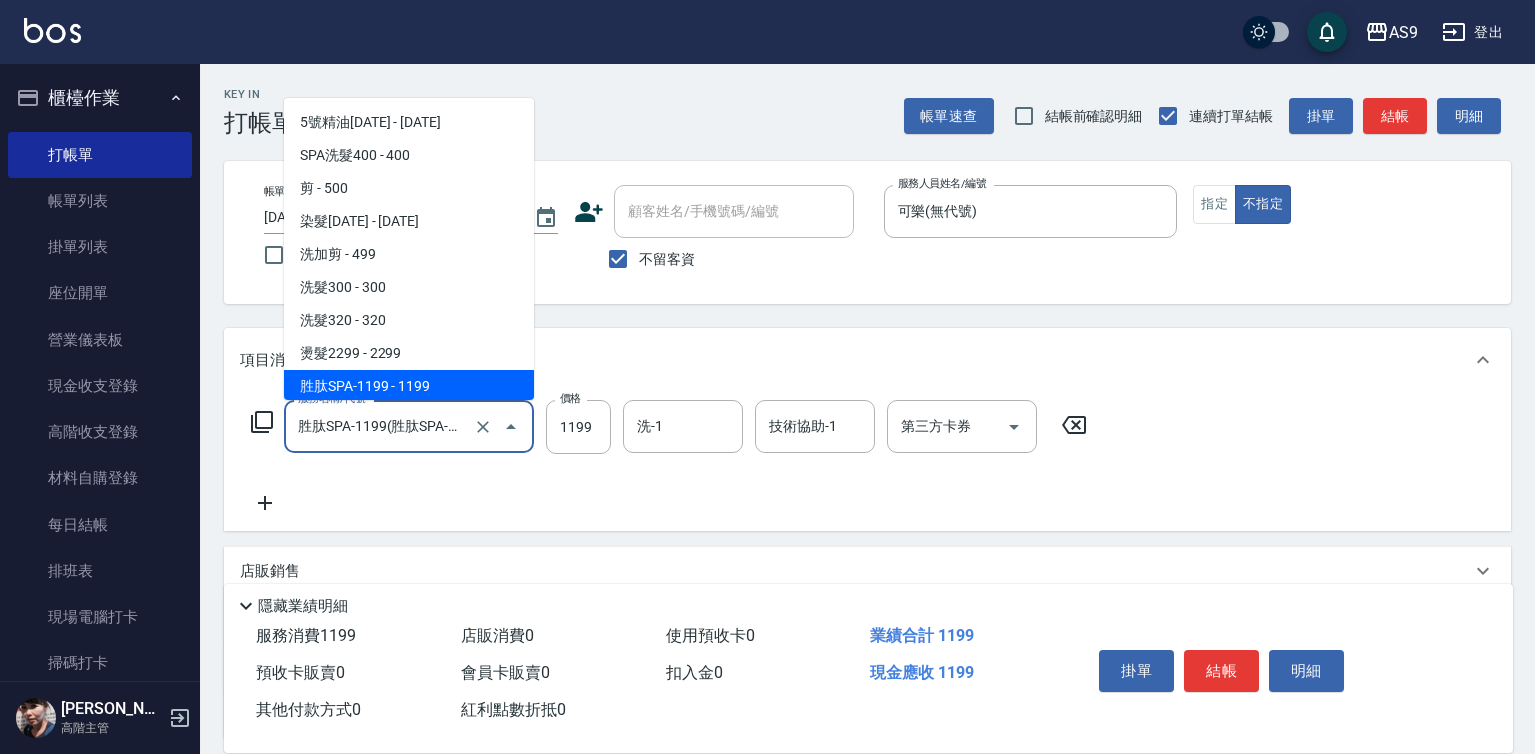 click on "胜肽SPA-1199(胜肽SPA-1199)" at bounding box center (381, 426) 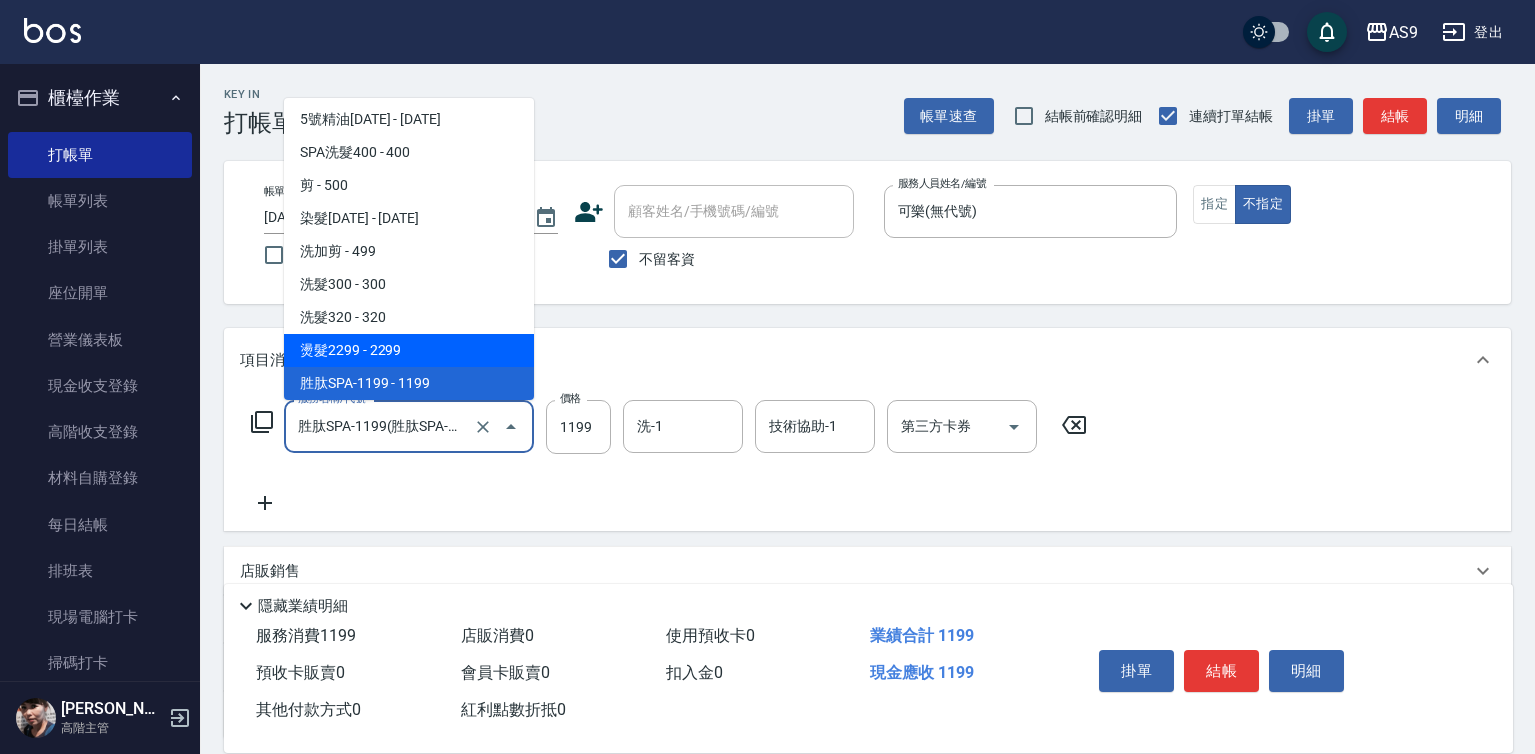 click on "燙髮2299 - 2299" at bounding box center (409, 350) 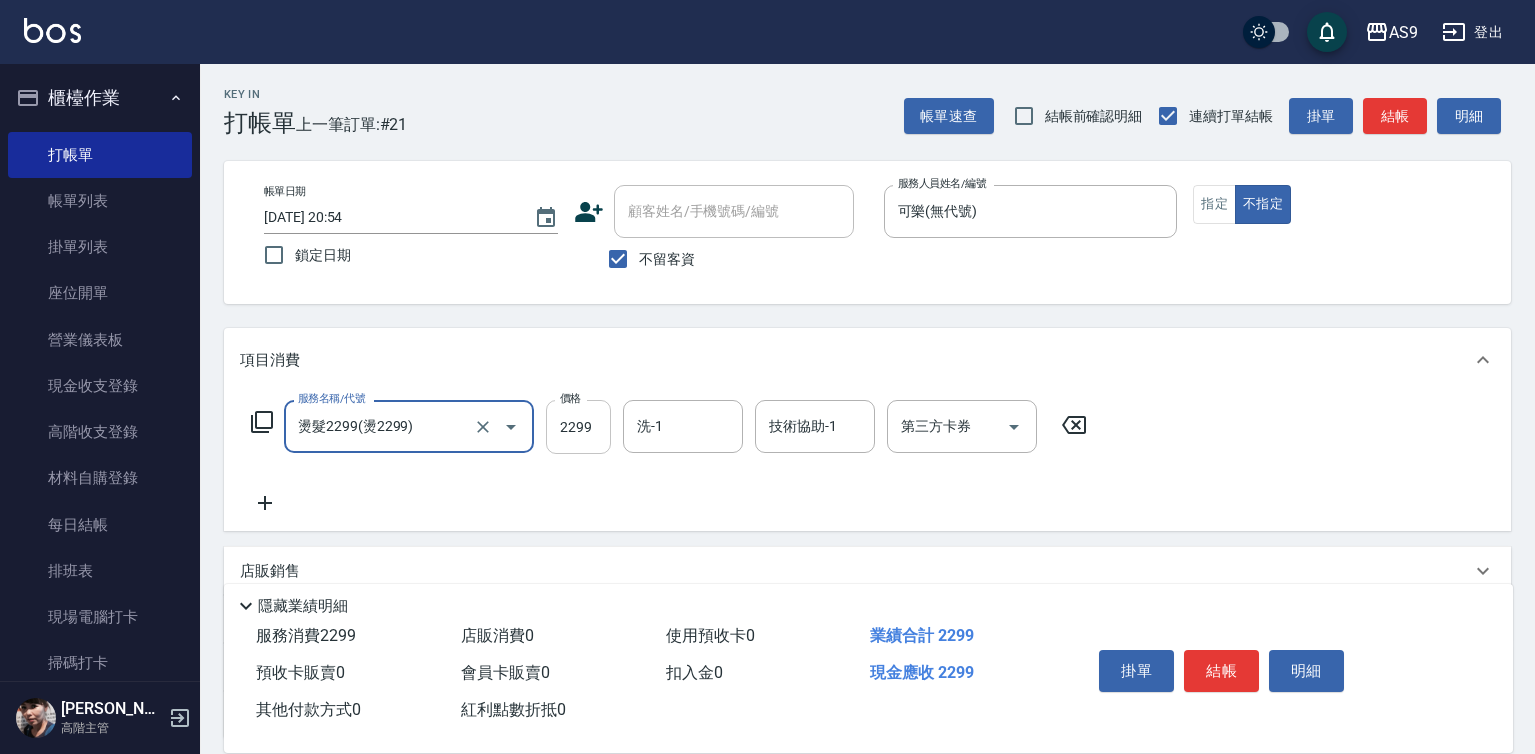 click on "2299" at bounding box center [578, 427] 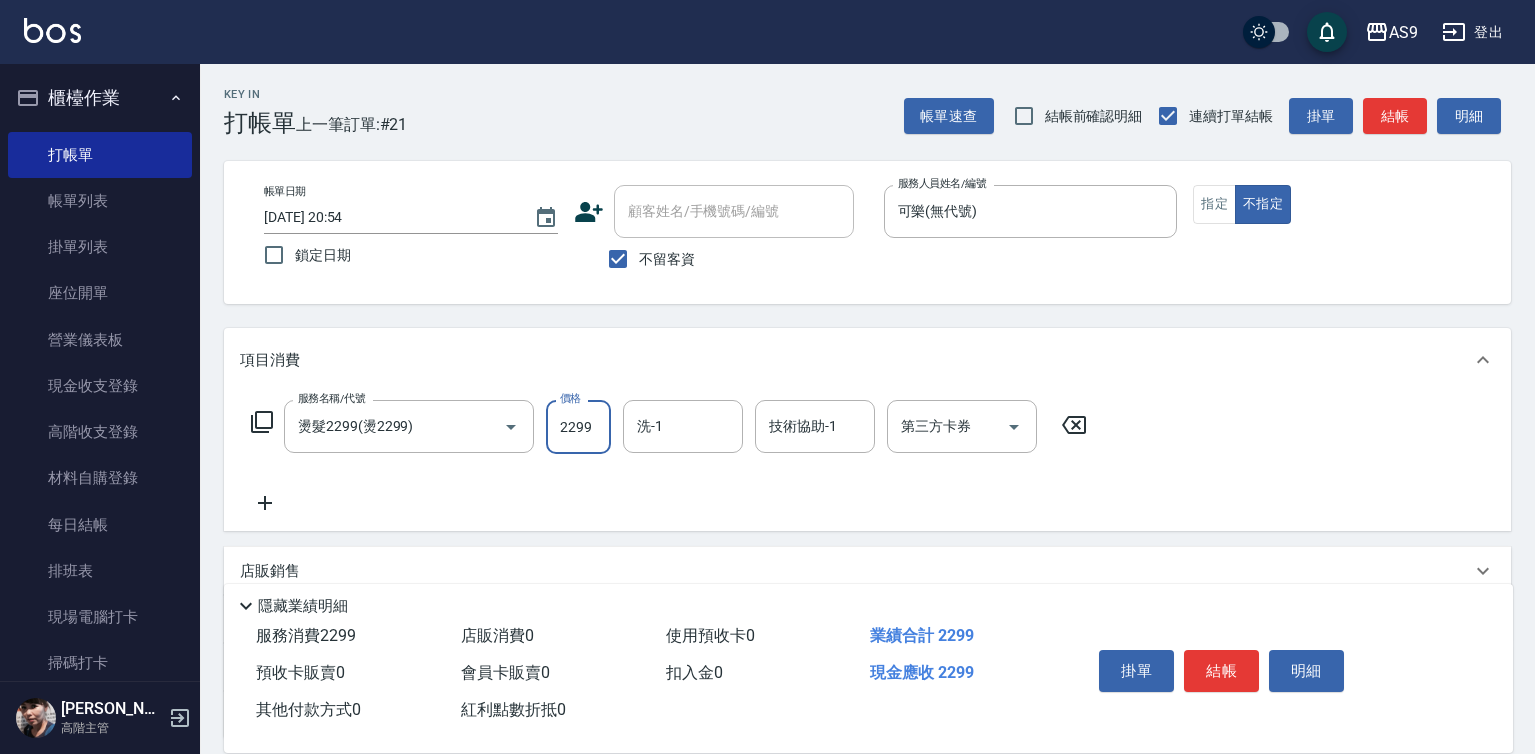 click on "2299" at bounding box center (578, 427) 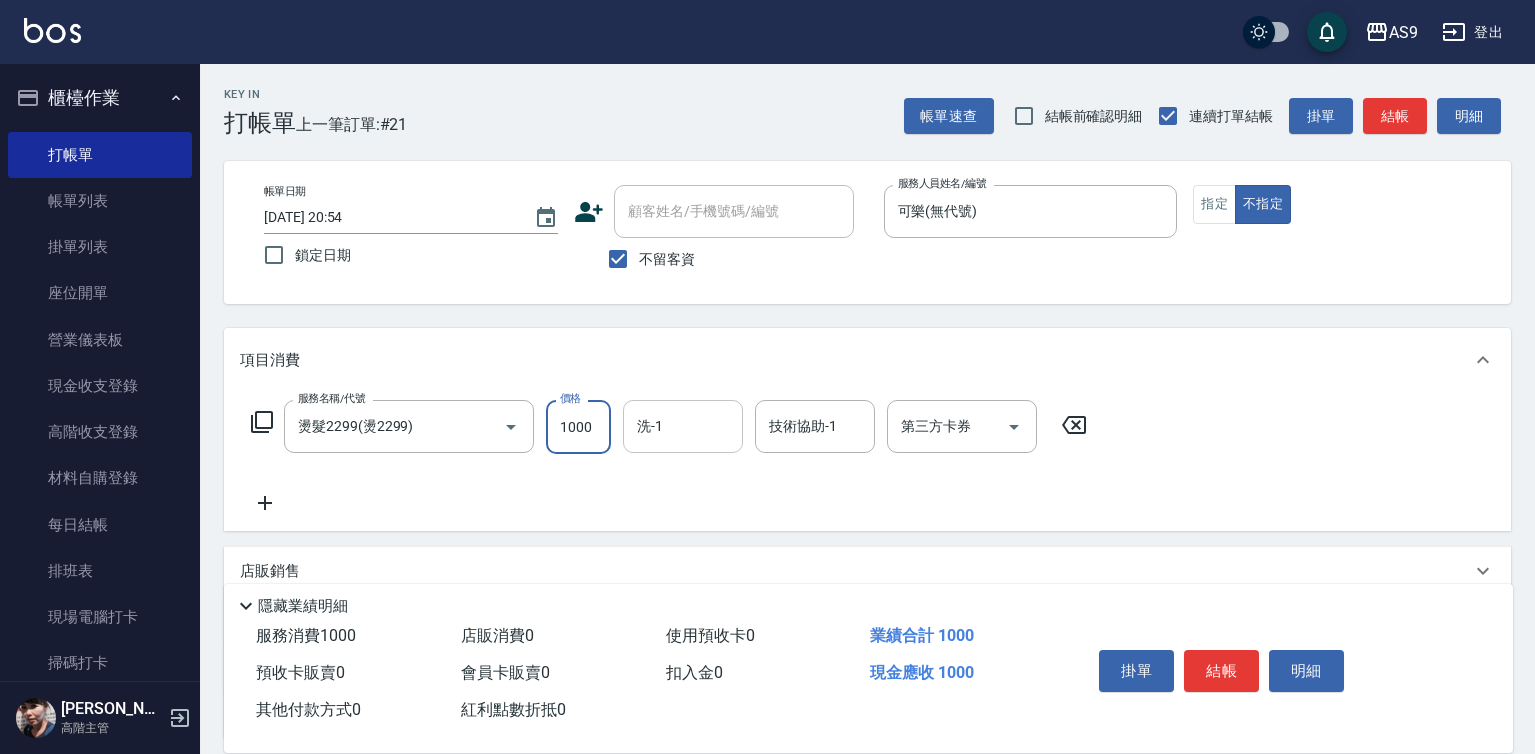 type on "1000" 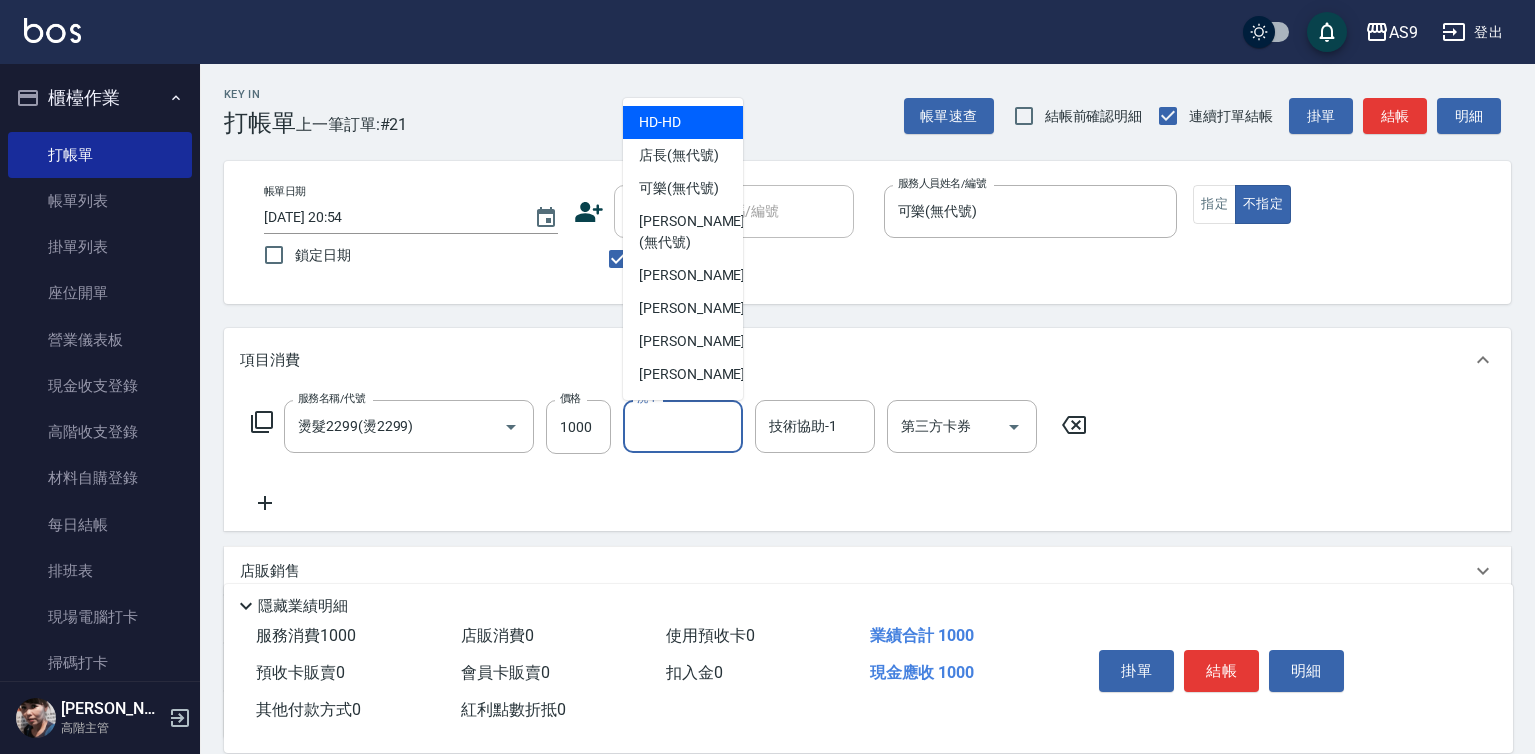 click on "洗-1" at bounding box center (683, 426) 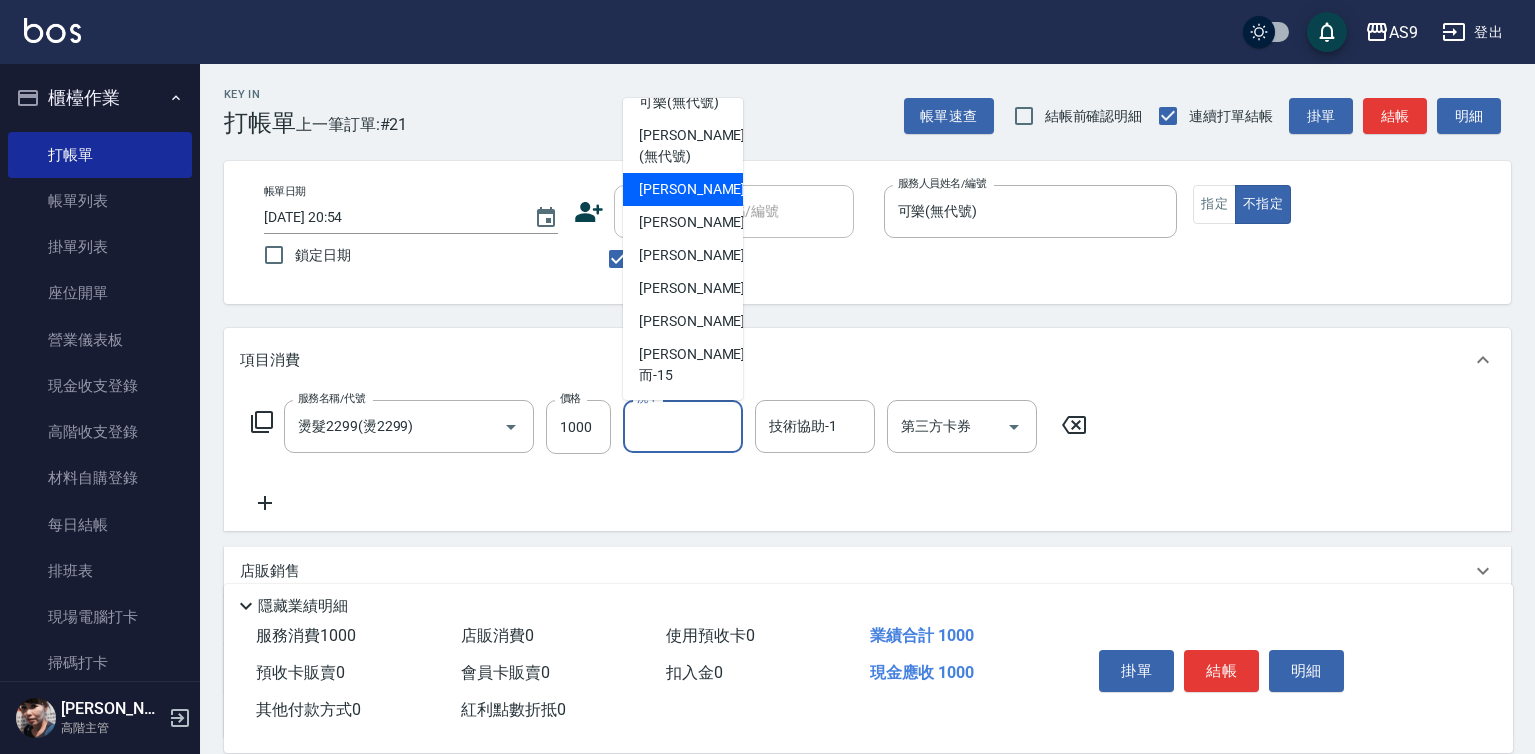 scroll, scrollTop: 128, scrollLeft: 0, axis: vertical 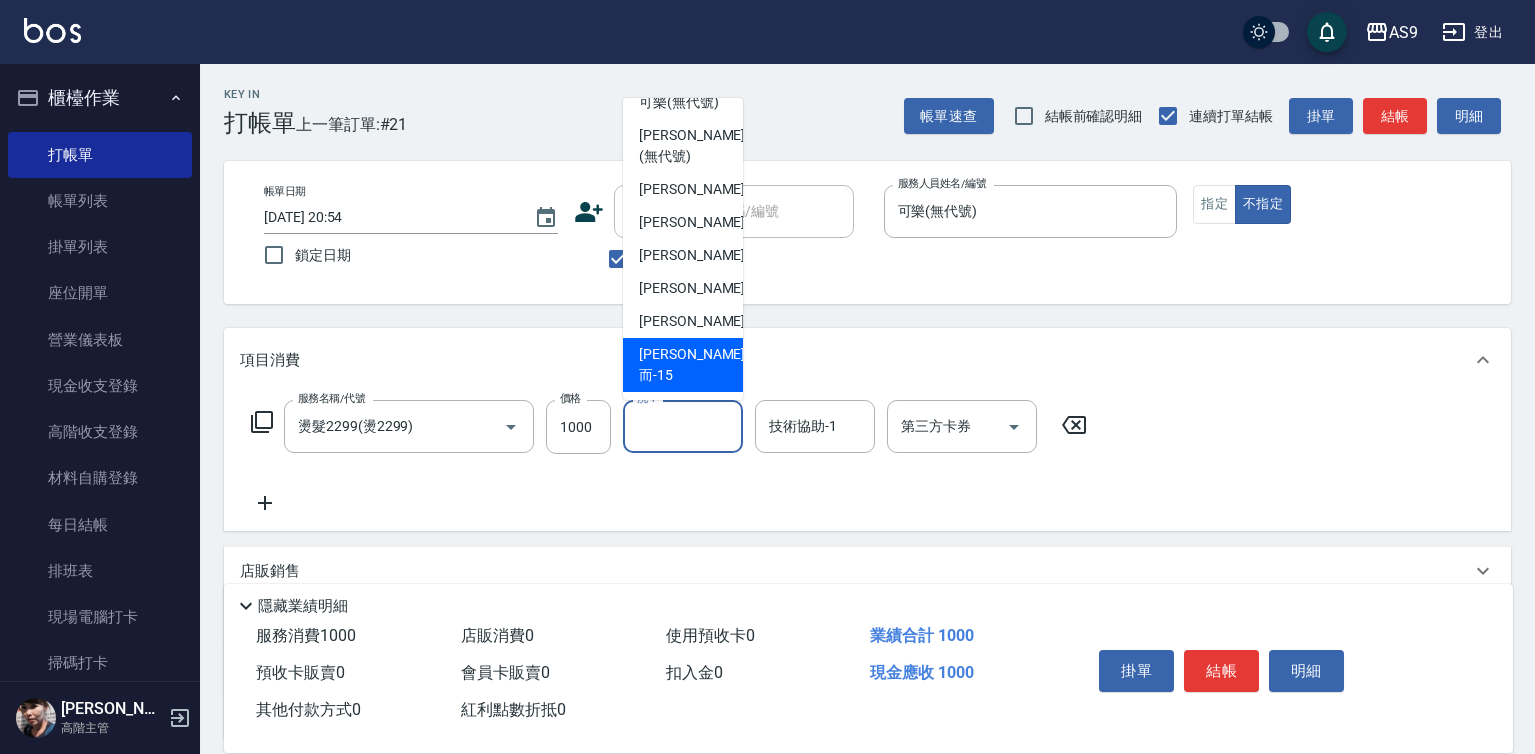 click on "[PERSON_NAME]而 -15" at bounding box center (683, 365) 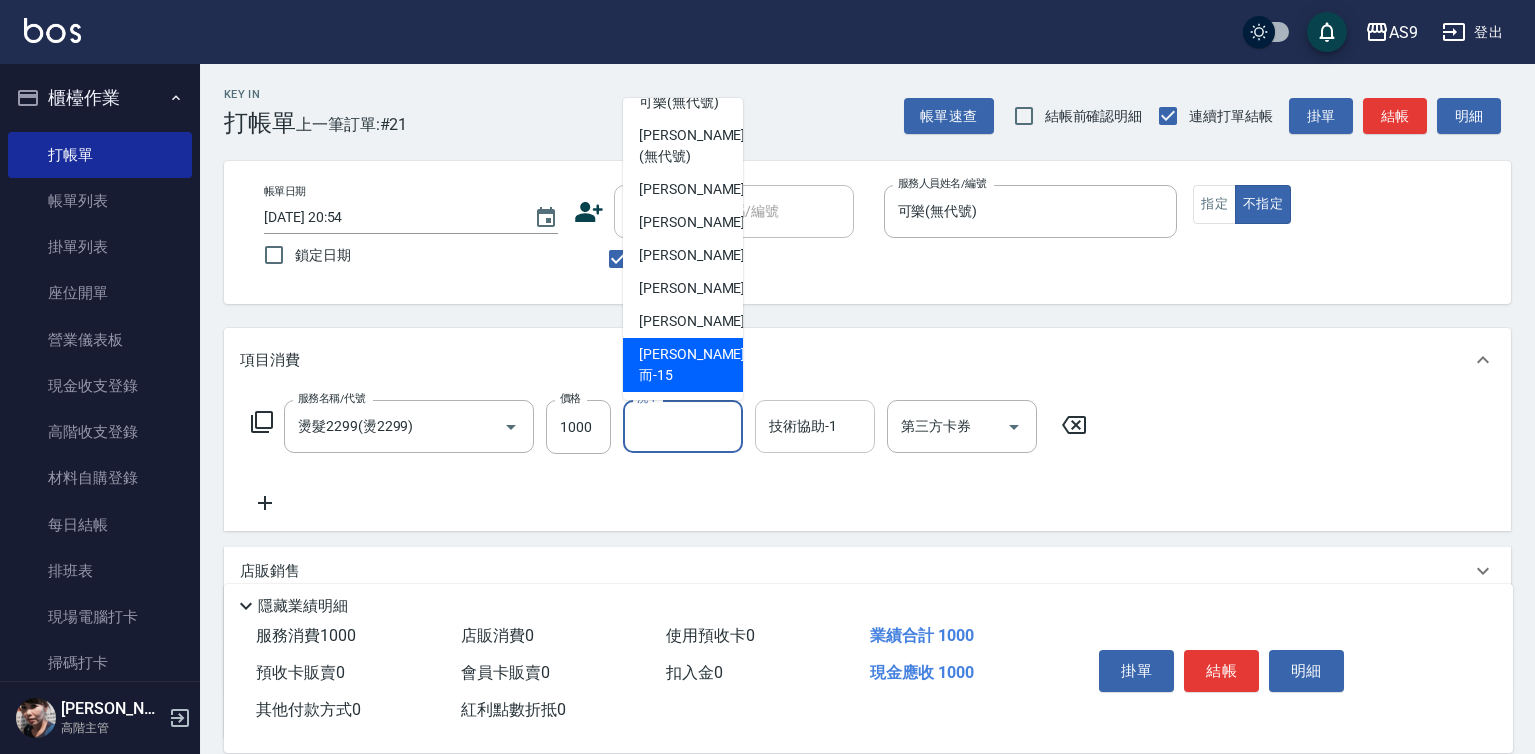 type on "[PERSON_NAME]而-15" 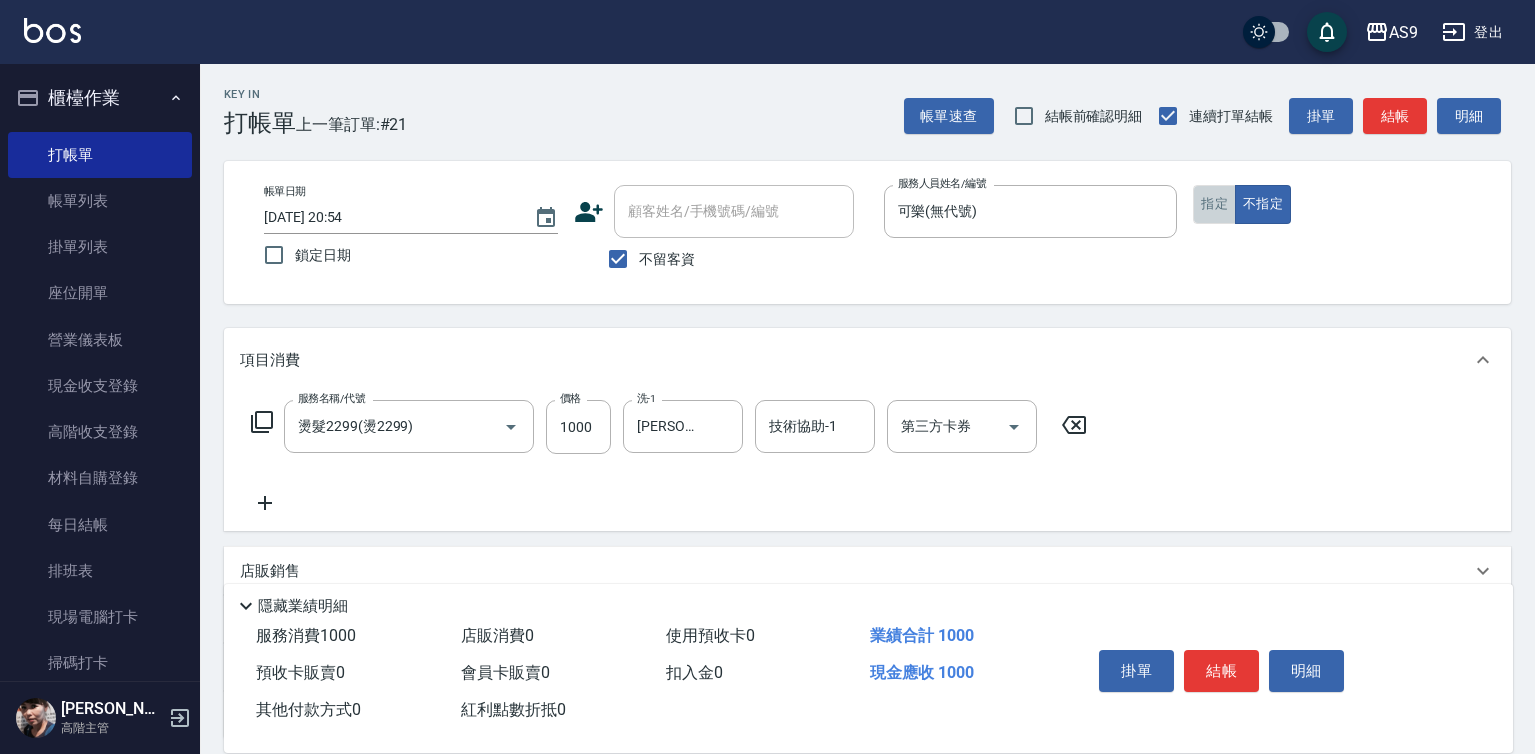 drag, startPoint x: 1208, startPoint y: 203, endPoint x: 1207, endPoint y: 319, distance: 116.00431 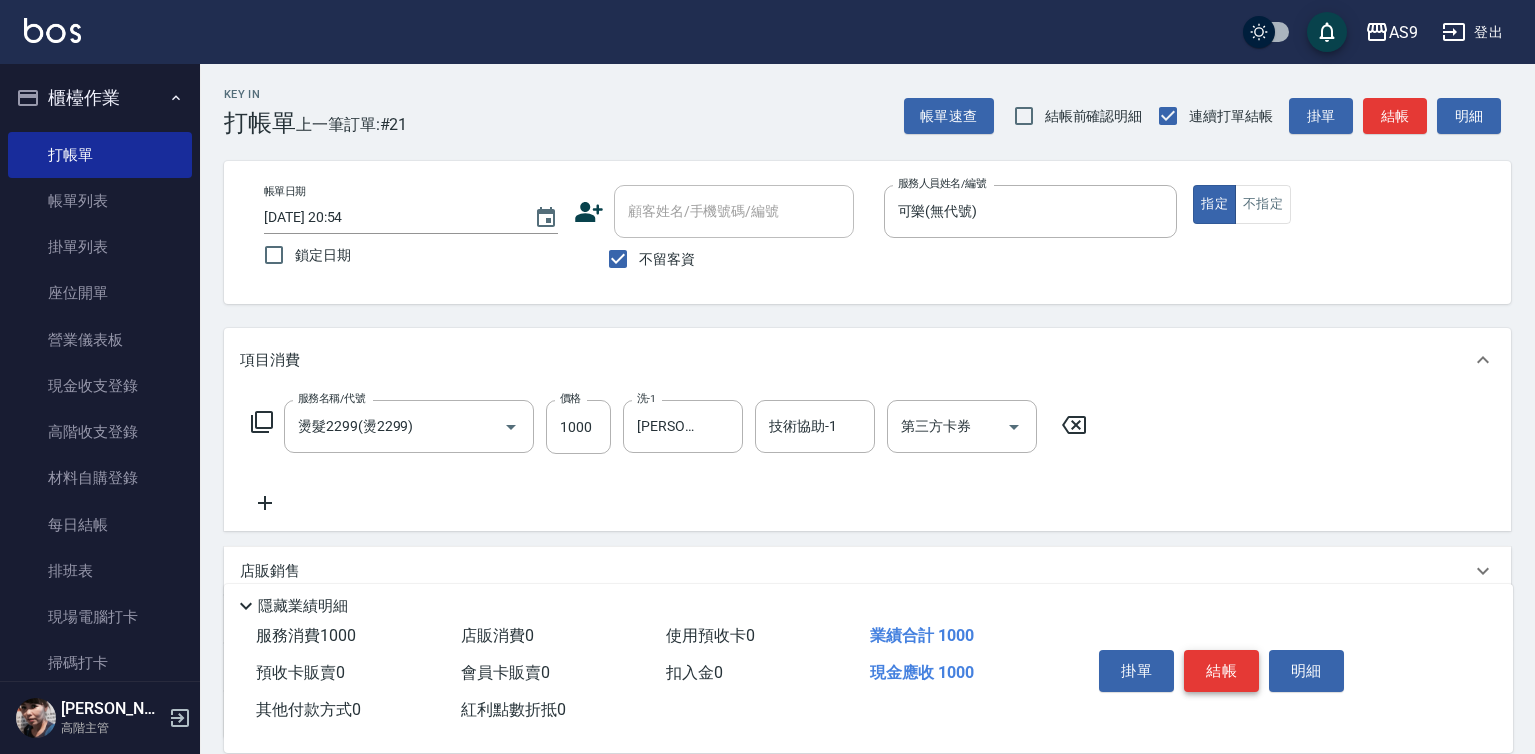 click on "結帳" at bounding box center [1221, 671] 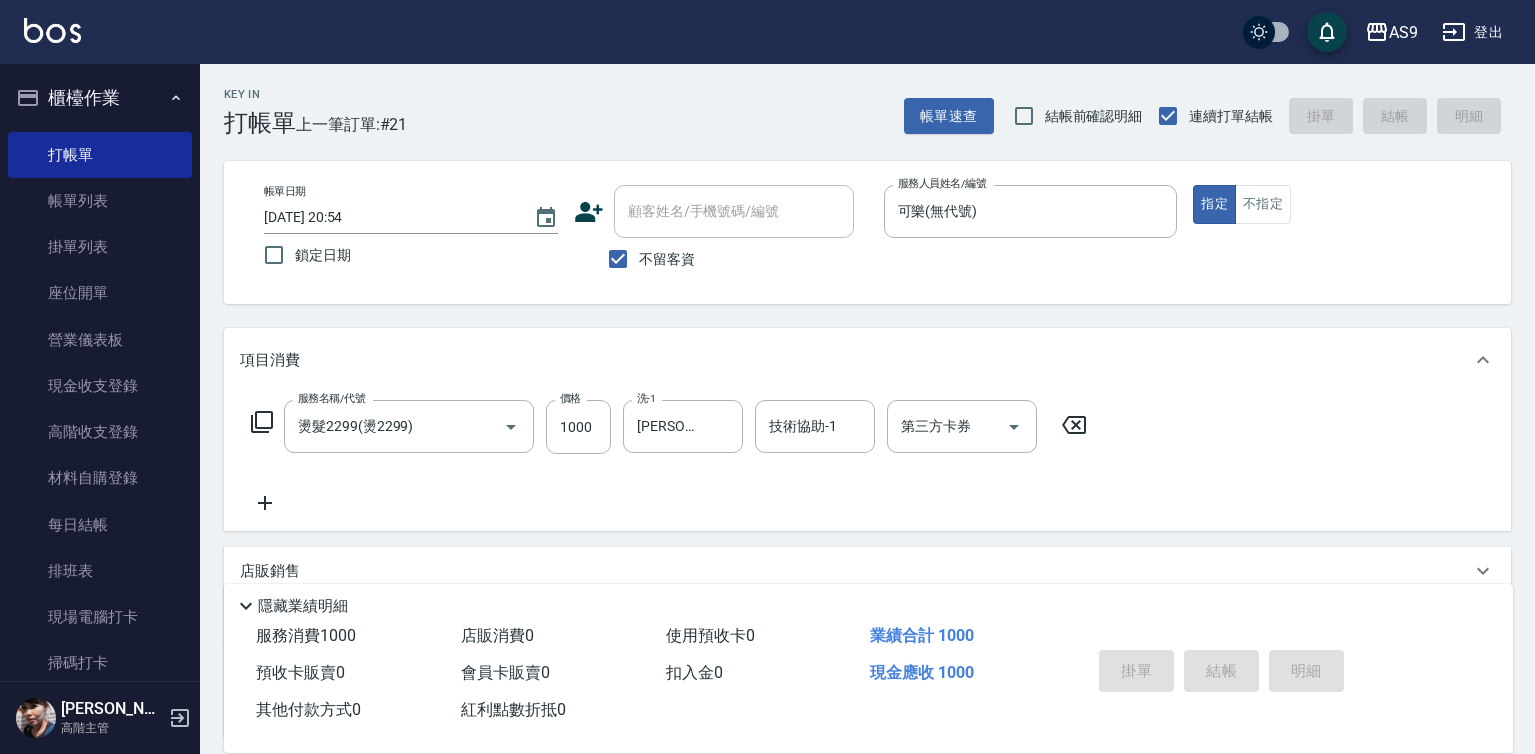 type on "[DATE] 20:55" 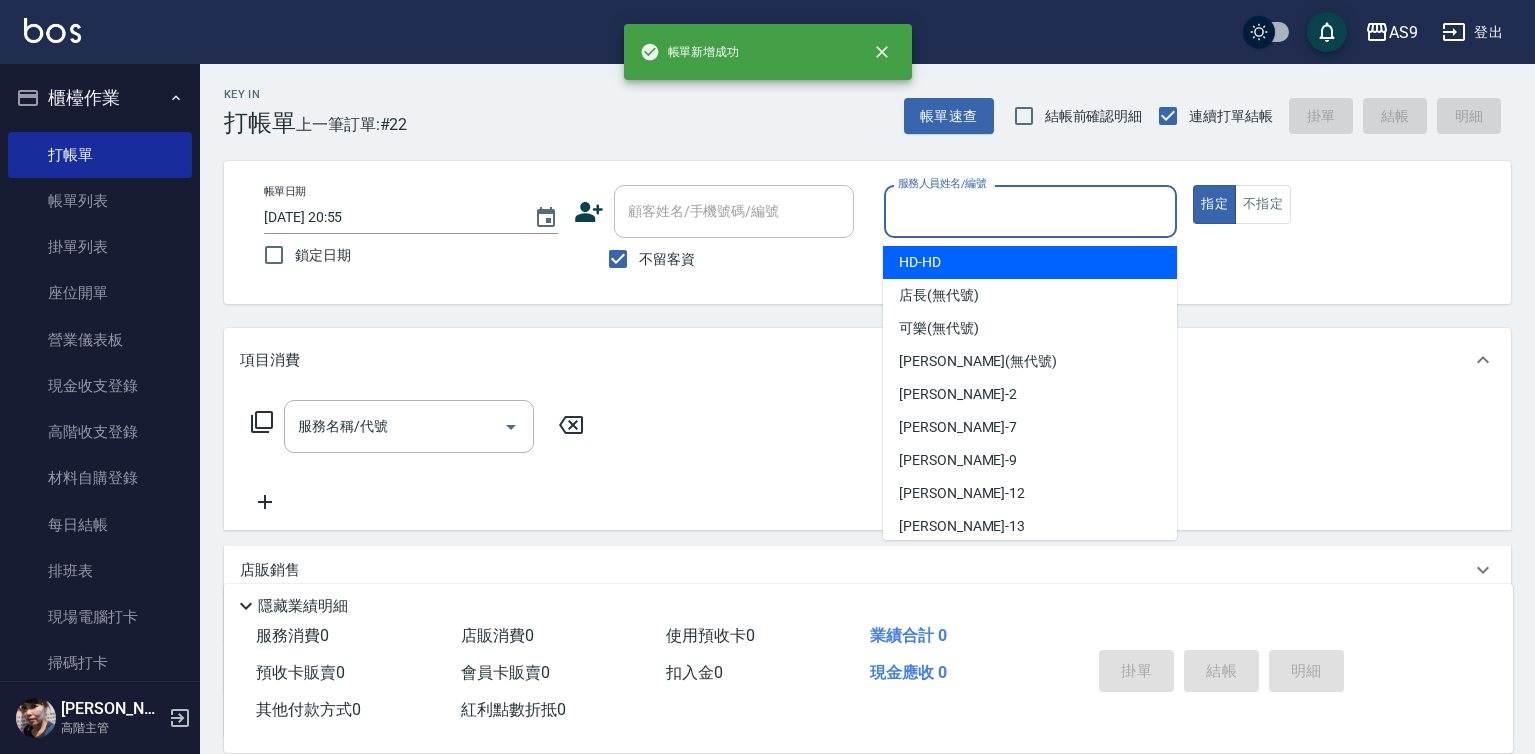 click on "服務人員姓名/編號" at bounding box center (1031, 211) 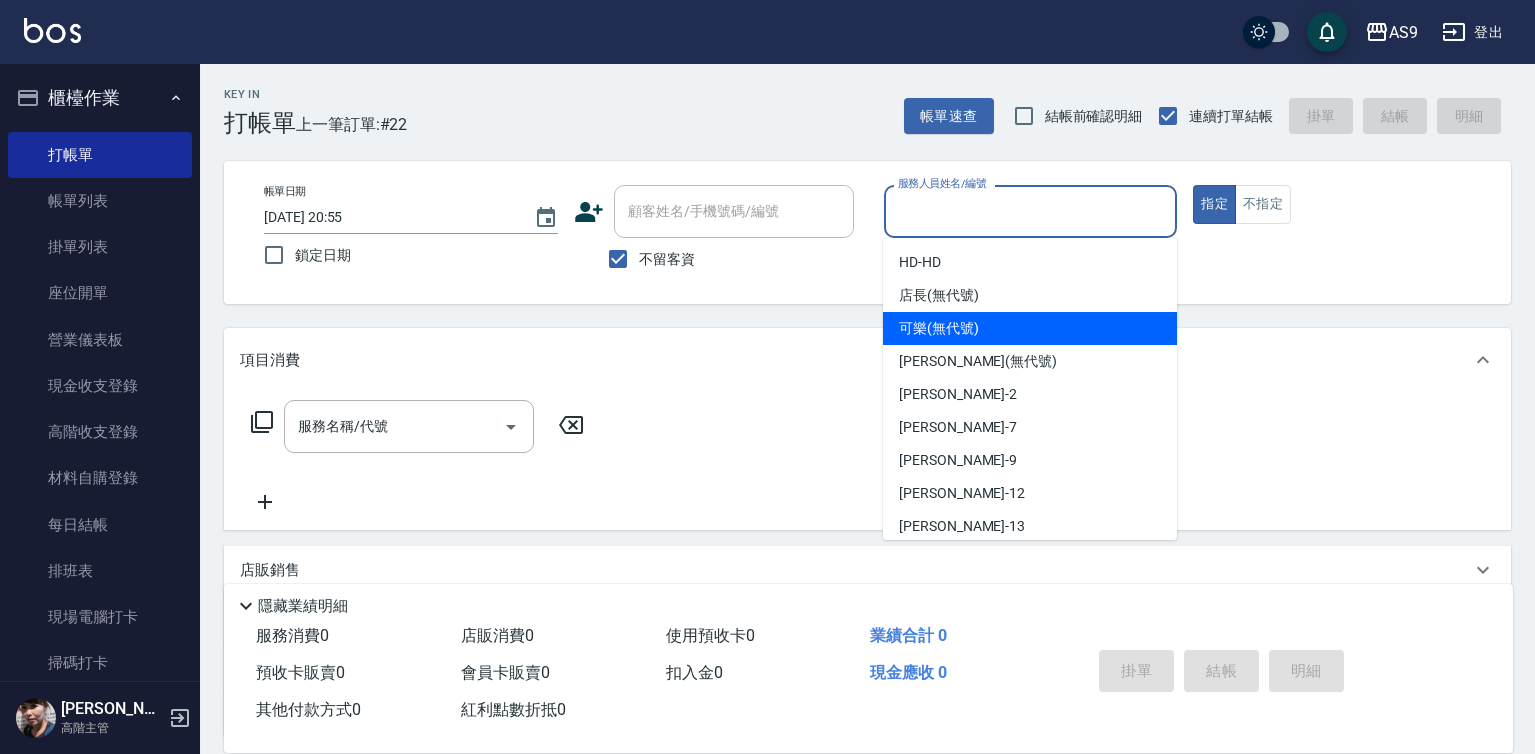 click on "可樂 (無代號)" at bounding box center (939, 328) 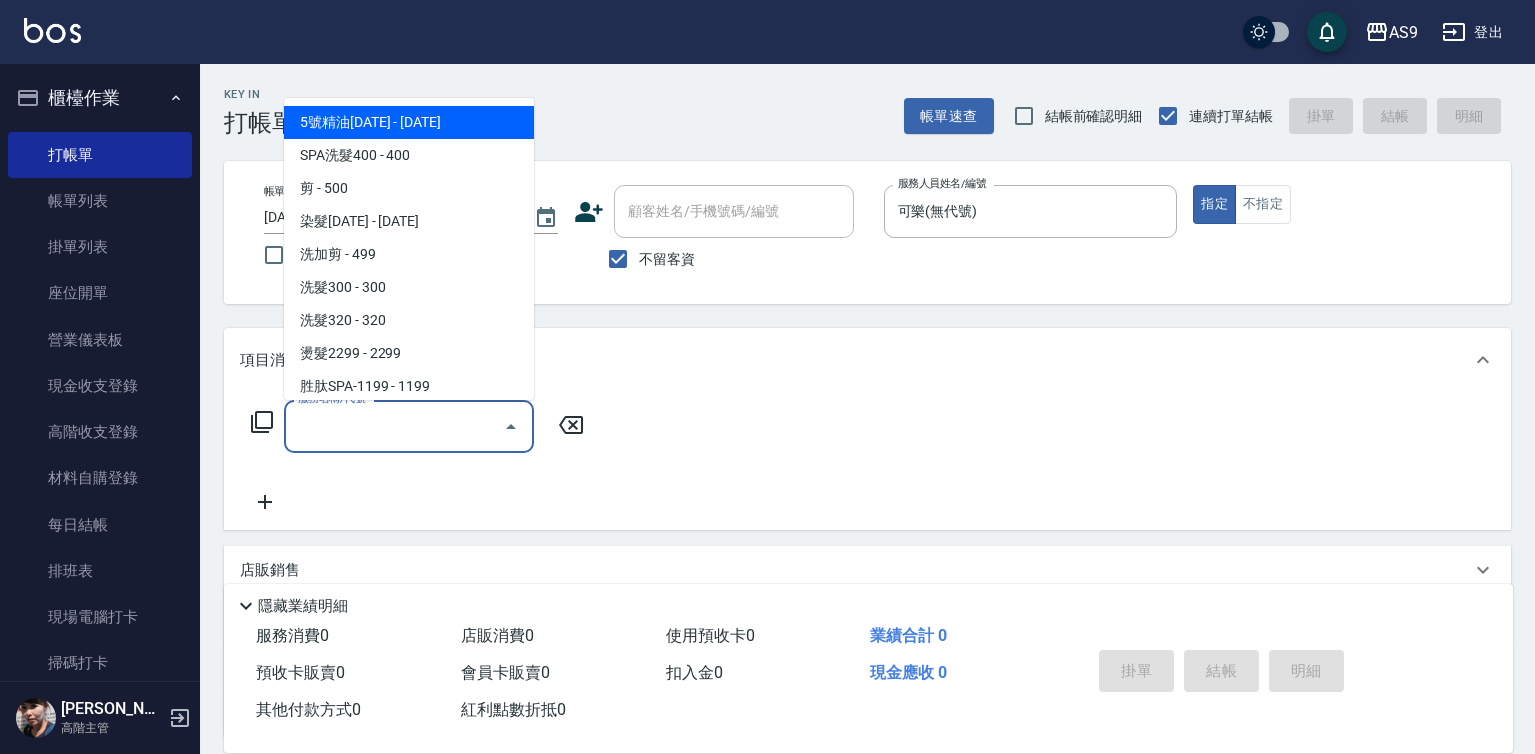 click on "服務名稱/代號" at bounding box center [394, 426] 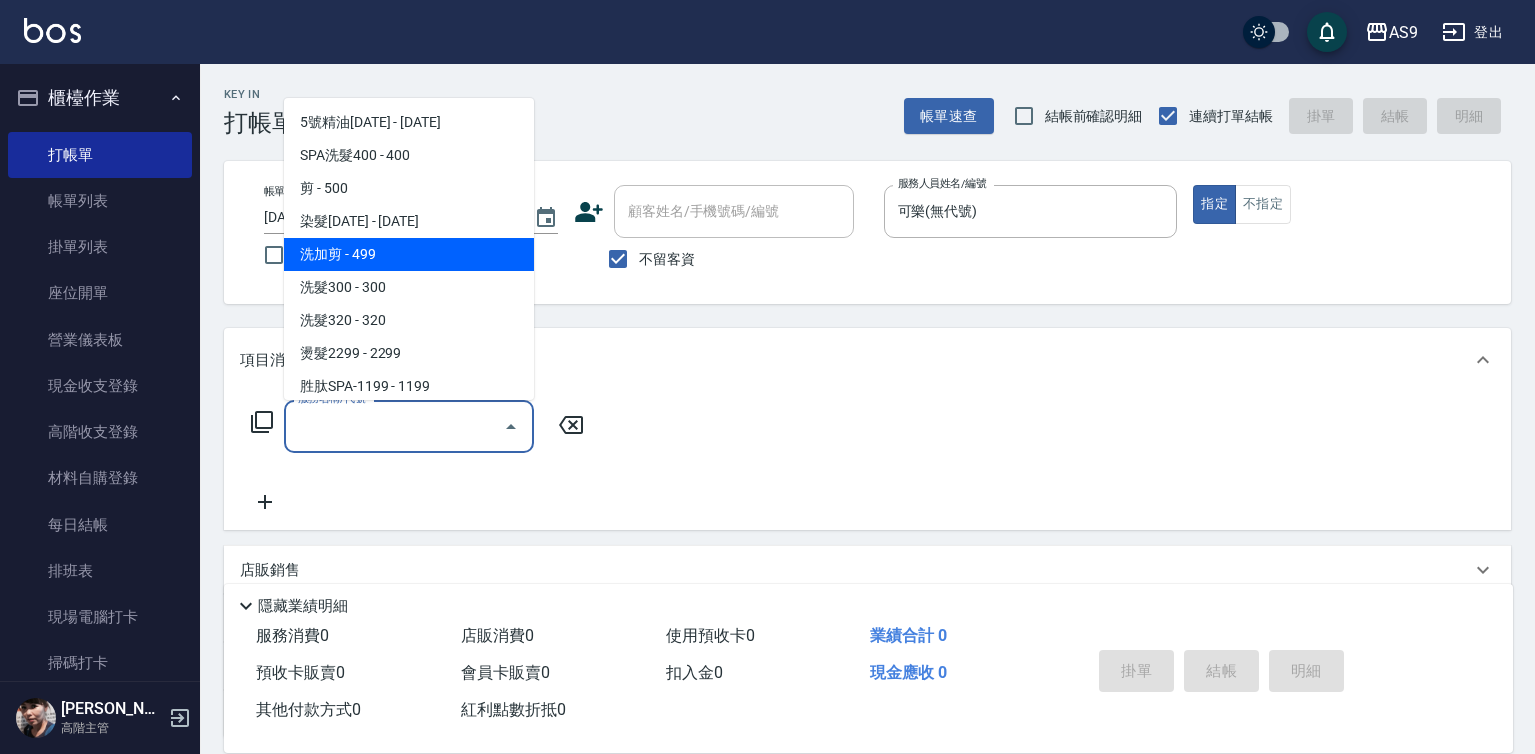click on "洗加剪 - 499" at bounding box center (409, 254) 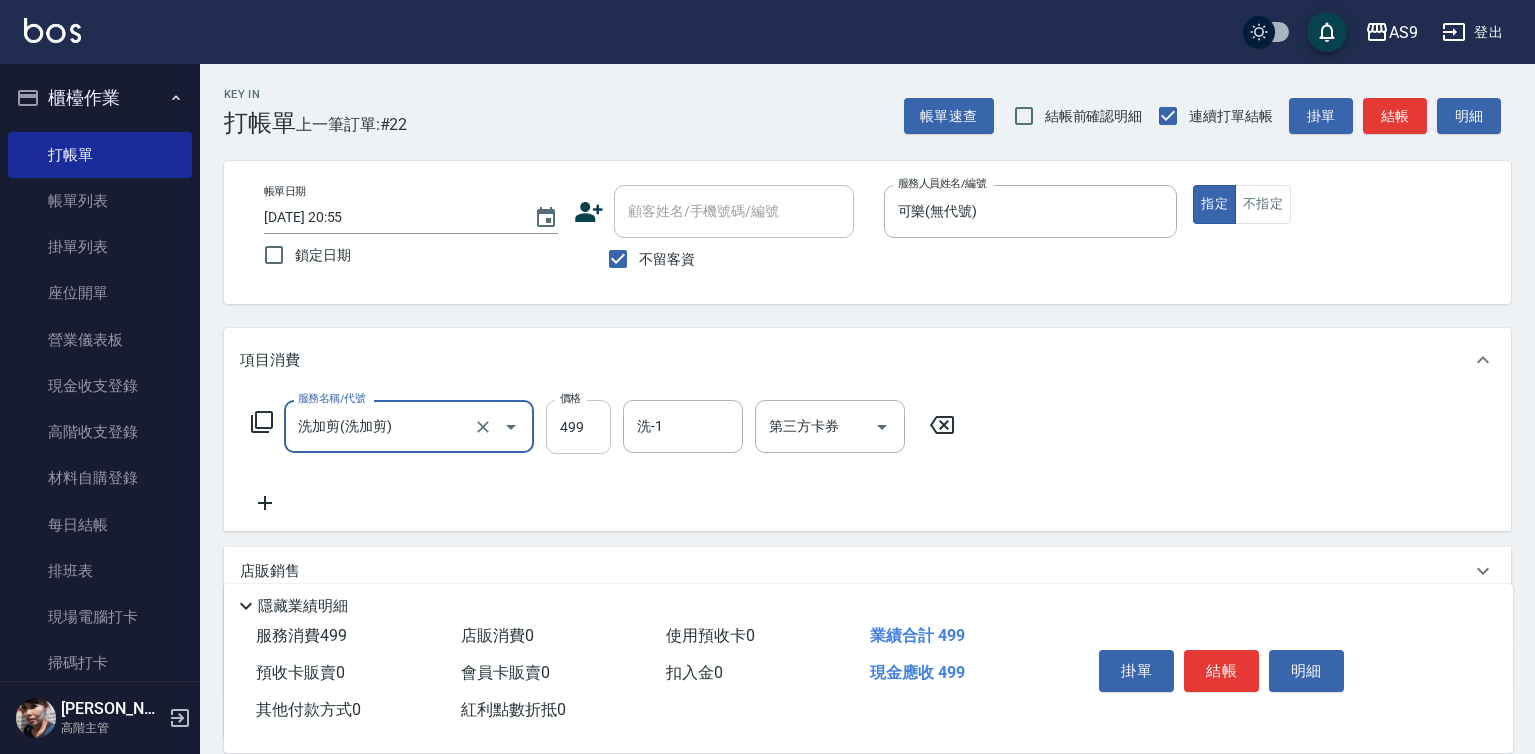 click on "499" at bounding box center [578, 427] 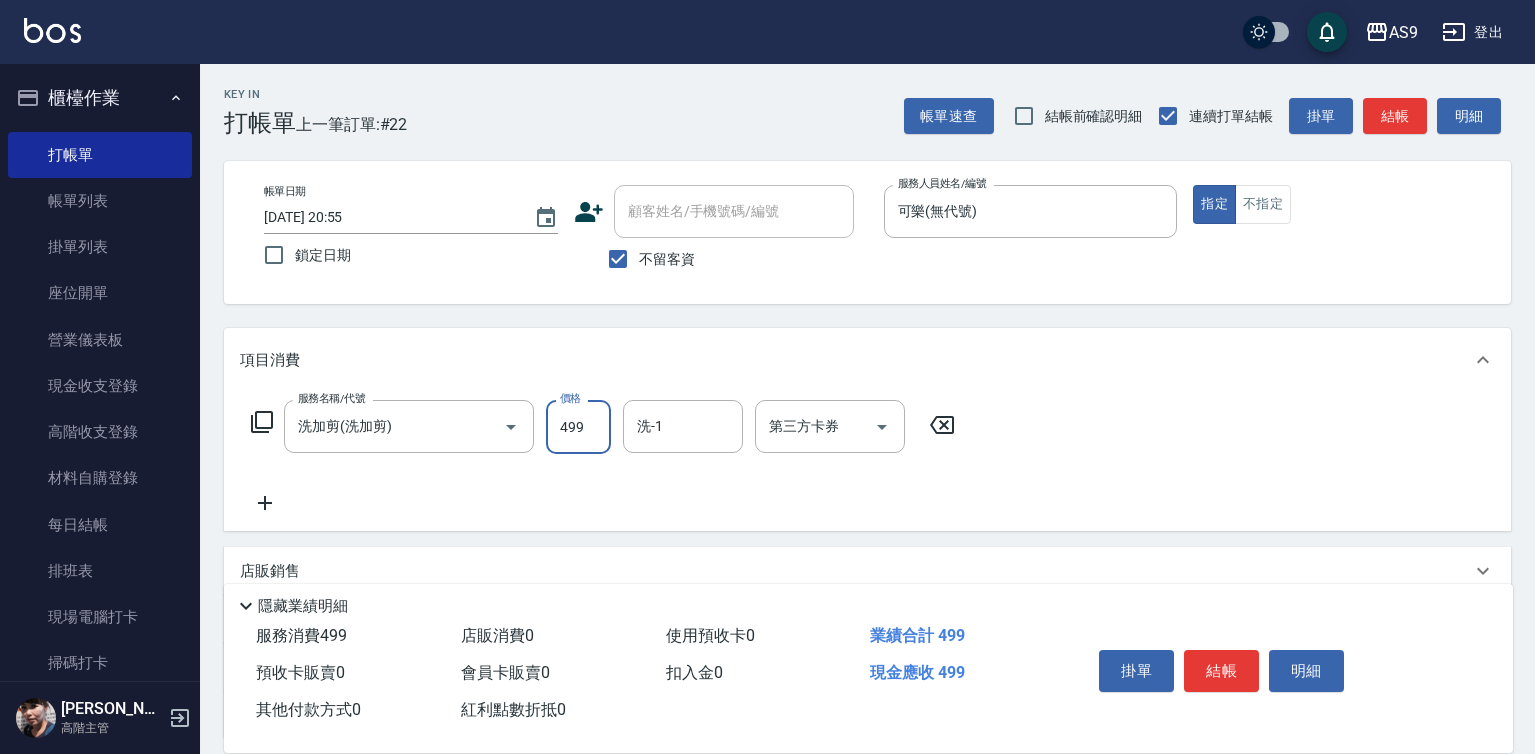 click on "499" at bounding box center [578, 427] 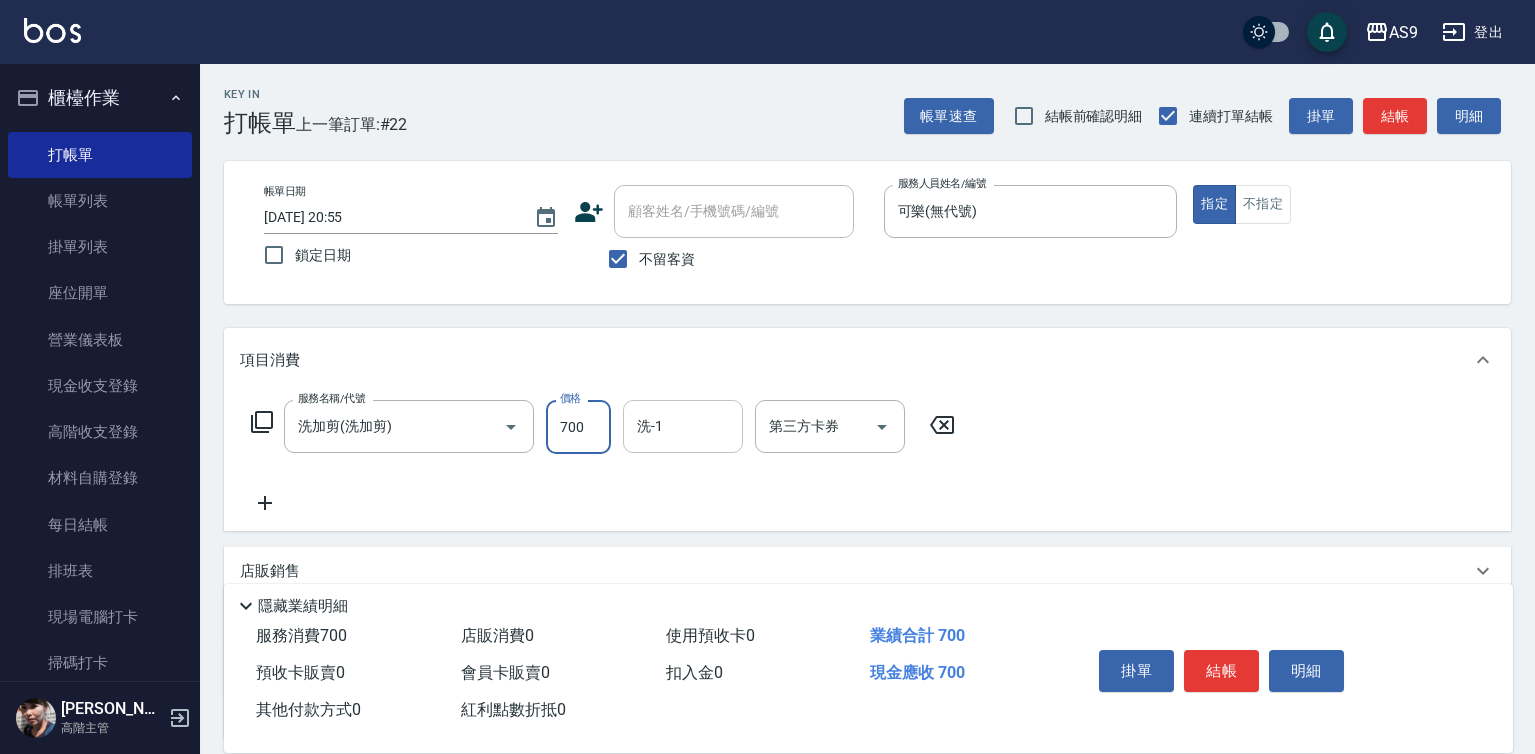 type on "700" 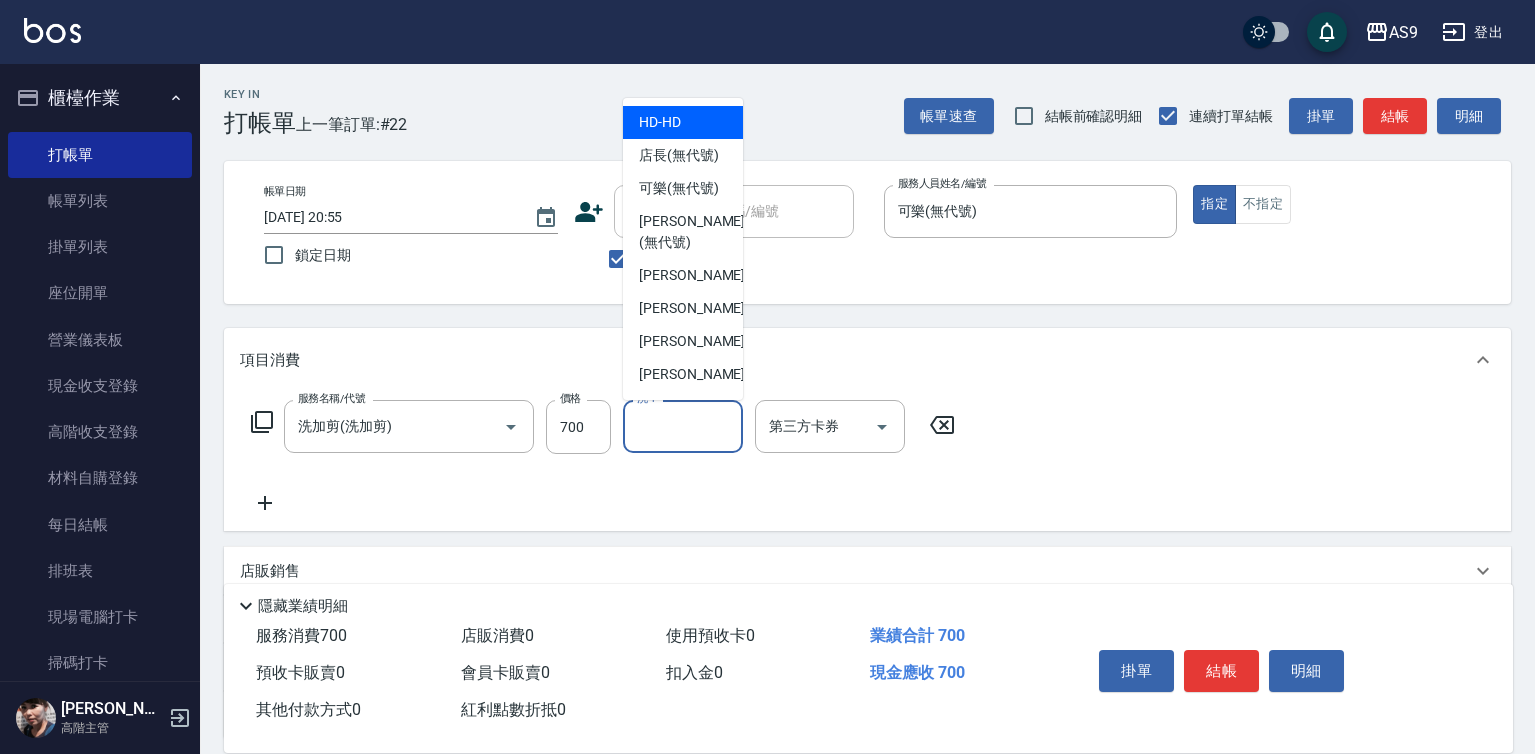 click on "洗-1" at bounding box center [683, 426] 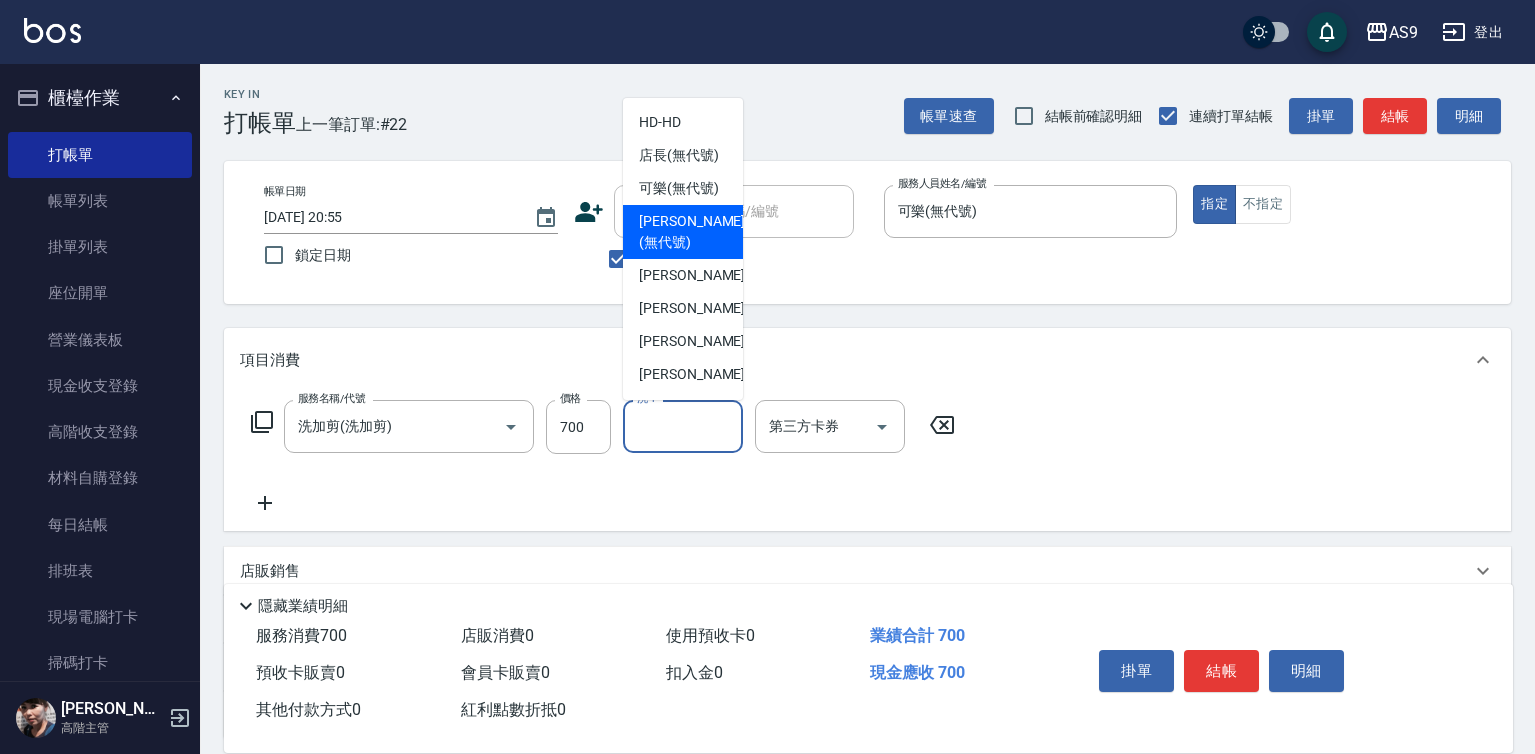 click on "[PERSON_NAME] (無代號)" at bounding box center (692, 232) 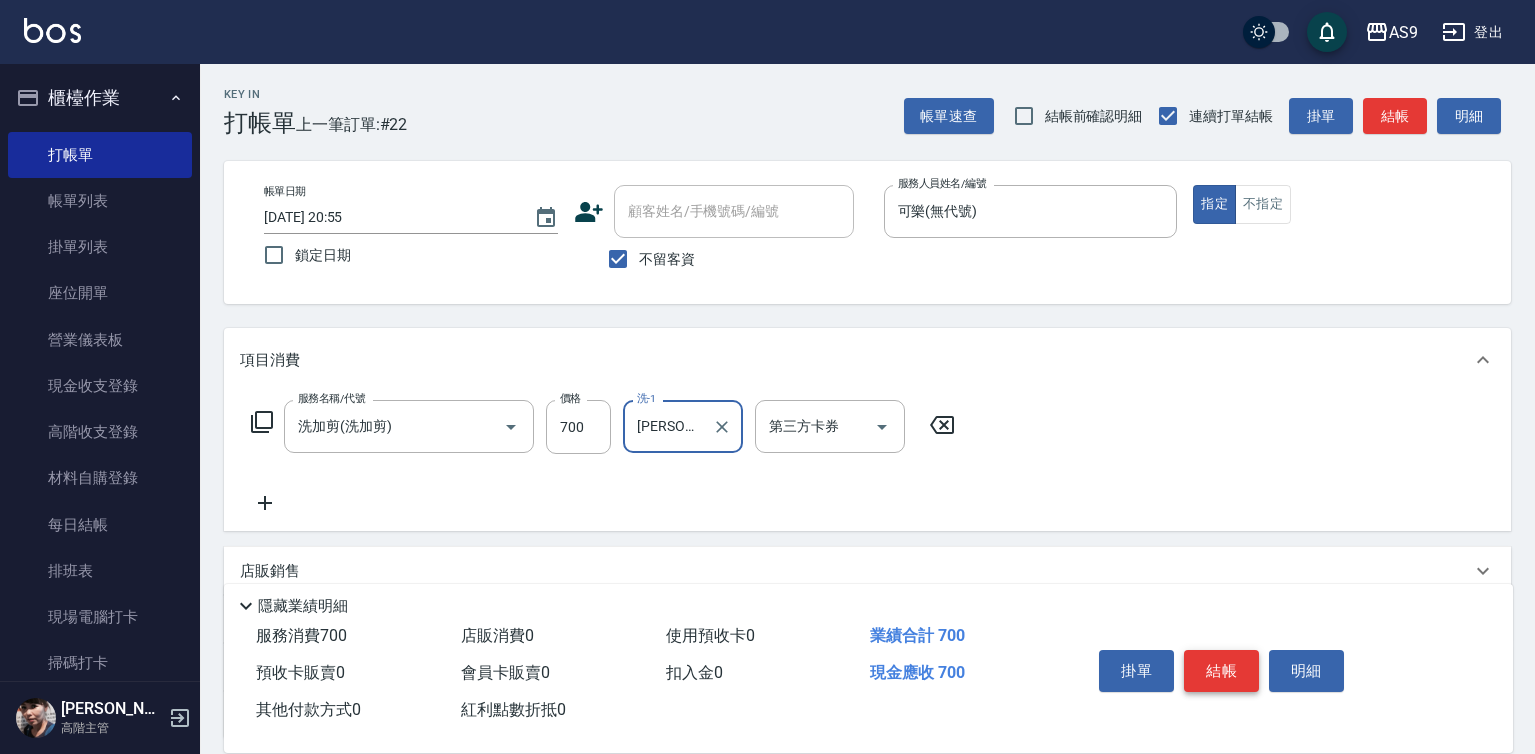 click on "結帳" at bounding box center [1221, 671] 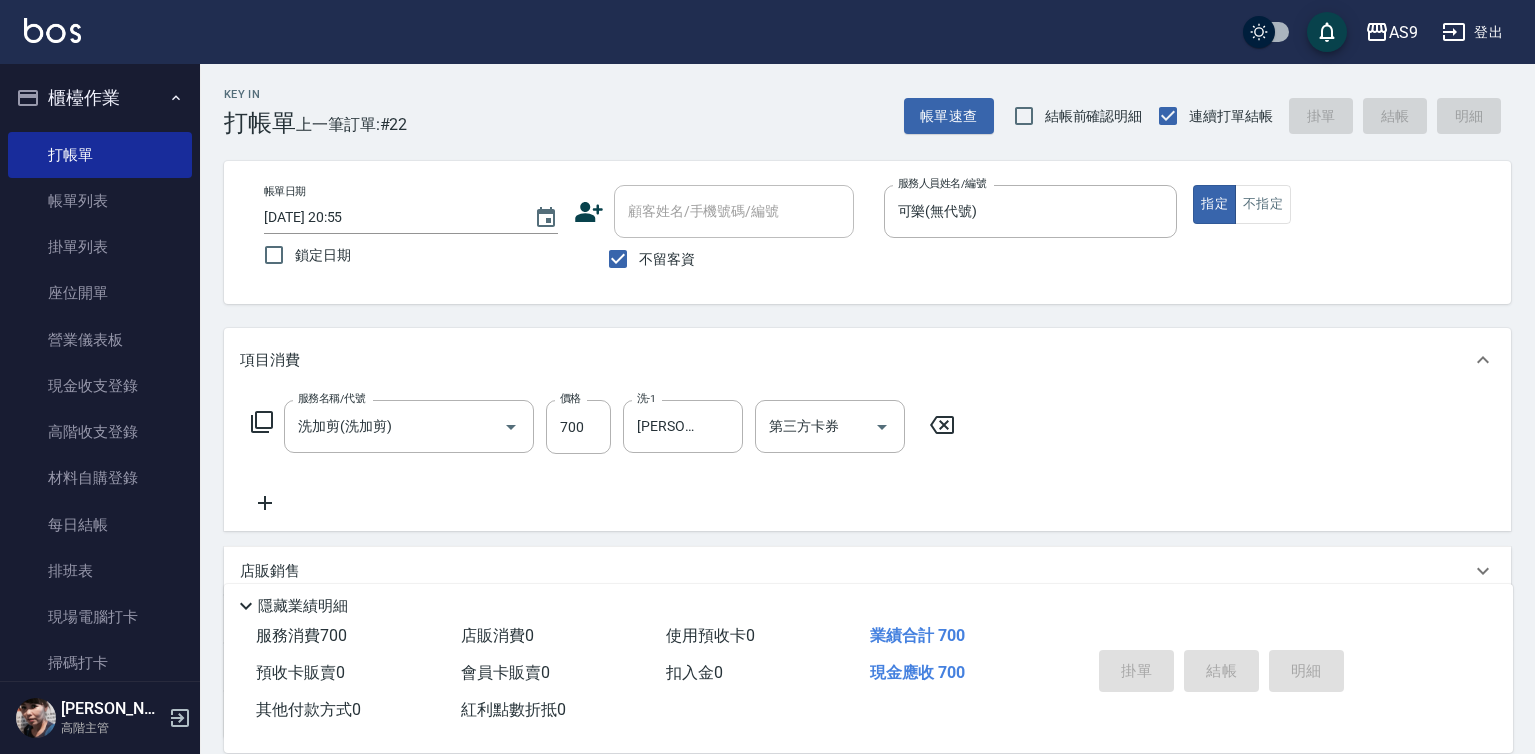 type 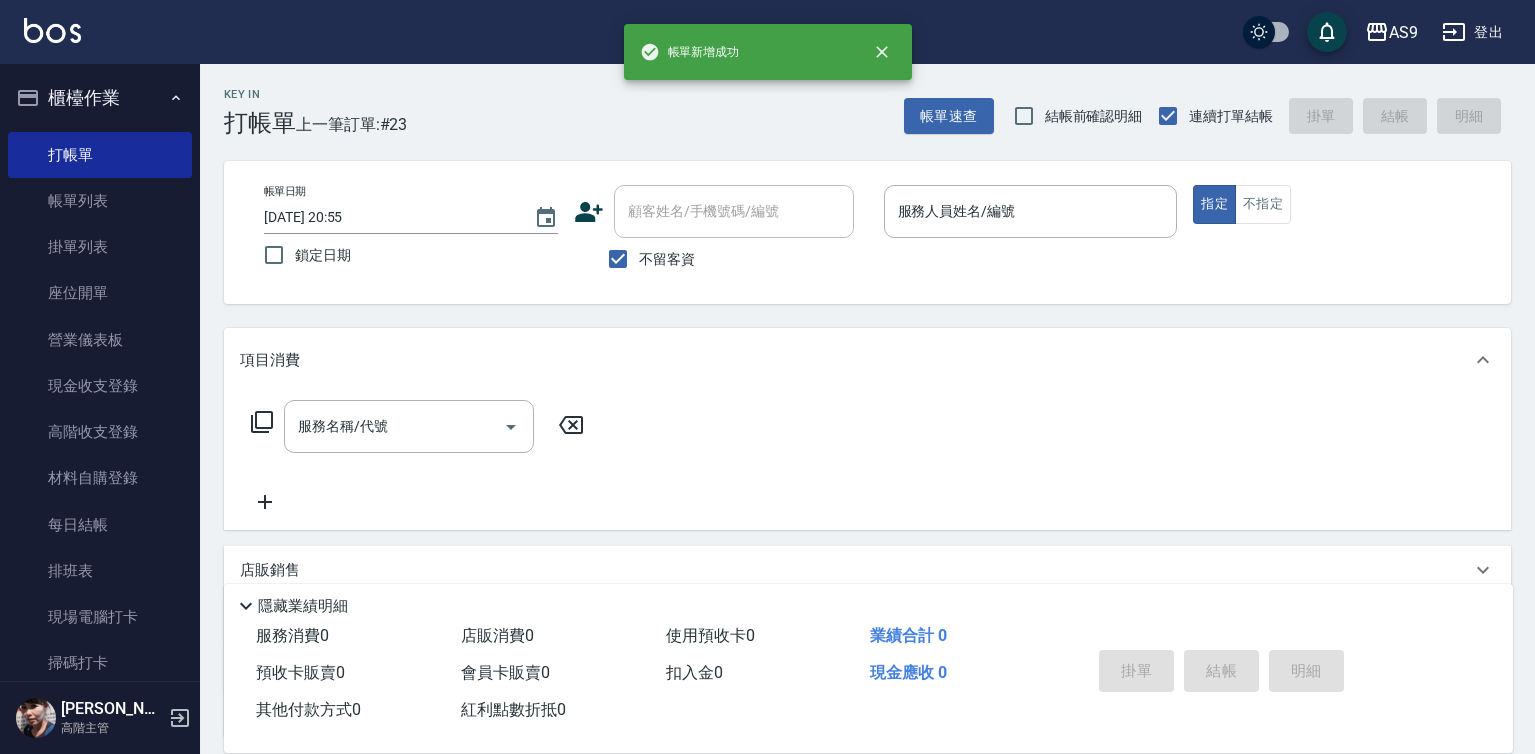 click at bounding box center (1031, 248) 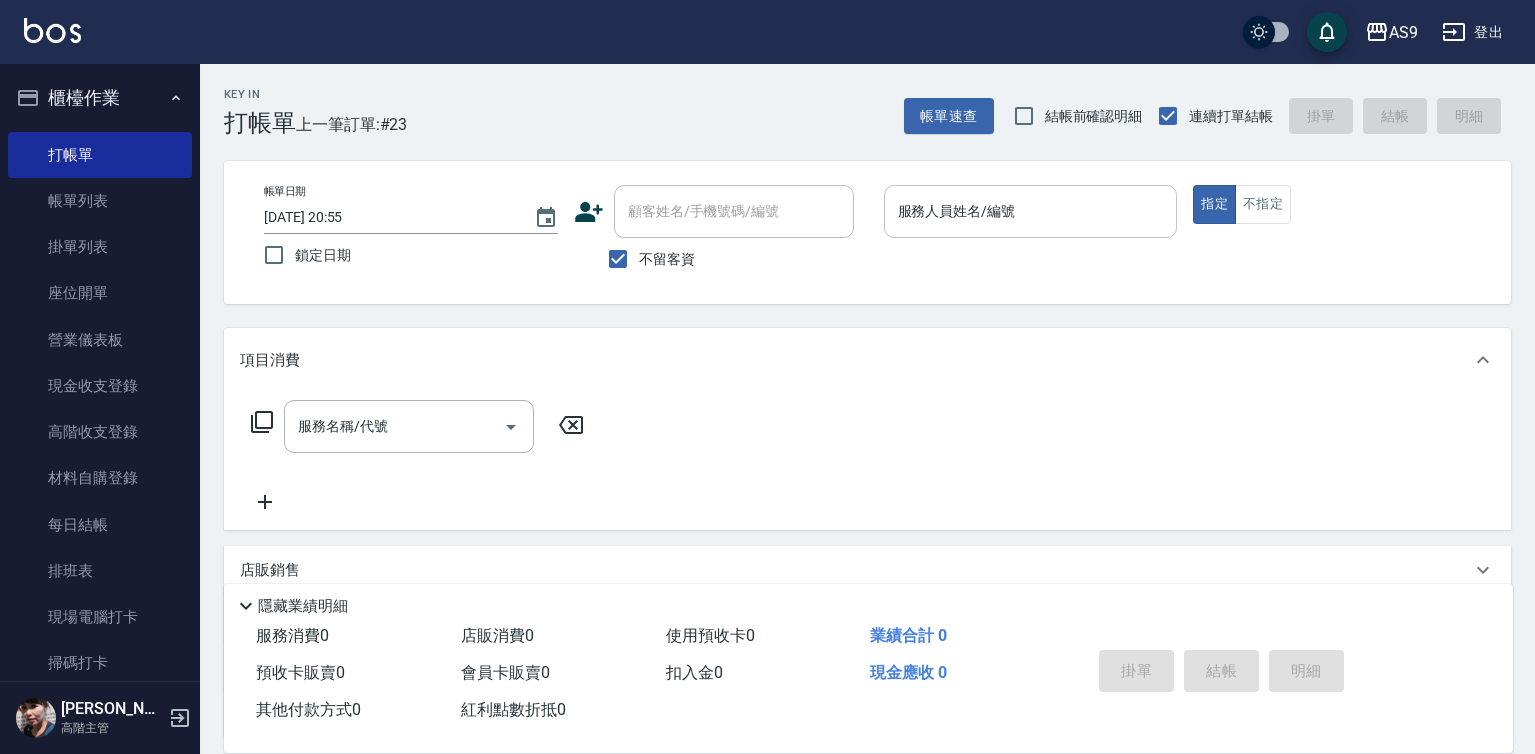 click on "服務人員姓名/編號" at bounding box center (1031, 211) 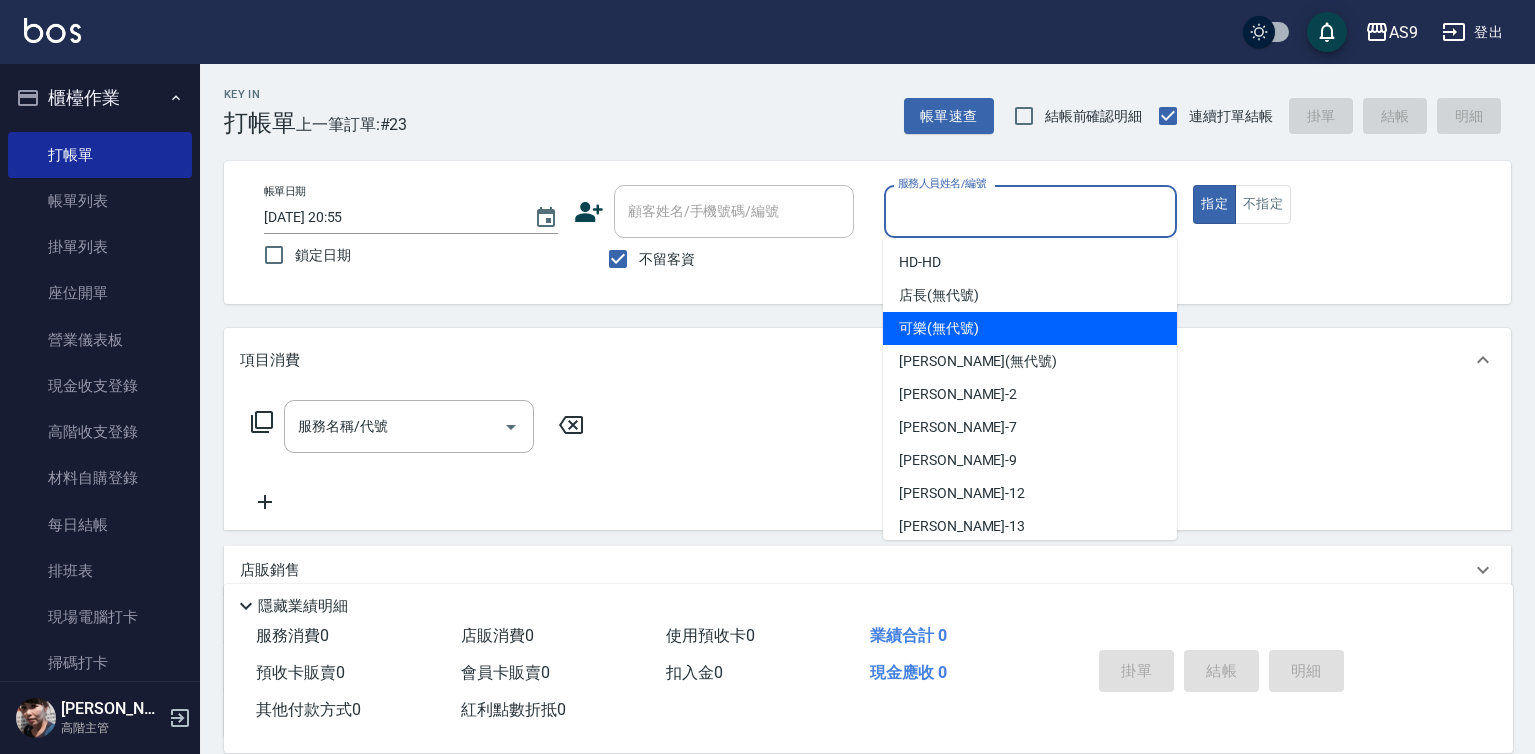 click on "可樂 (無代號)" at bounding box center (939, 328) 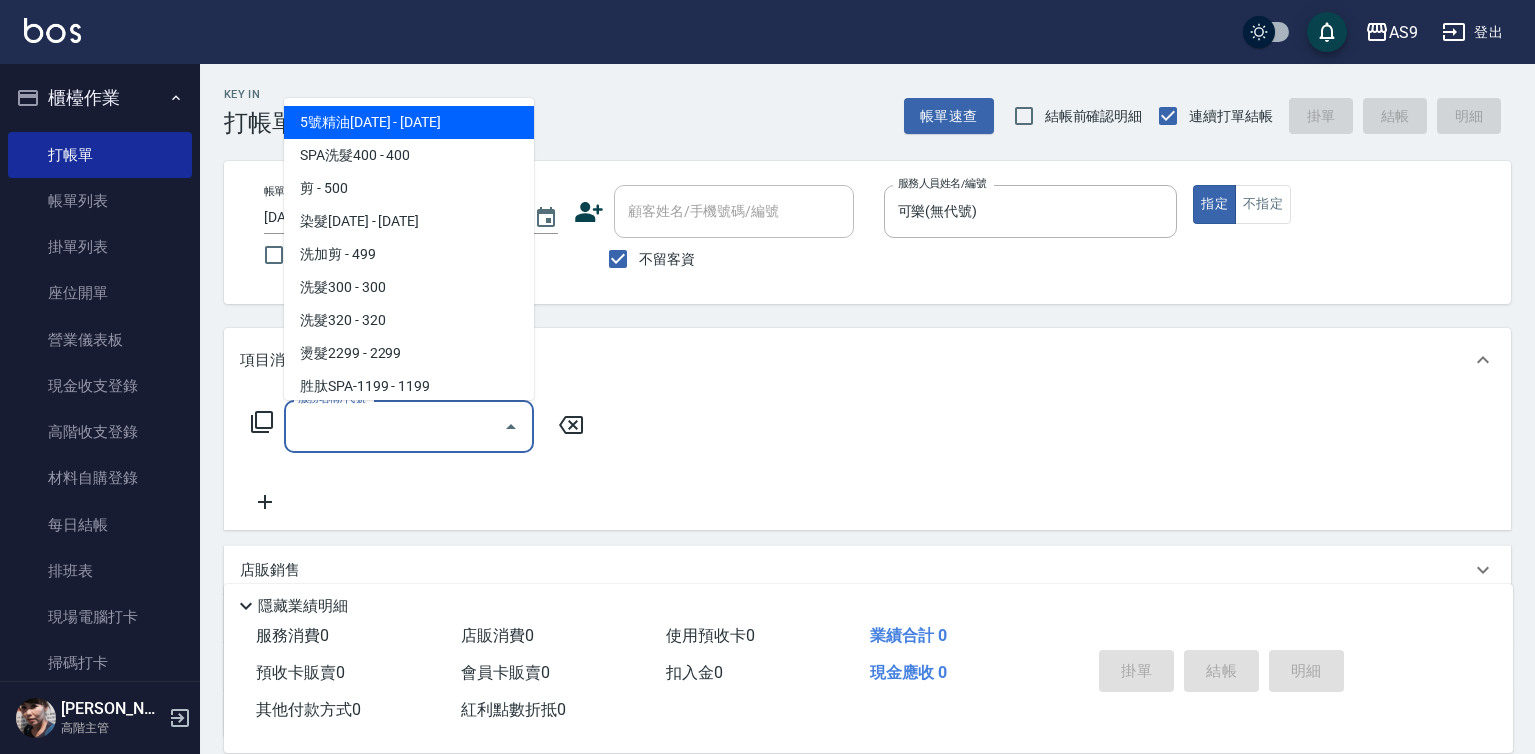 click on "服務名稱/代號" at bounding box center (394, 426) 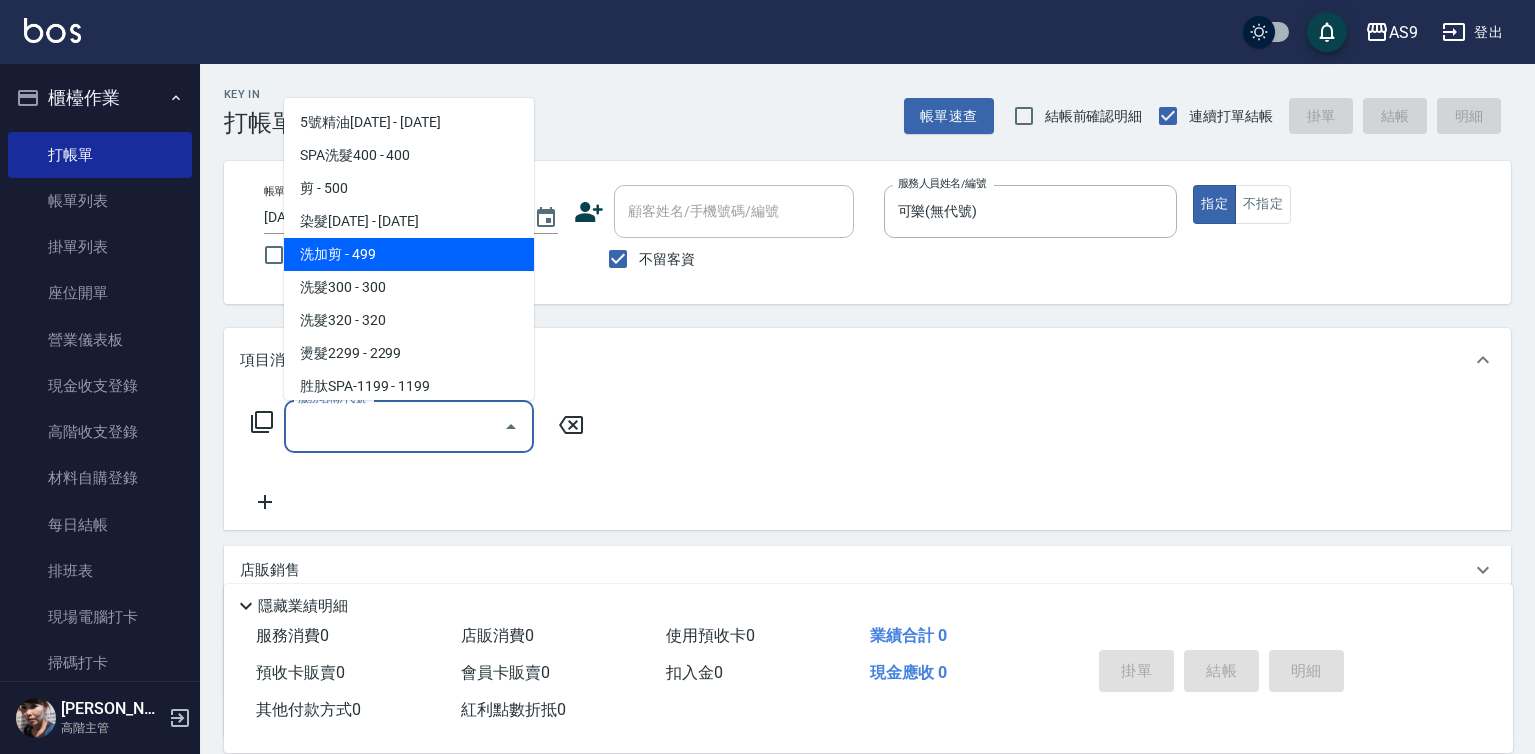 click on "洗加剪 - 499" at bounding box center (409, 254) 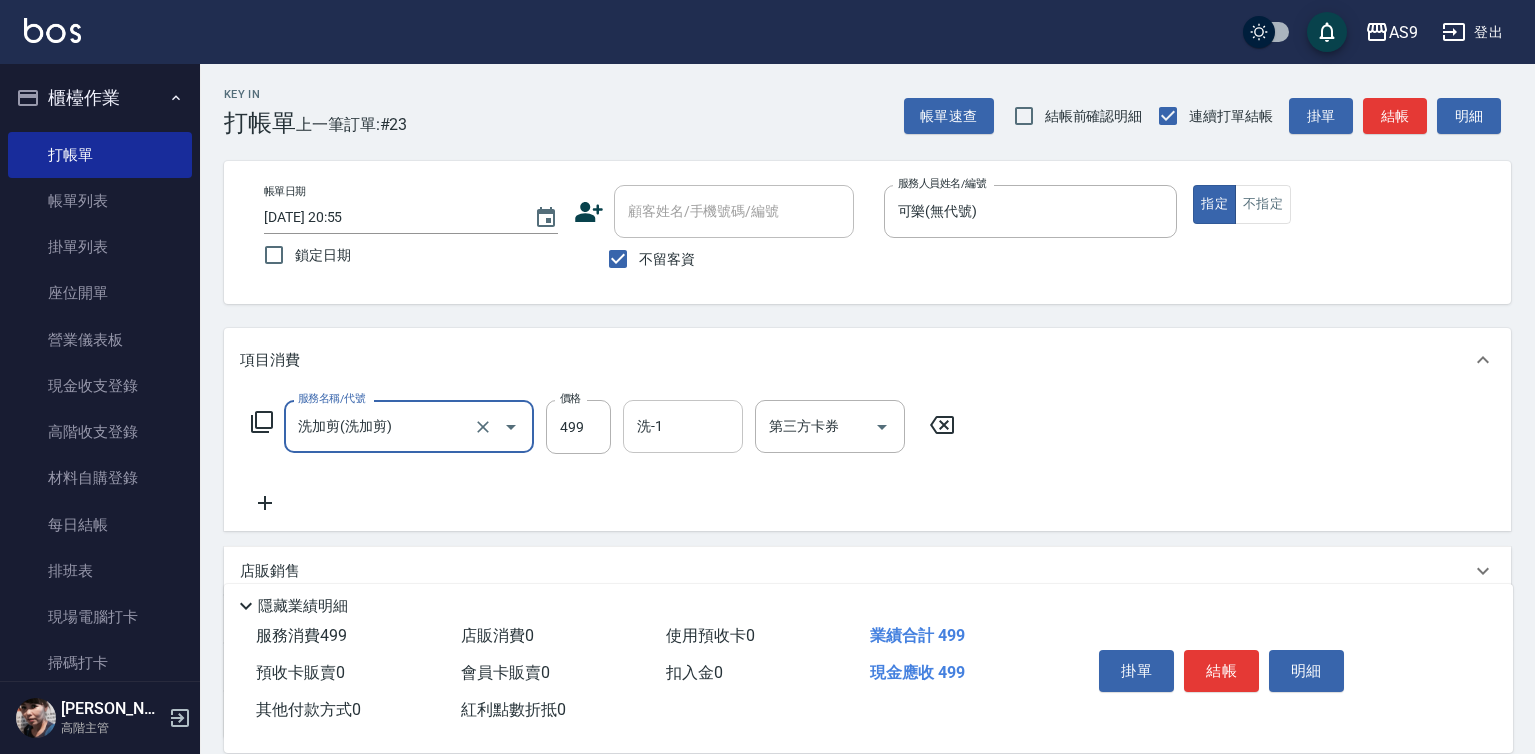 click on "洗-1 洗-1" at bounding box center (683, 426) 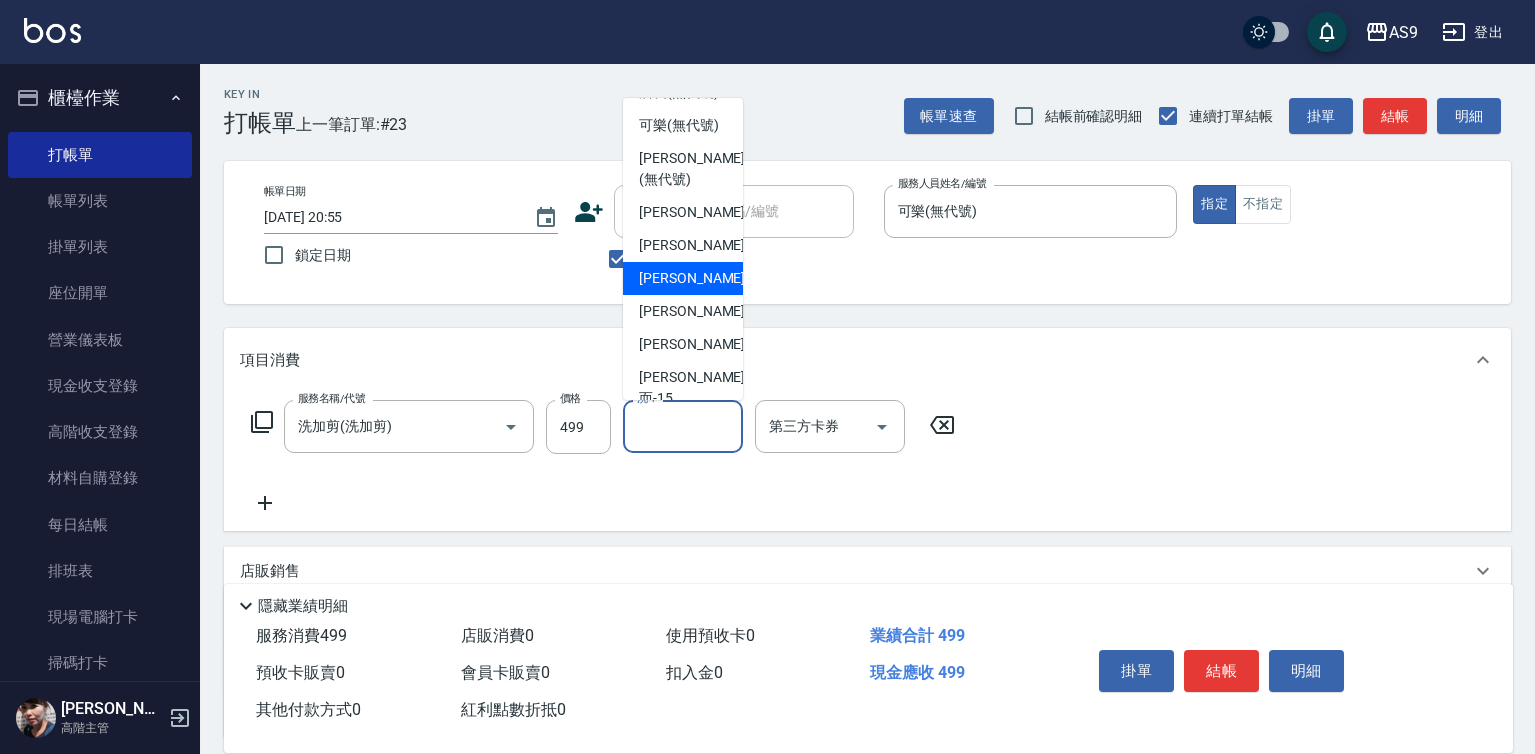 scroll, scrollTop: 128, scrollLeft: 0, axis: vertical 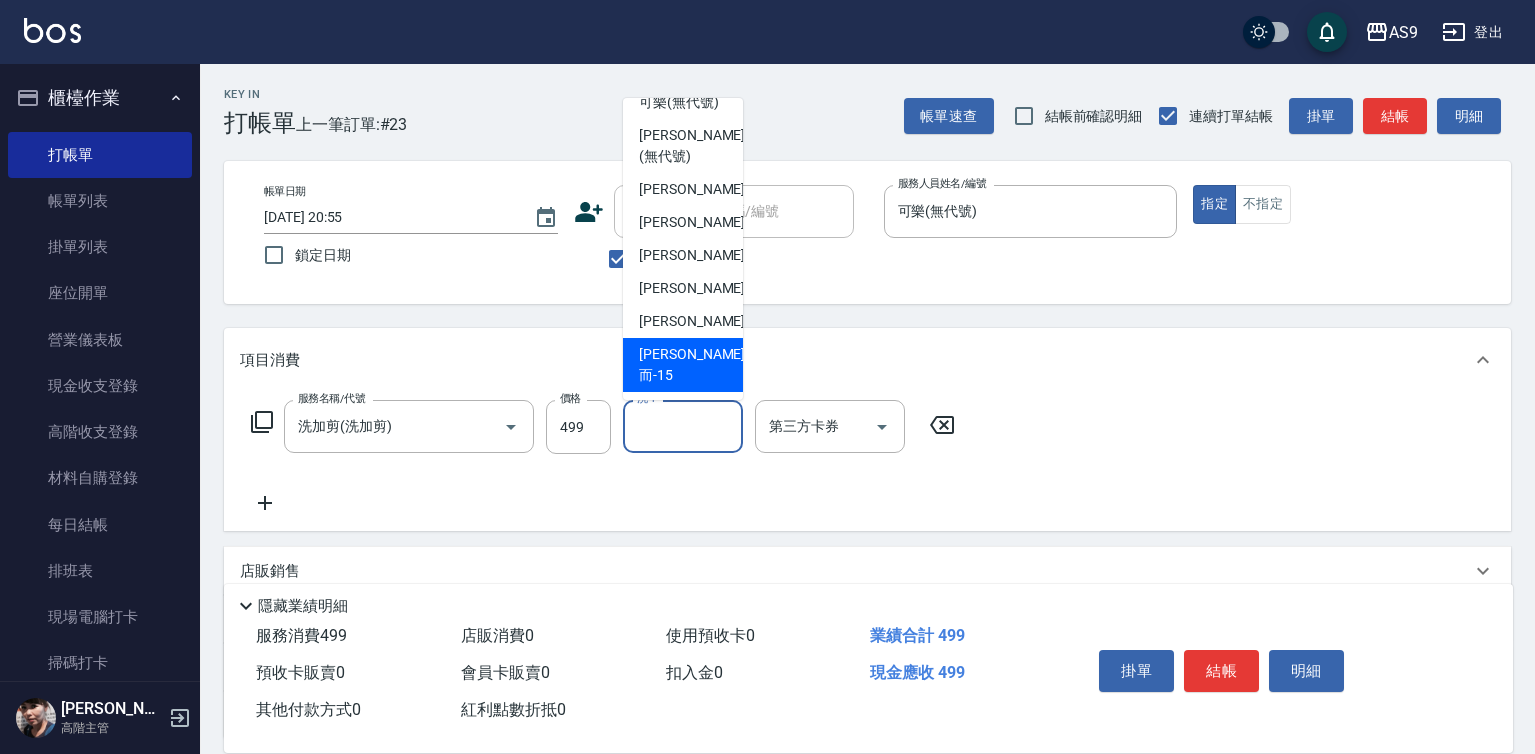 drag, startPoint x: 677, startPoint y: 379, endPoint x: 1070, endPoint y: 293, distance: 402.29965 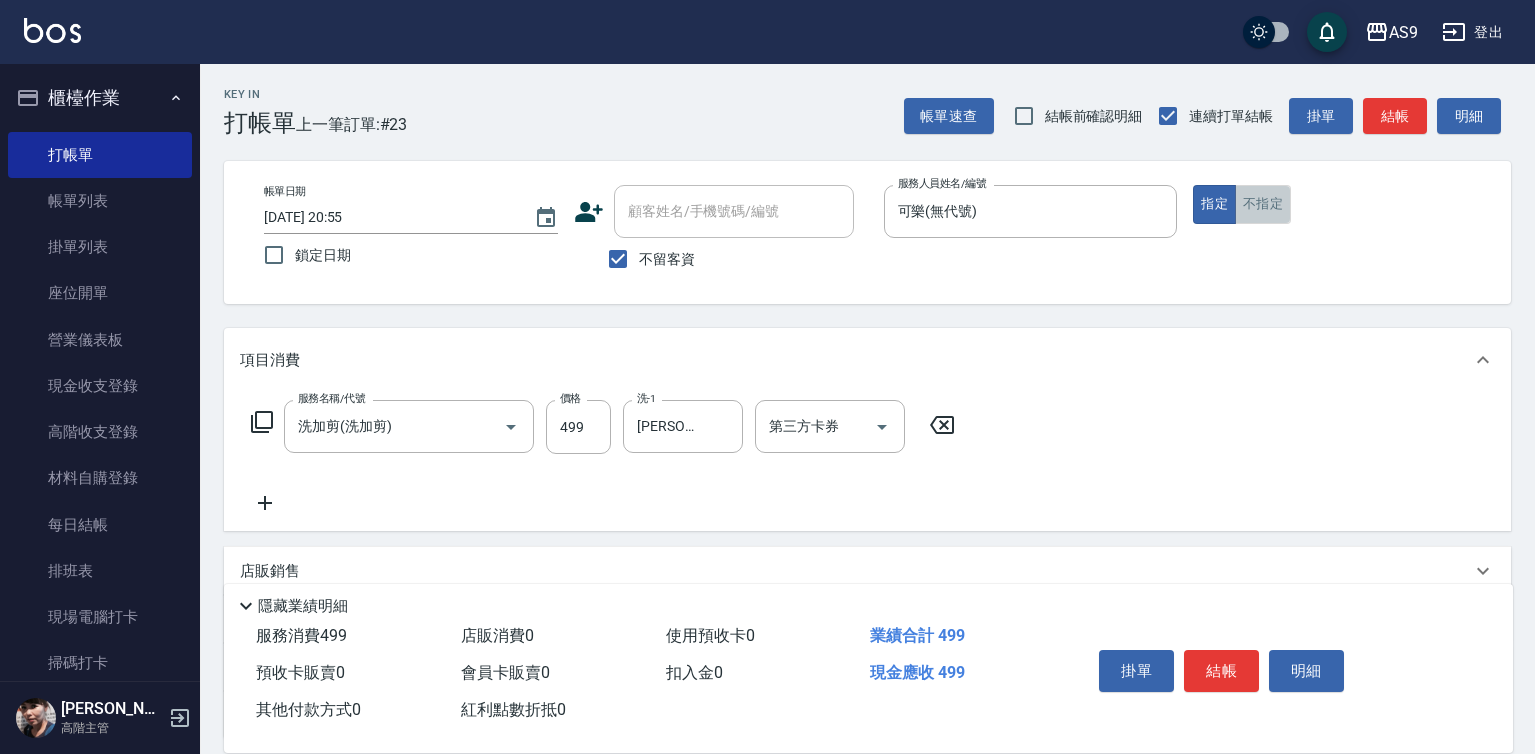 click on "不指定" at bounding box center [1263, 204] 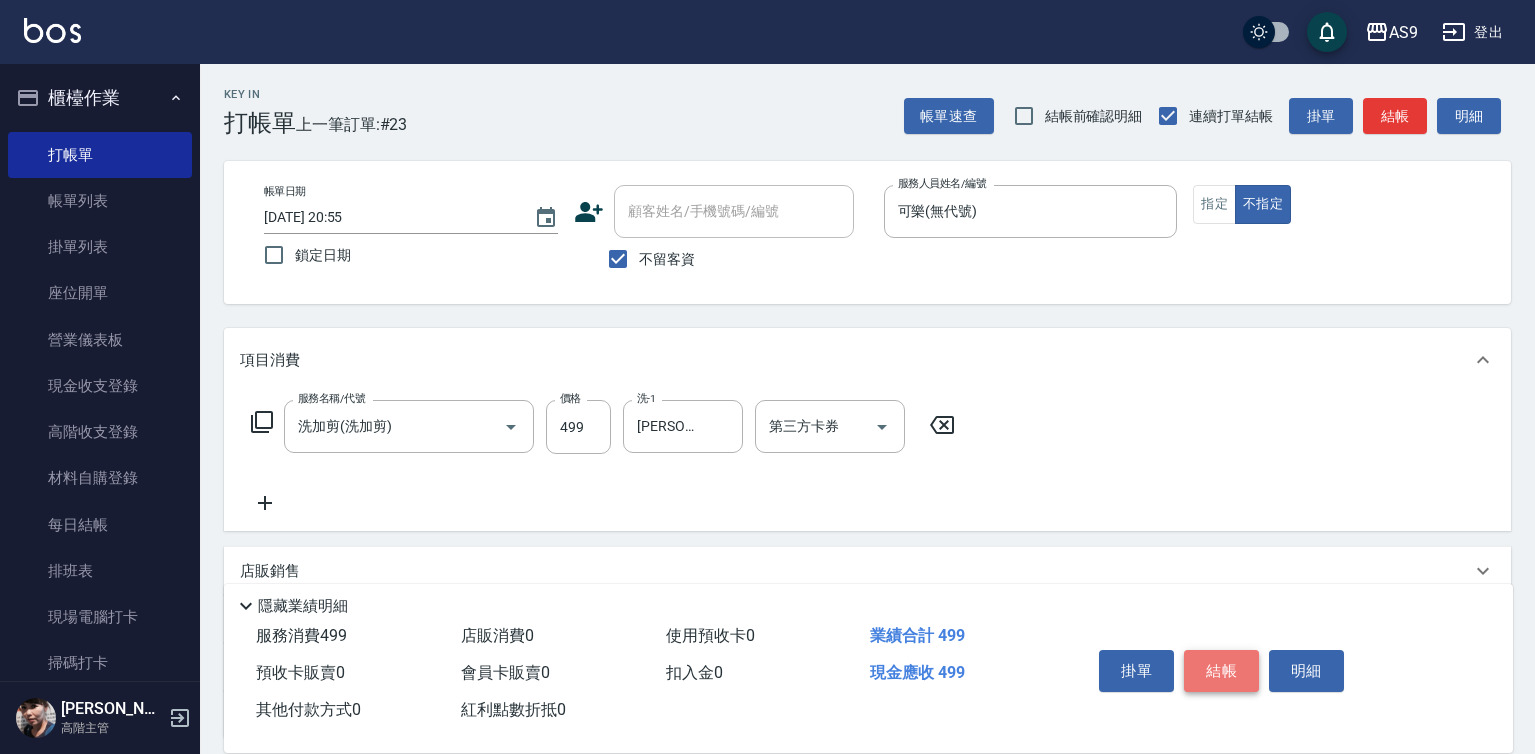 click on "結帳" at bounding box center [1221, 671] 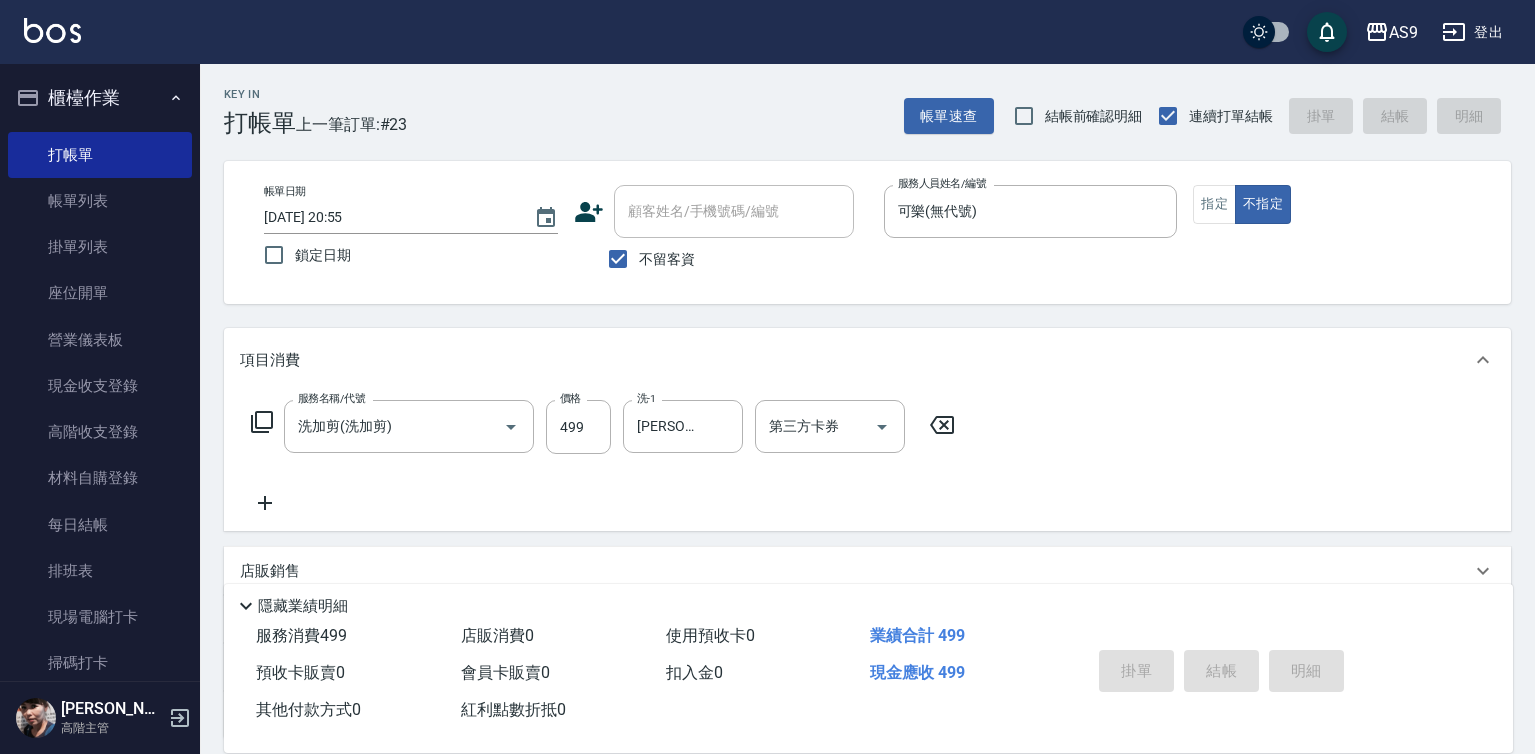 type 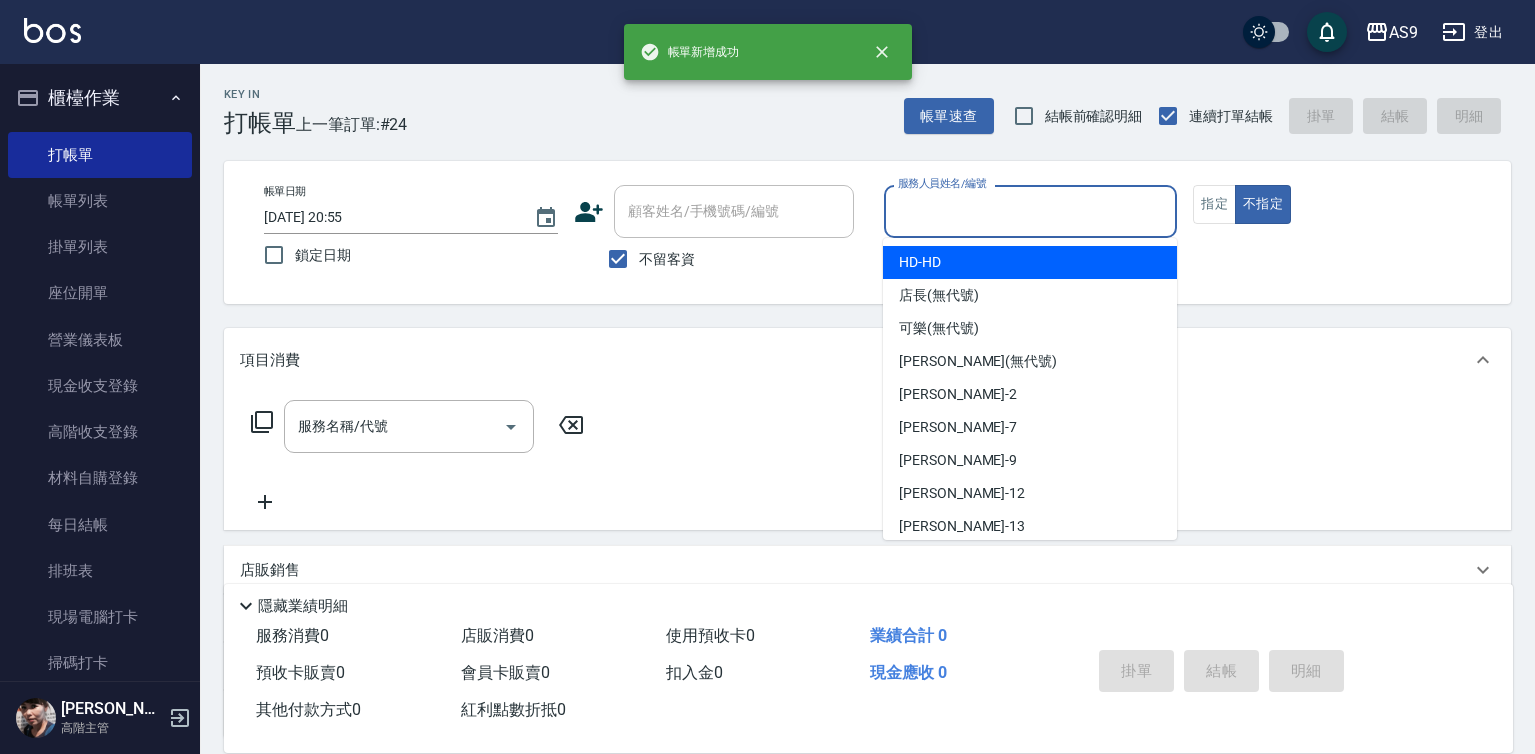 click on "服務人員姓名/編號" at bounding box center [1031, 211] 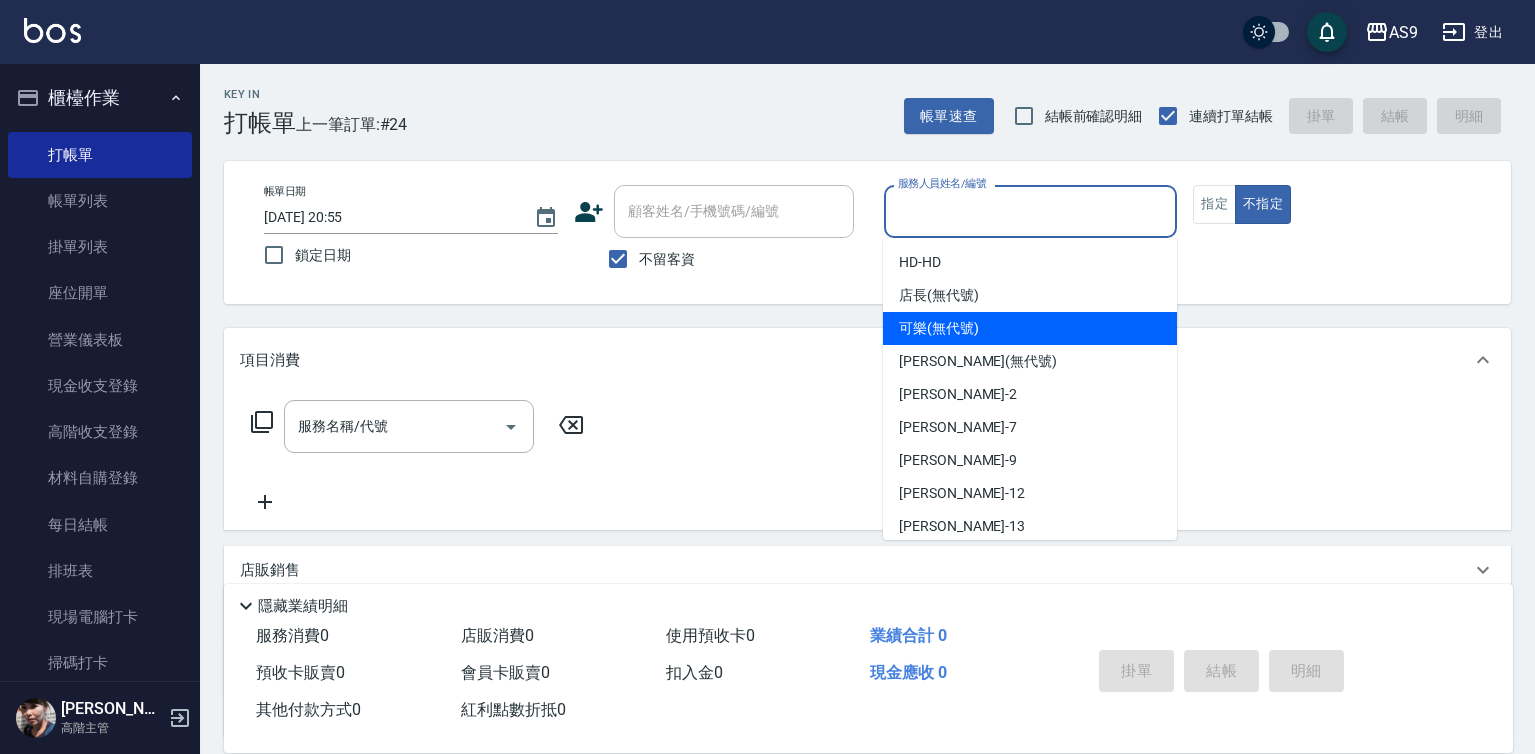 click on "可樂 (無代號)" at bounding box center [939, 328] 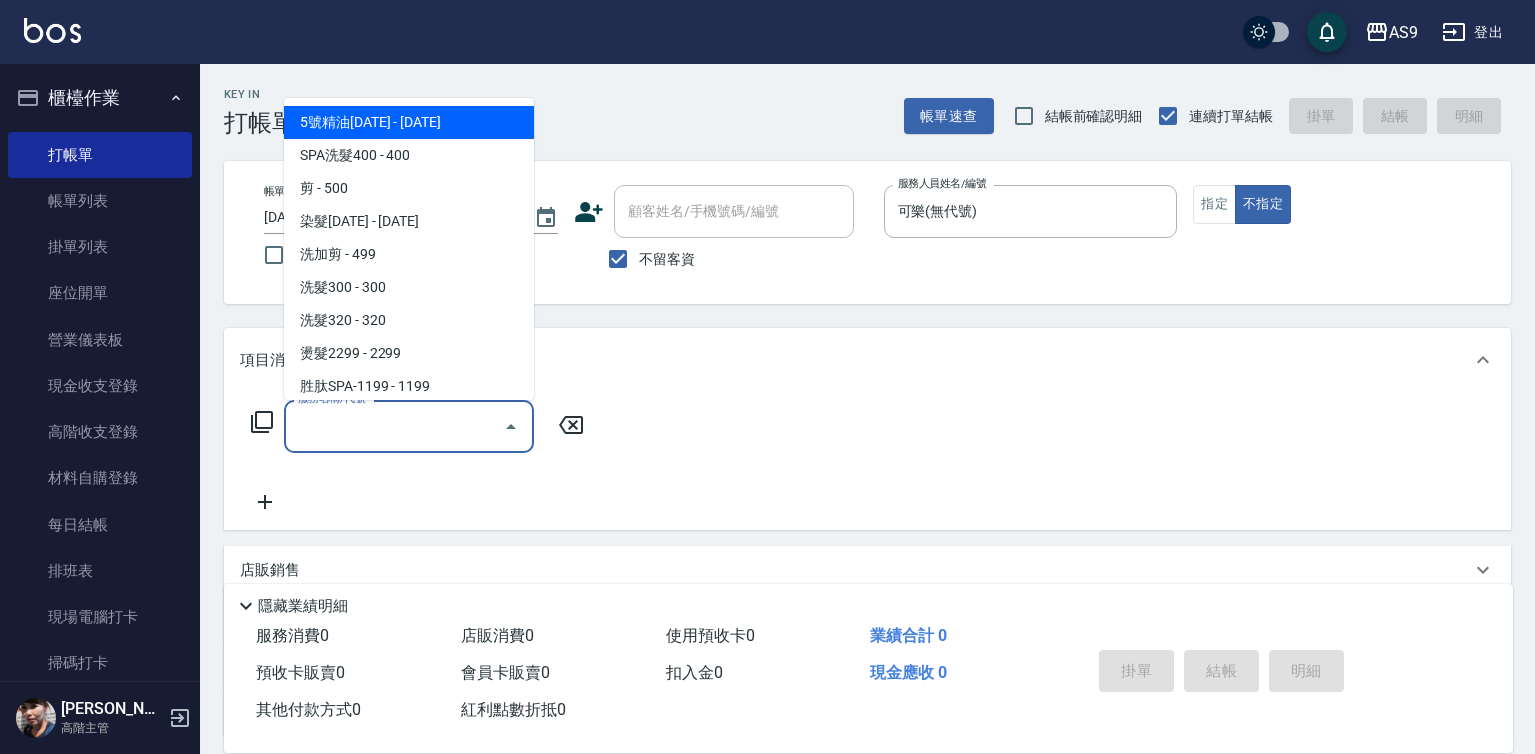 click on "服務名稱/代號" at bounding box center (394, 426) 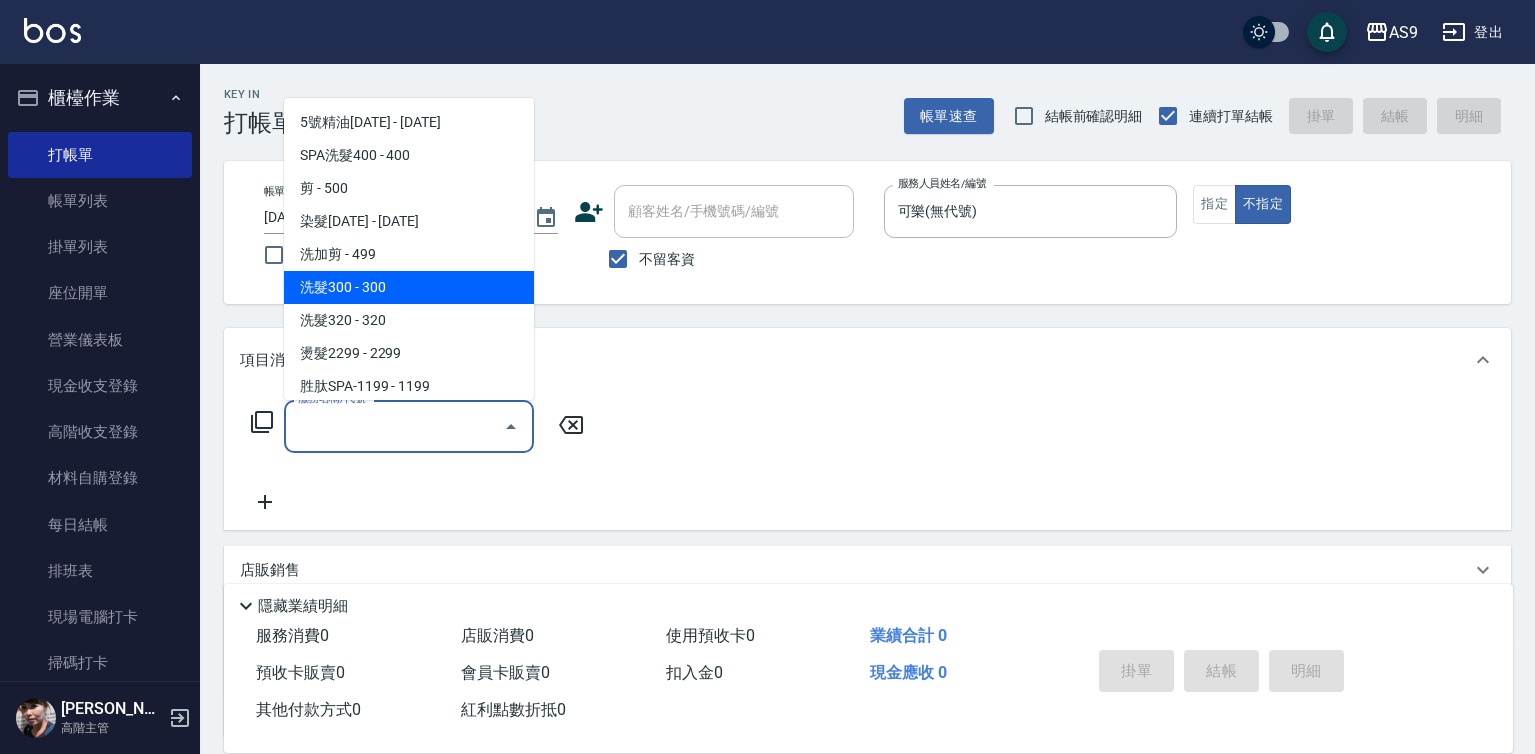 click on "洗髮300 - 300" at bounding box center (409, 287) 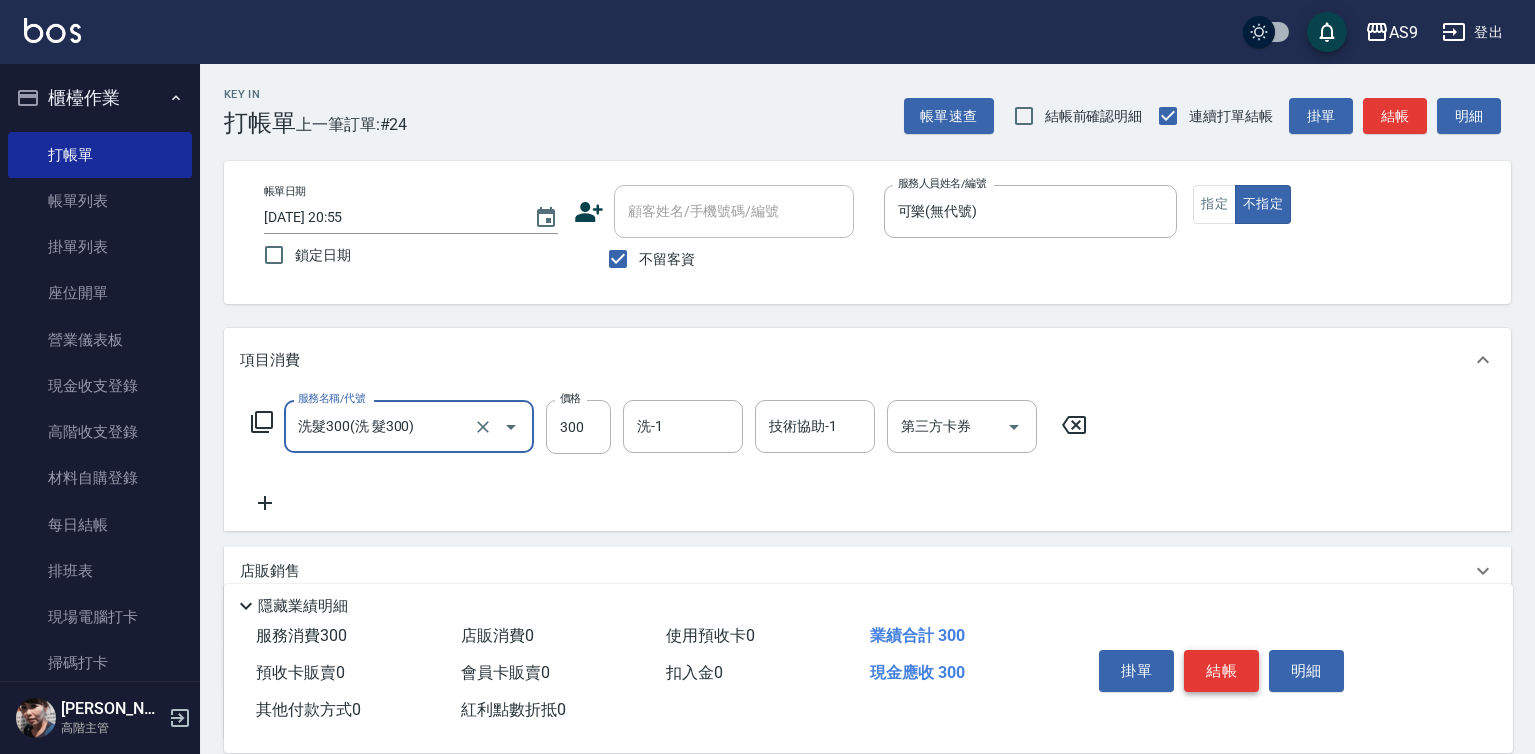 click on "結帳" at bounding box center [1221, 671] 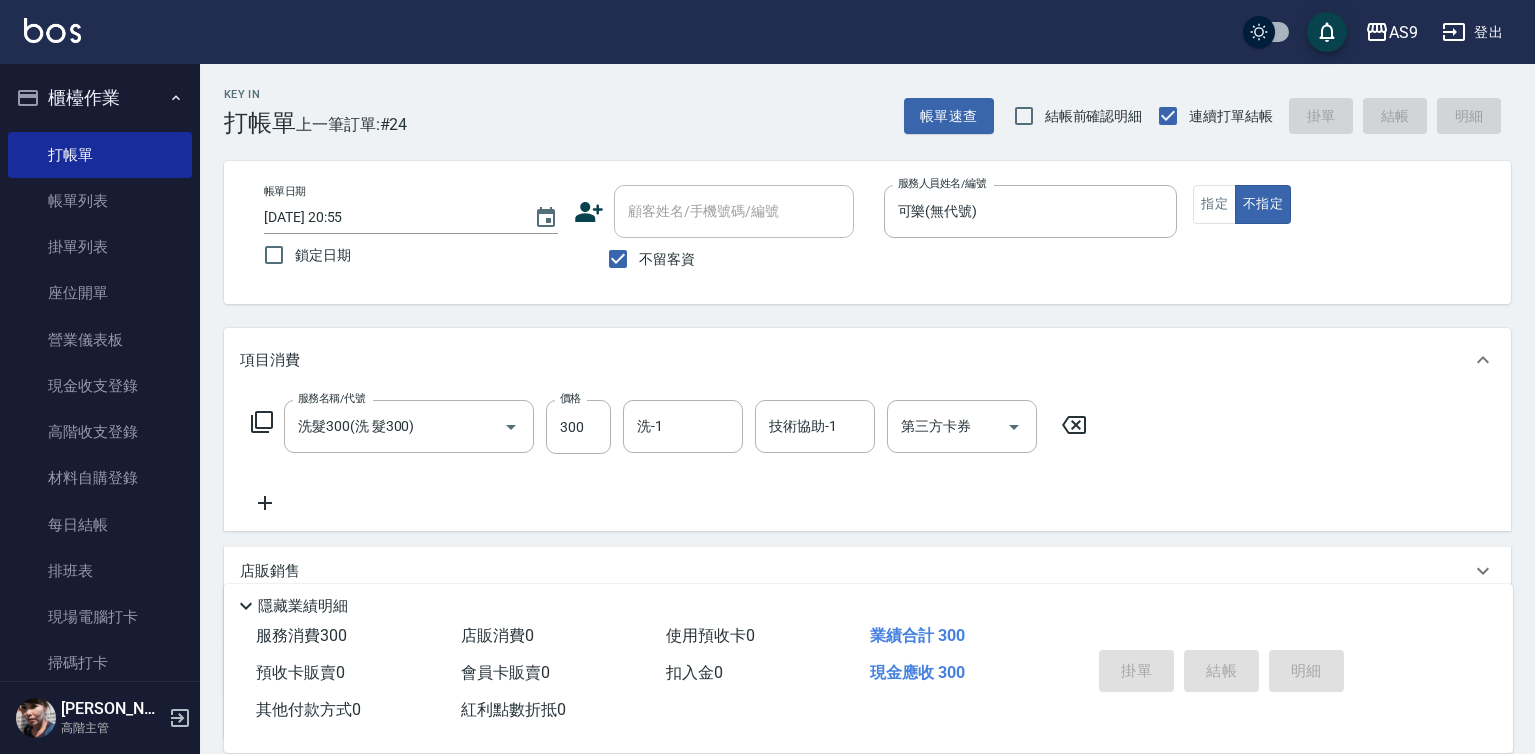 type 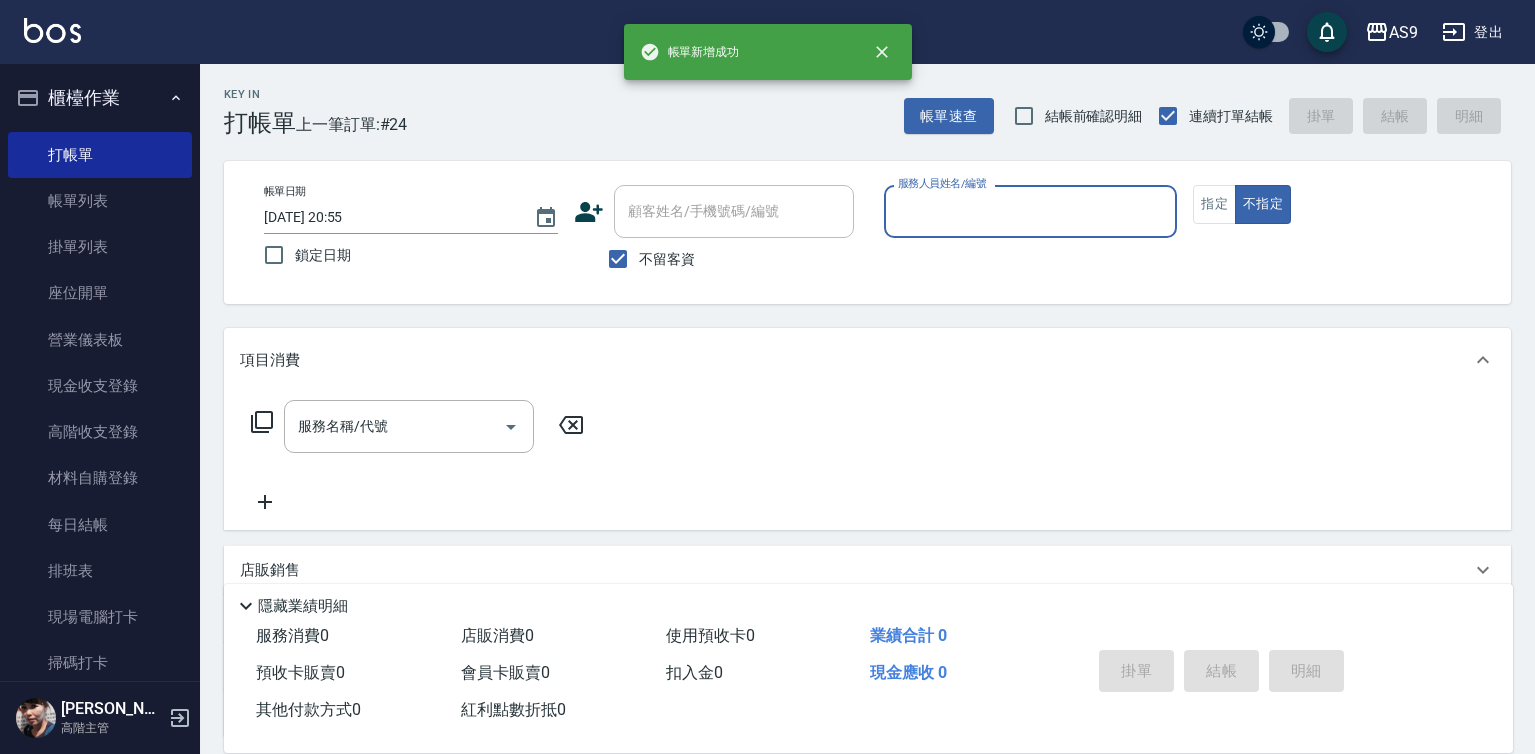 click on "服務人員姓名/編號" at bounding box center [1031, 211] 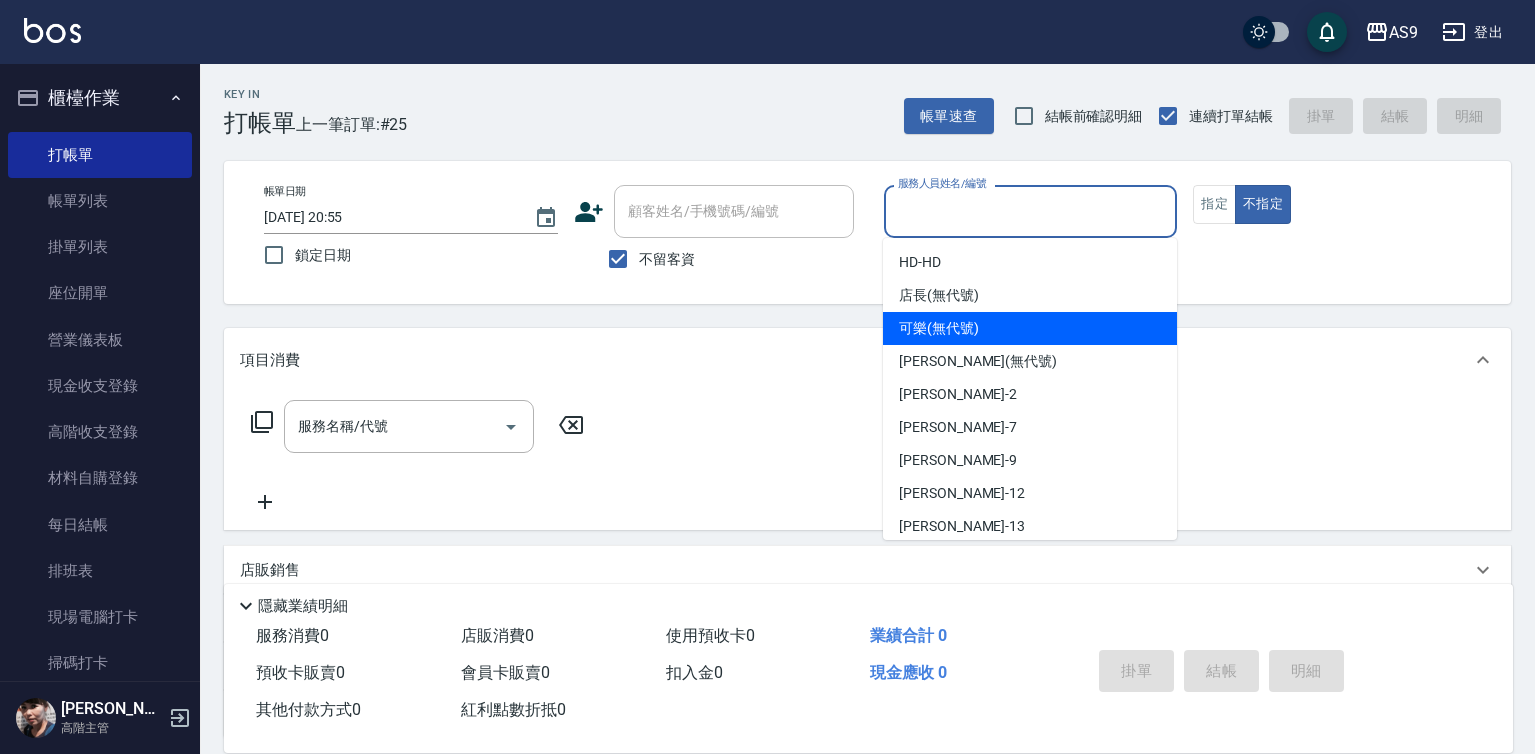 drag, startPoint x: 958, startPoint y: 332, endPoint x: 758, endPoint y: 376, distance: 204.7828 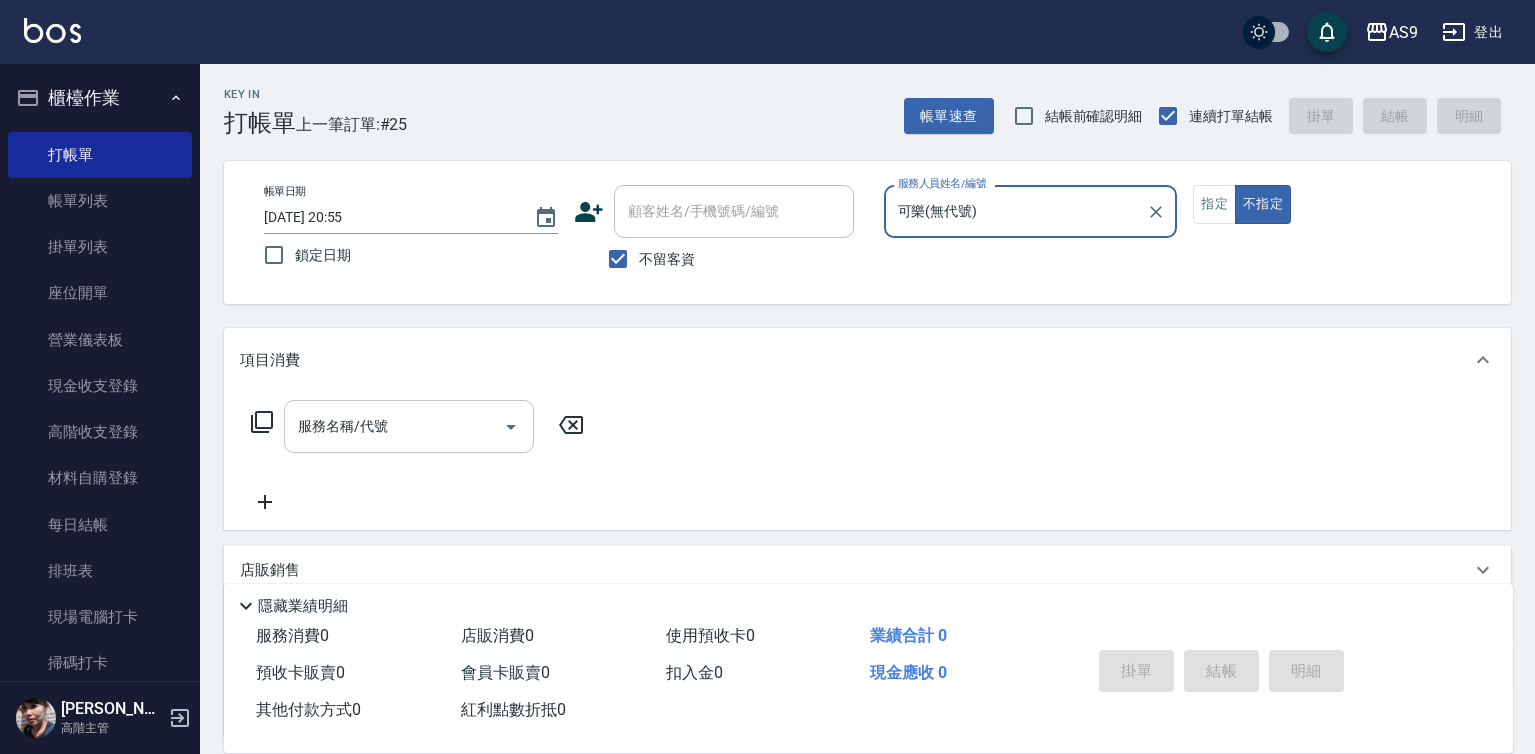click on "服務名稱/代號" at bounding box center (394, 426) 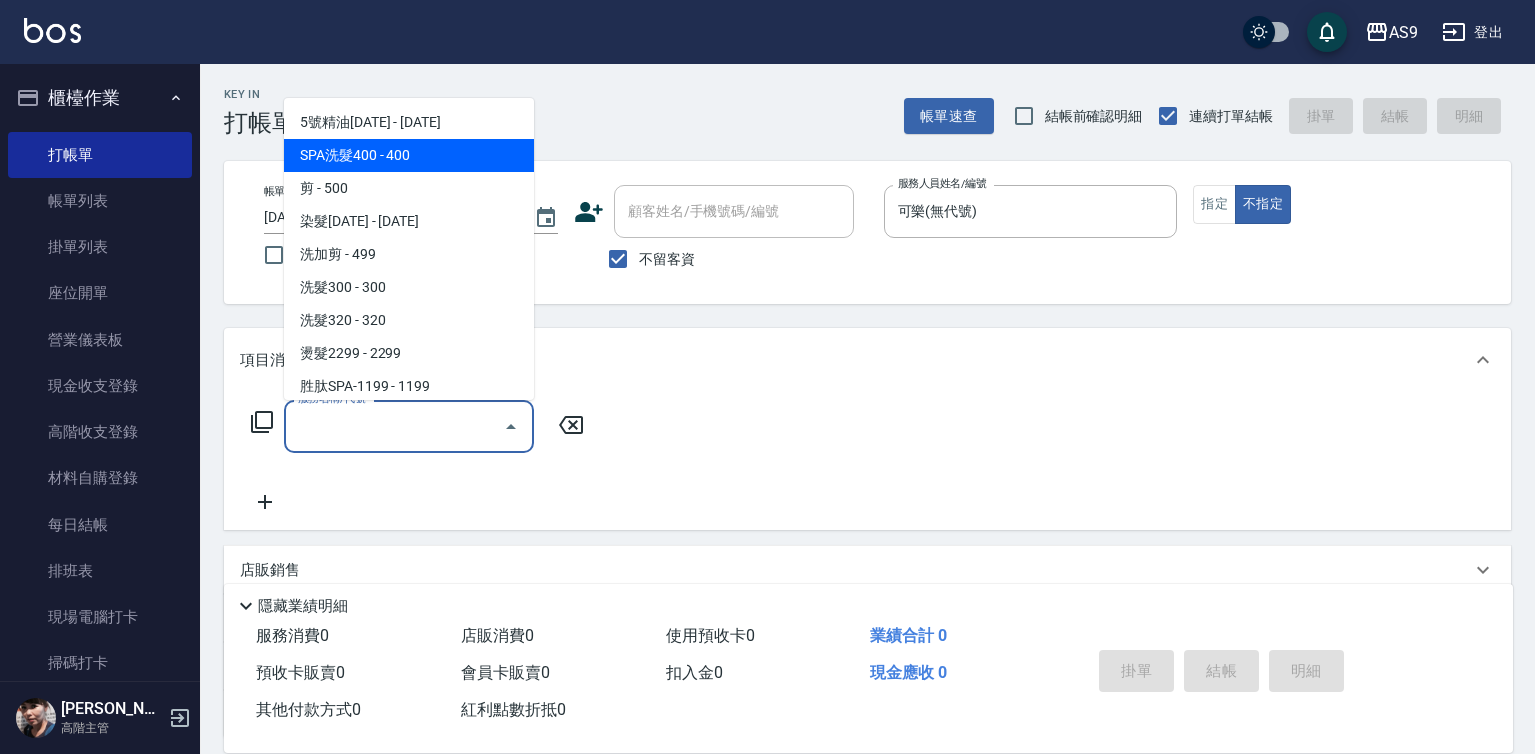 click on "SPA洗髮400 - 400" at bounding box center (409, 155) 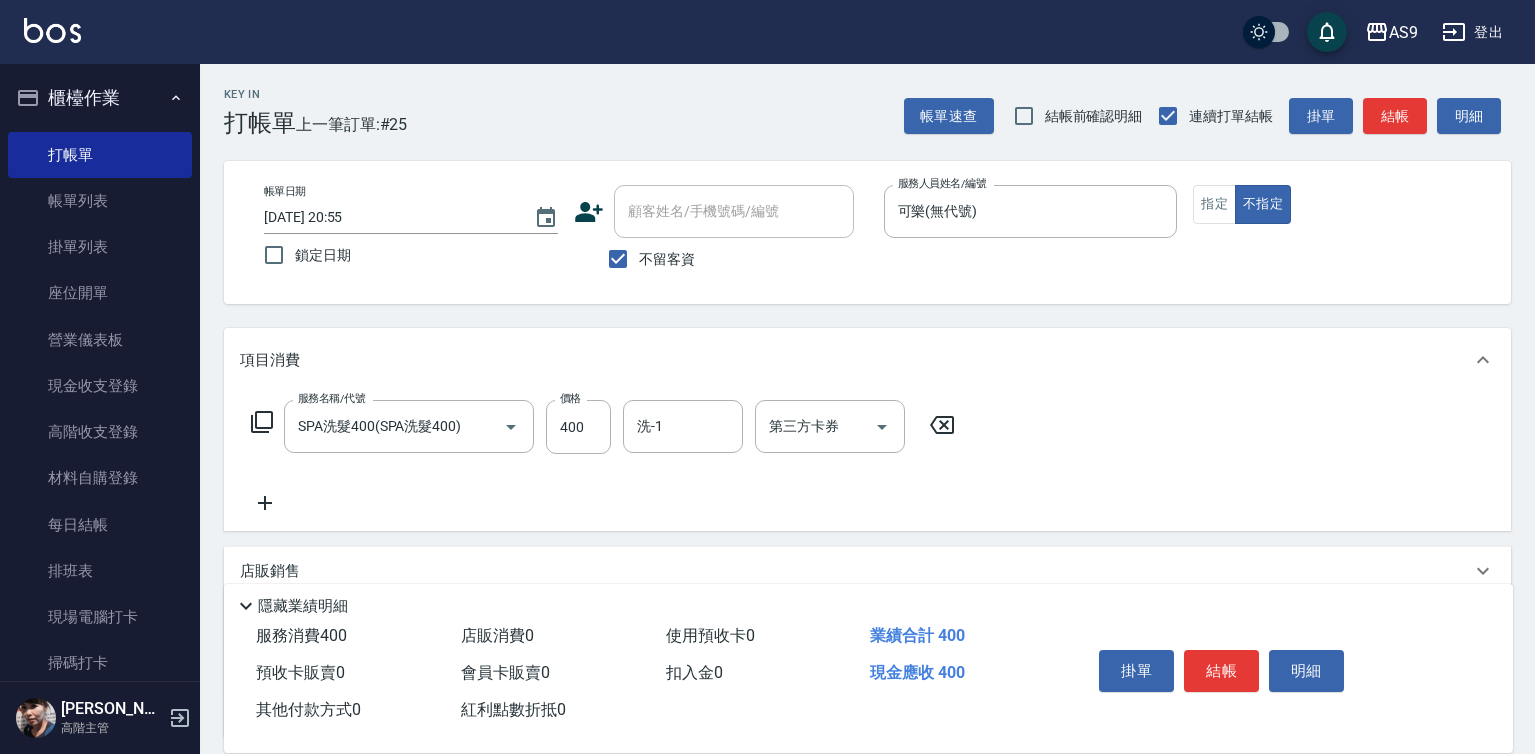 click on "服務名稱/代號 SPA洗髮400(SPA洗髮400) 服務名稱/代號 價格 400 價格 洗-1 洗-1 第三方卡券 第三方卡券" at bounding box center [603, 427] 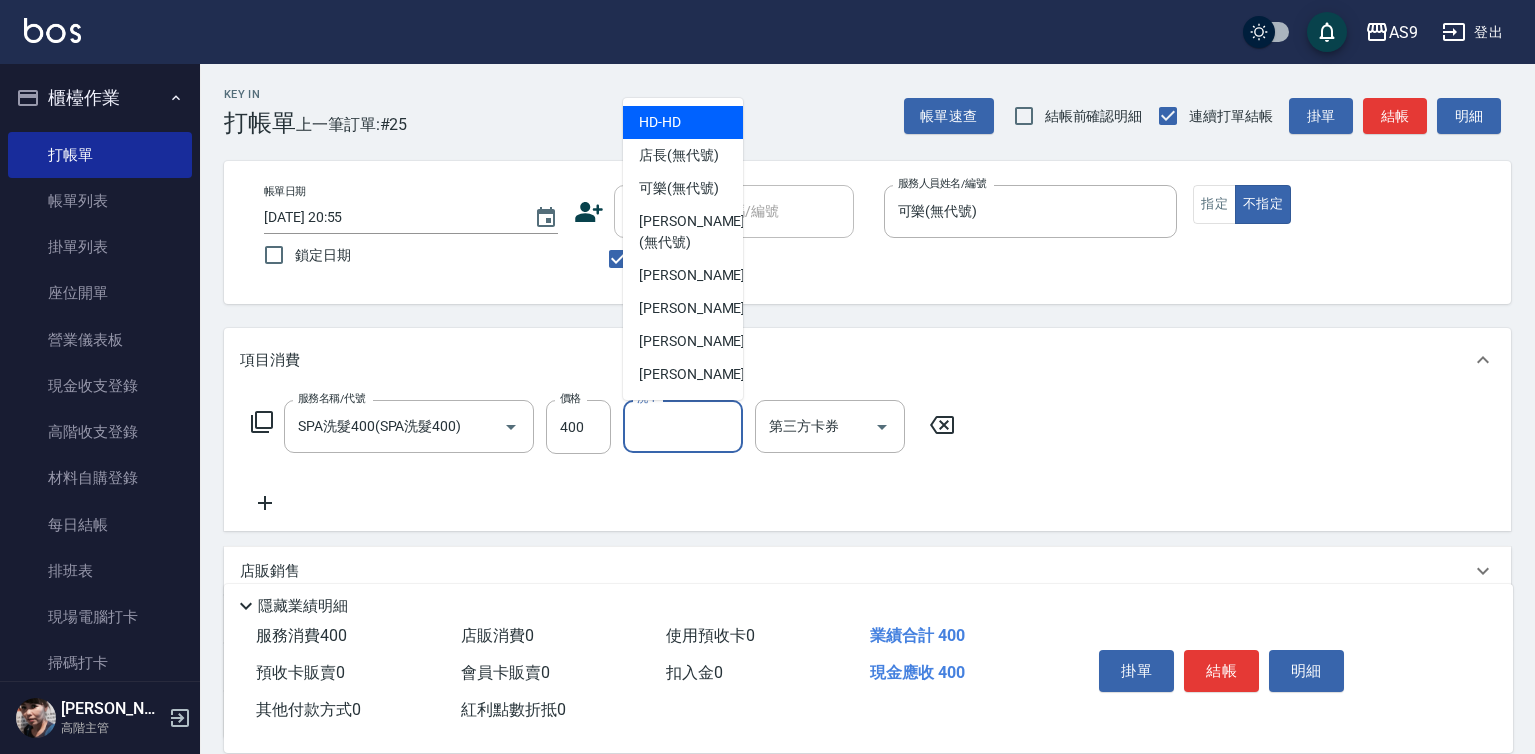 click on "洗-1 洗-1" at bounding box center (683, 426) 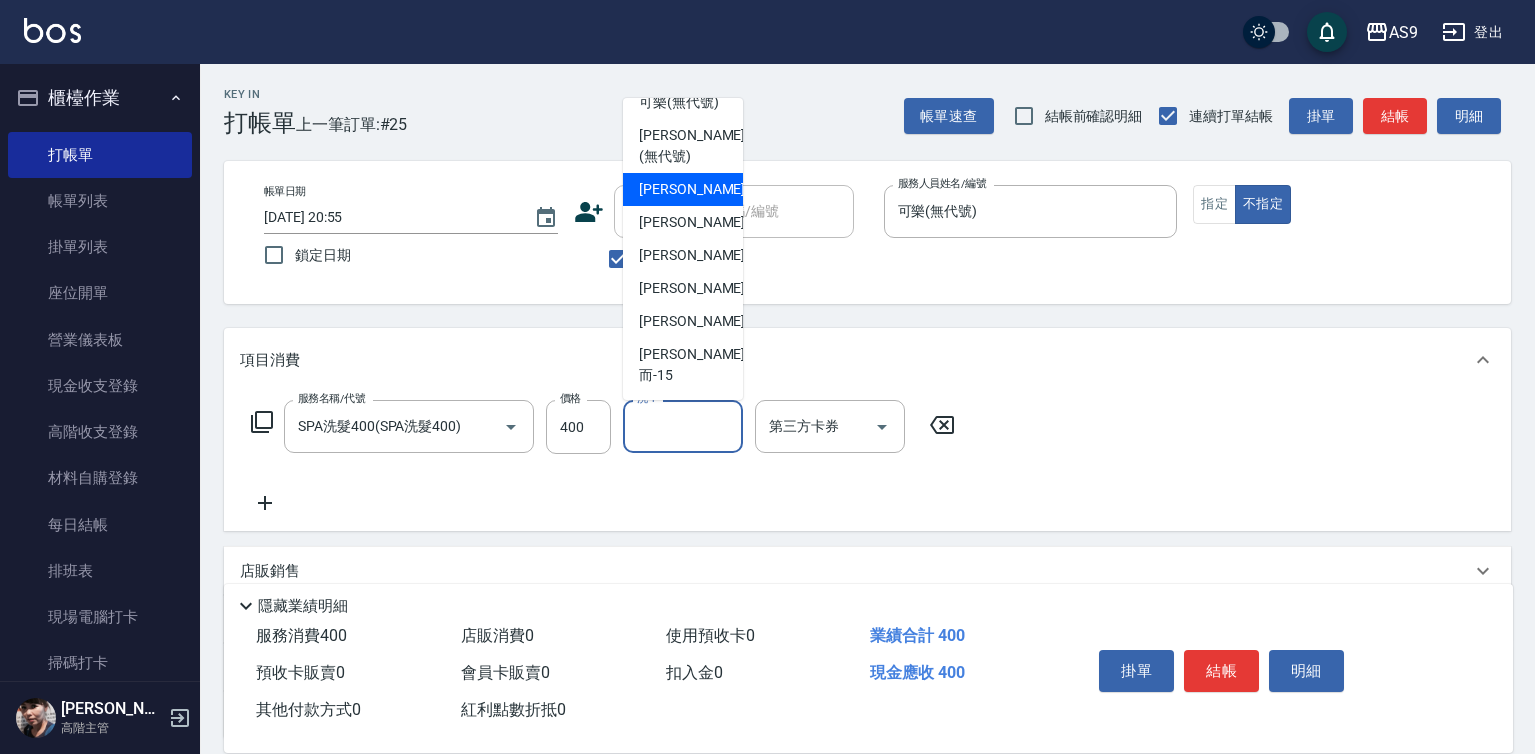 scroll, scrollTop: 128, scrollLeft: 0, axis: vertical 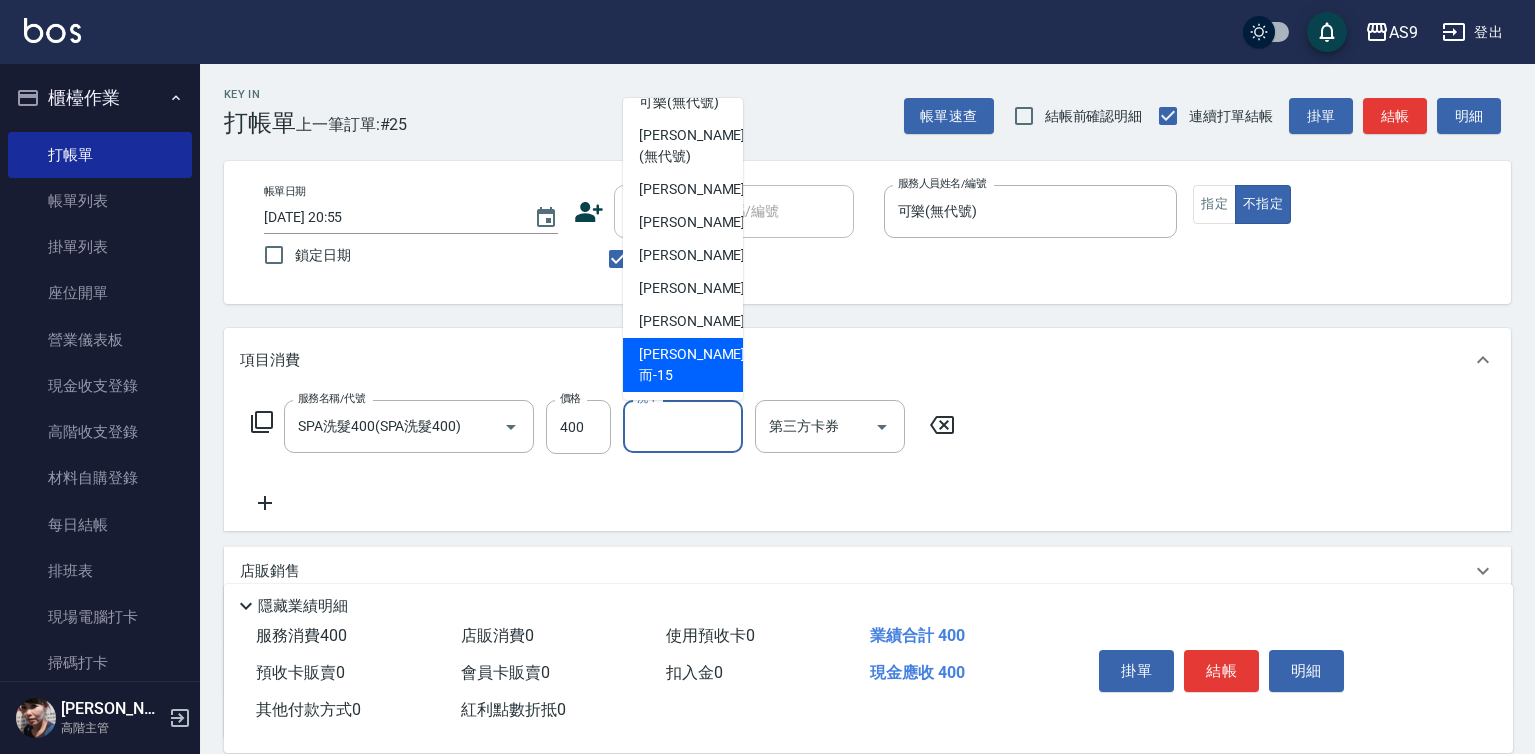 click on "[PERSON_NAME]而 -15" at bounding box center (692, 365) 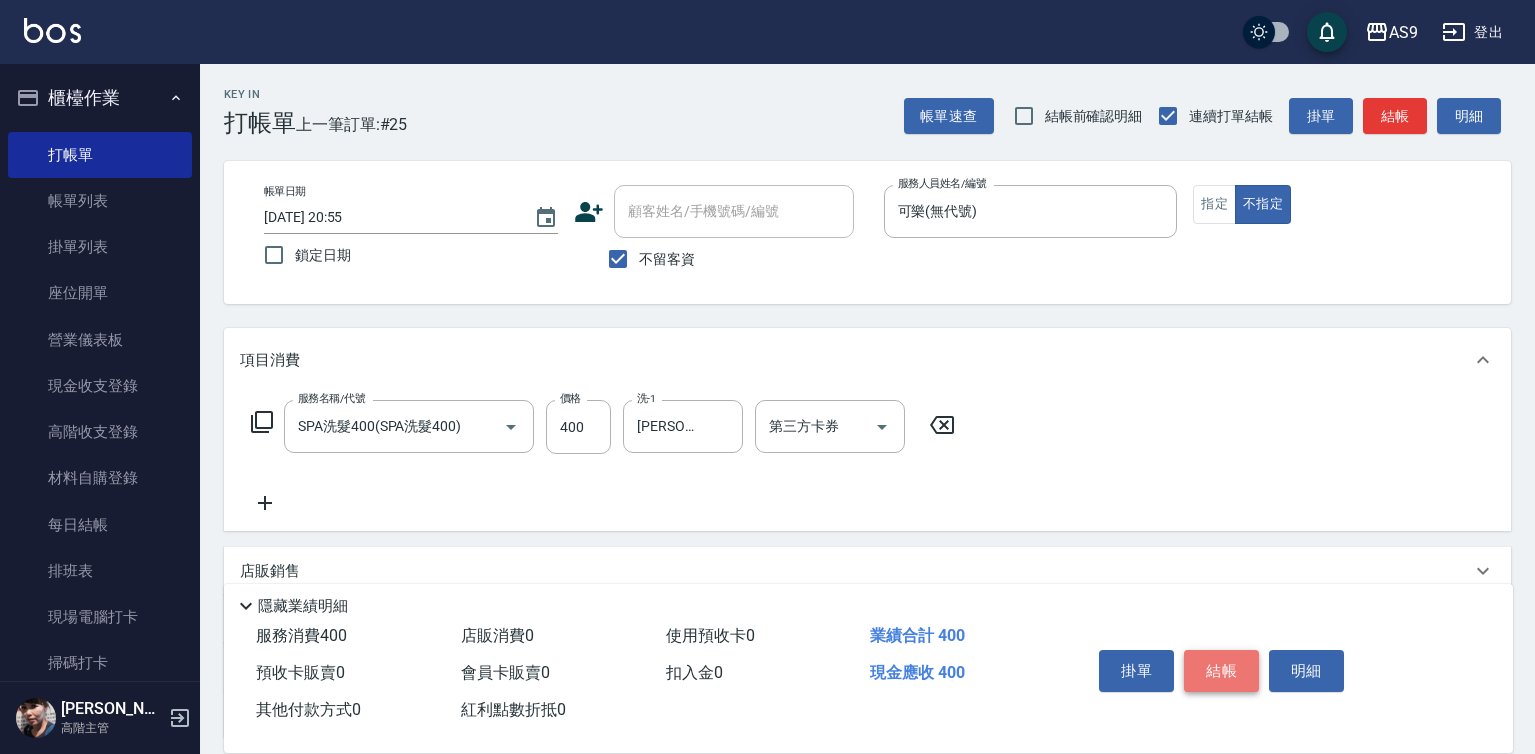 click on "結帳" at bounding box center [1221, 671] 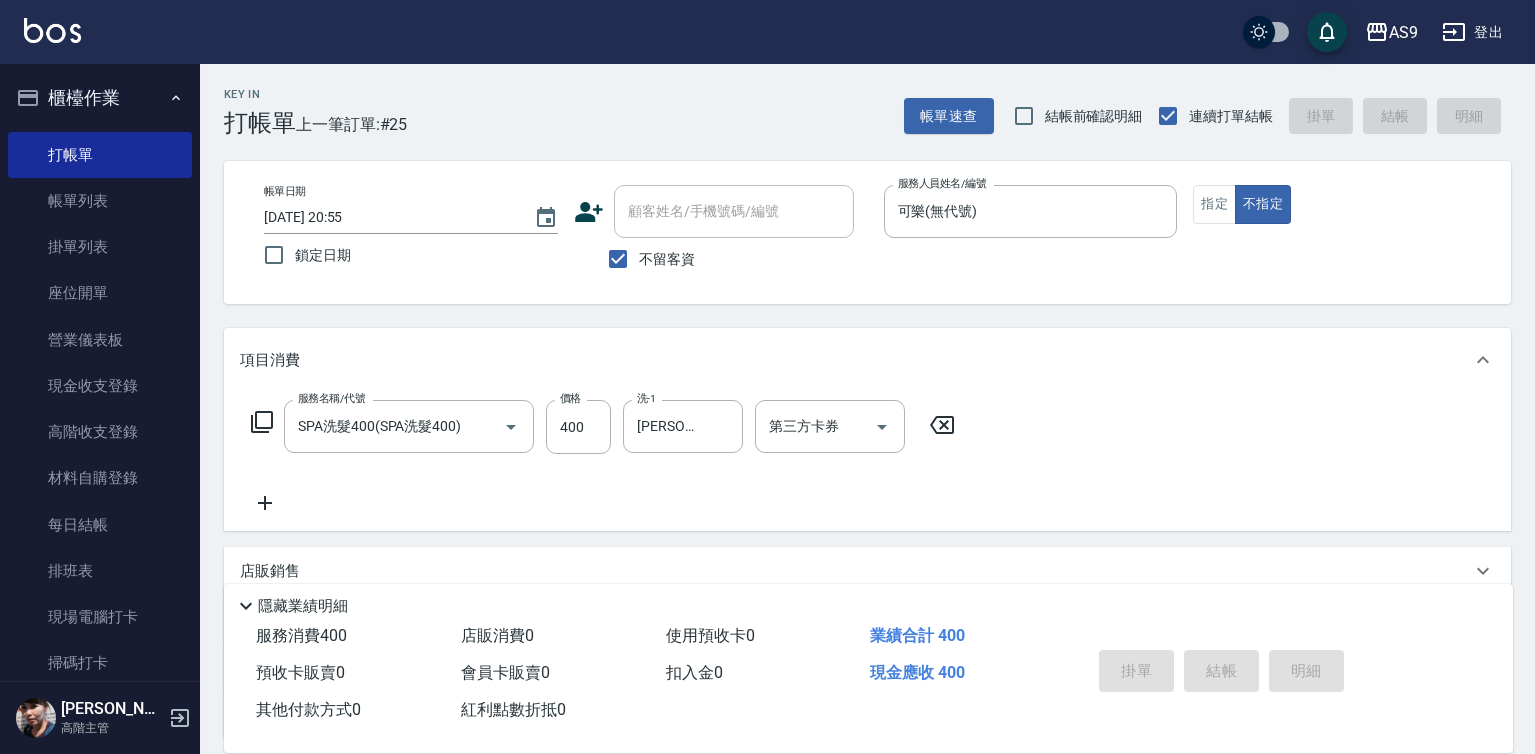 type 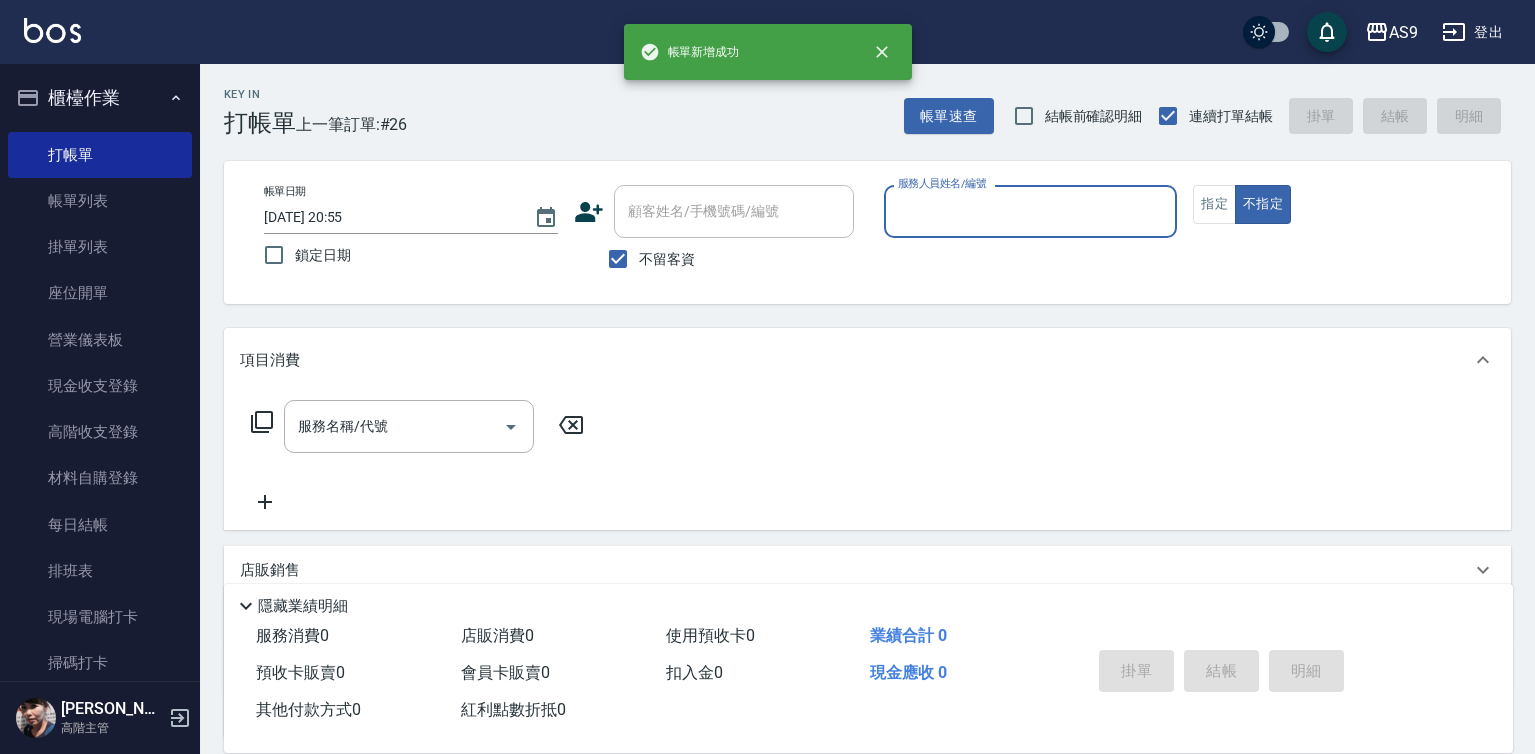scroll, scrollTop: 300, scrollLeft: 0, axis: vertical 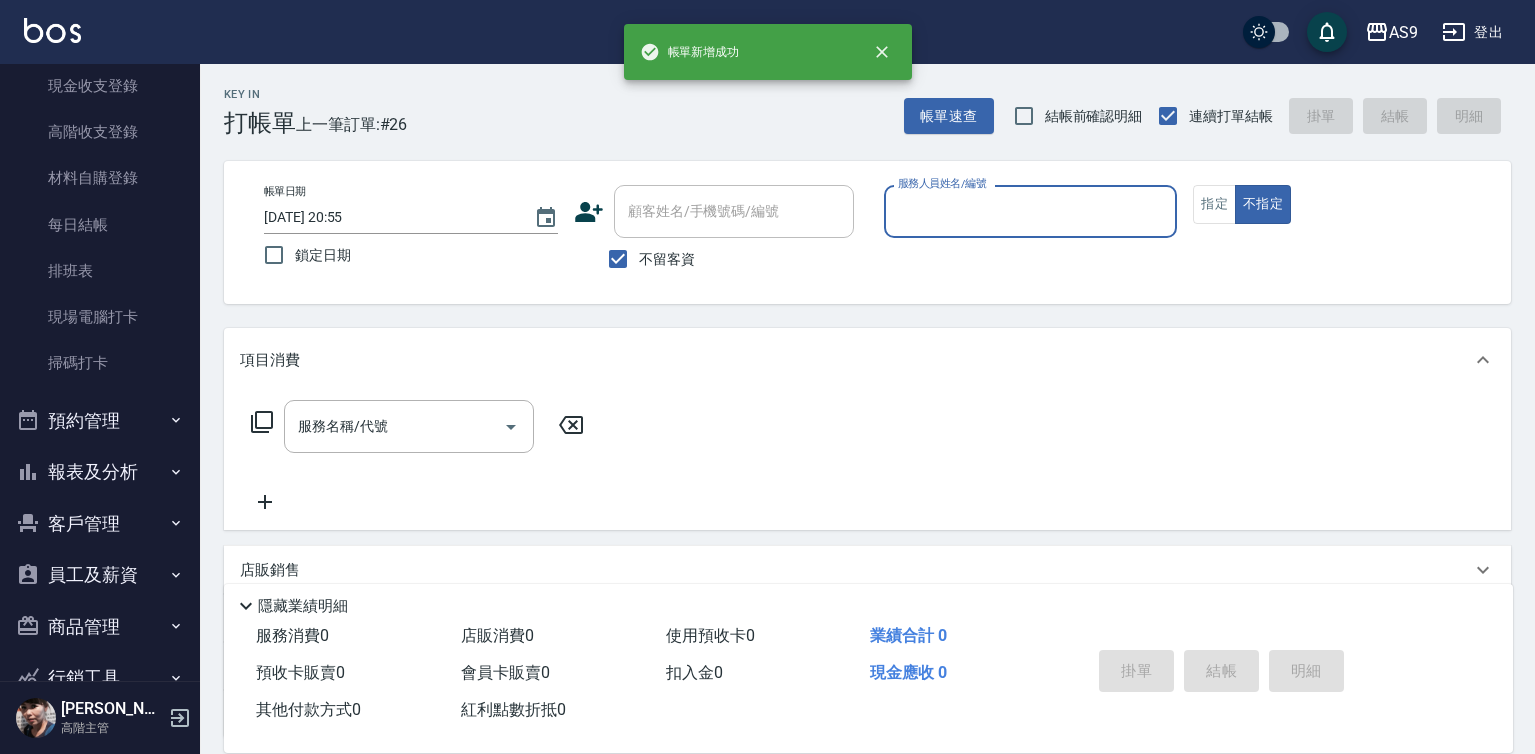 click on "報表及分析" at bounding box center [100, 472] 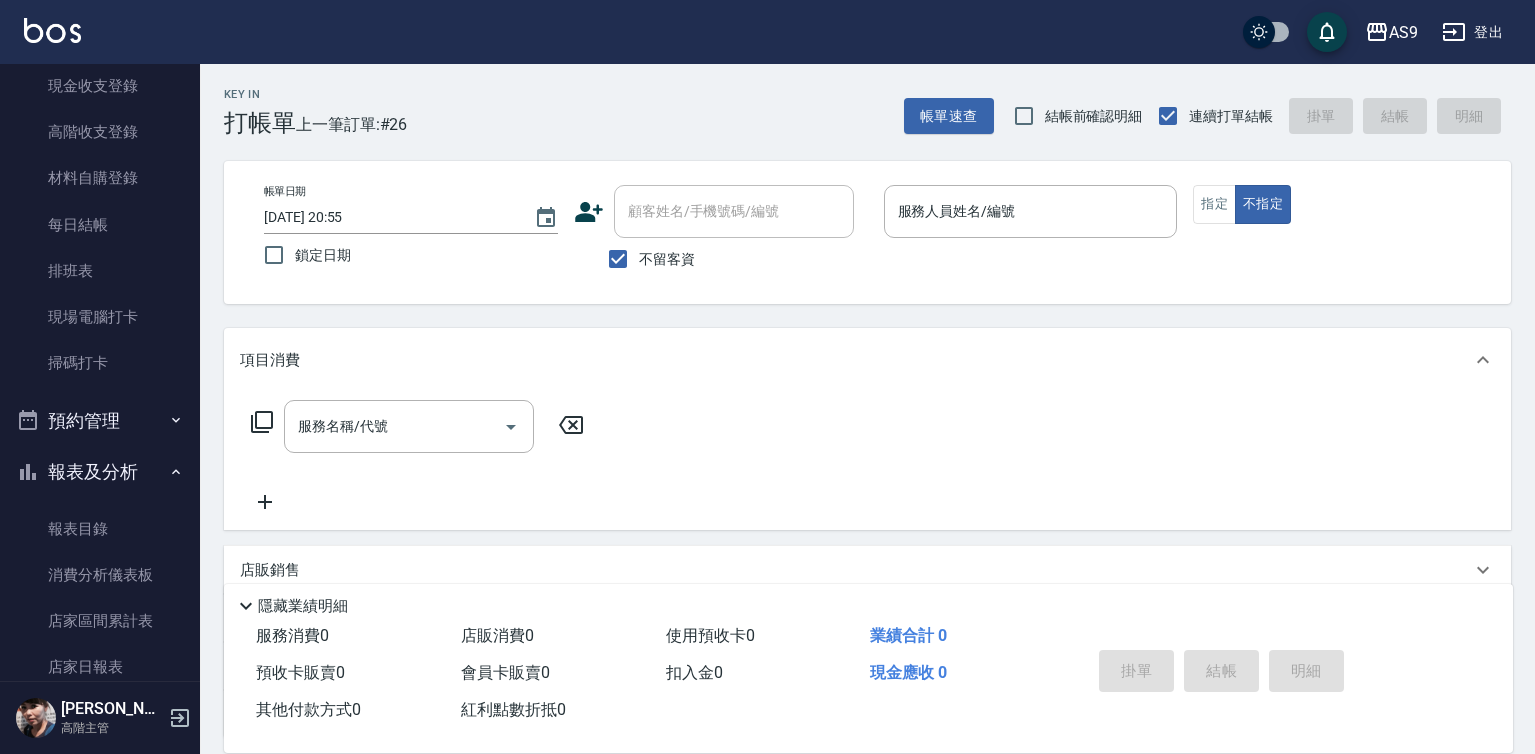 scroll, scrollTop: 900, scrollLeft: 0, axis: vertical 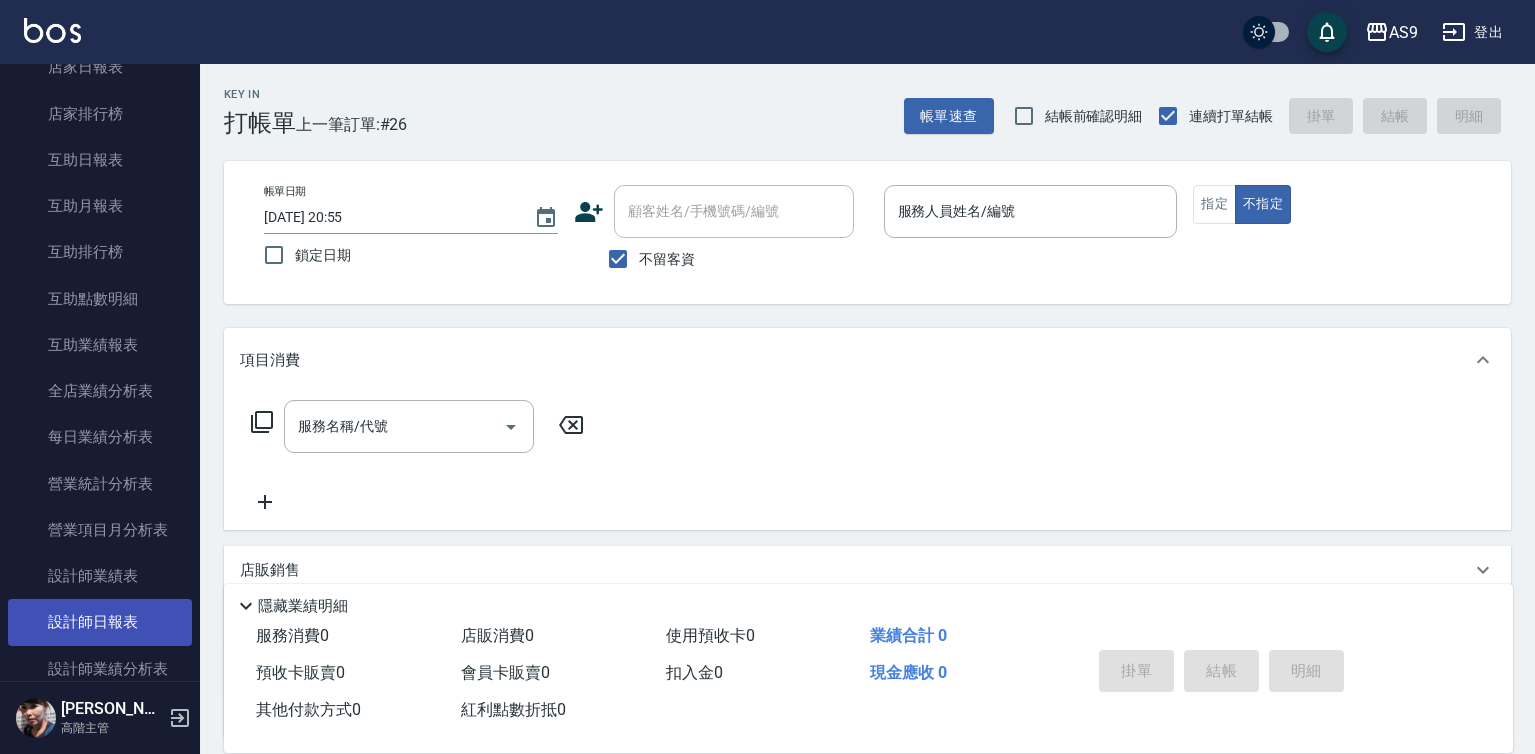 click on "設計師日報表" at bounding box center (100, 622) 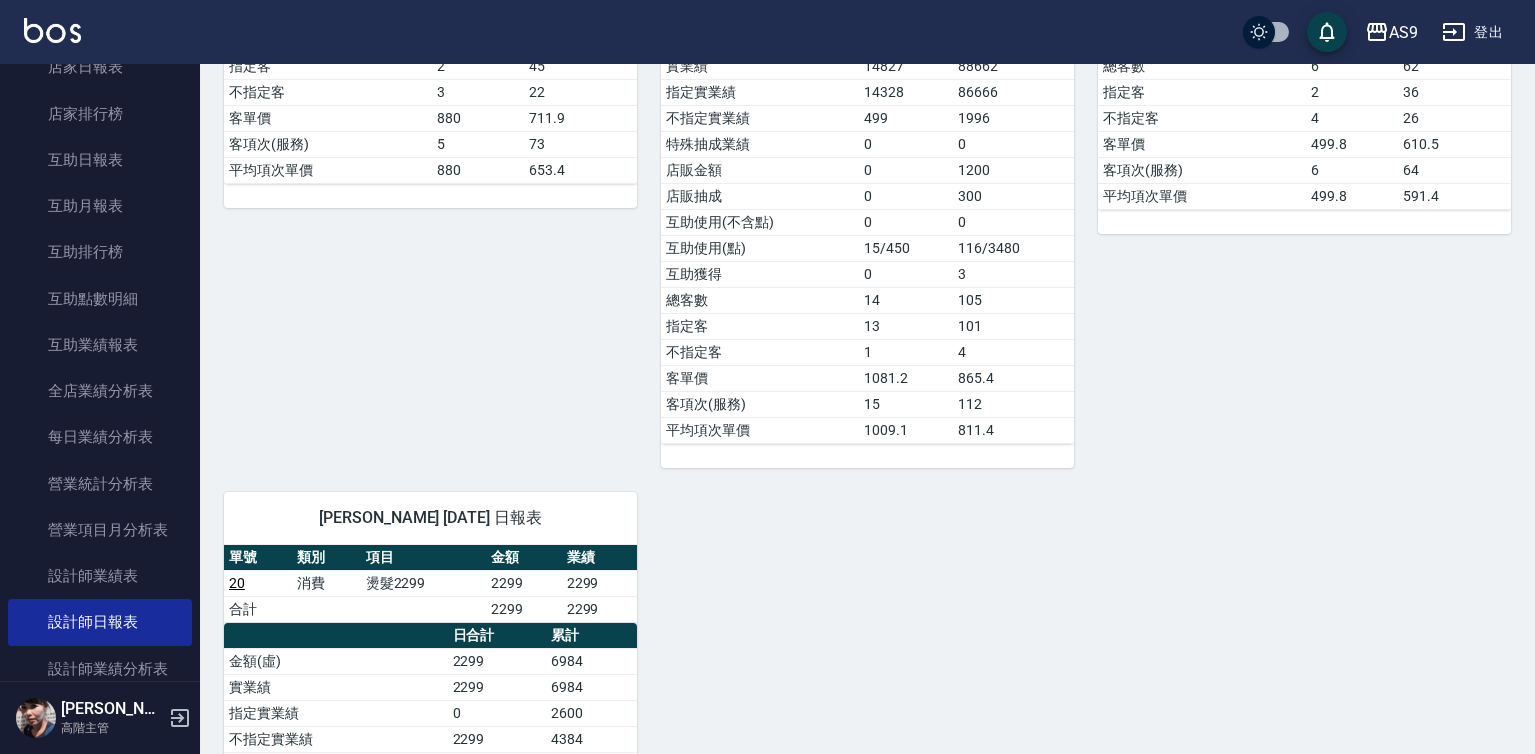 scroll, scrollTop: 974, scrollLeft: 0, axis: vertical 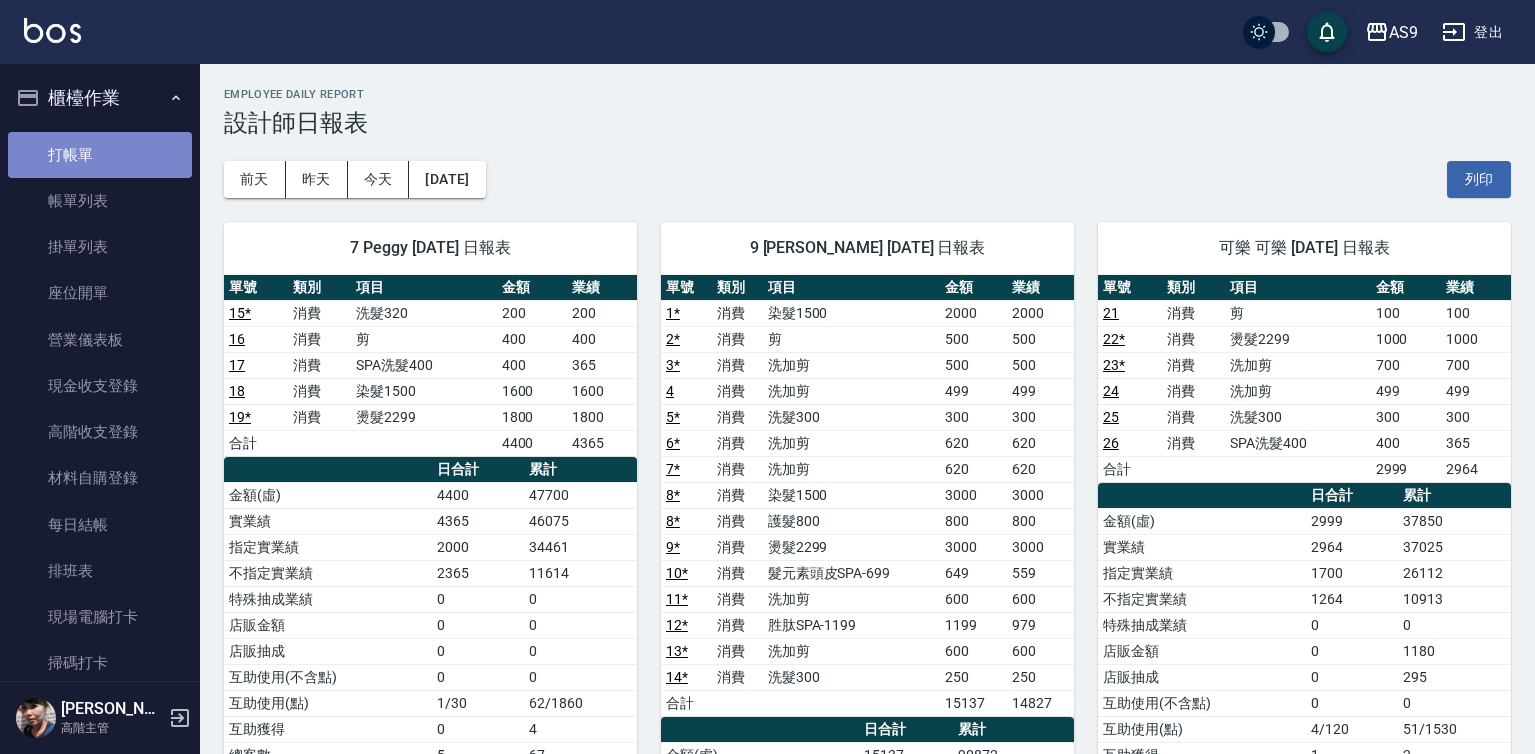 click on "打帳單" at bounding box center (100, 155) 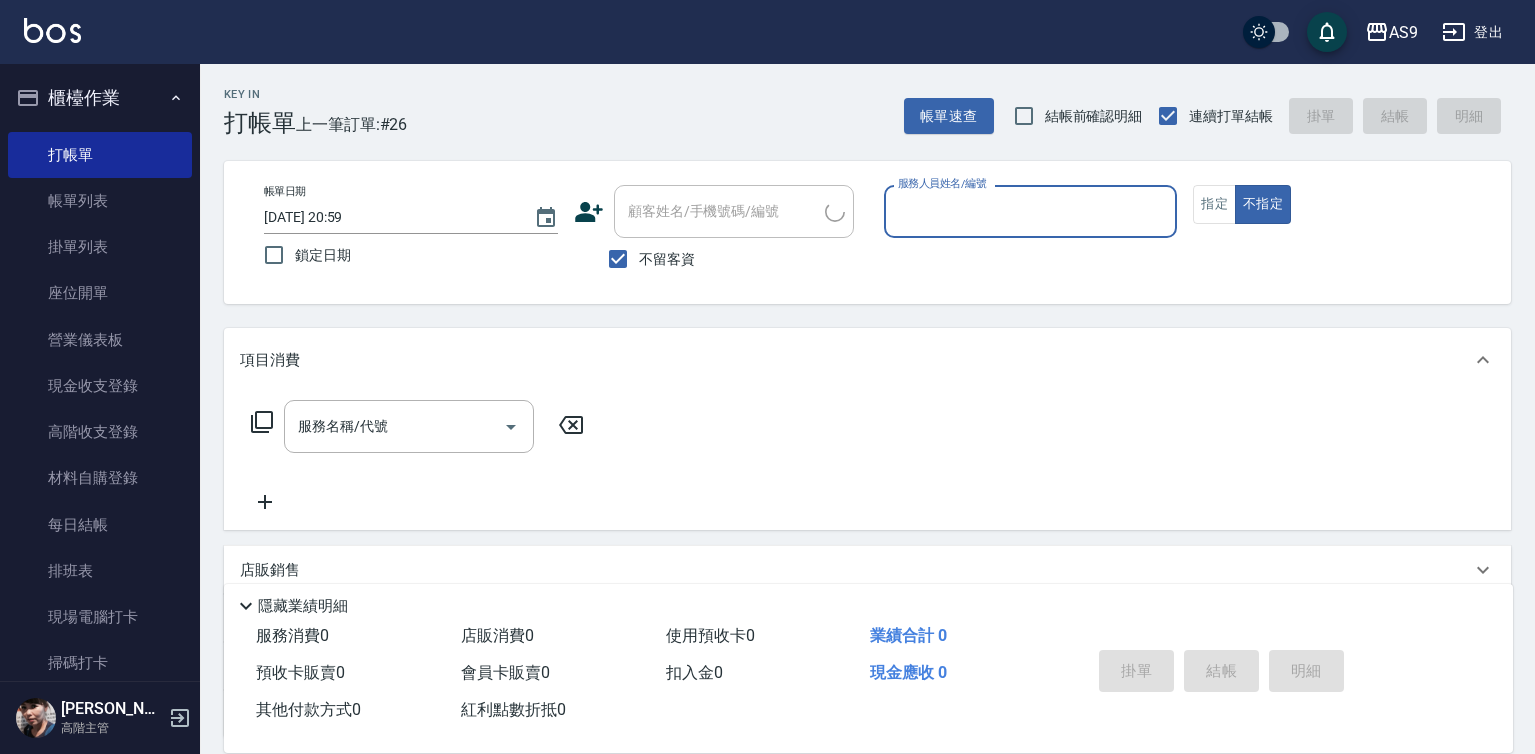 click on "服務人員姓名/編號" at bounding box center (1031, 211) 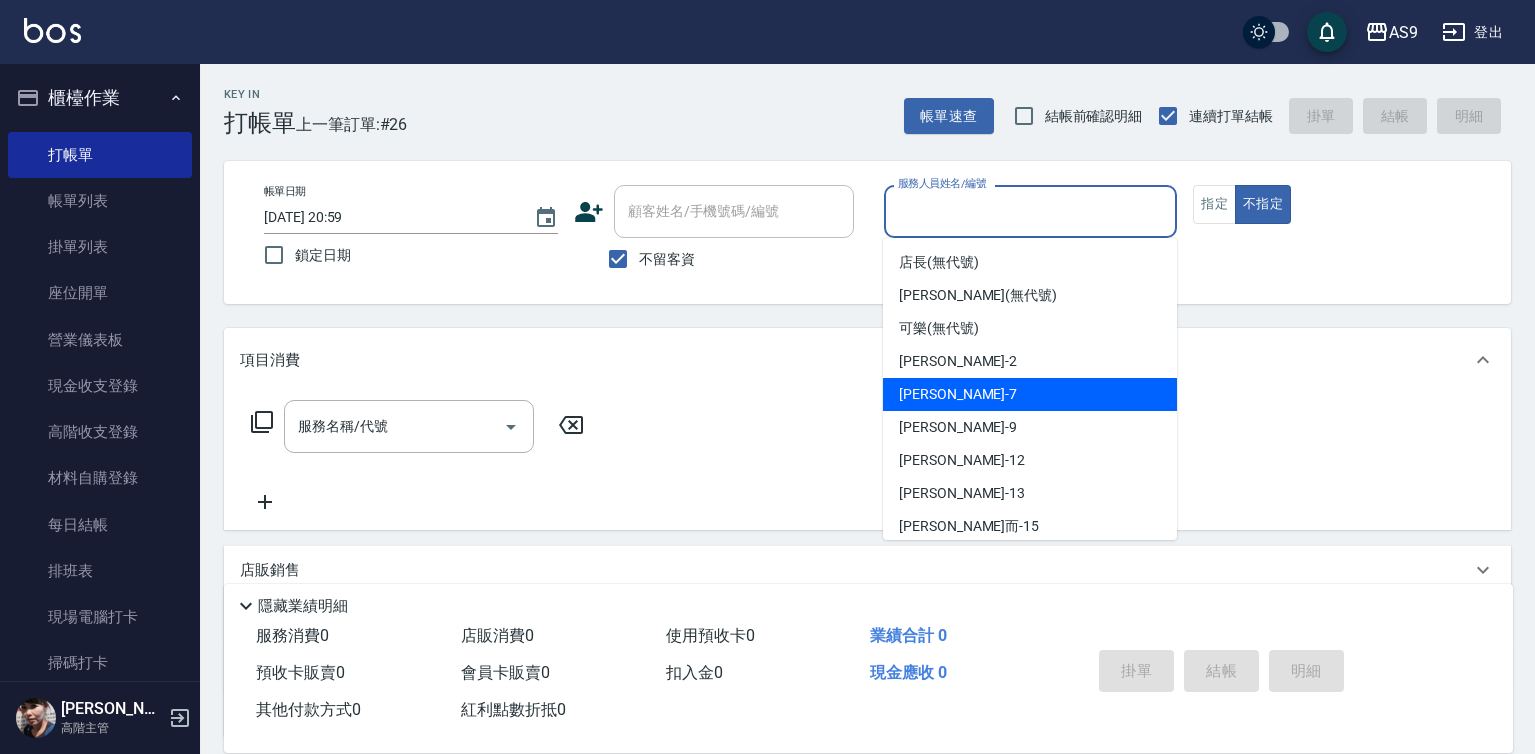 scroll, scrollTop: 44, scrollLeft: 0, axis: vertical 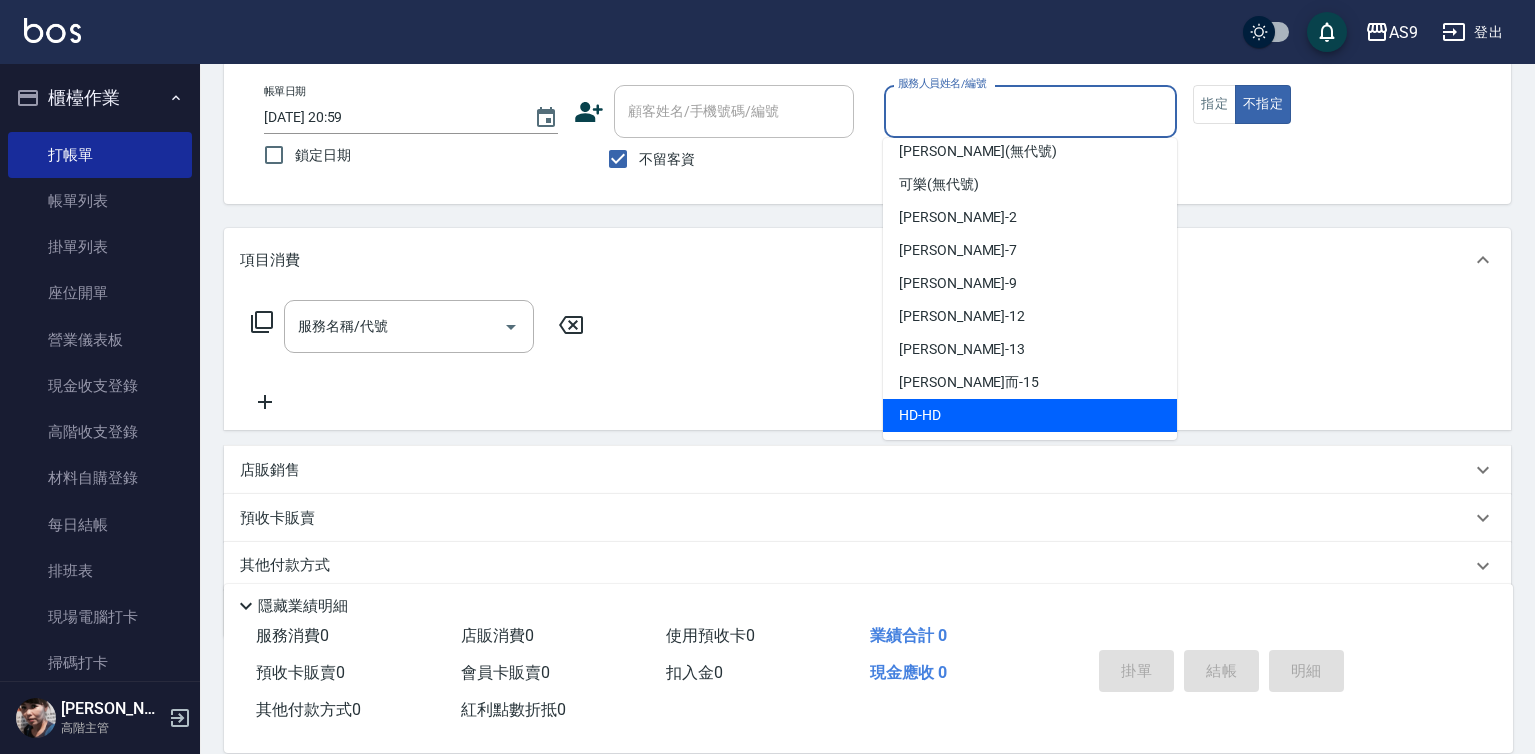 click on "HD -HD" at bounding box center (920, 415) 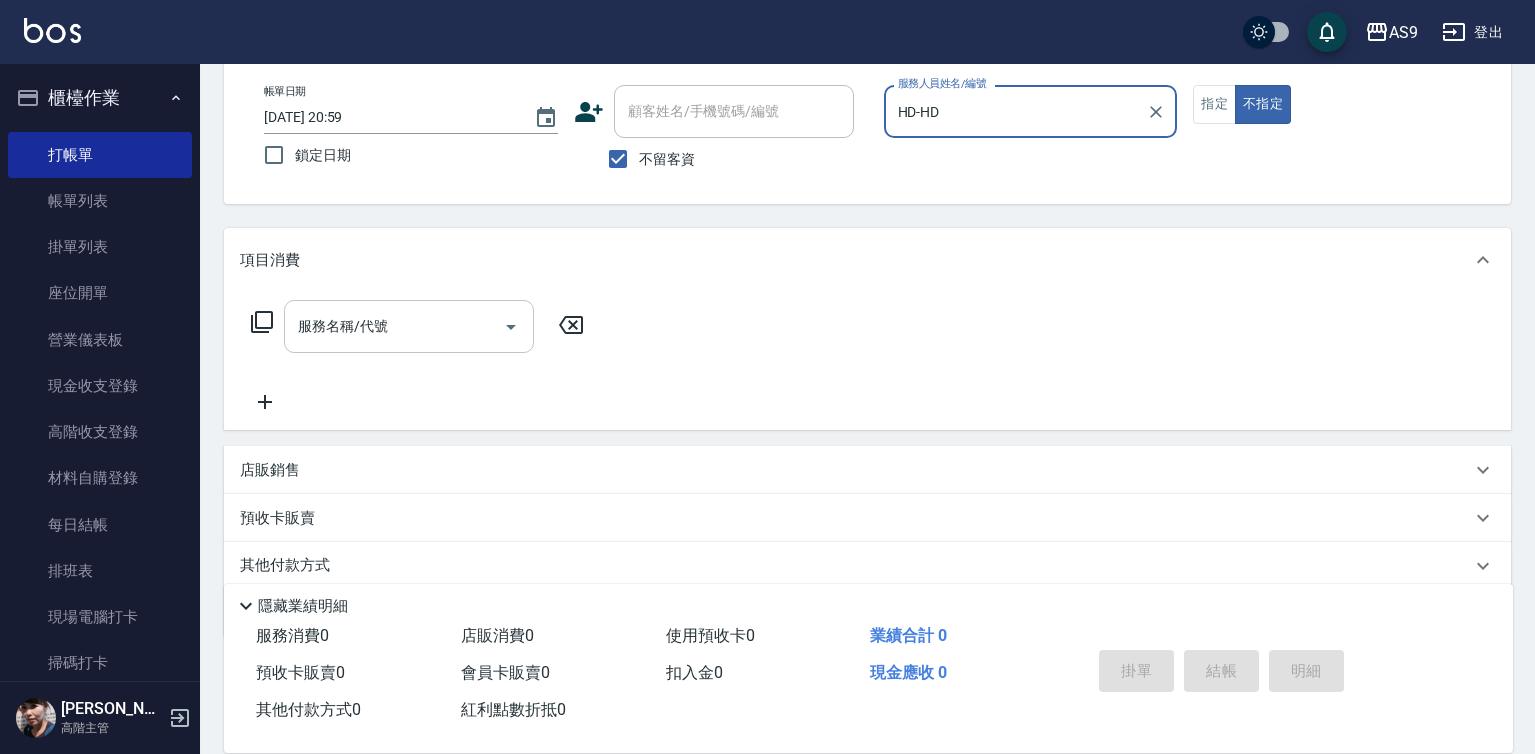 click on "服務名稱/代號" at bounding box center (394, 326) 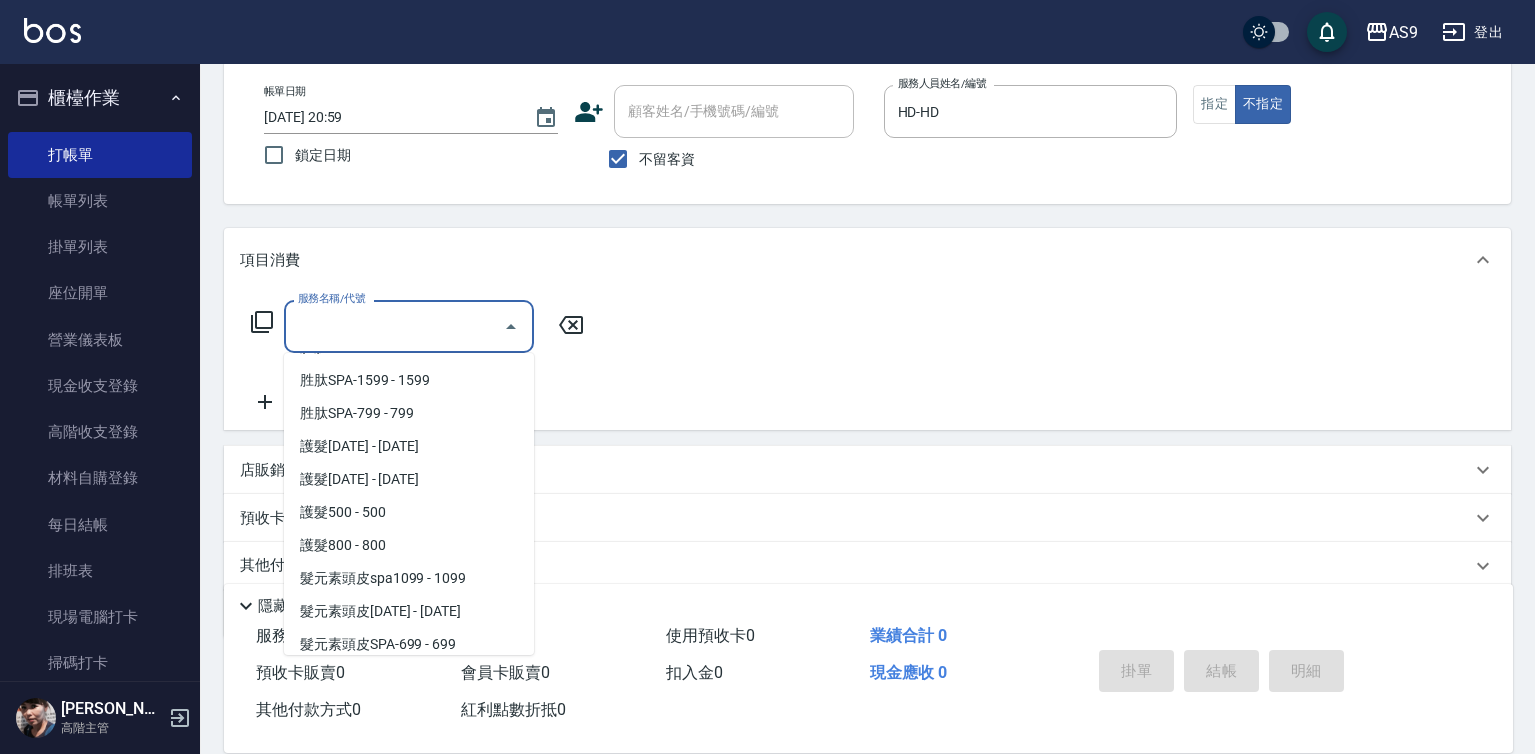 scroll, scrollTop: 300, scrollLeft: 0, axis: vertical 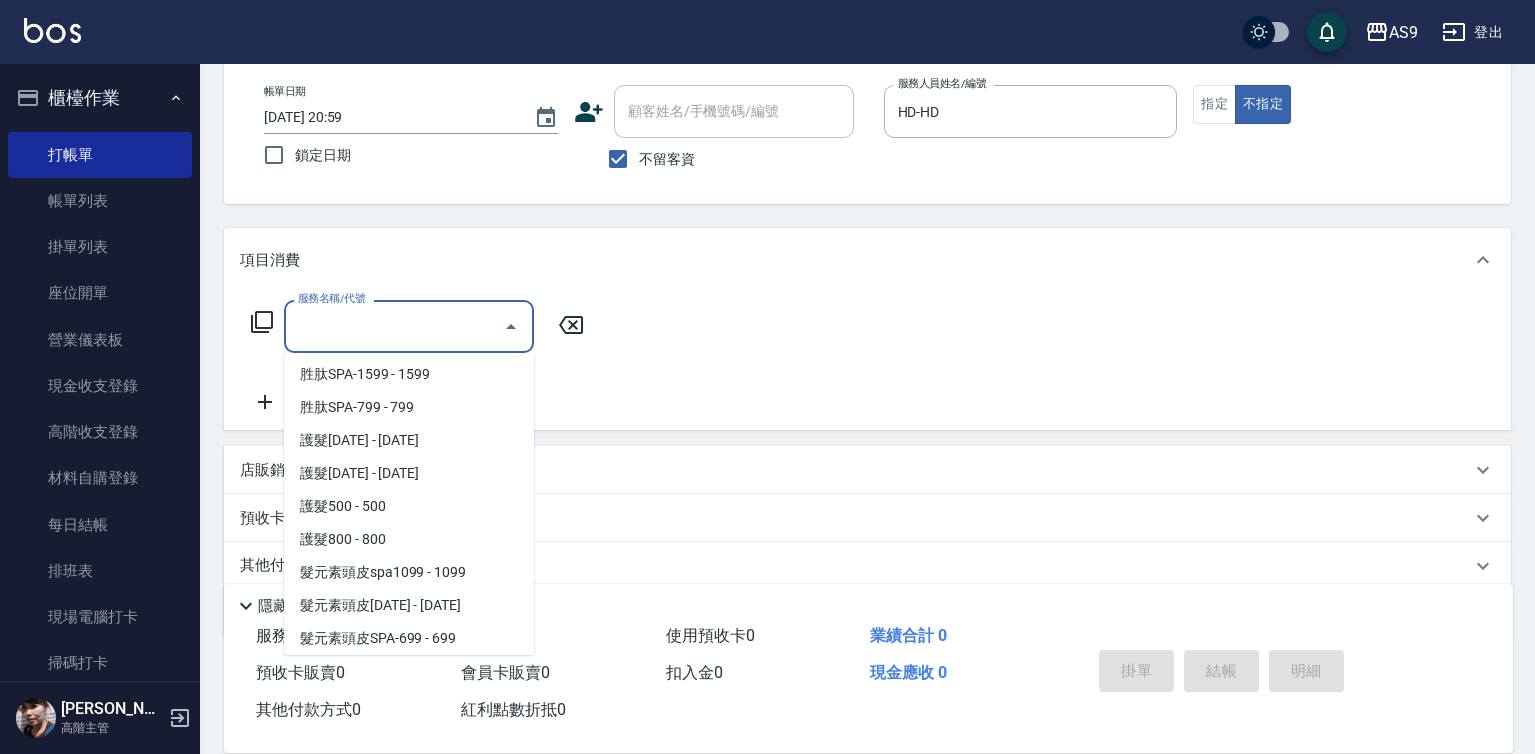 click on "護髮800 - 800" at bounding box center [409, 539] 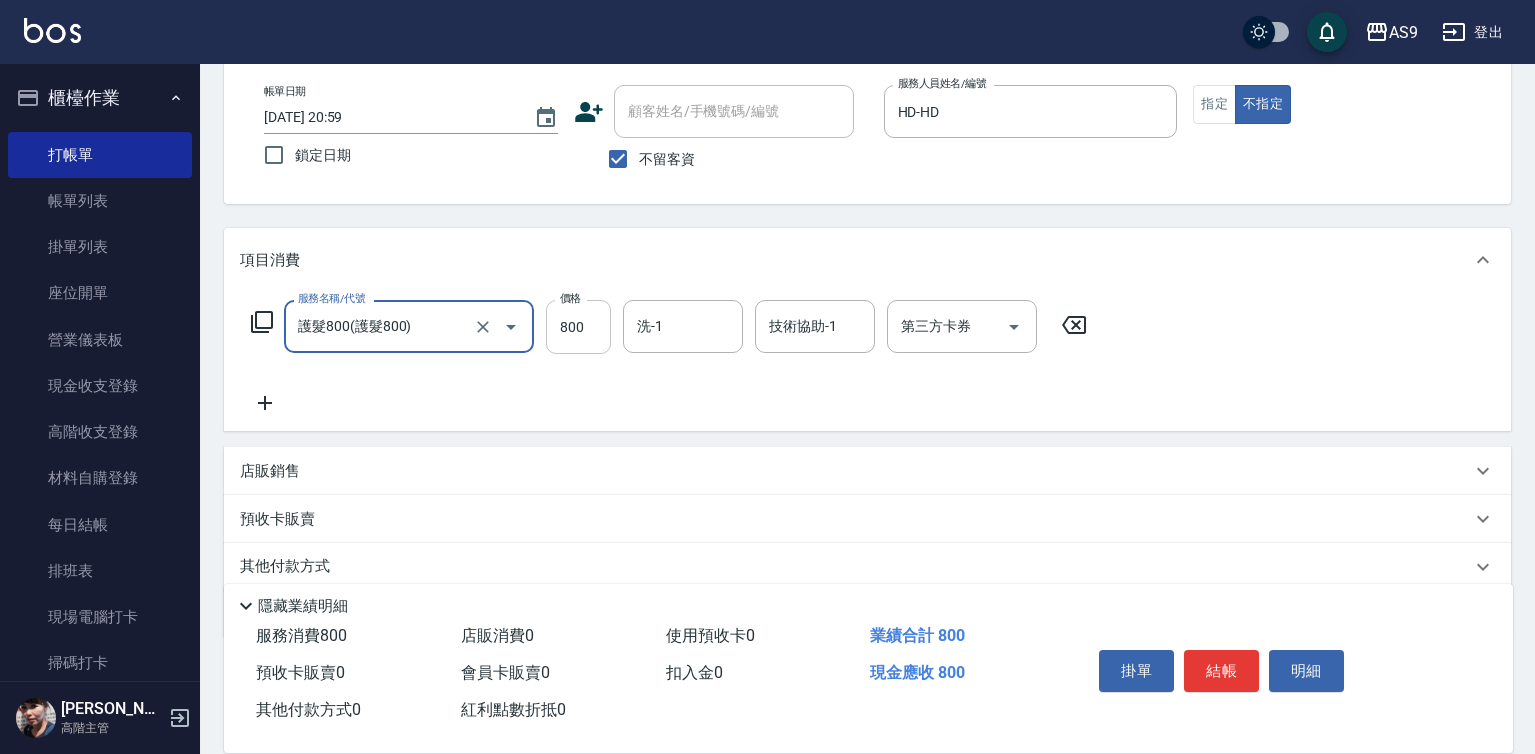 click on "800" at bounding box center [578, 327] 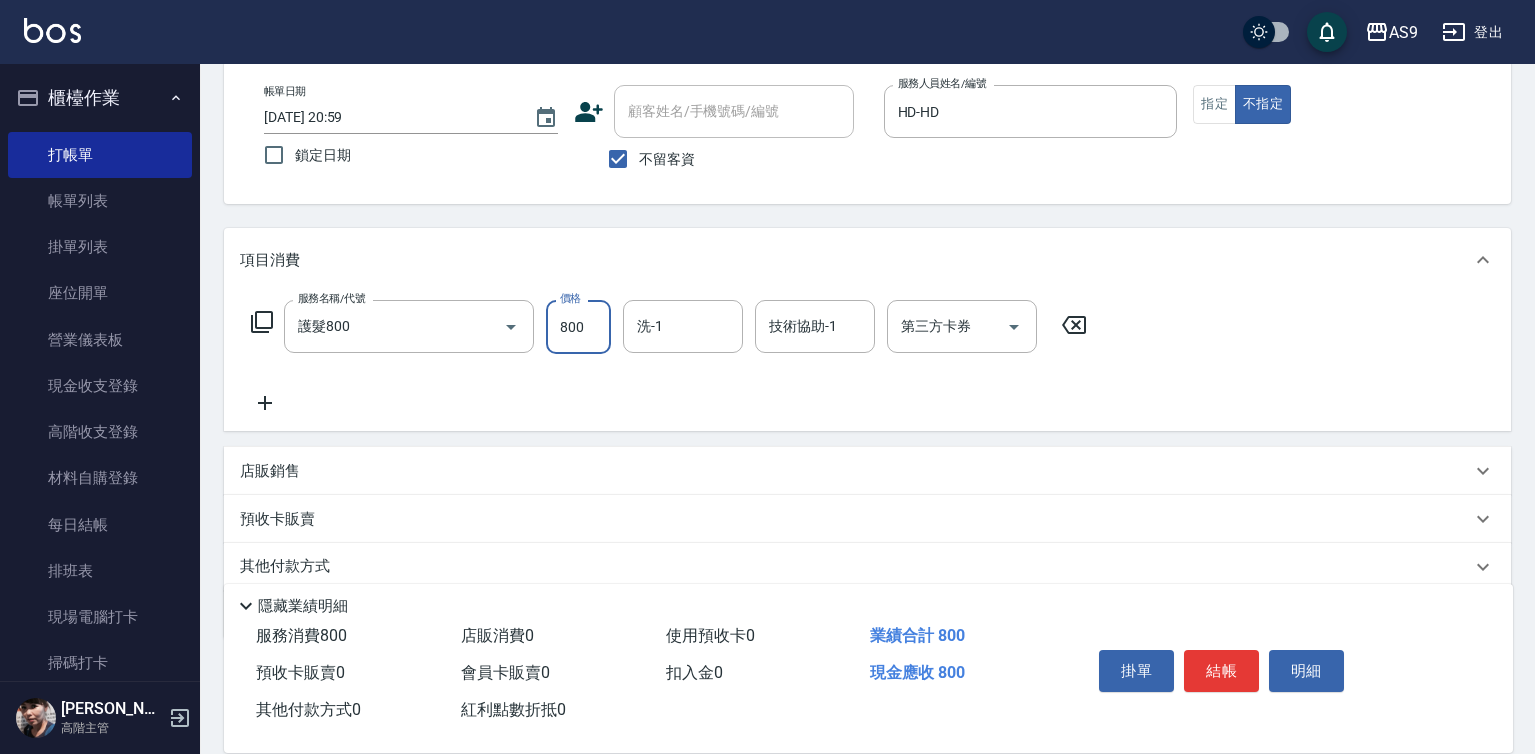 click on "800" at bounding box center (578, 327) 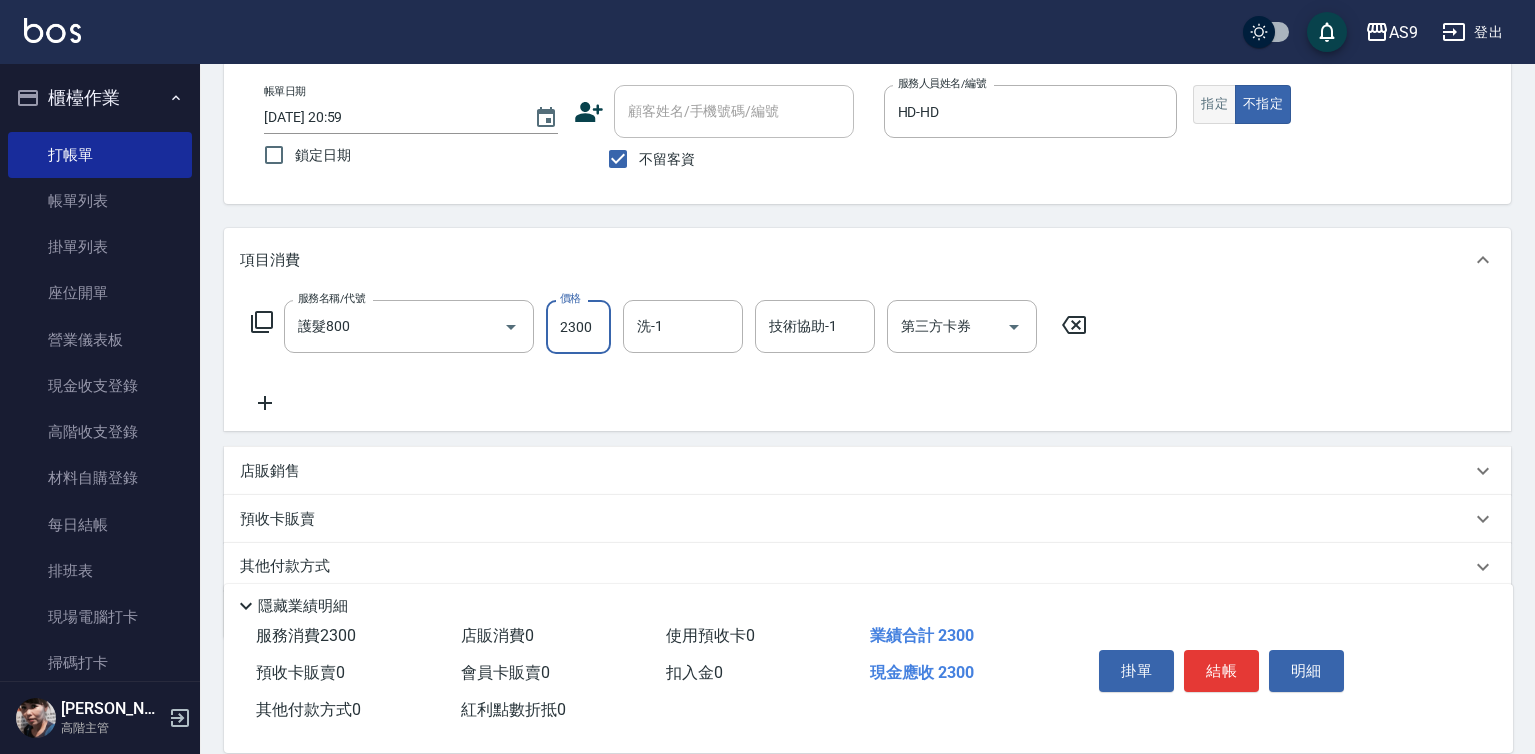 type on "2300" 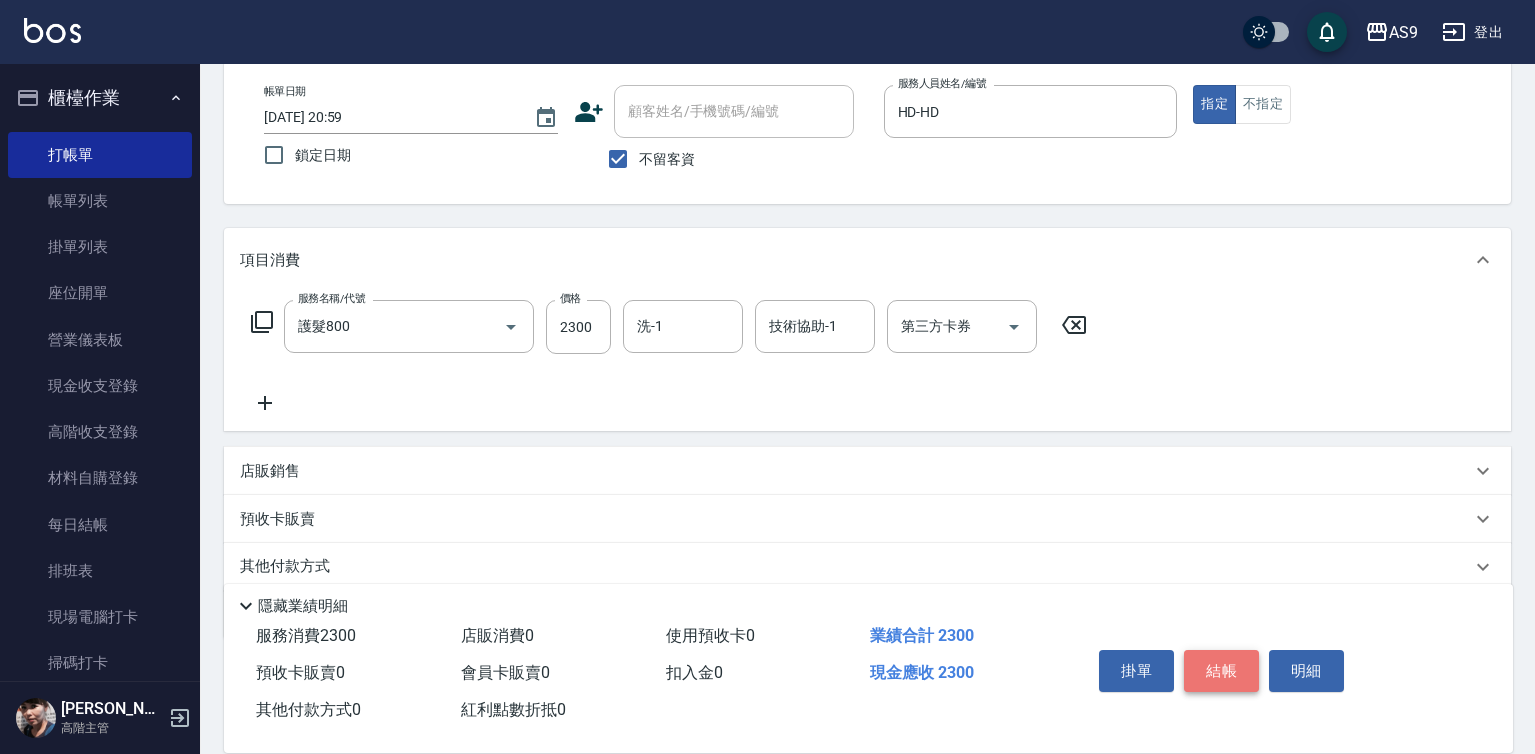 click on "結帳" at bounding box center [1221, 671] 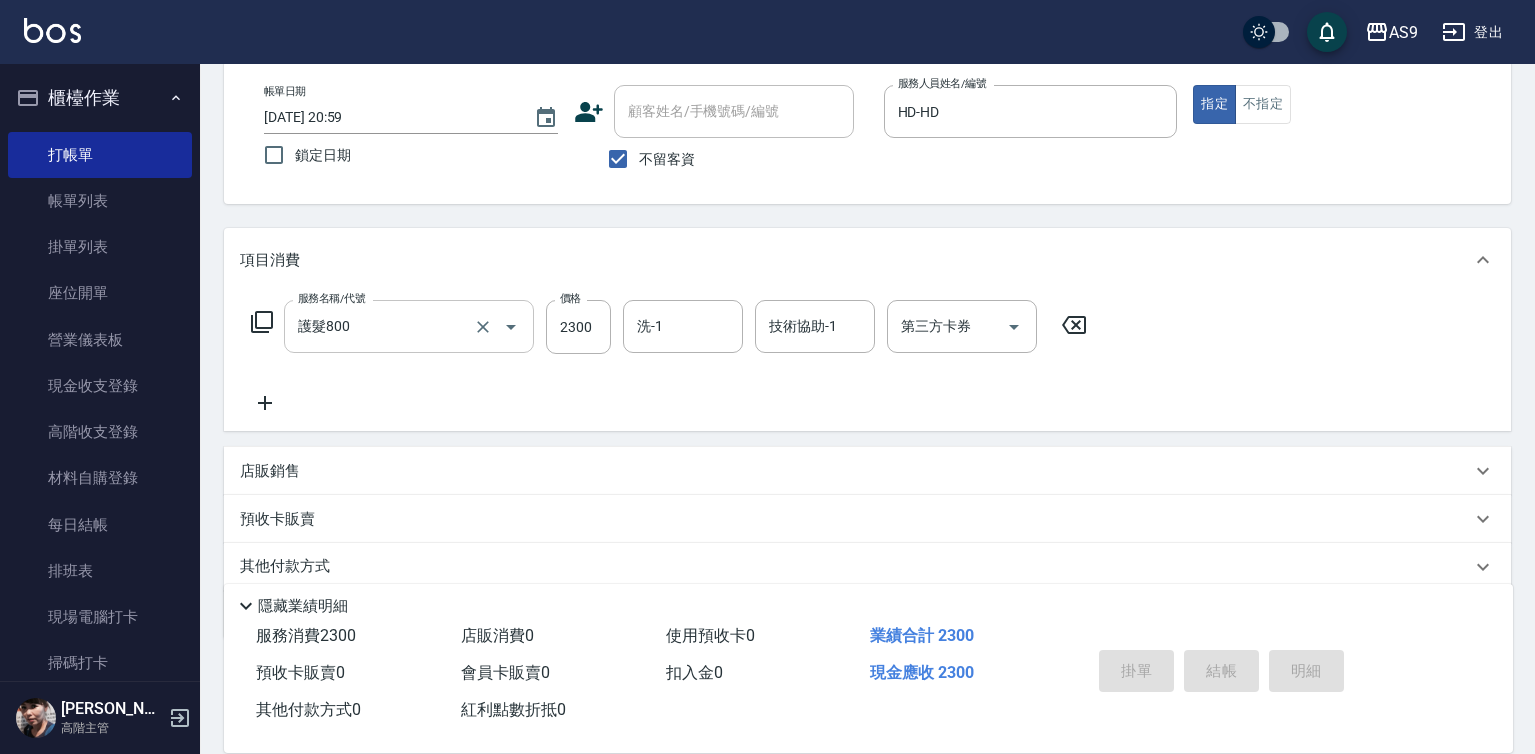 type 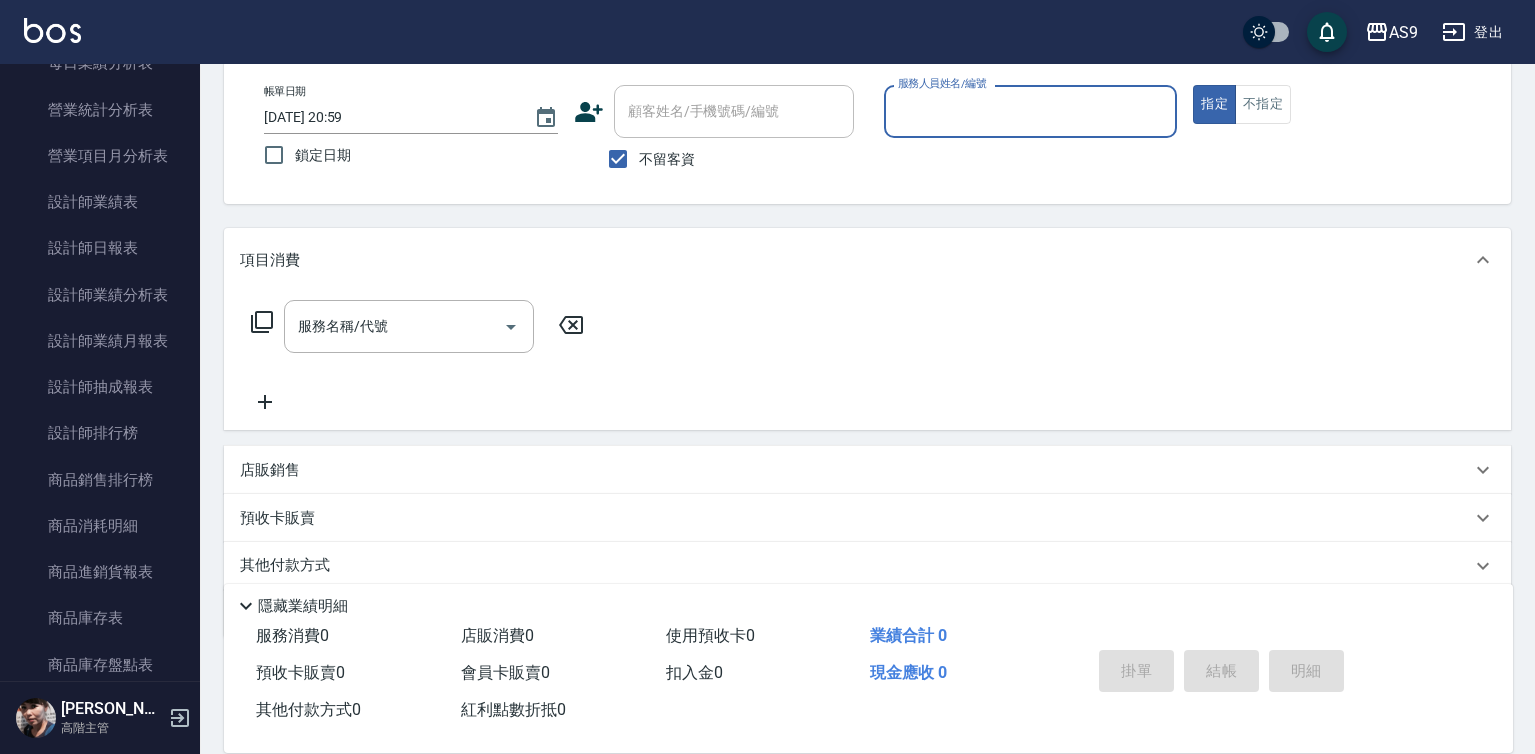 scroll, scrollTop: 1321, scrollLeft: 0, axis: vertical 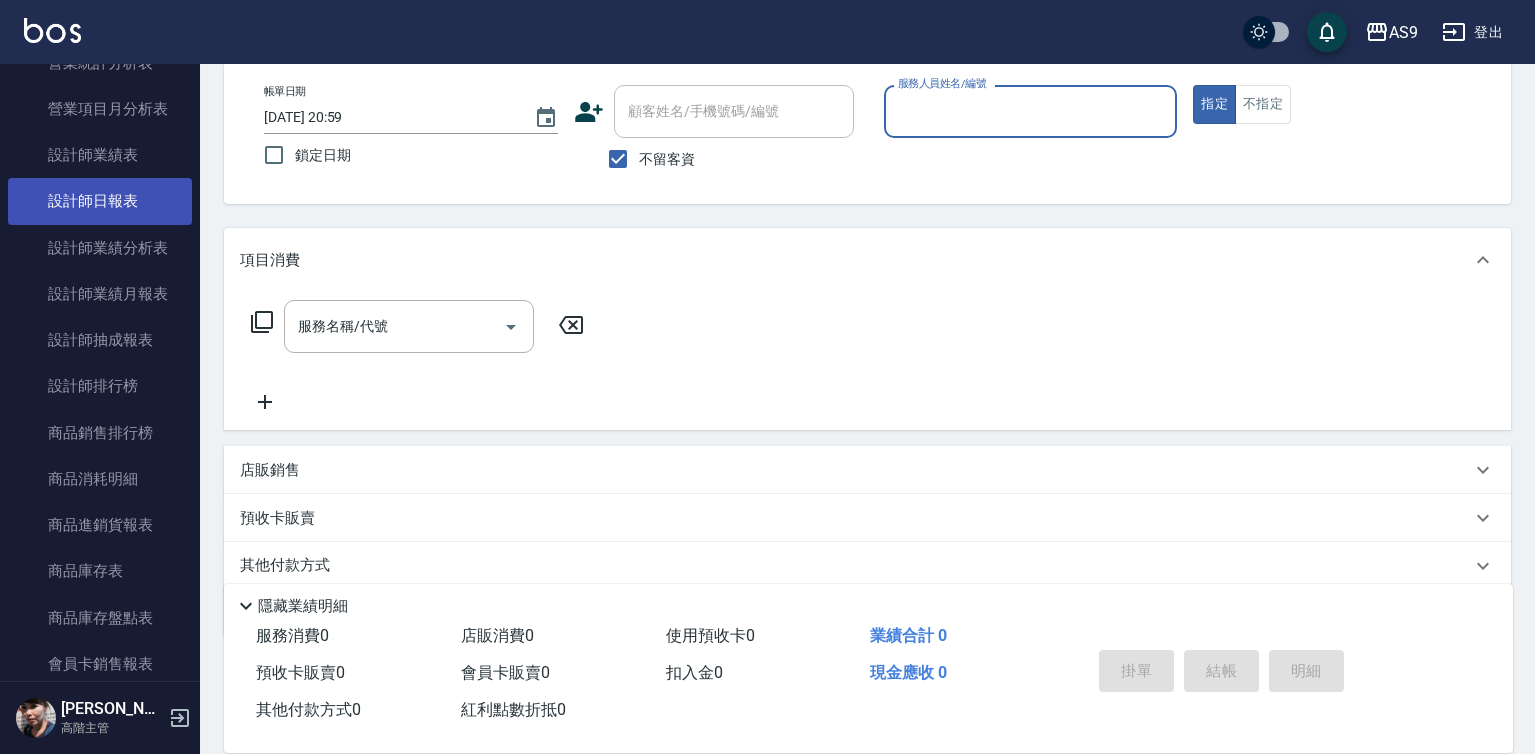 click on "設計師日報表" at bounding box center [100, 201] 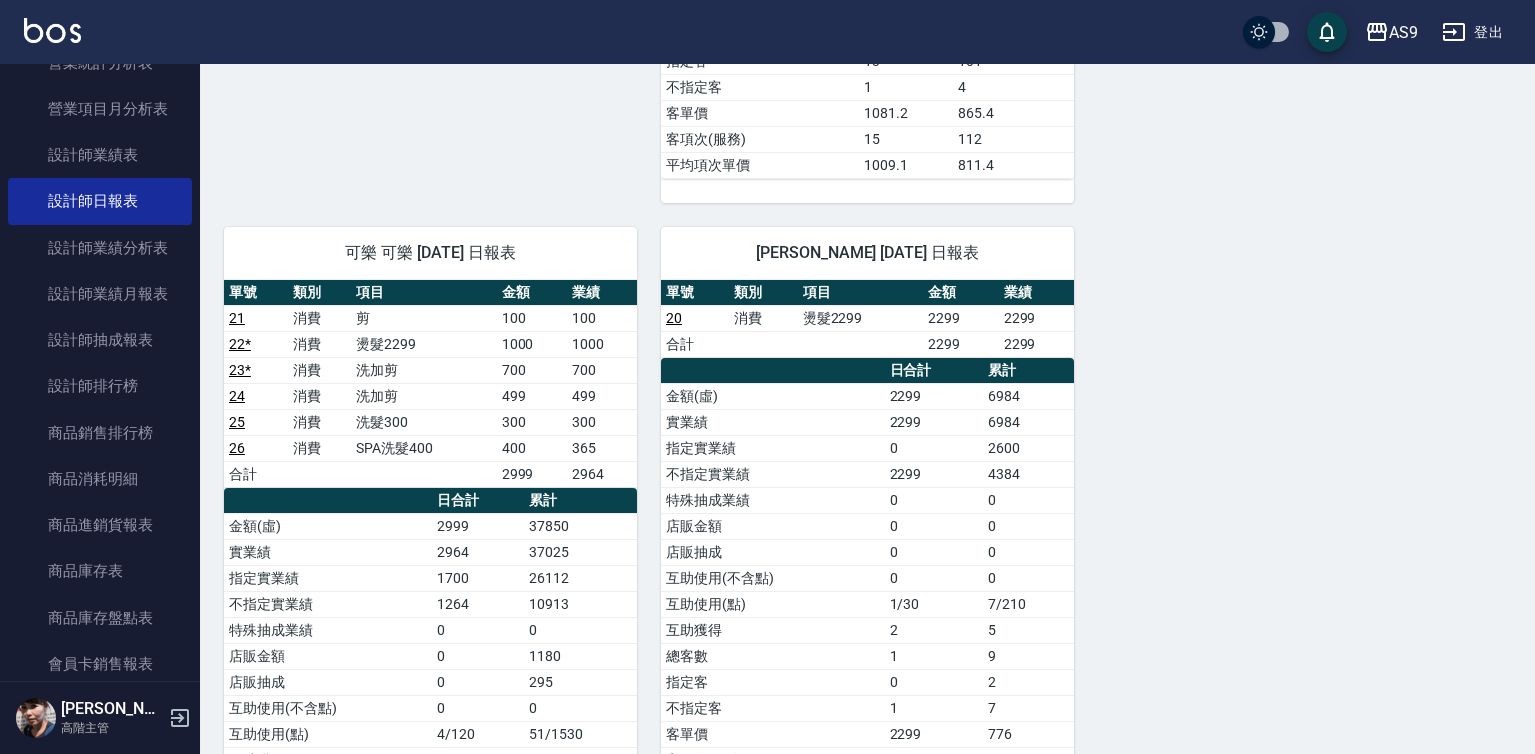 scroll, scrollTop: 983, scrollLeft: 0, axis: vertical 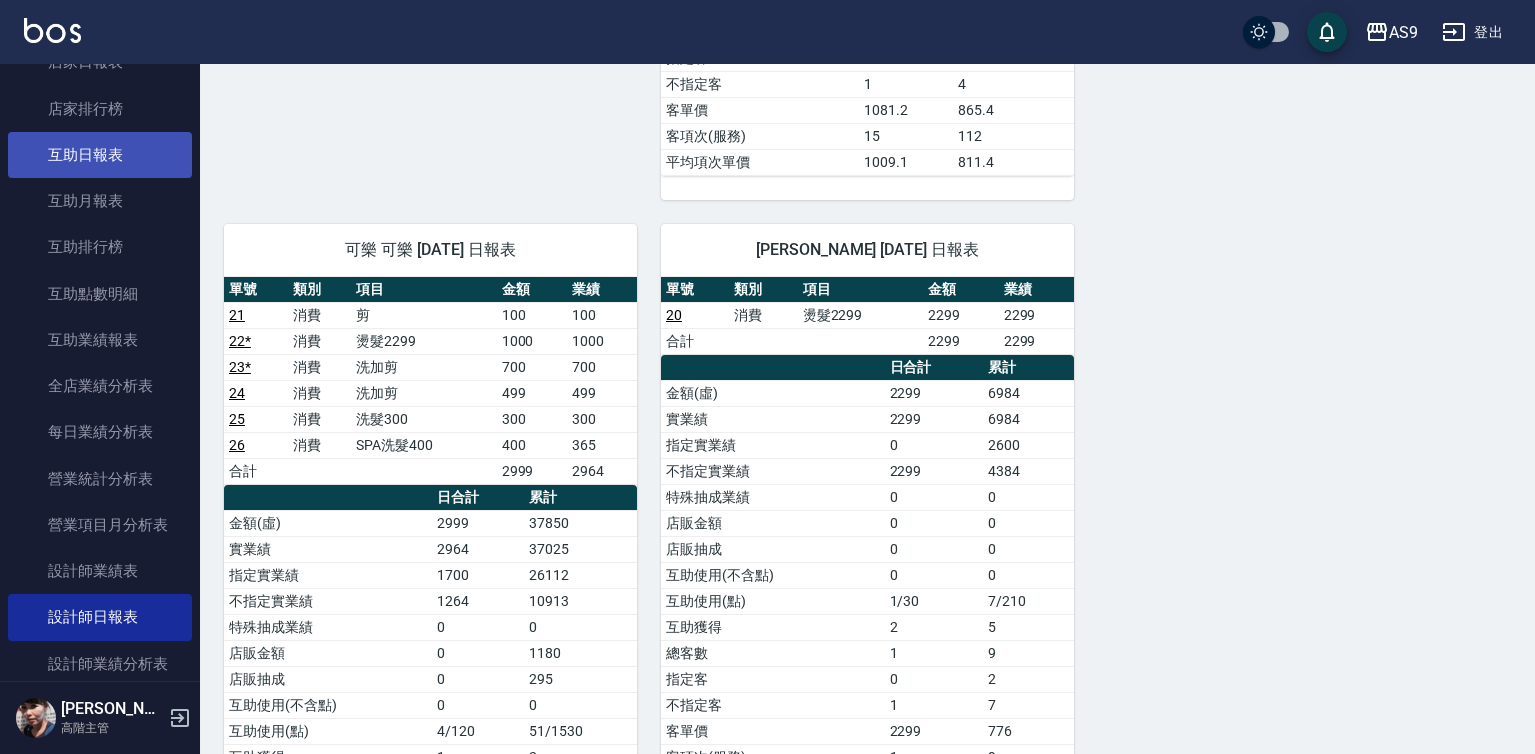 click on "互助日報表" at bounding box center [100, 155] 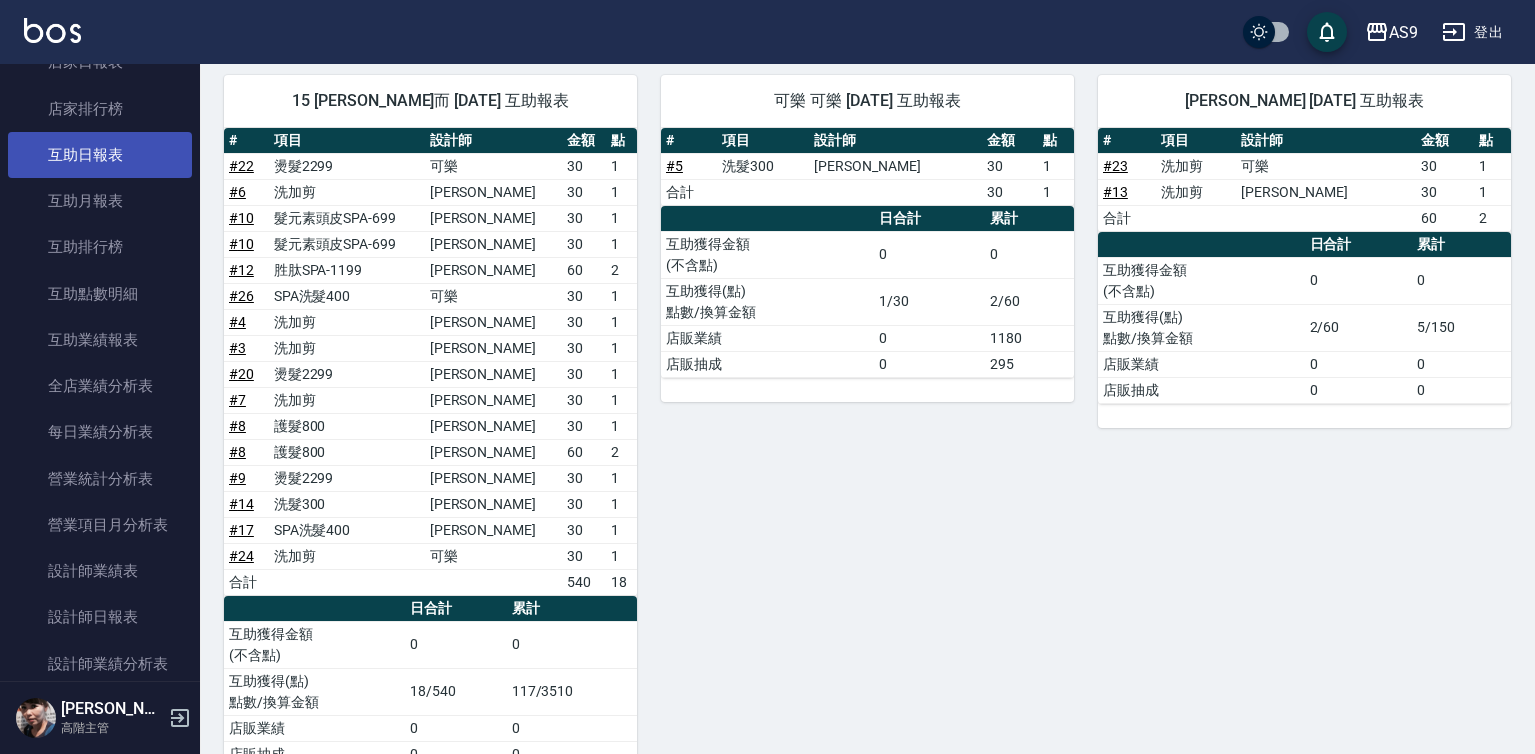 scroll, scrollTop: 282, scrollLeft: 0, axis: vertical 